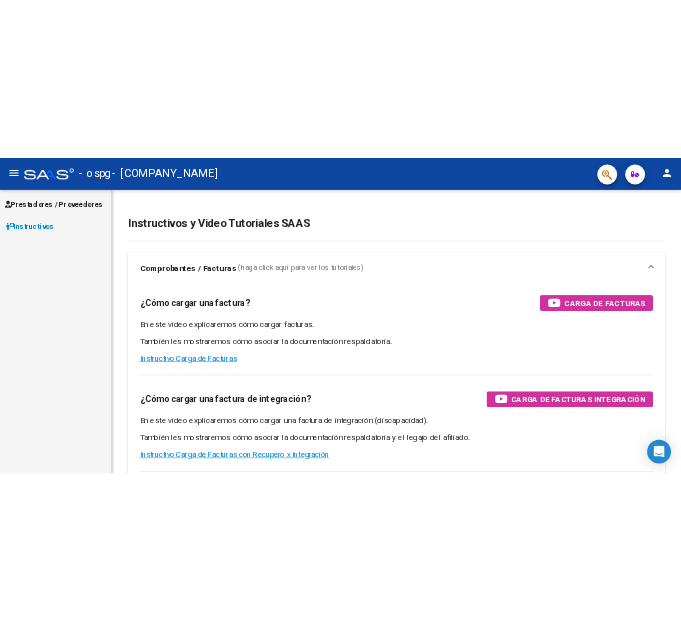 scroll, scrollTop: 0, scrollLeft: 0, axis: both 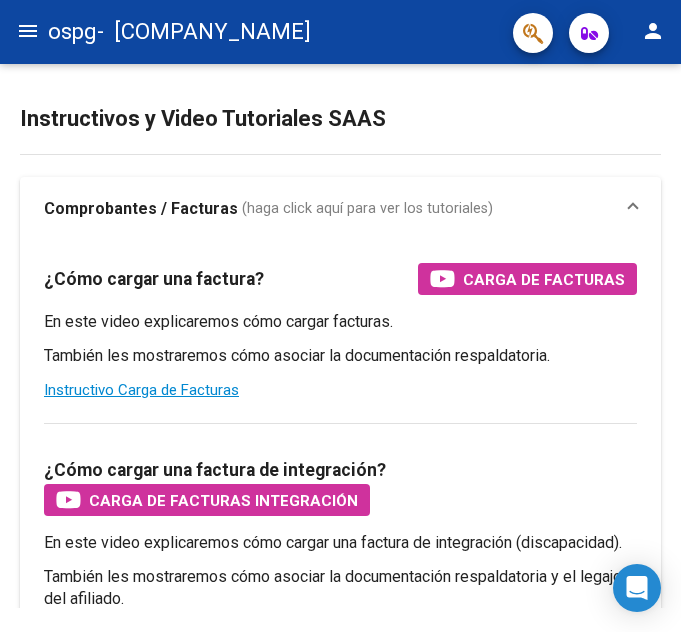 click on "menu" 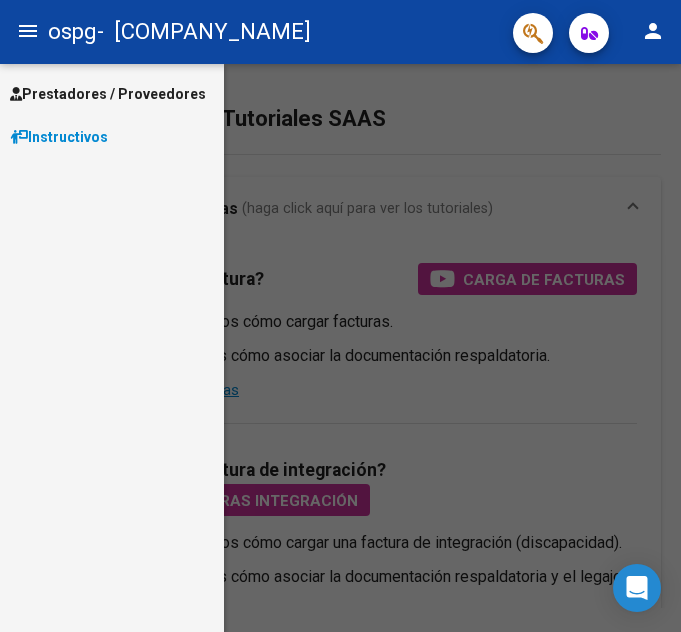 click on "Prestadores / Proveedores" at bounding box center (108, 94) 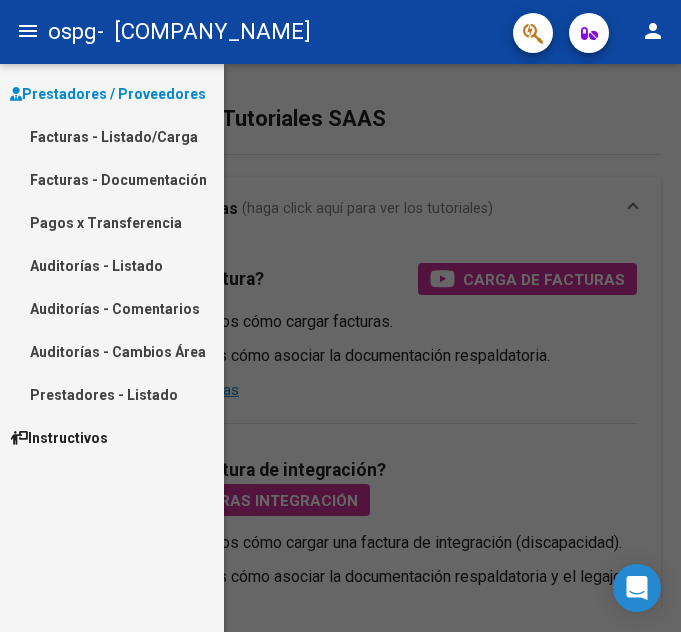 click on "Facturas - Listado/Carga" at bounding box center (112, 136) 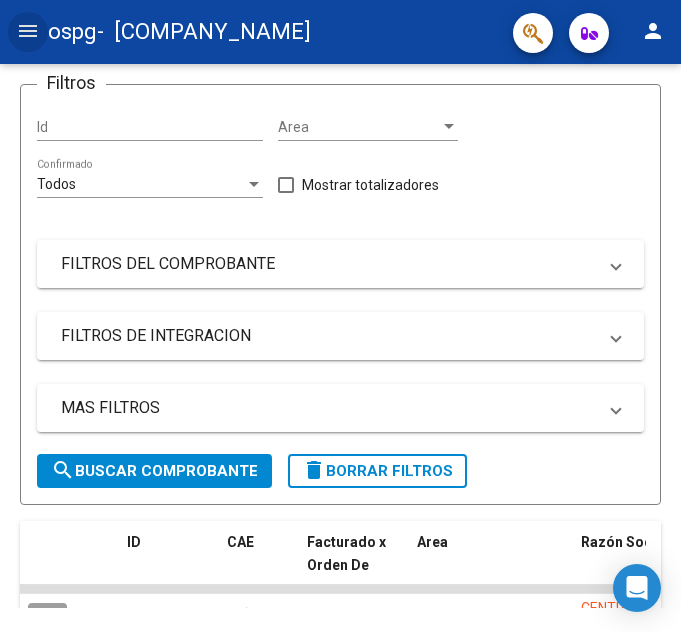 scroll, scrollTop: 223, scrollLeft: 0, axis: vertical 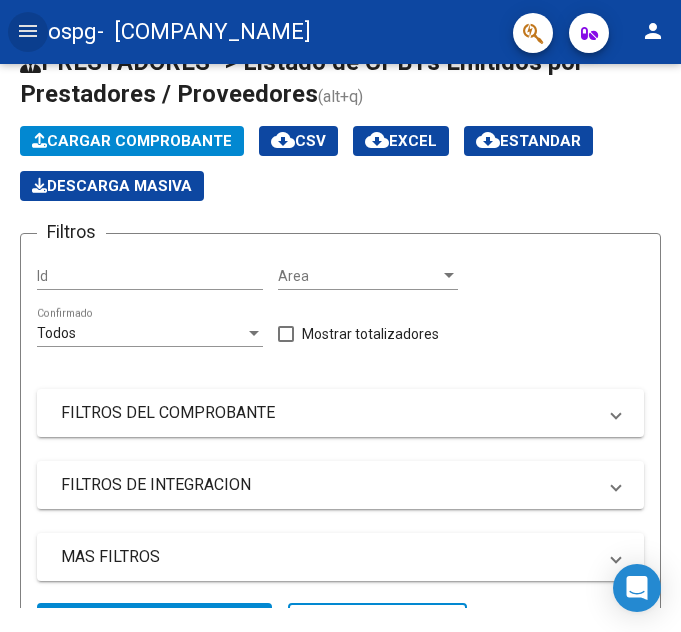 click on "Cargar Comprobante" 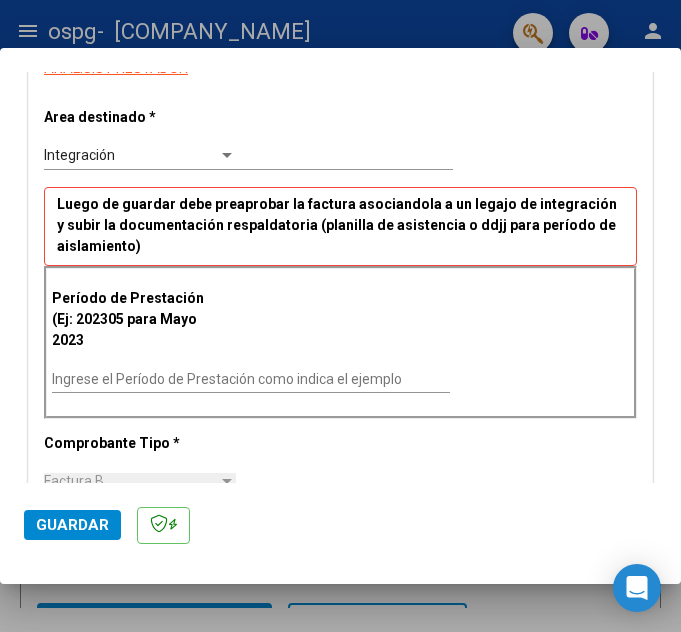 scroll, scrollTop: 400, scrollLeft: 0, axis: vertical 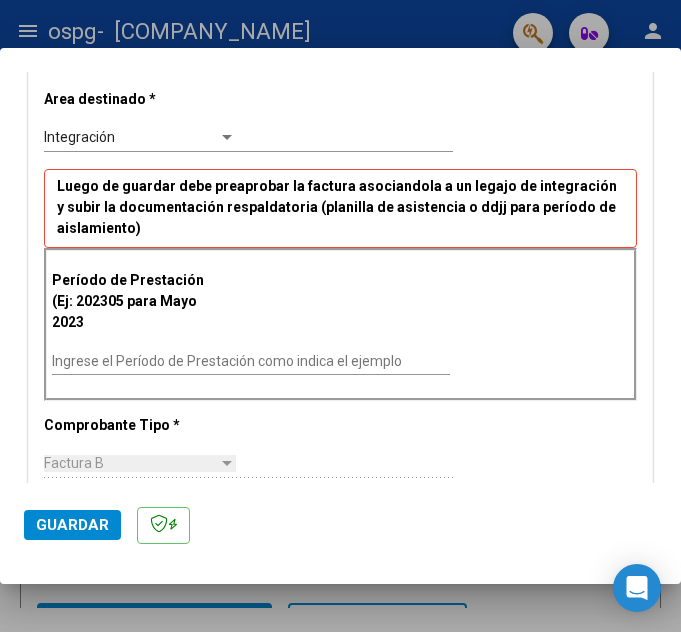 click on "Ingrese el Período de Prestación como indica el ejemplo" at bounding box center (251, 361) 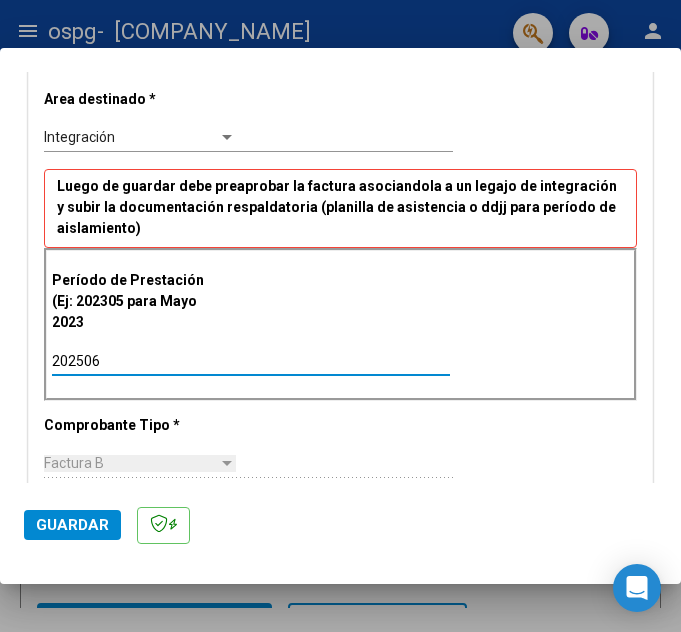 type on "202506" 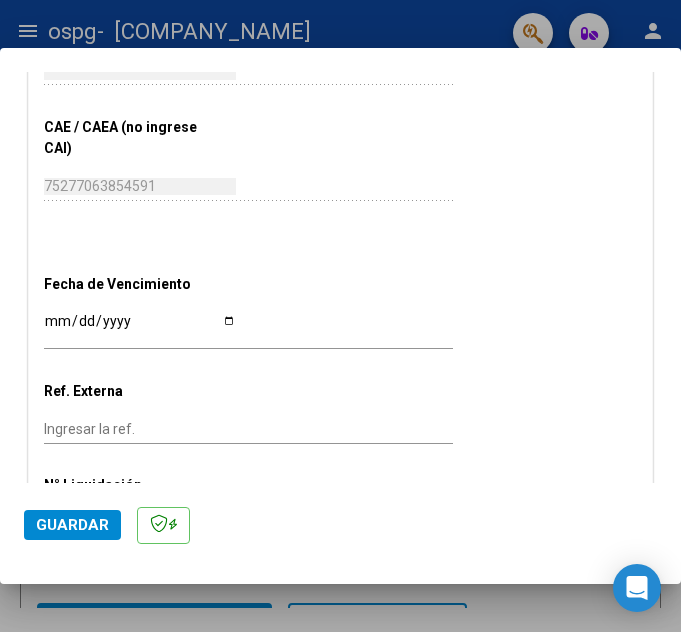 scroll, scrollTop: 1314, scrollLeft: 0, axis: vertical 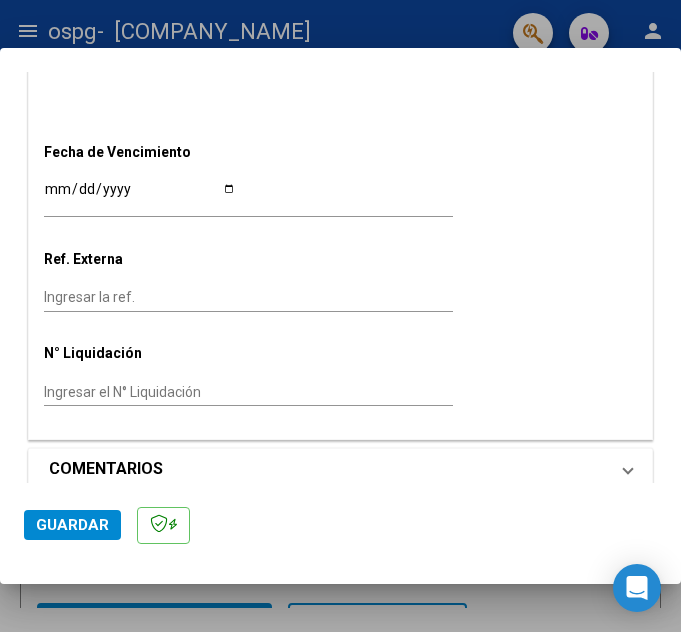click at bounding box center (628, 469) 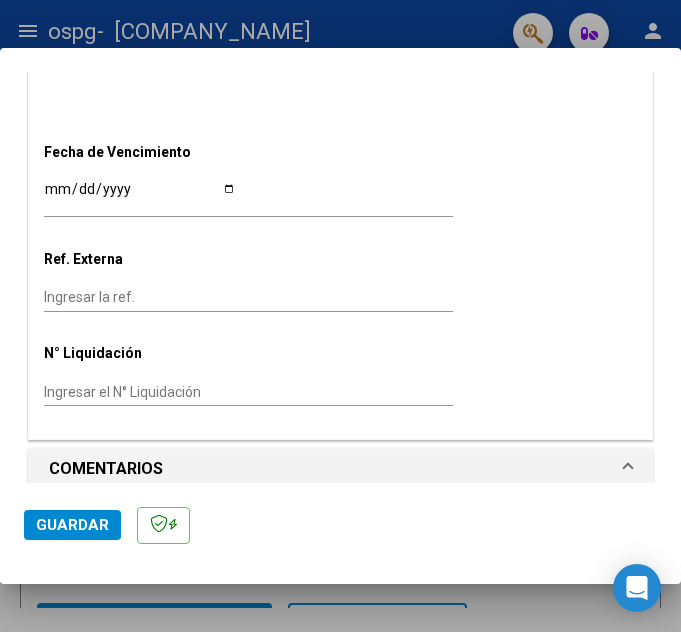 scroll, scrollTop: 1521, scrollLeft: 0, axis: vertical 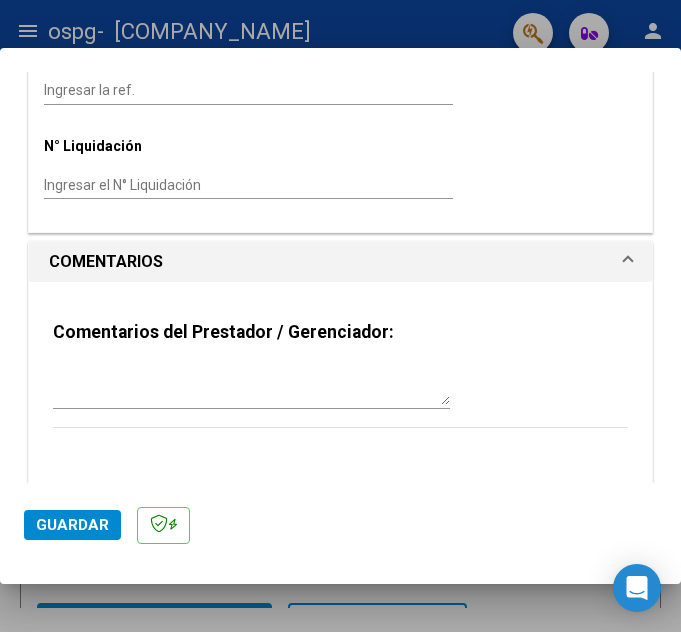 click on "Guardar" 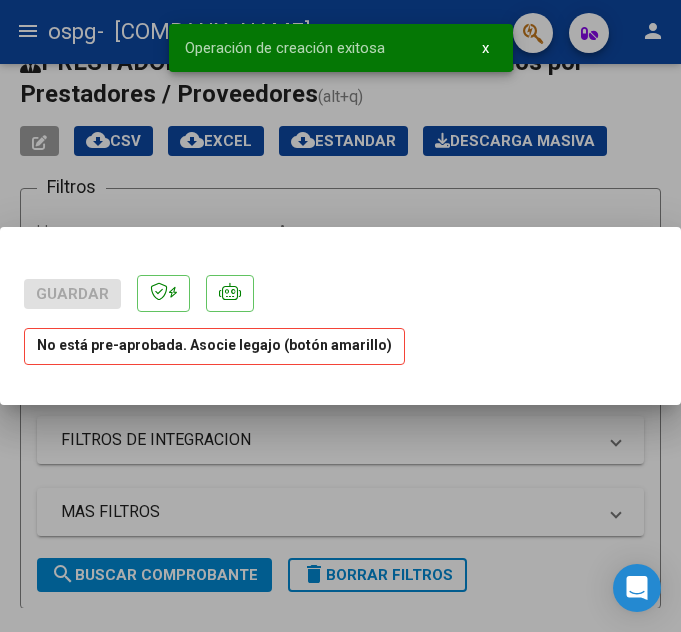 scroll, scrollTop: 0, scrollLeft: 0, axis: both 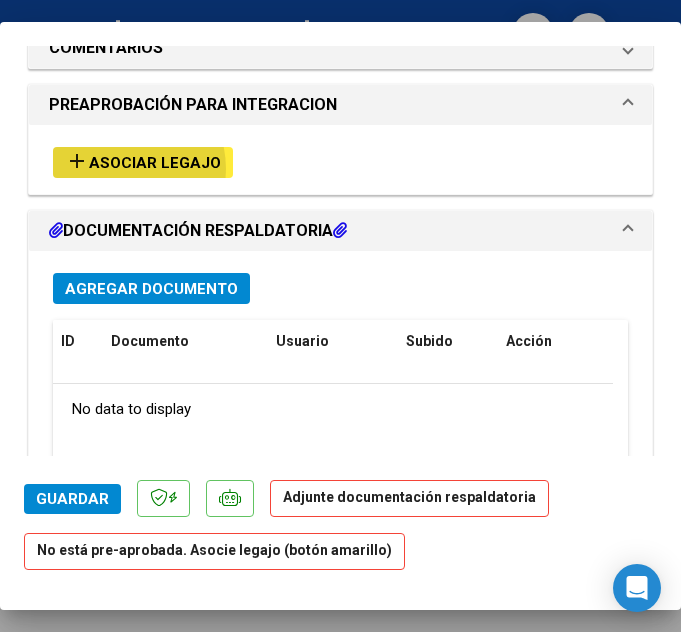 click on "Asociar Legajo" at bounding box center (155, 163) 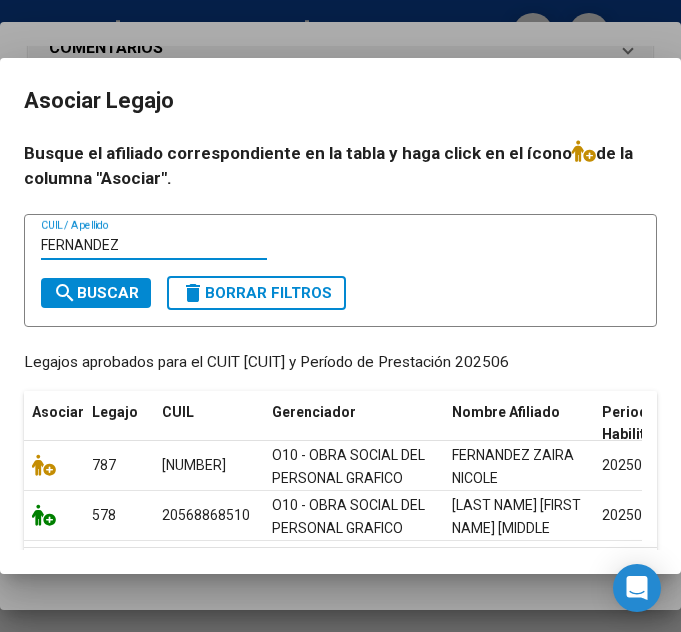 type on "FERNANDEZ" 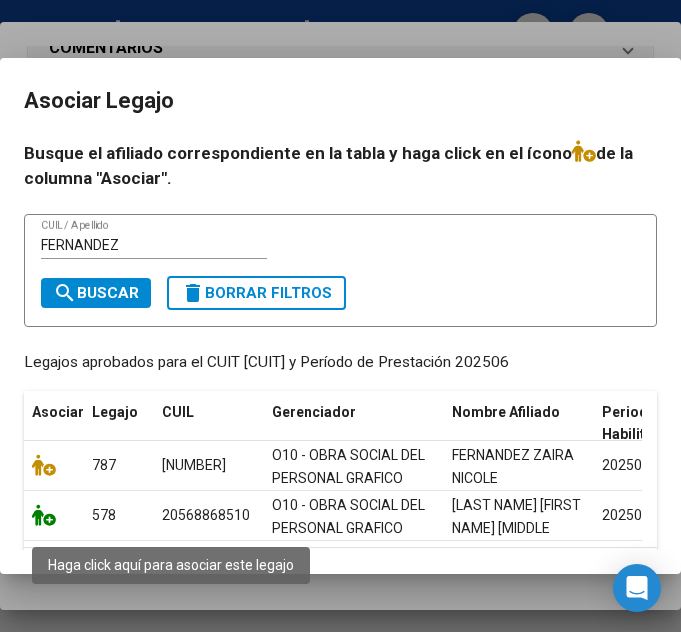 click 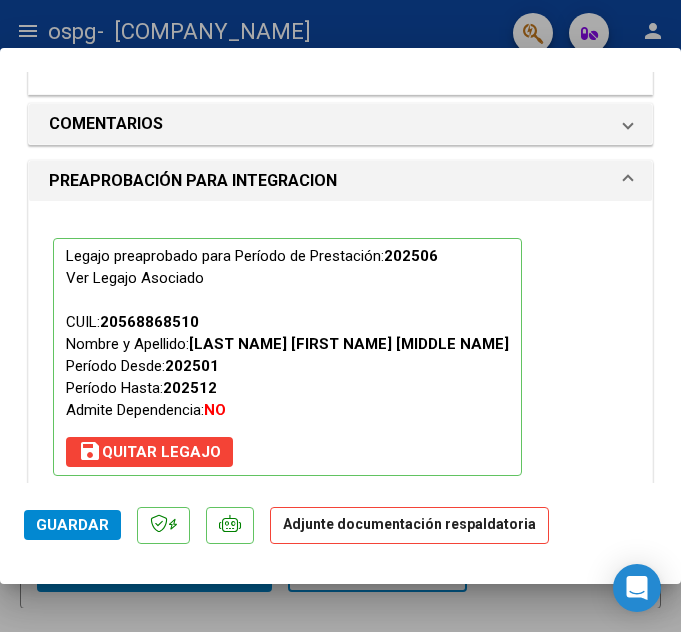 scroll, scrollTop: 1771, scrollLeft: 0, axis: vertical 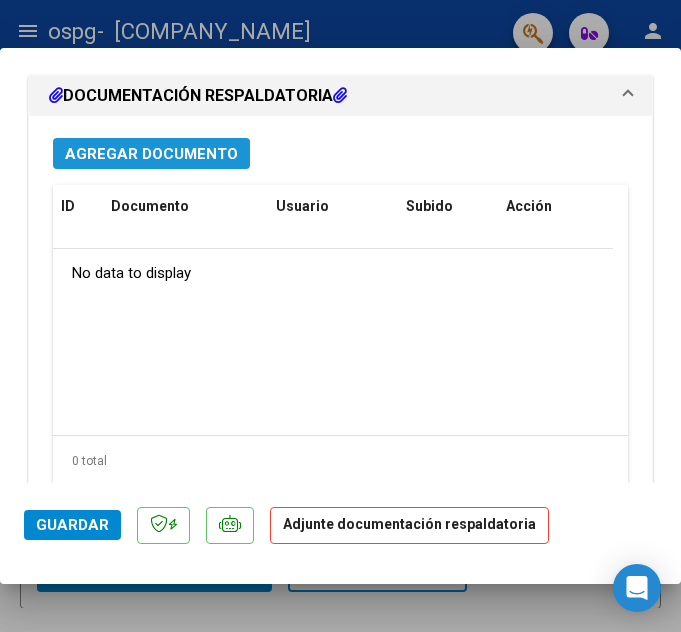 click on "Agregar Documento" at bounding box center (151, 153) 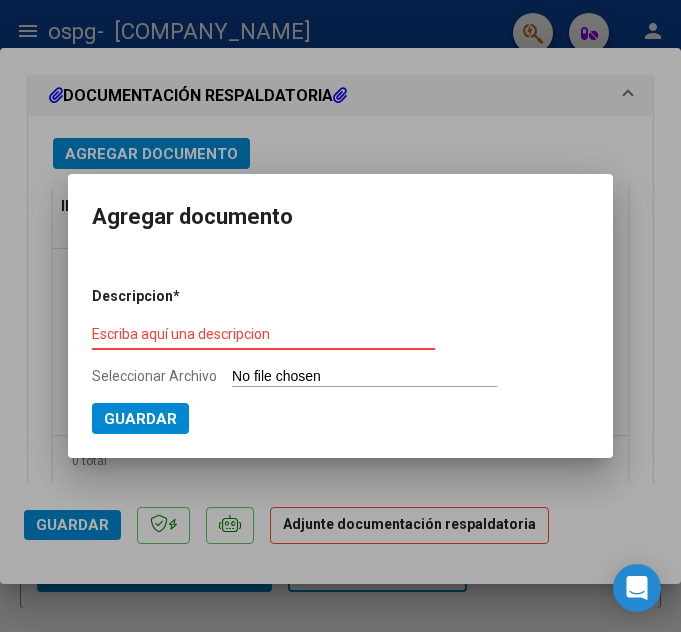 type on "C:\fakepath\[FILENAME].pdf" 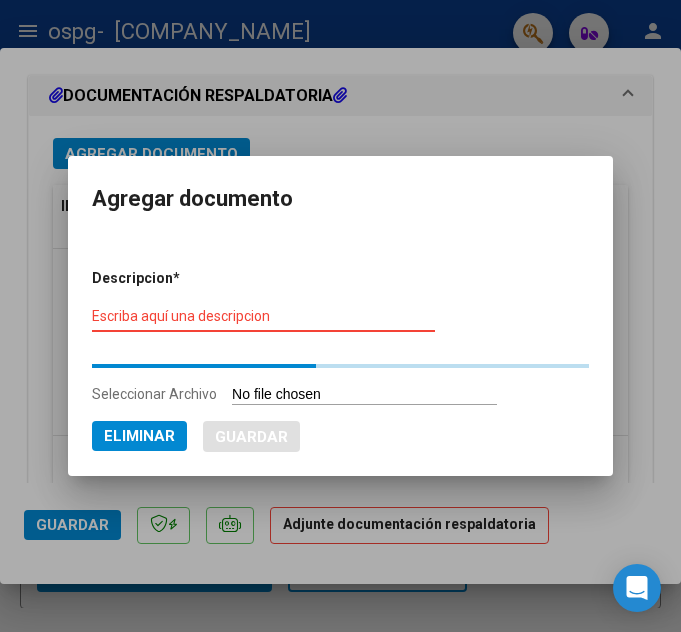 click on "Escriba aquí una descripcion" at bounding box center [263, 316] 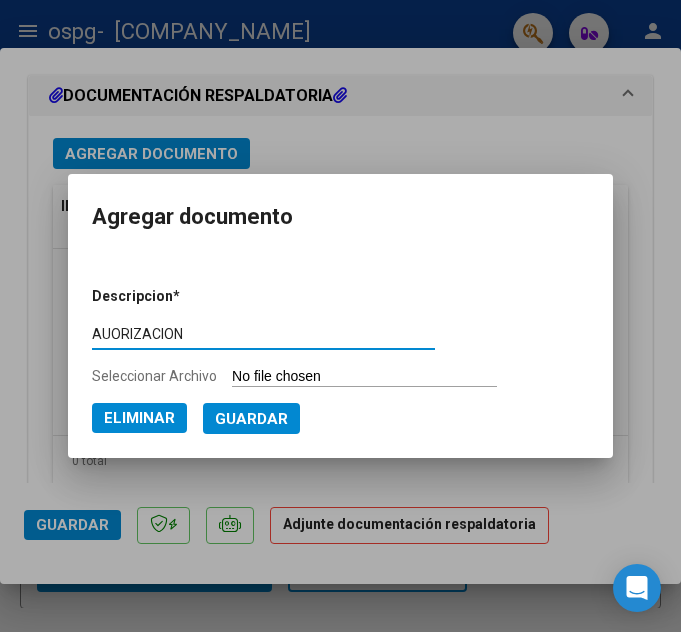 type on "AUORIZACION" 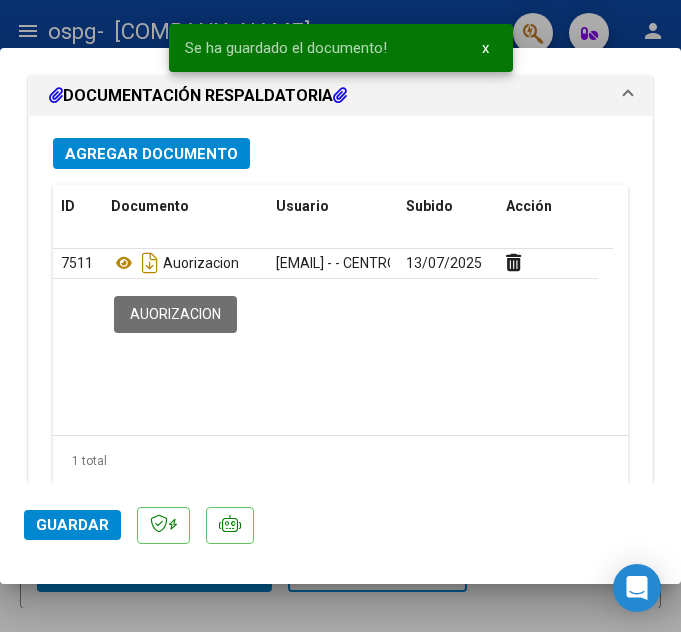 click on "Auorizacion" 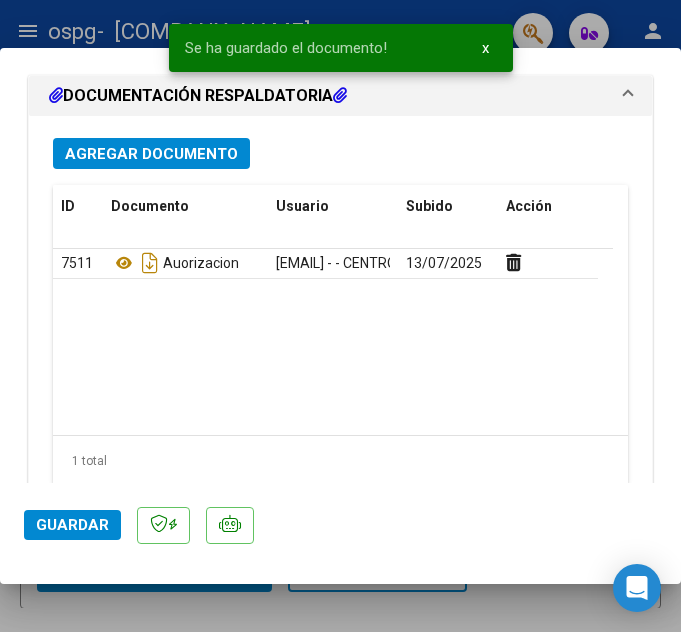 click on "Auorizacion" 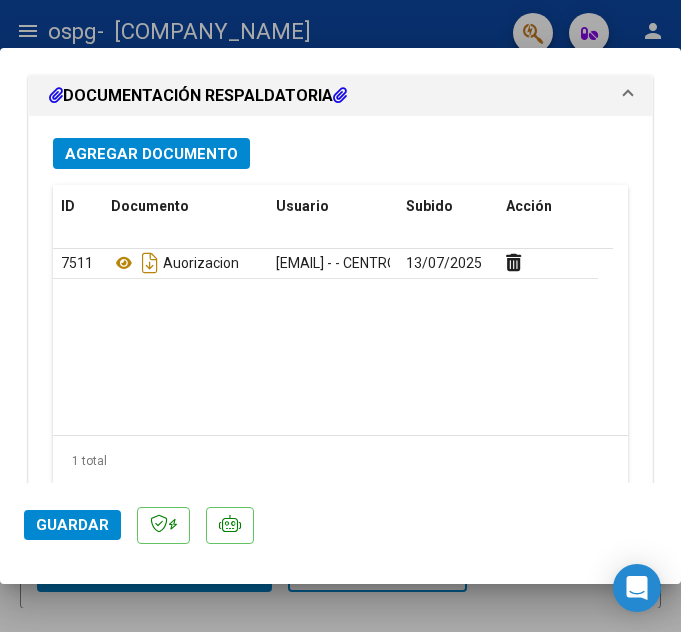 click on "Agregar Documento" at bounding box center [151, 153] 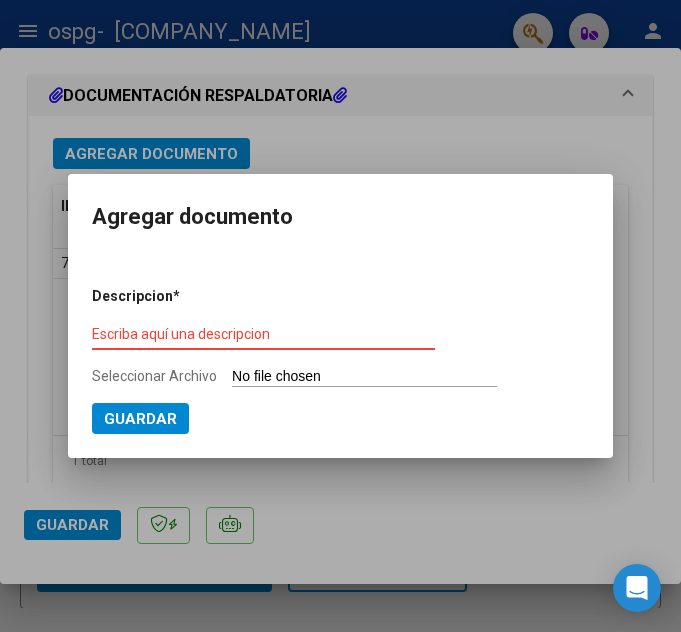 type on "C:\fakepath\[LAST] [FIRST] [MIDDLE] PLANILLA ASISTENCIA JUNIO S GRAFICOS - OSPG.pdf" 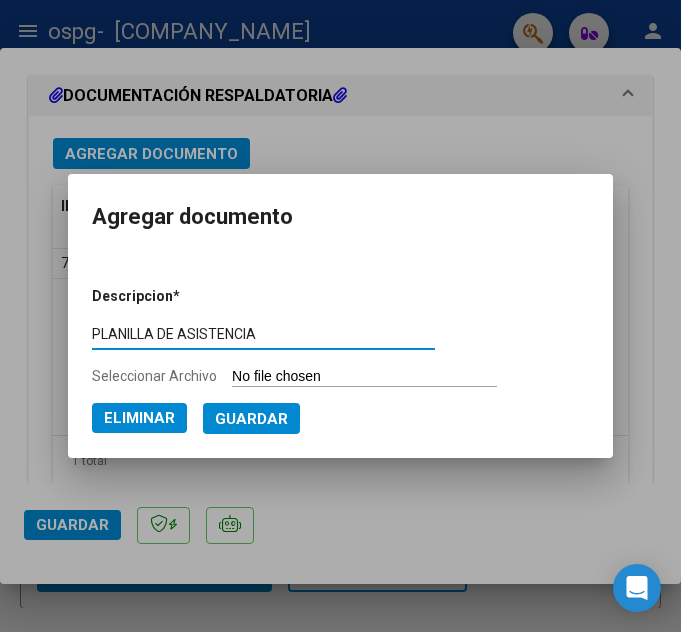 type on "PLANILLA DE ASISTENCIA" 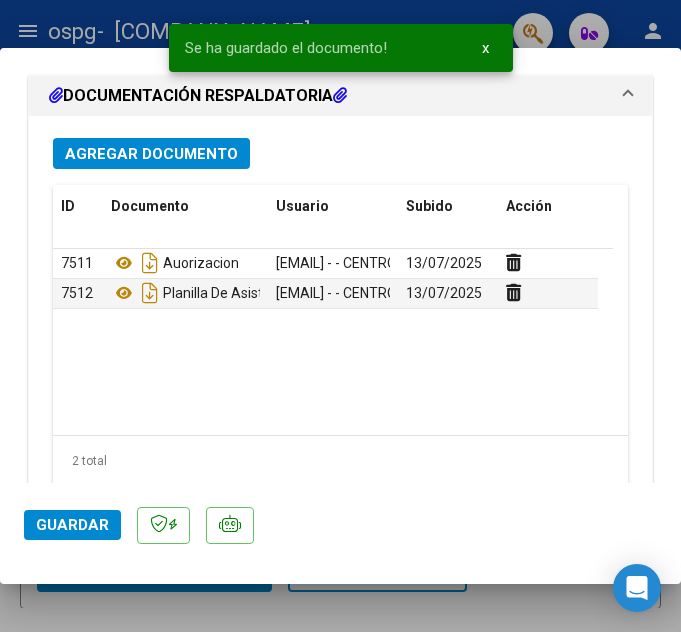 click on "Agregar Documento" at bounding box center (151, 153) 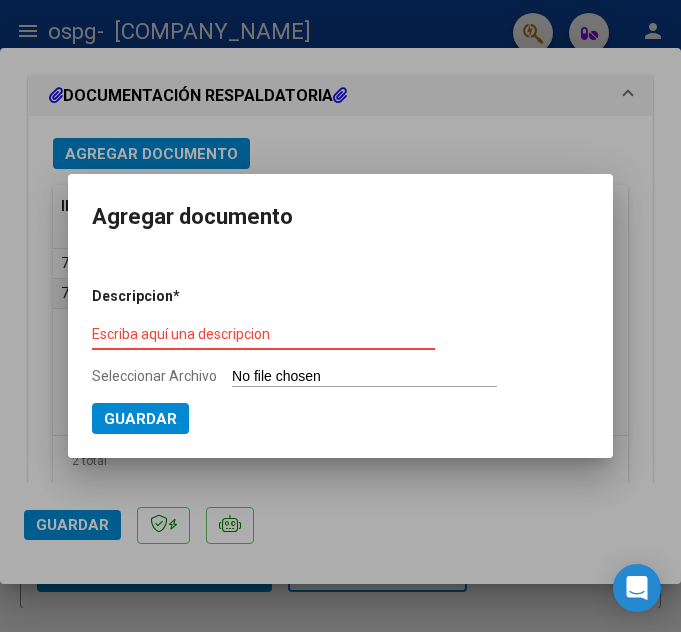 type on "C:\fakepath\[LAST NAME] [FIRST NAME] [MIDDLE NAME] [DOCUMENT TYPE] [EXTRA].pdf" 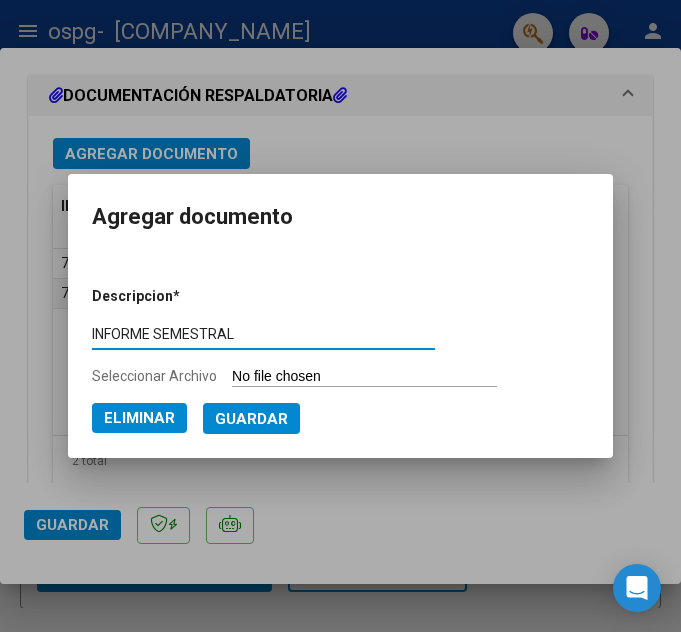type on "INFORME SEMESTRAL" 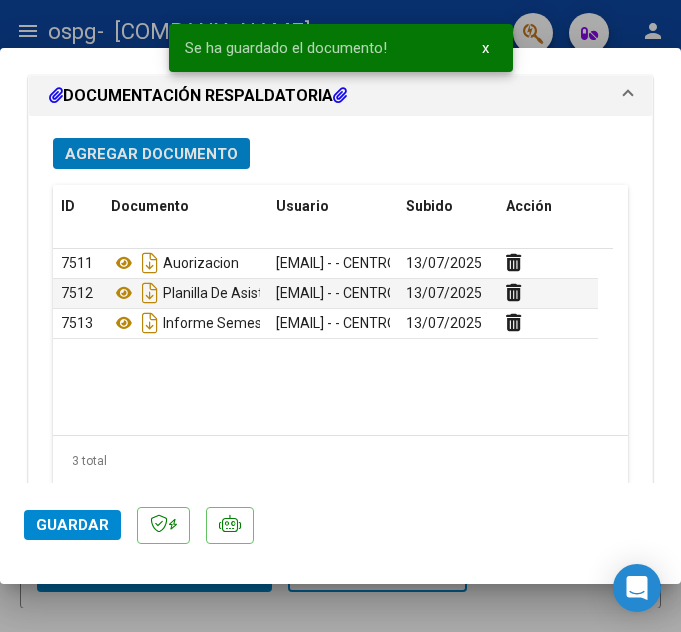 click on "Guardar" 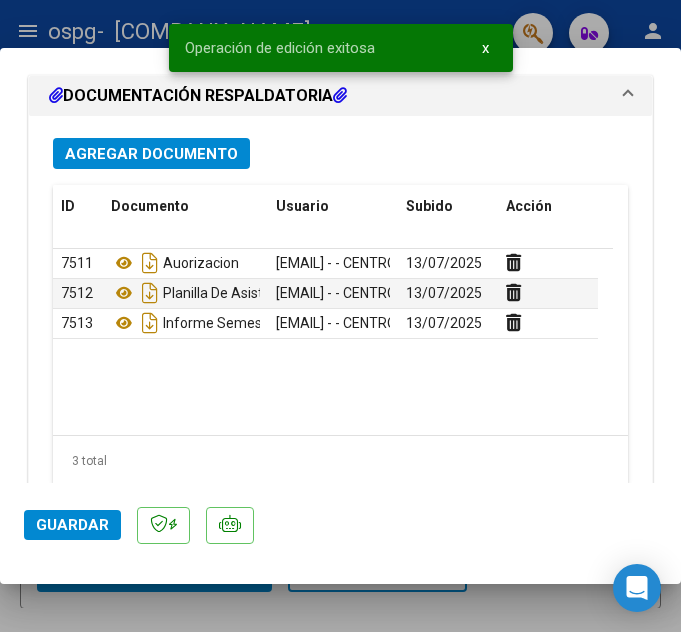 click at bounding box center [340, 316] 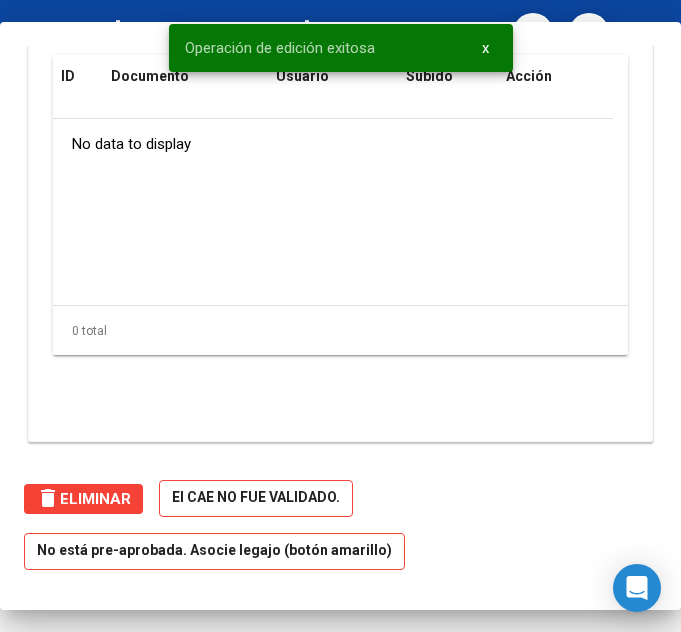 scroll, scrollTop: 0, scrollLeft: 0, axis: both 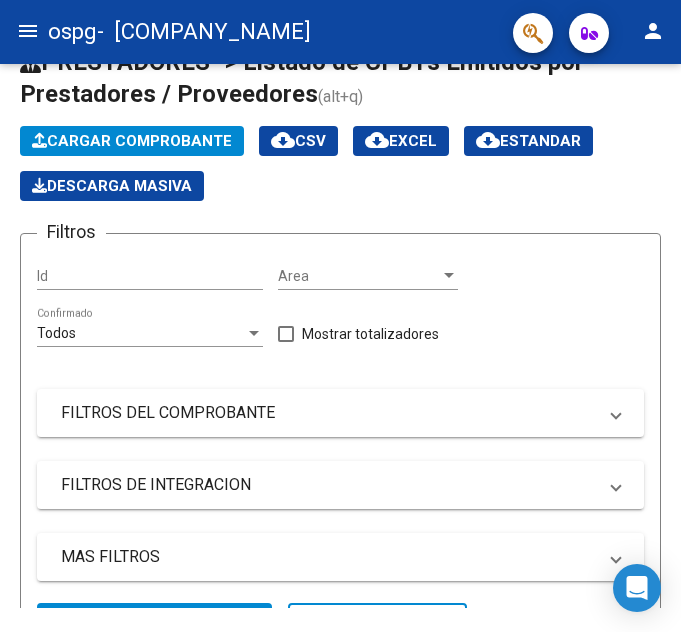 click on "Cargar Comprobante" 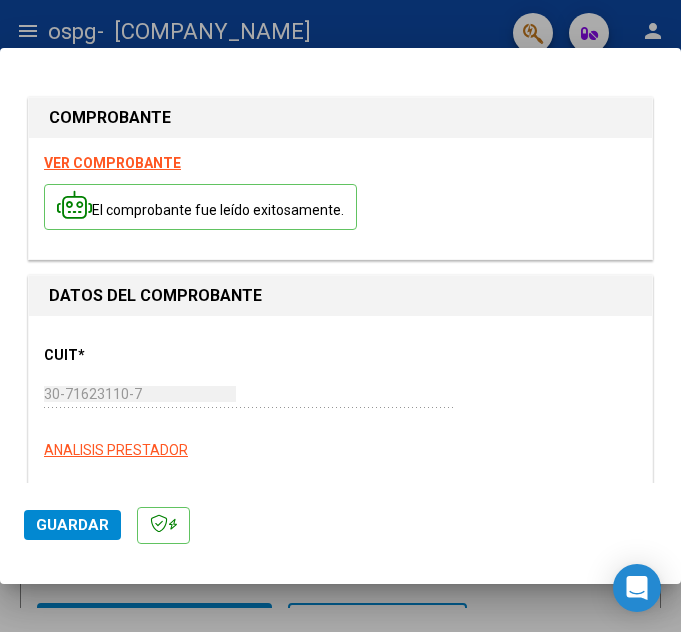 scroll, scrollTop: 359, scrollLeft: 0, axis: vertical 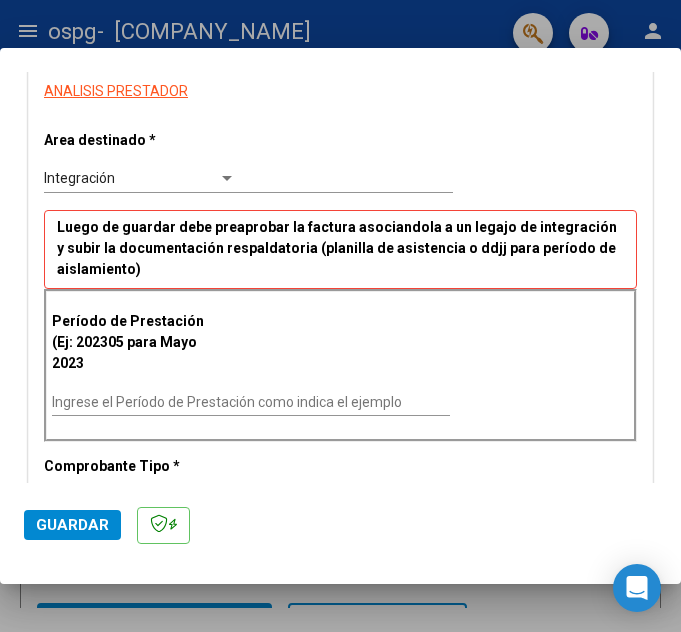 click on "Ingrese el Período de Prestación como indica el ejemplo" at bounding box center [251, 402] 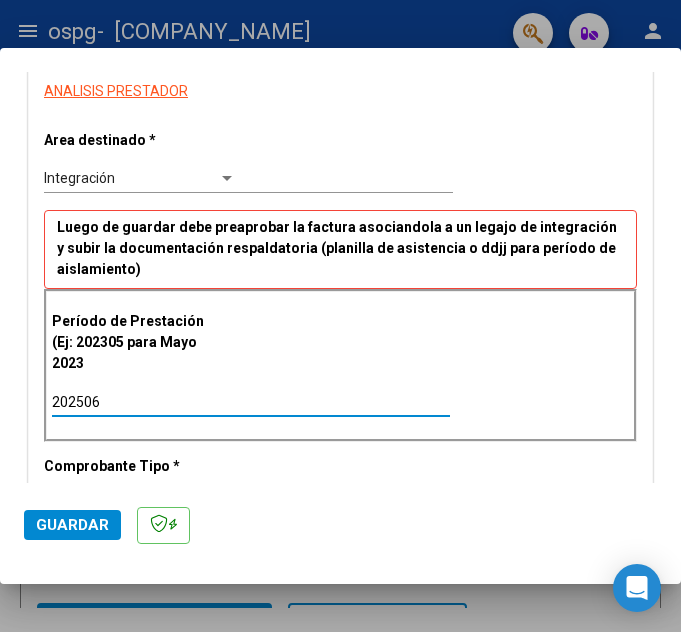 type on "202506" 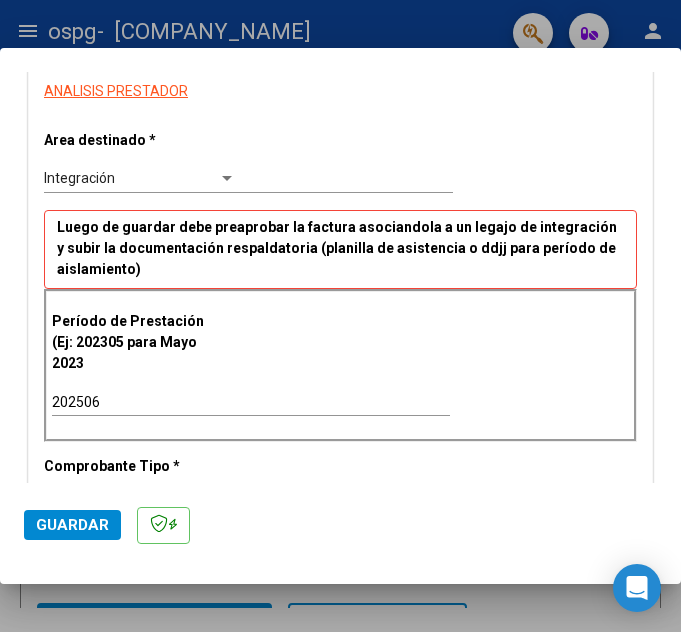 click on "202506 Ingrese el Período de Prestación como indica el ejemplo" at bounding box center [251, 402] 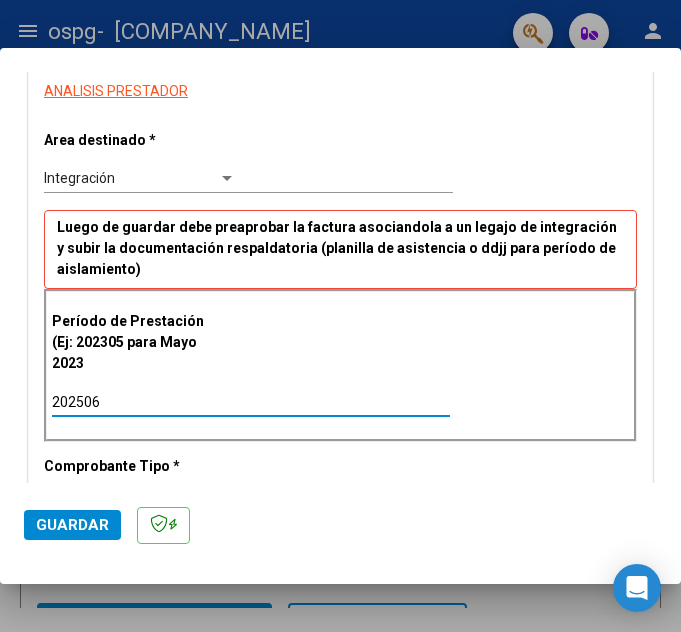 click on "202506 Ingrese el Período de Prestación como indica el ejemplo" at bounding box center (251, 402) 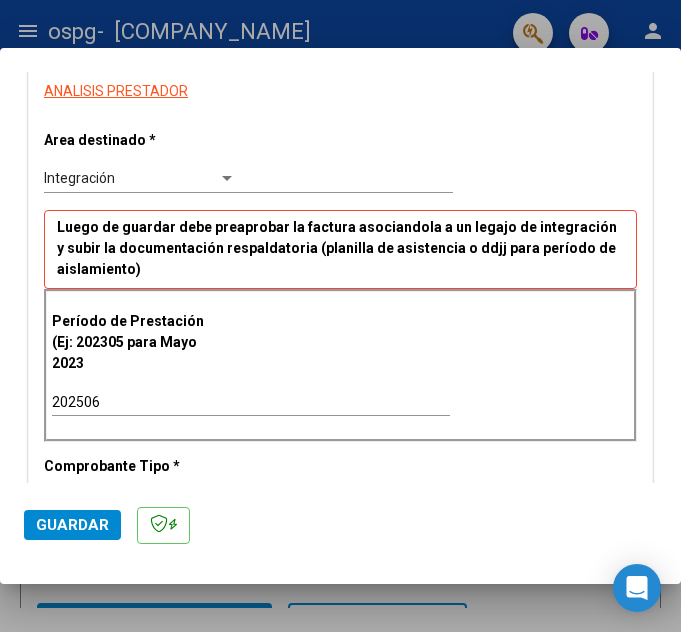 click on "202506 Ingrese el Período de Prestación como indica el ejemplo" at bounding box center (251, 402) 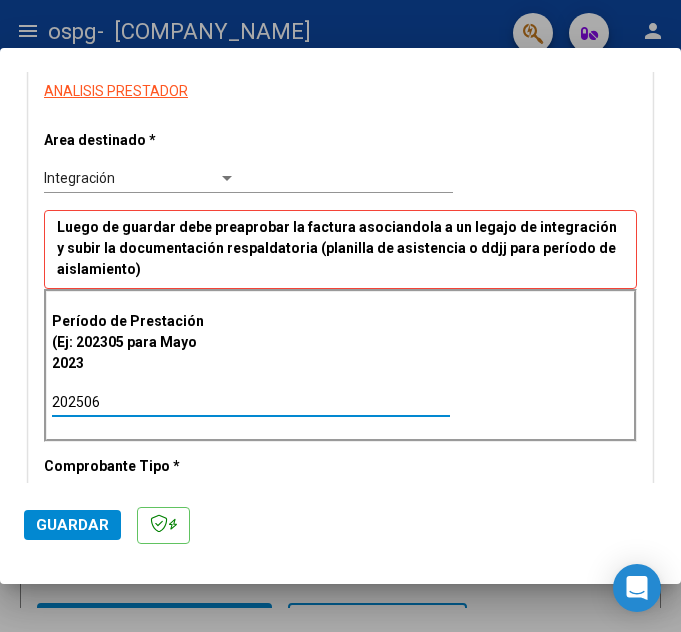 click on "202506 Ingrese el Período de Prestación como indica el ejemplo" at bounding box center [251, 402] 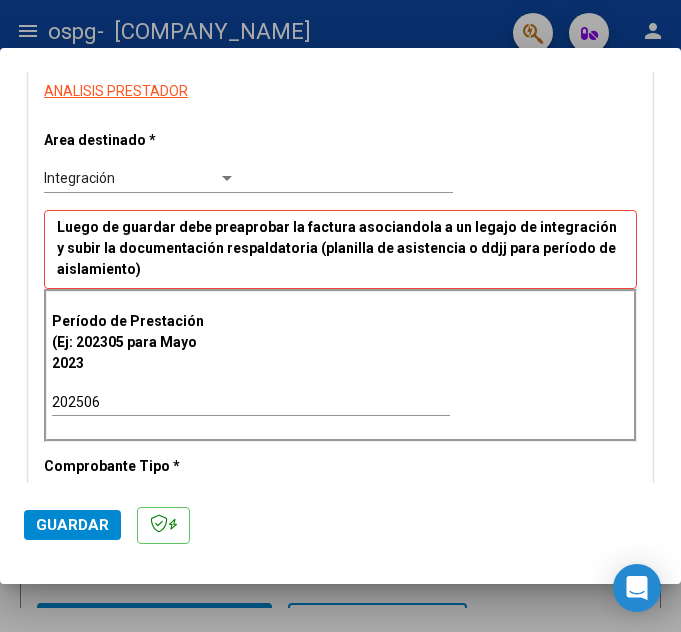 click on "202506 Ingrese el Período de Prestación como indica el ejemplo" at bounding box center [251, 402] 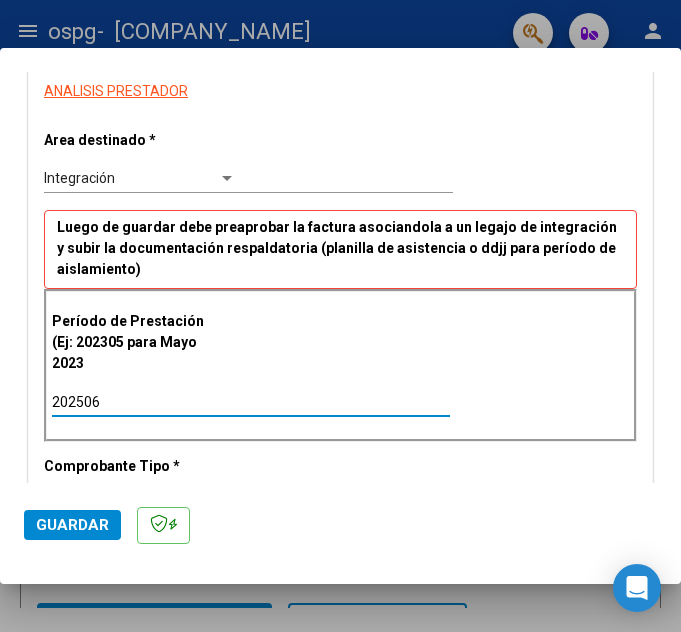 drag, startPoint x: 108, startPoint y: 384, endPoint x: 45, endPoint y: 393, distance: 63.63961 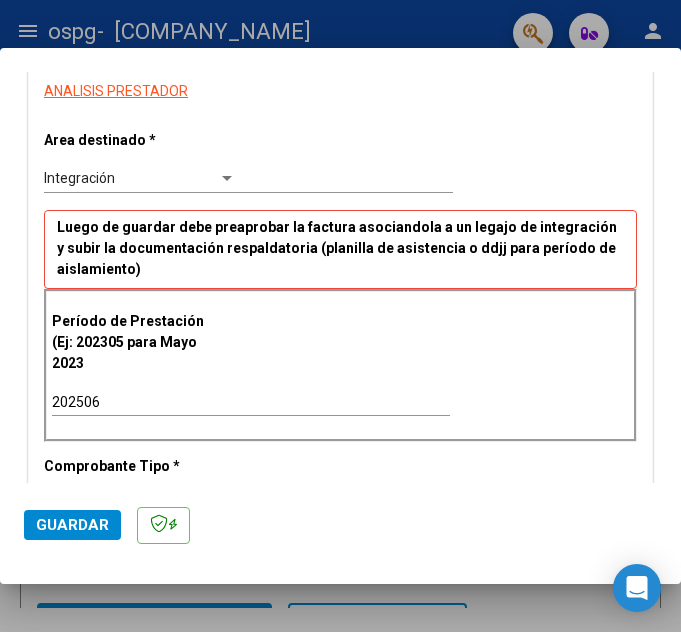 click on "Período de Prestación (Ej: 202305 para Mayo 2023    202506 Ingrese el Período de Prestación como indica el ejemplo" at bounding box center (340, 365) 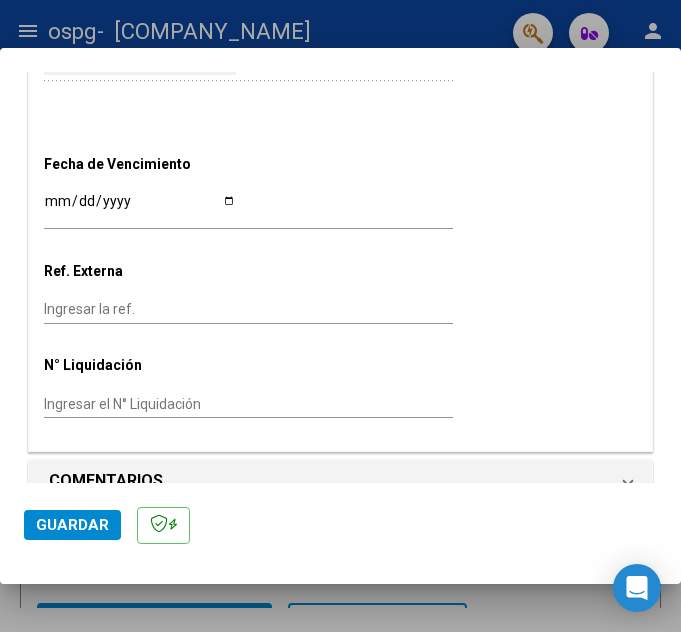 scroll, scrollTop: 1314, scrollLeft: 0, axis: vertical 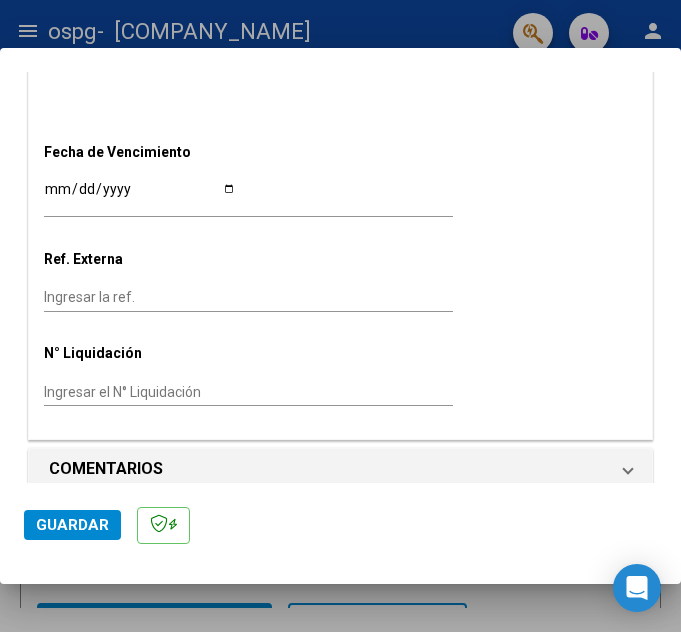 click on "Guardar" 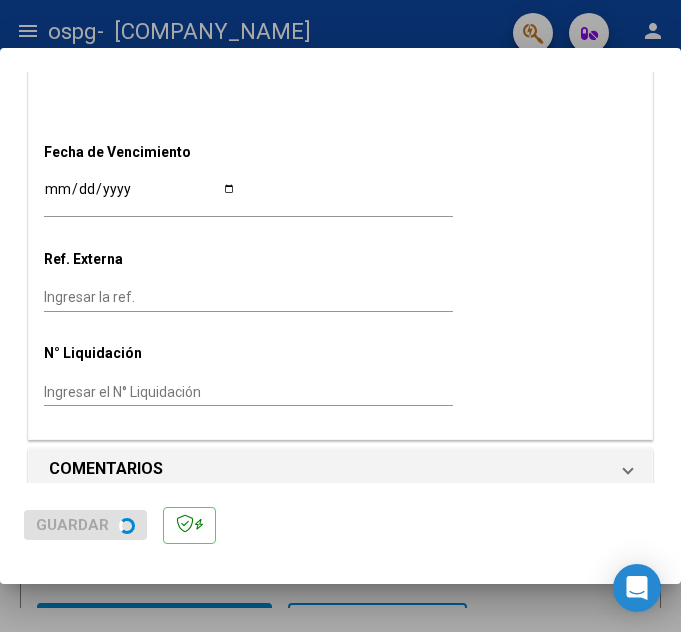 scroll, scrollTop: 0, scrollLeft: 0, axis: both 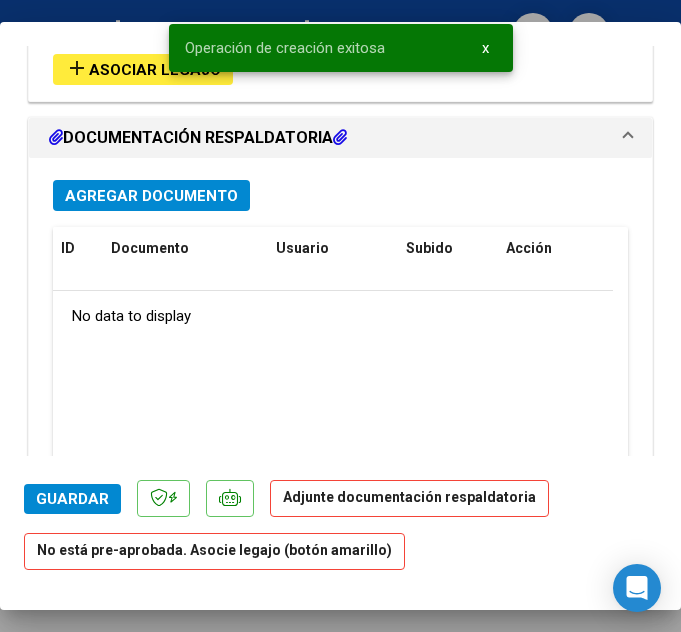 click on "add Asociar Legajo" at bounding box center (143, 69) 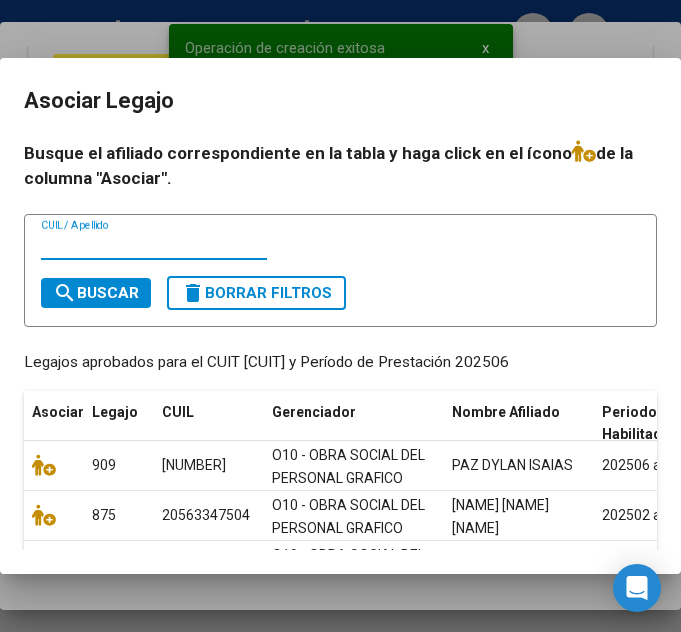 click on "CUIL / Apellido" at bounding box center (154, 245) 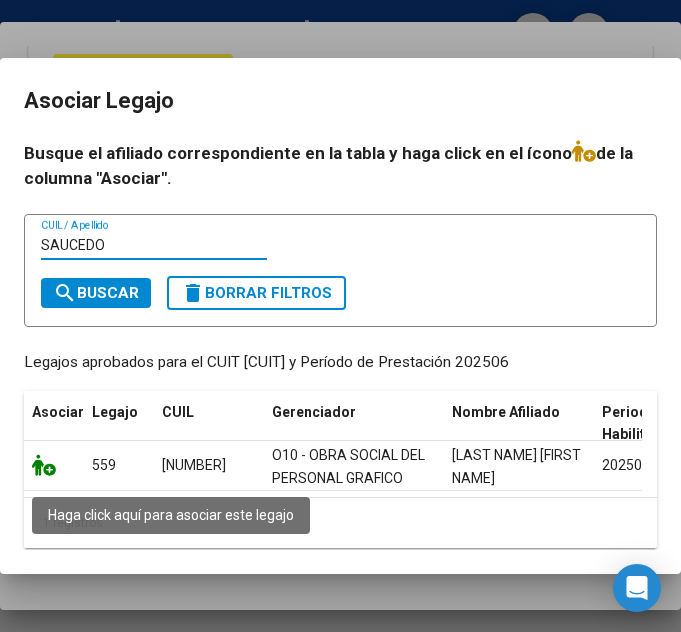 type on "SAUCEDO" 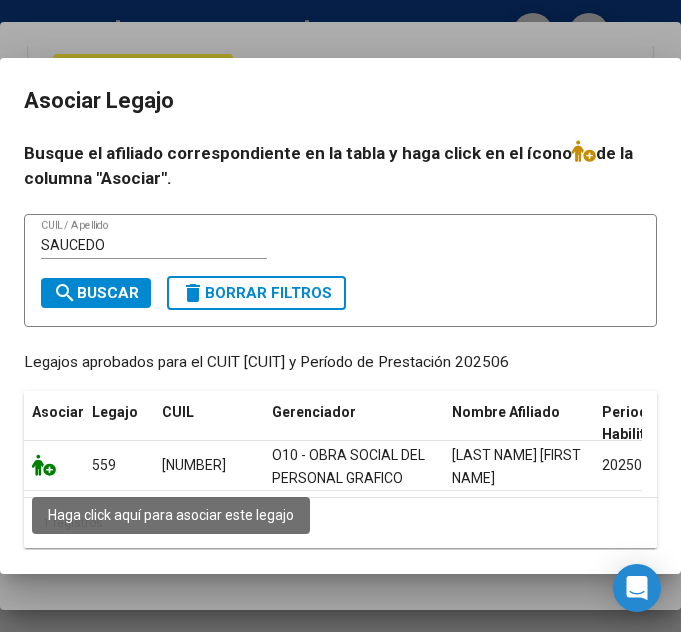 click 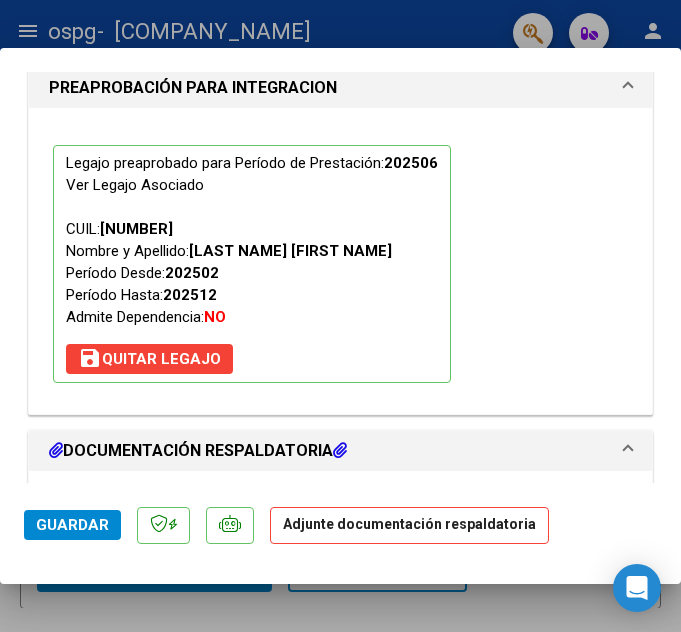scroll, scrollTop: 1864, scrollLeft: 0, axis: vertical 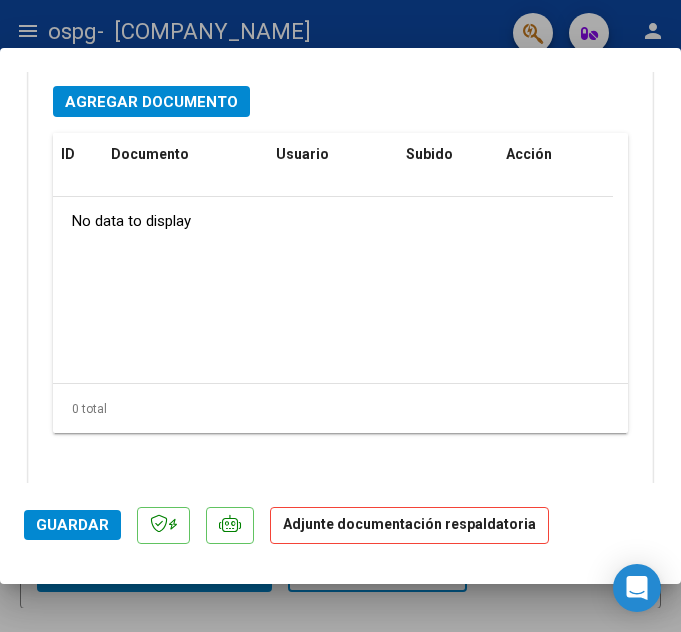 click on "Agregar Documento" at bounding box center (151, 102) 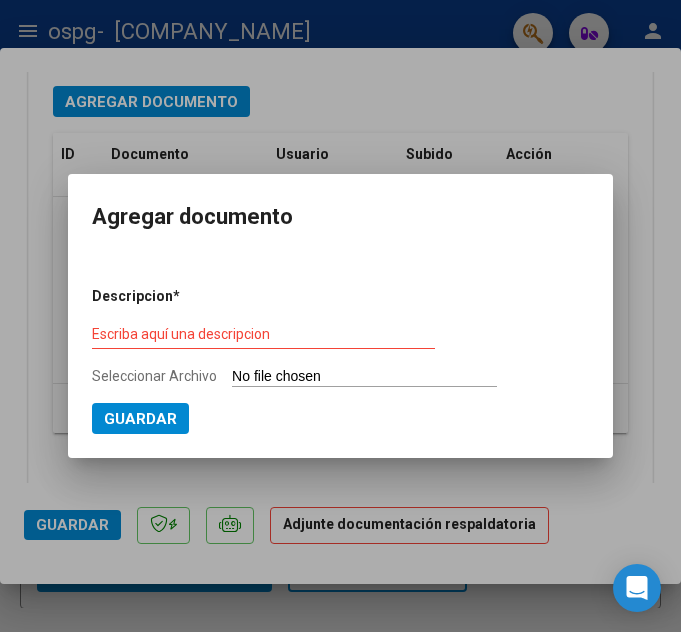 type on "C:\fakepath\[LAST] [LAST] S AUTORIZACION GRAFICOS.pdf" 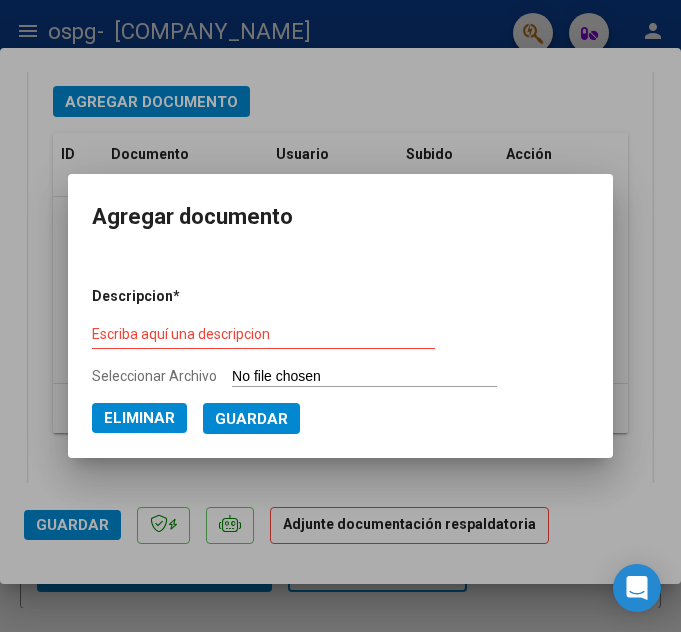 click on "Descripcion  *   Escriba aquí una descripcion  Seleccionar Archivo Eliminar Guardar" at bounding box center [340, 353] 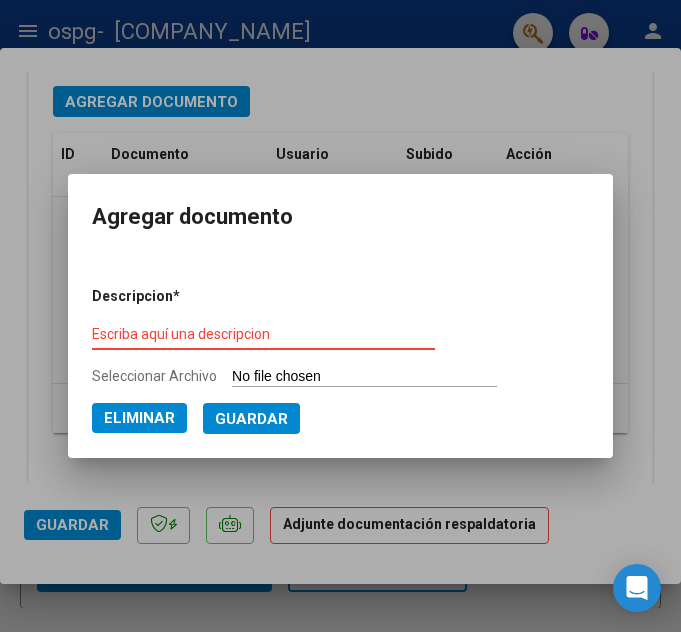 click on "Escriba aquí una descripcion" at bounding box center (263, 334) 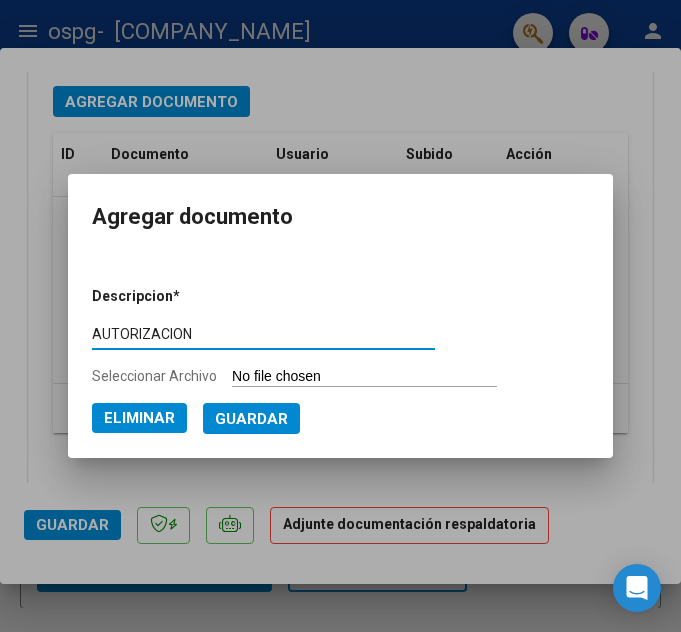type on "AUTORIZACION" 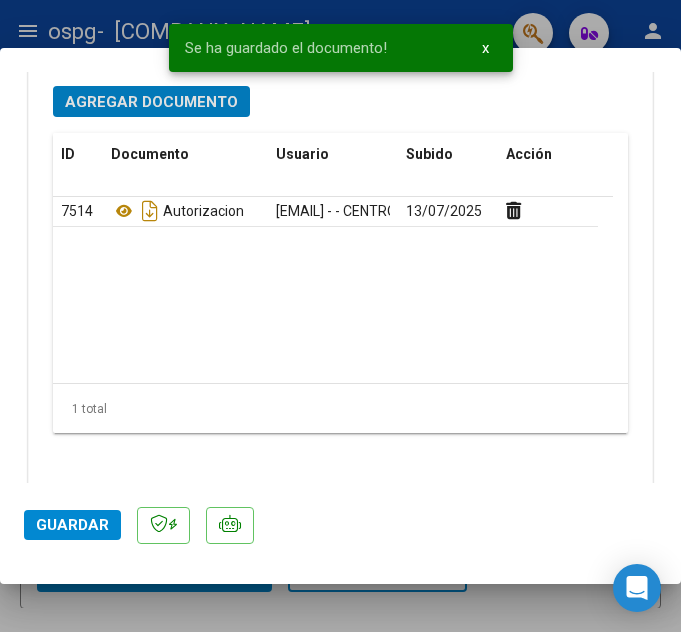click on "Agregar Documento" at bounding box center (151, 101) 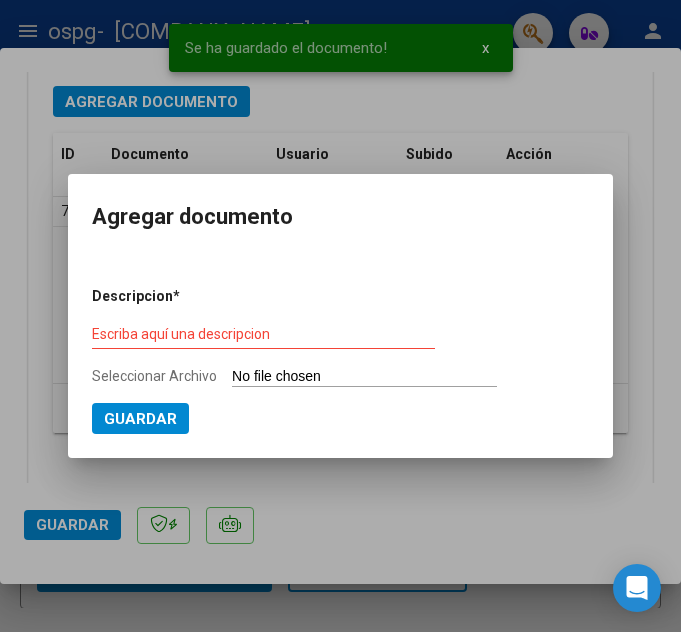 type on "C:\fakepath\[NAME] [NAME] [NAME] S GRAFICOS - OSPG.pdf" 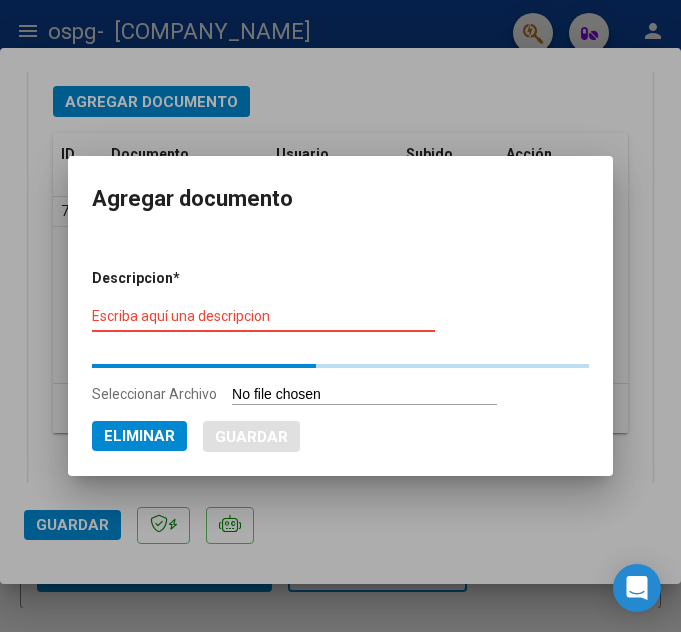 click on "Escriba aquí una descripcion" at bounding box center [263, 317] 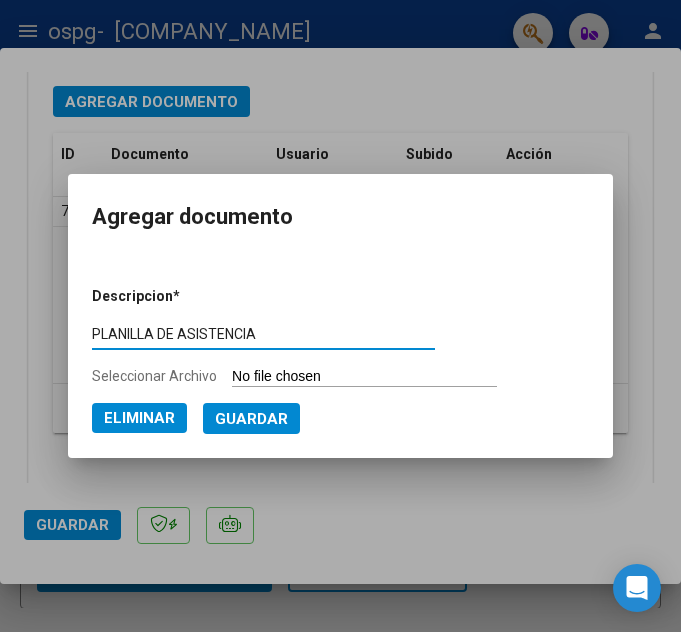 type on "PLANILLA DE ASISTENCIA" 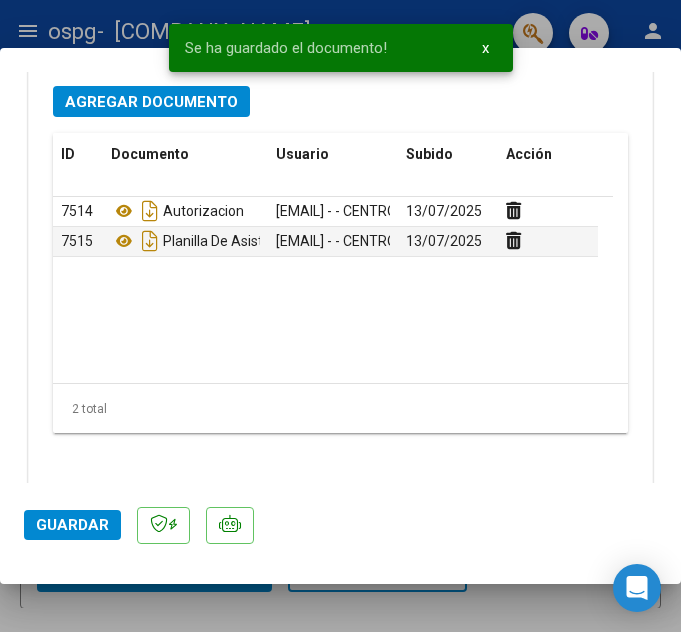 click on "Agregar Documento" at bounding box center [151, 101] 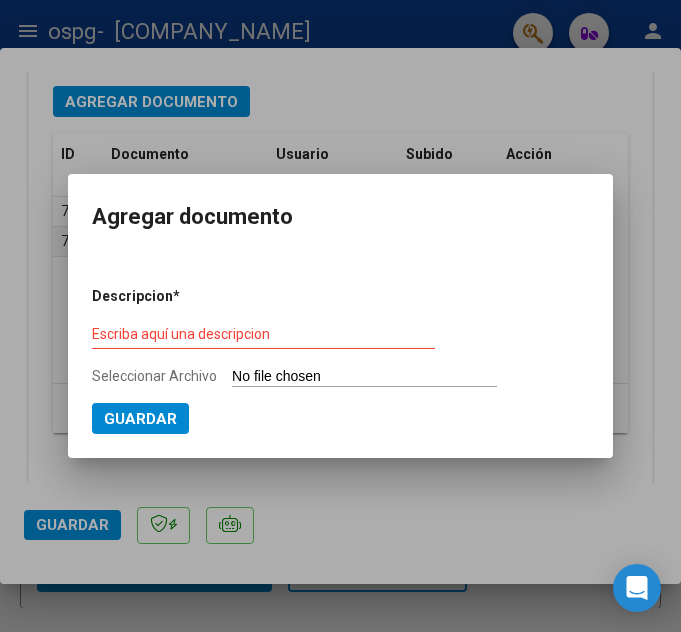 type on "C:\fakepath\[FILENAME].pdf" 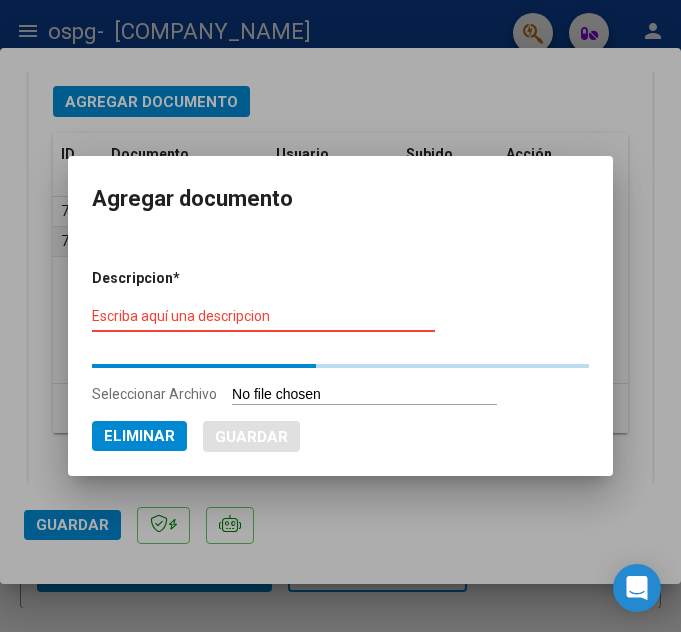 click on "Escriba aquí una descripcion" at bounding box center [263, 317] 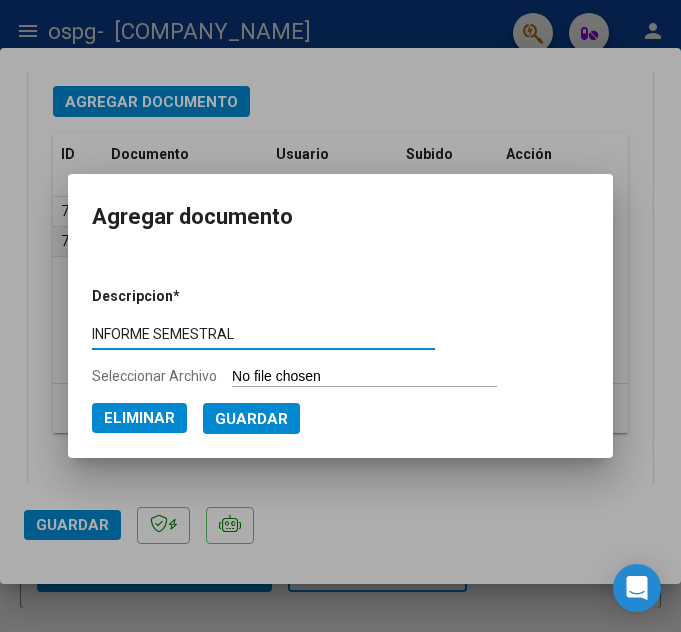 type on "INFORME SEMESTRAL" 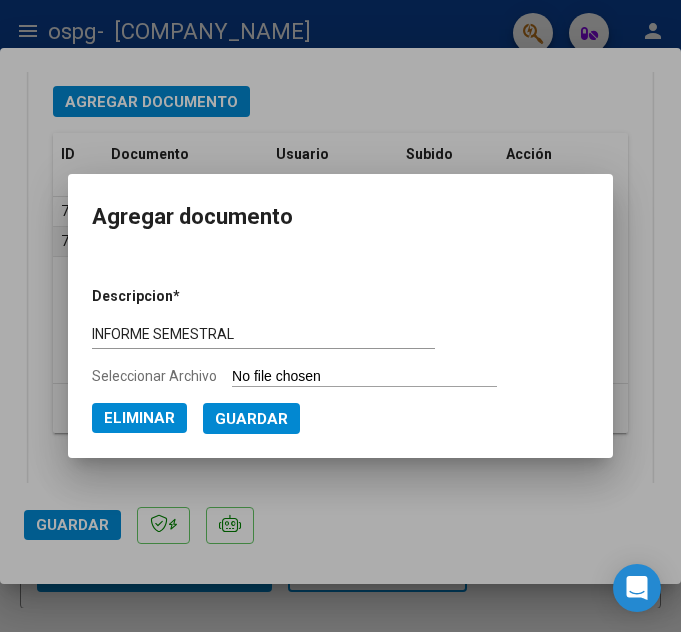 click on "Guardar" at bounding box center (251, 419) 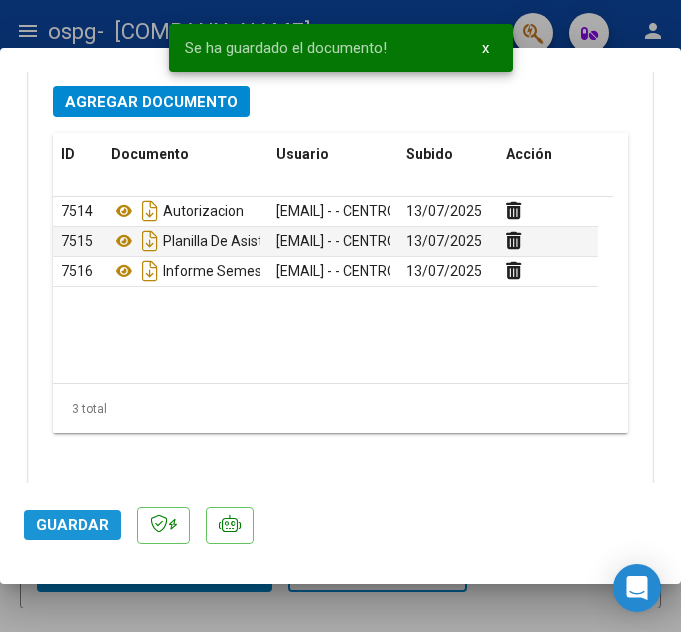 click on "Guardar" 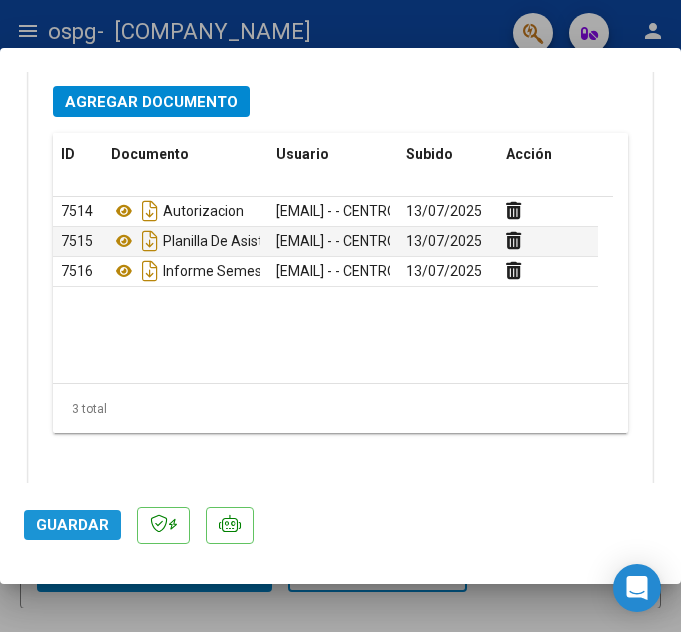 click on "Guardar" 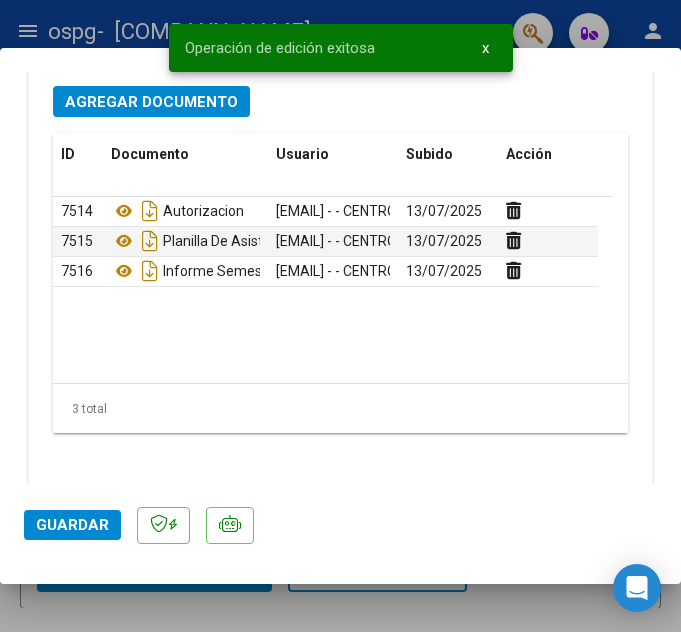 click at bounding box center [340, 316] 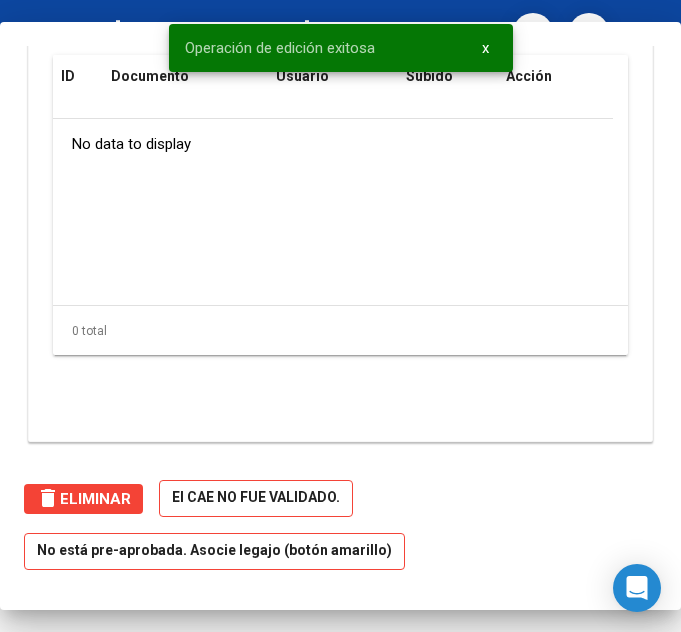 scroll, scrollTop: 1953, scrollLeft: 0, axis: vertical 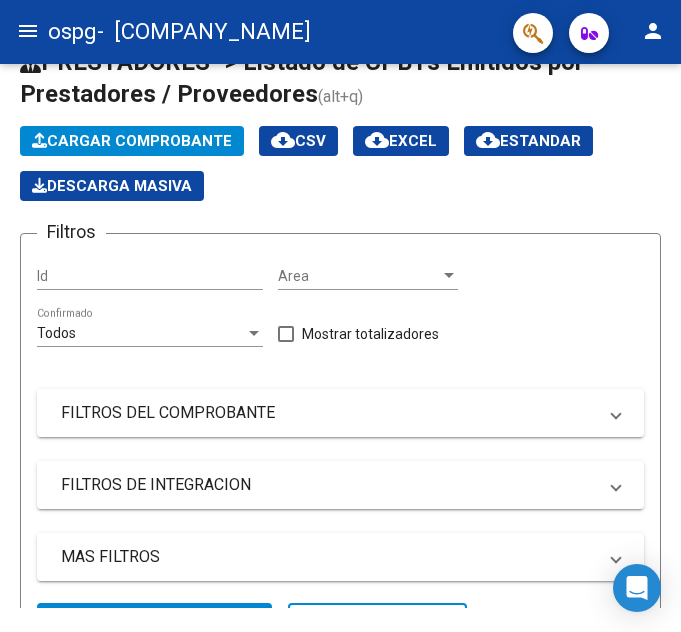 click on "Cargar Comprobante" 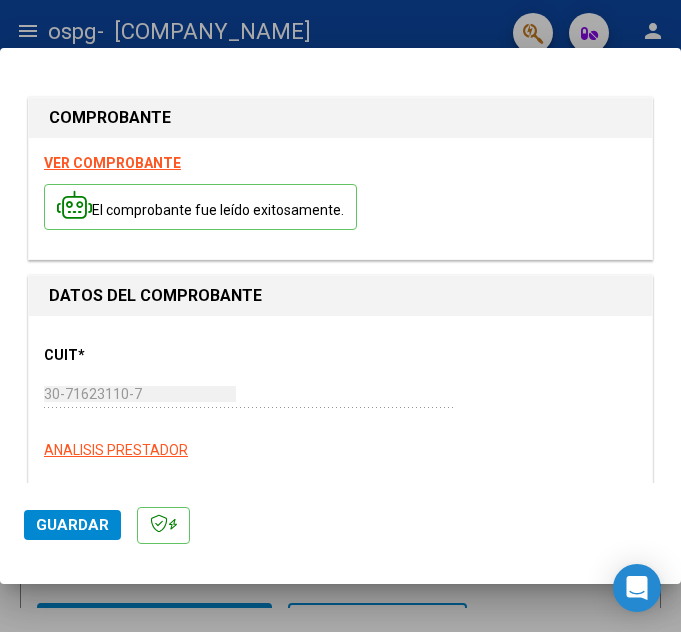 scroll, scrollTop: 359, scrollLeft: 0, axis: vertical 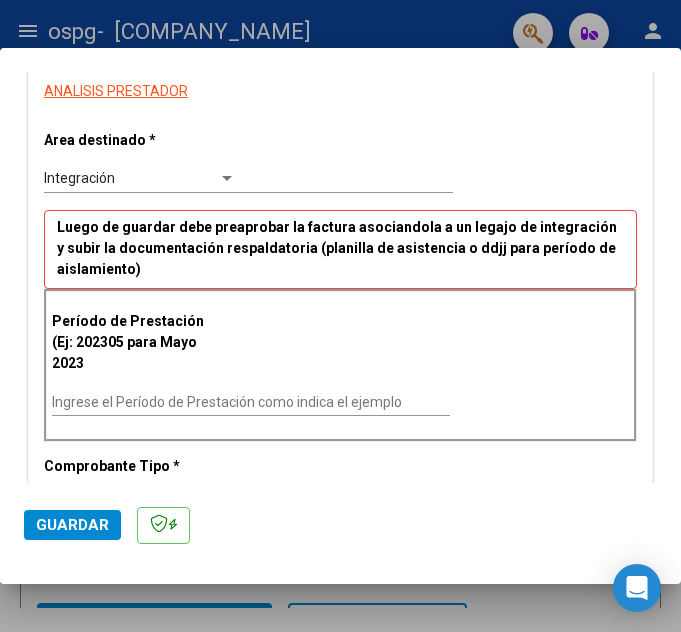 click on "Ingrese el Período de Prestación como indica el ejemplo" at bounding box center (251, 402) 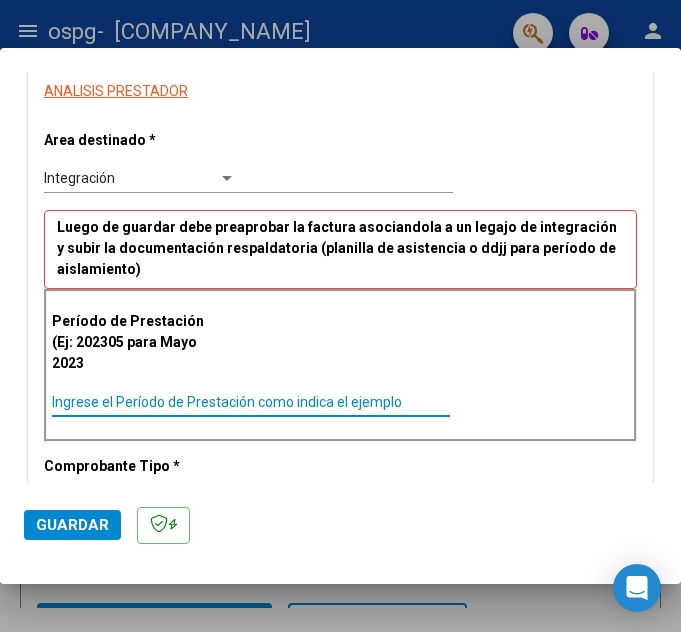 paste on "202506" 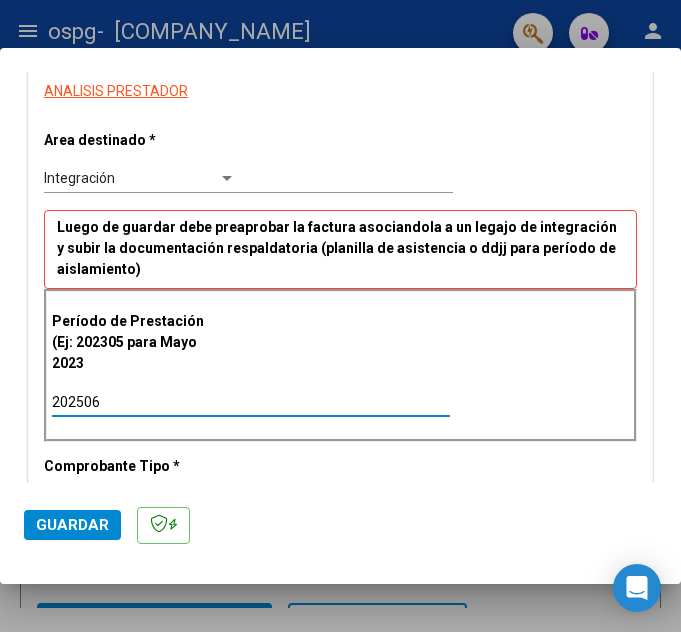 type on "202506" 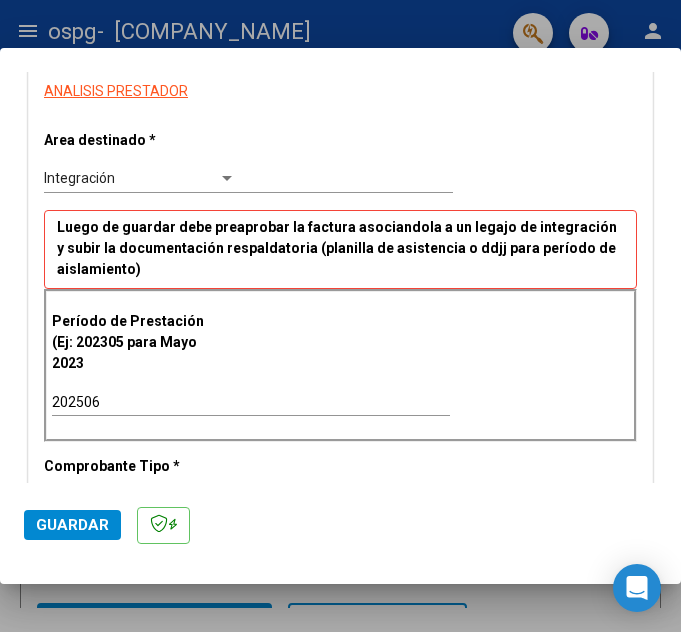 scroll, scrollTop: 1314, scrollLeft: 0, axis: vertical 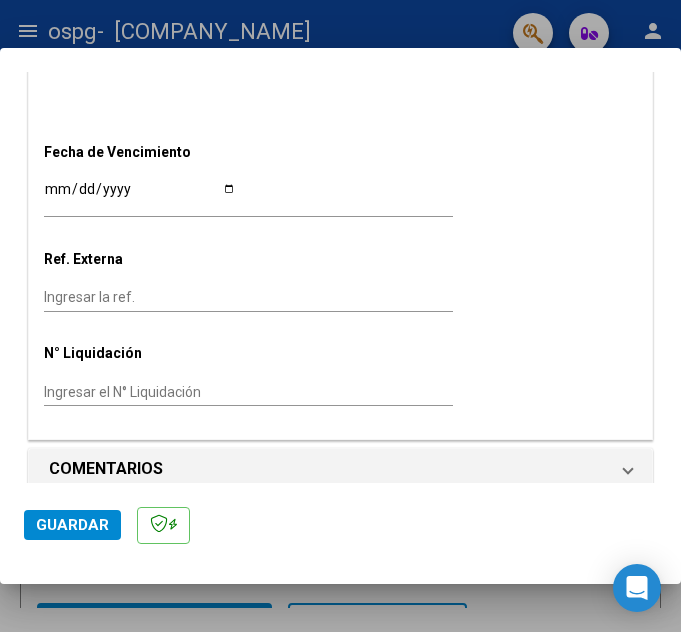 click on "Guardar" 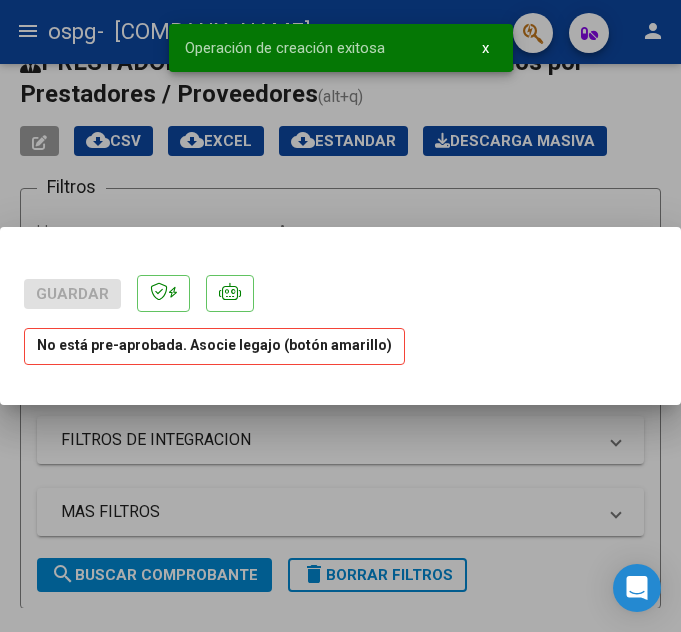 scroll, scrollTop: 0, scrollLeft: 0, axis: both 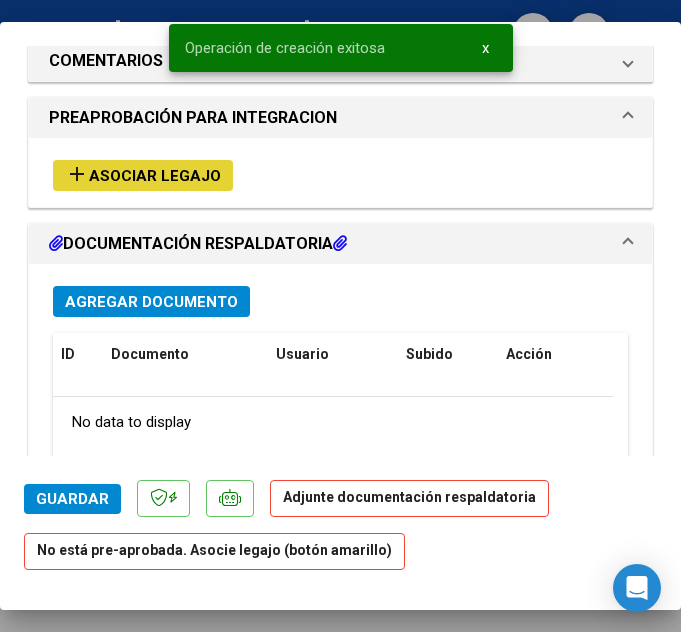 click on "add Asociar Legajo" at bounding box center (143, 175) 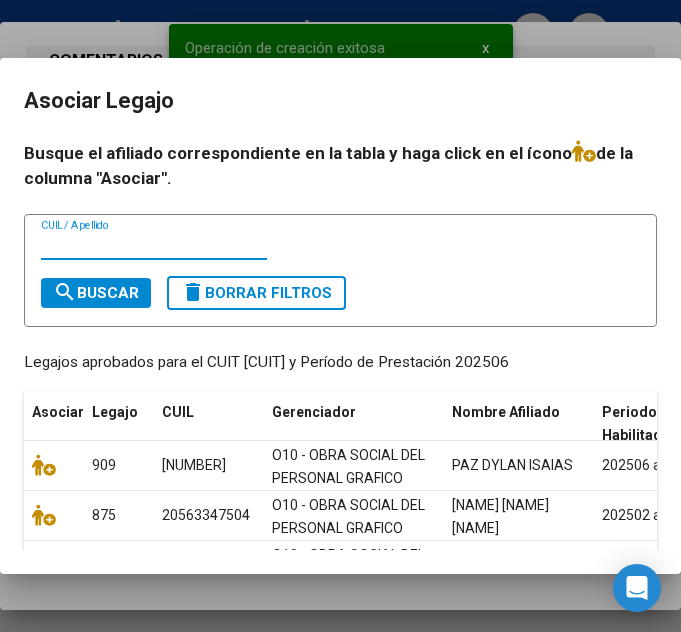 click on "CUIL / Apellido" at bounding box center [154, 245] 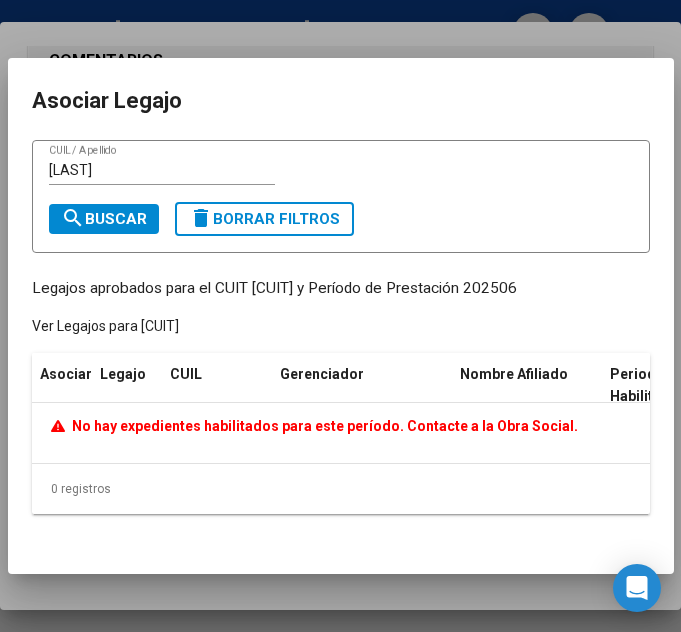 click on "AREGUI CUIL / Apellido" at bounding box center (162, 171) 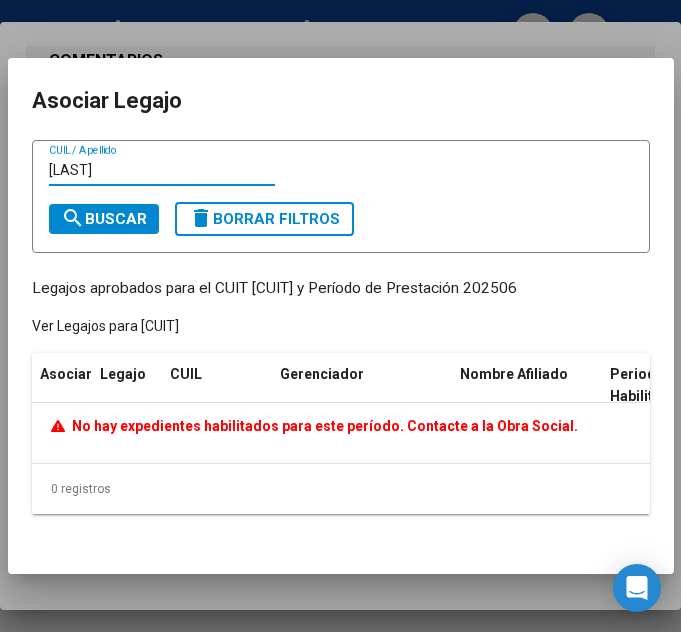 click on "[LAST]" at bounding box center [162, 170] 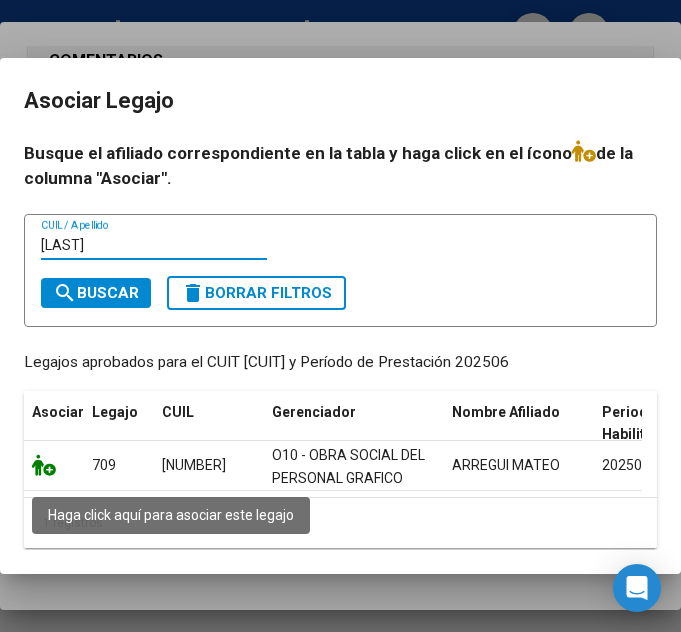 type on "[LAST]" 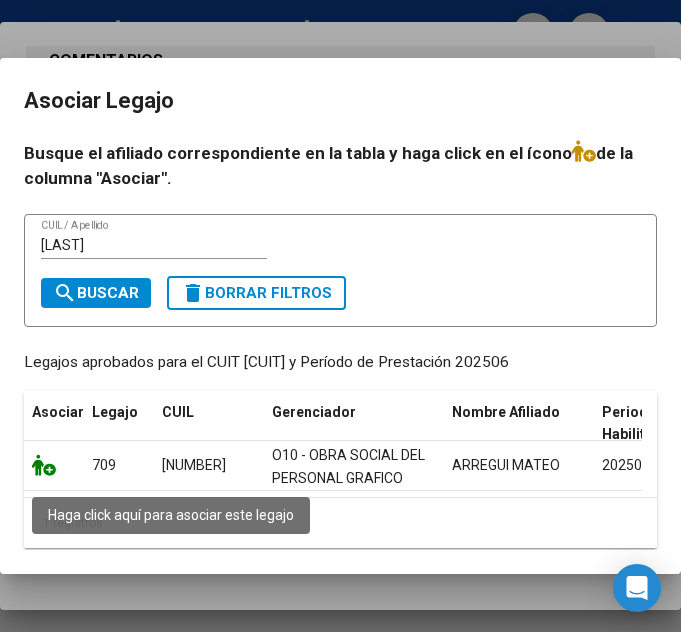 click 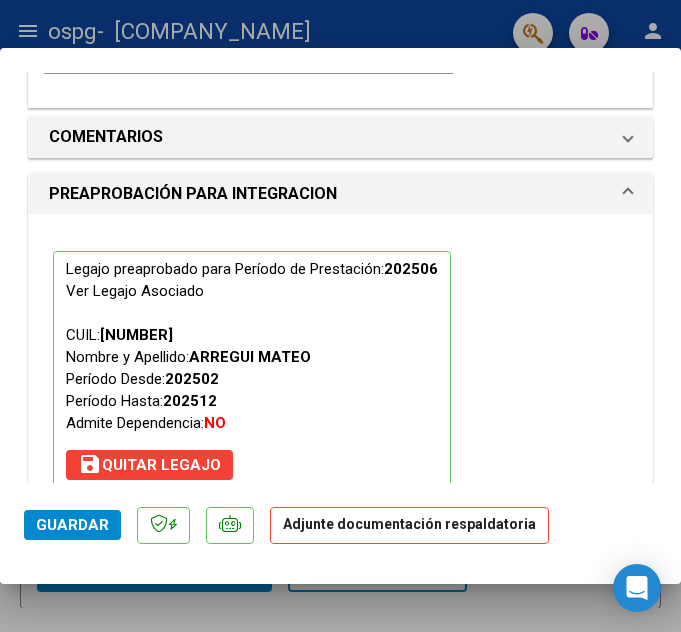 scroll, scrollTop: 1758, scrollLeft: 0, axis: vertical 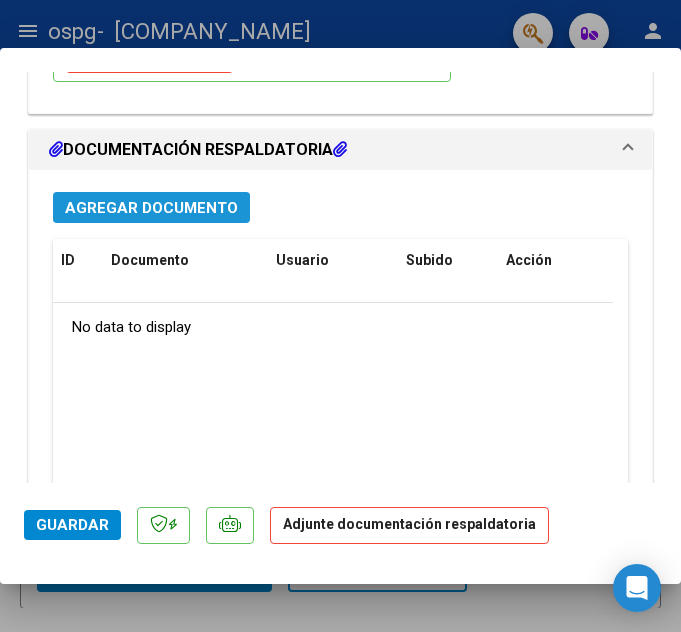 click on "Agregar Documento" at bounding box center (151, 207) 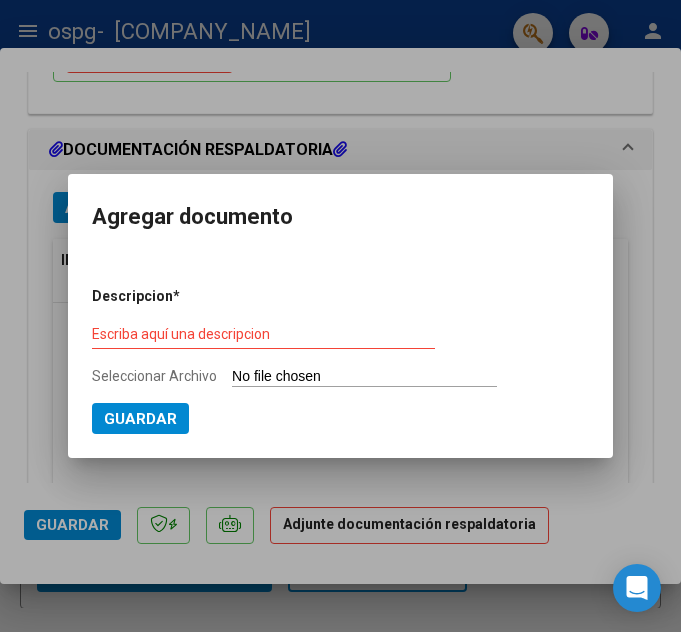 type on "C:\fakepath\[LAST] [FIRST] [BRAND] .pdf" 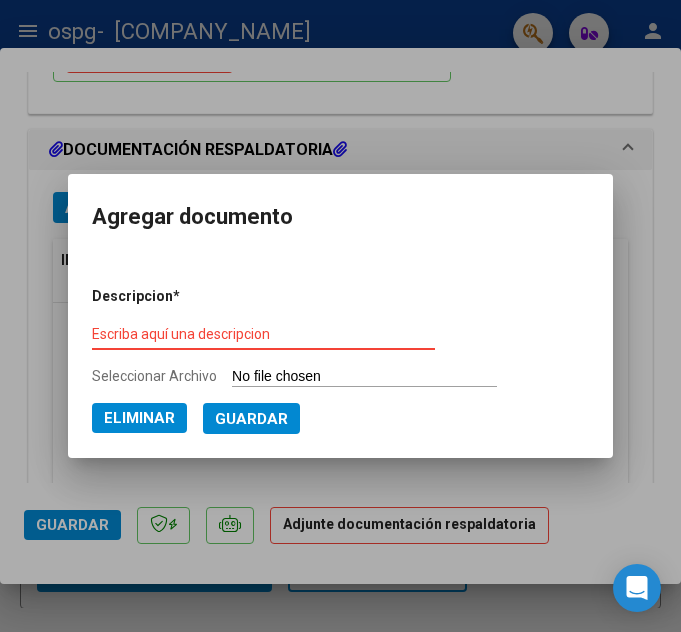 click on "Escriba aquí una descripcion" at bounding box center [263, 334] 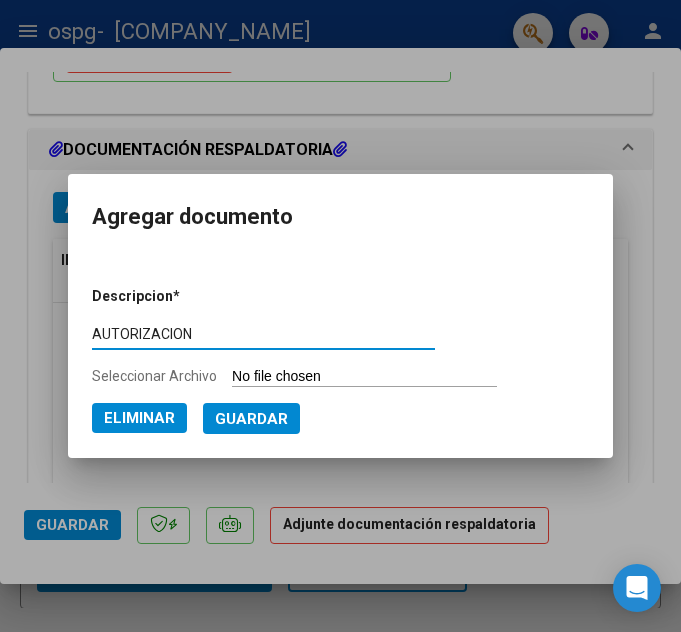 type on "AUTORIZACION" 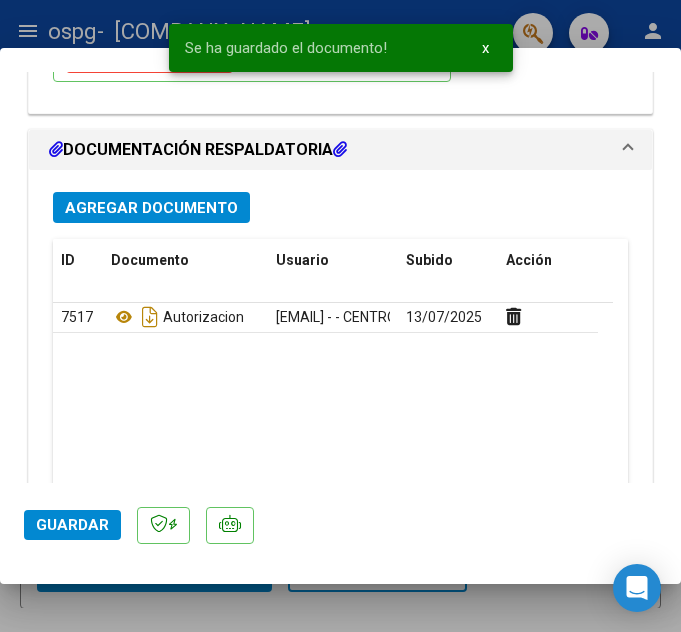 click on "Agregar Documento" at bounding box center [151, 208] 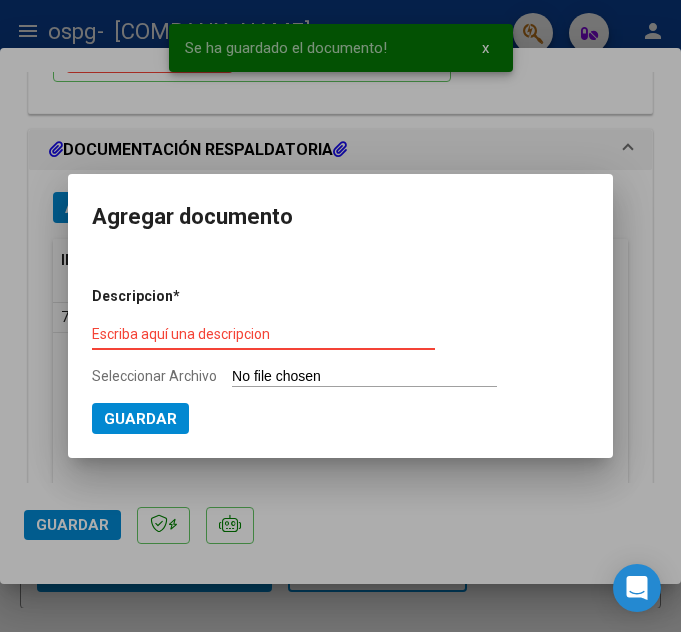 type on "C:\fakepath\[LAST] [FIRST] [DOCUMENT_TYPE].pdf" 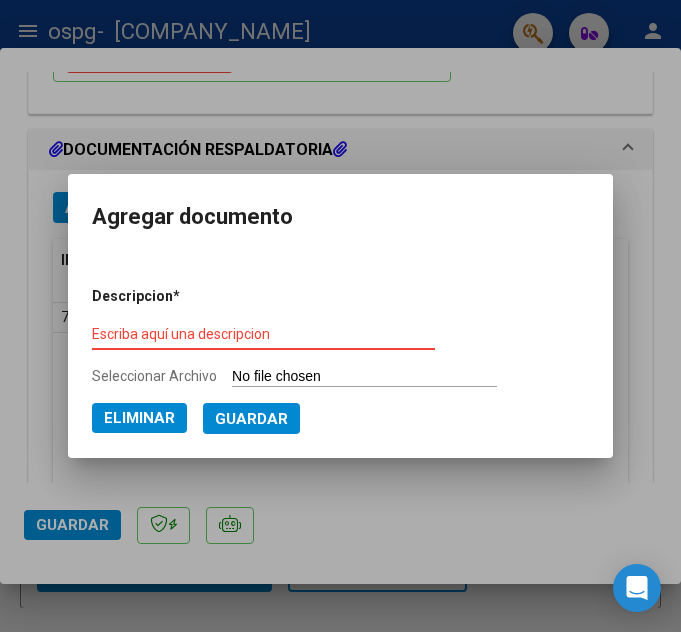 click on "Escriba aquí una descripcion" at bounding box center [263, 334] 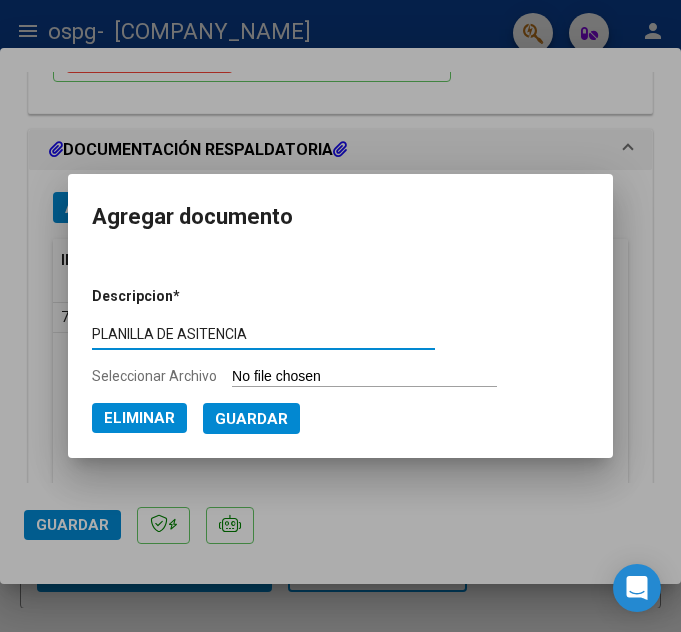 type on "PLANILLA DE ASITENCIA" 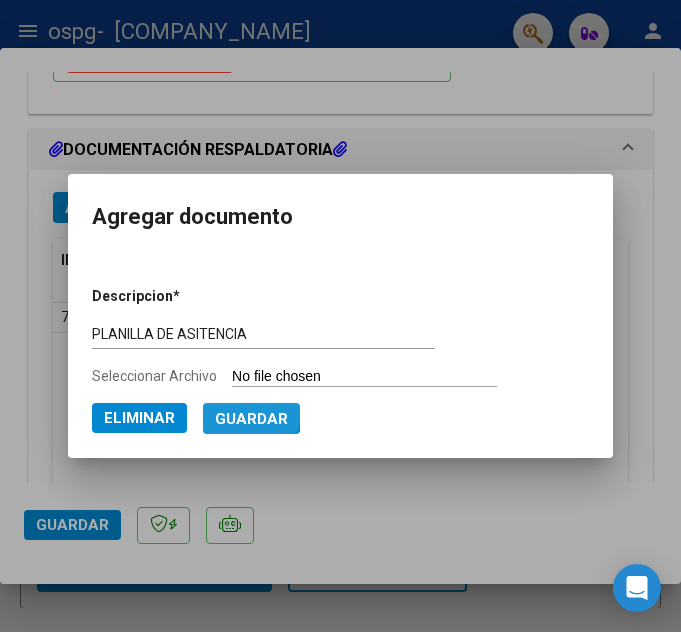 click on "Guardar" at bounding box center [251, 418] 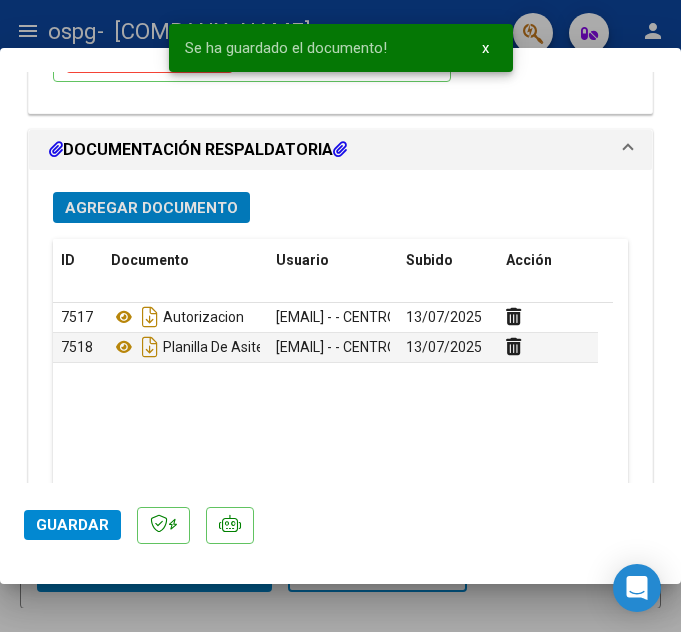 click on "Agregar Documento" at bounding box center [151, 208] 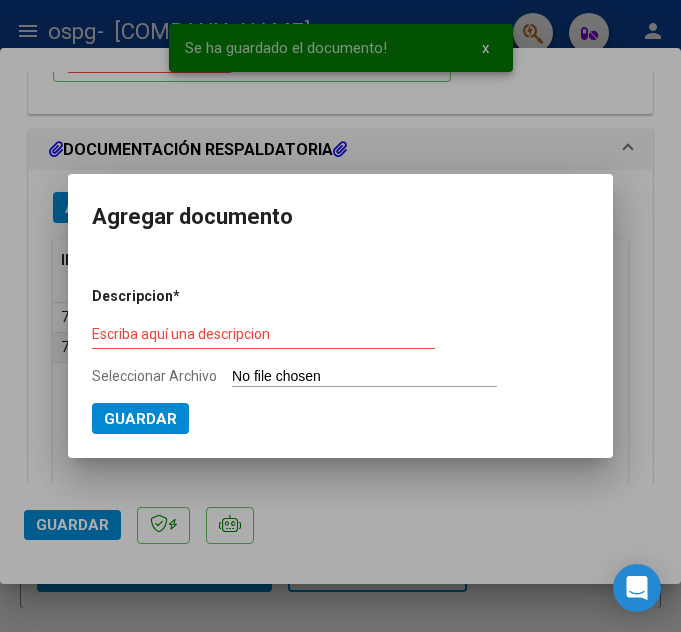 type on "C:\fakepath\[NAME] [NAME] S GRAFICOS OSPG.pdf" 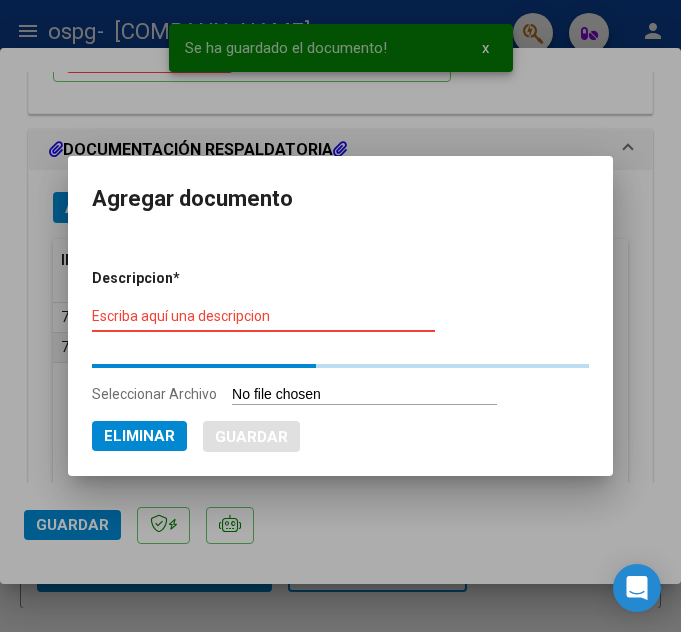 click on "Escriba aquí una descripcion" at bounding box center [263, 316] 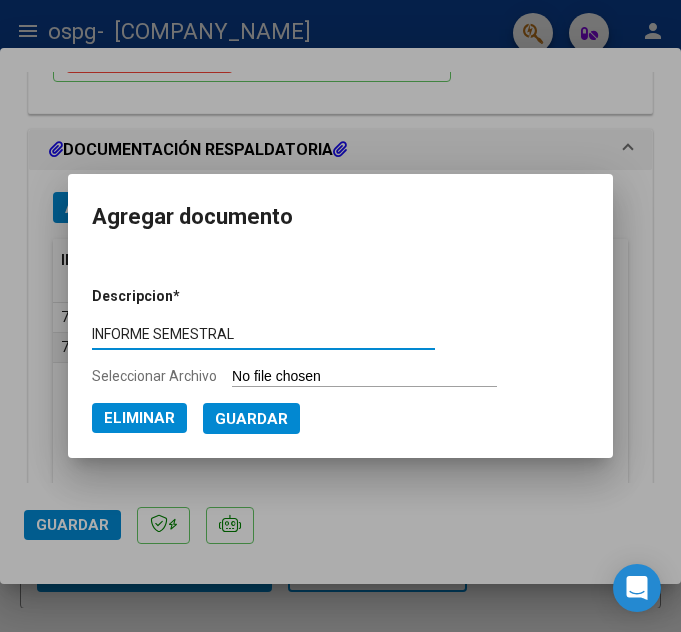 type on "INFORME SEMESTRAL" 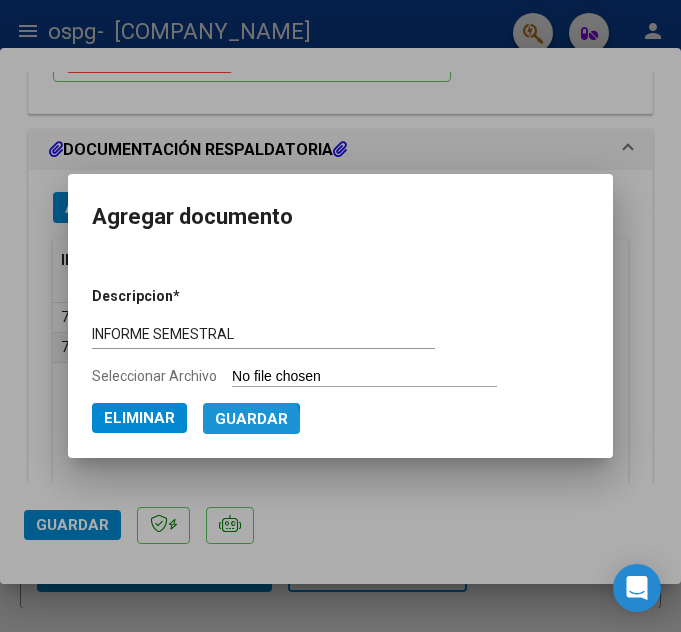 click on "Guardar" at bounding box center [251, 419] 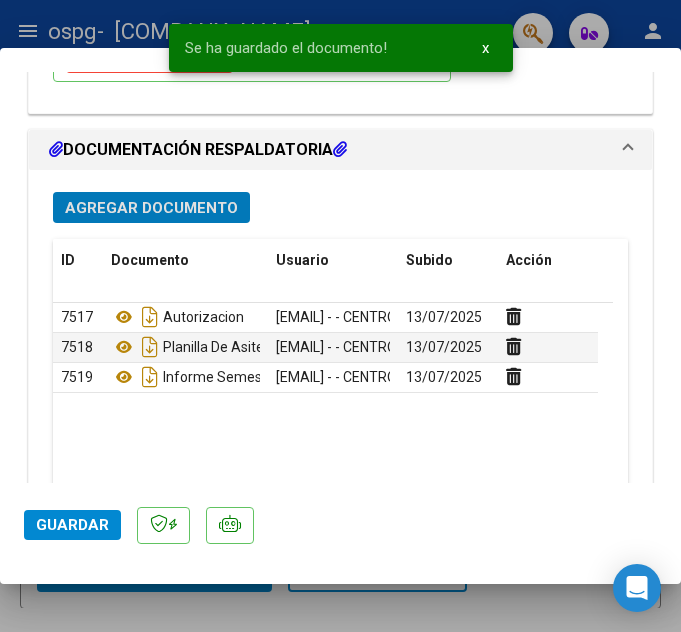 click on "Guardar" 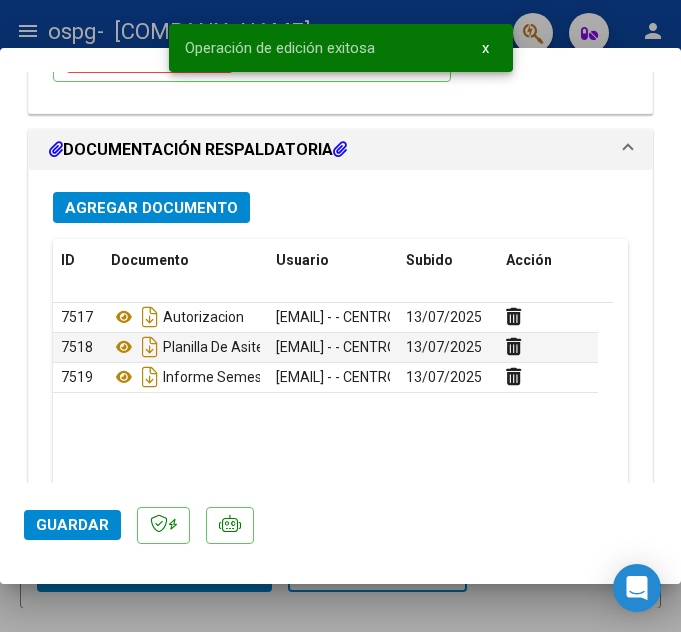 click at bounding box center [340, 316] 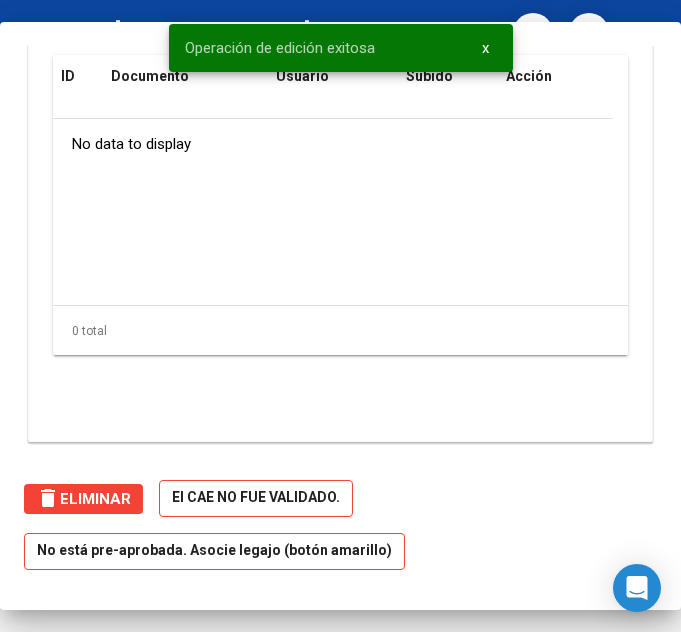 scroll, scrollTop: 1847, scrollLeft: 0, axis: vertical 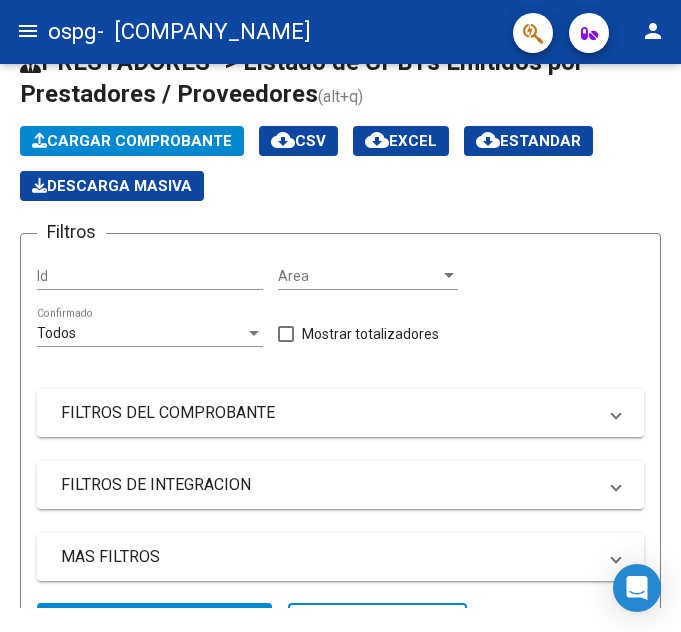 click on "Cargar Comprobante" 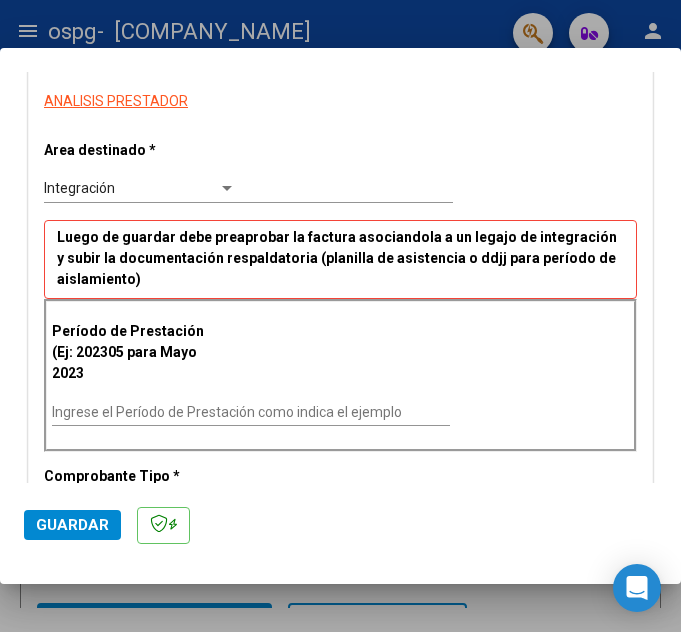 scroll, scrollTop: 354, scrollLeft: 0, axis: vertical 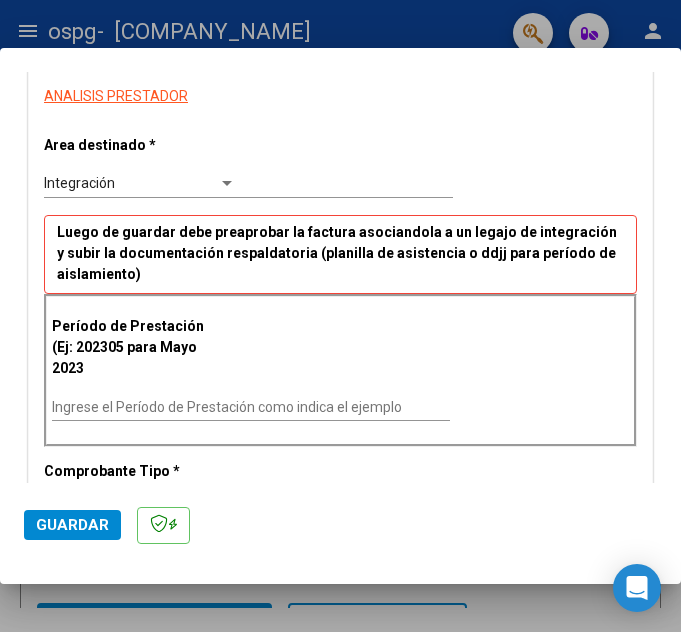 click on "Ingrese el Período de Prestación como indica el ejemplo" at bounding box center (251, 407) 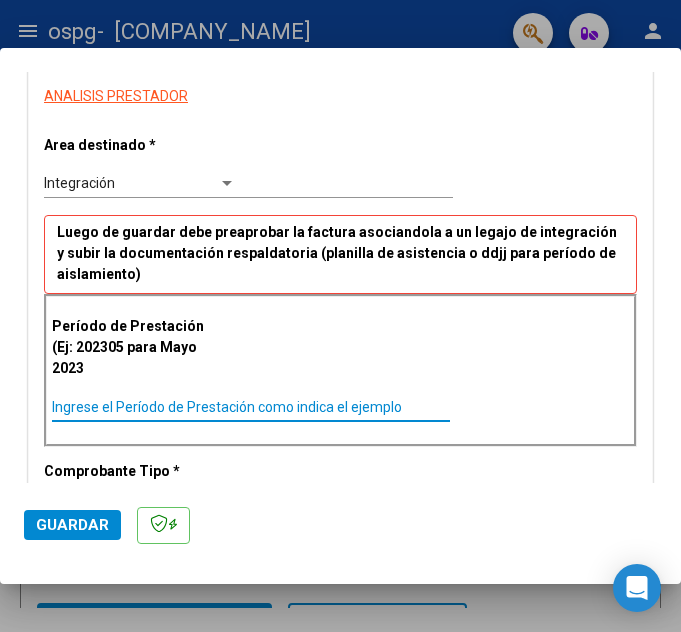 click on "Ingrese el Período de Prestación como indica el ejemplo" at bounding box center (251, 407) 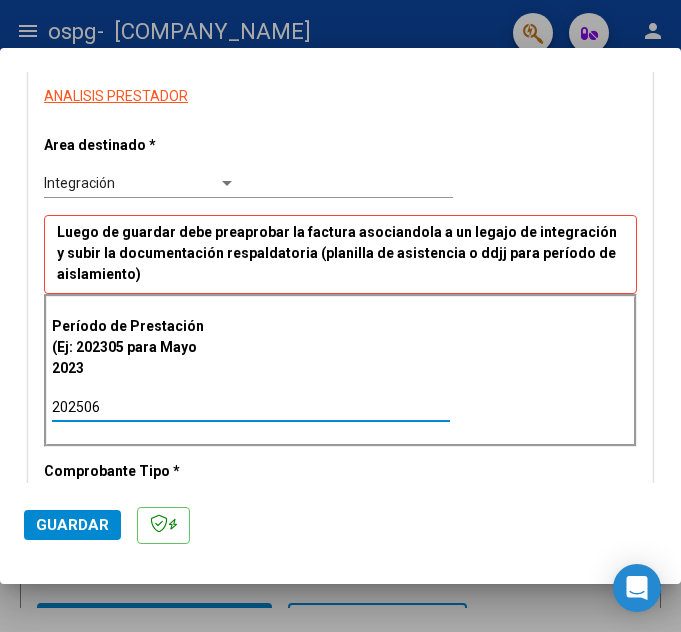 type on "202506" 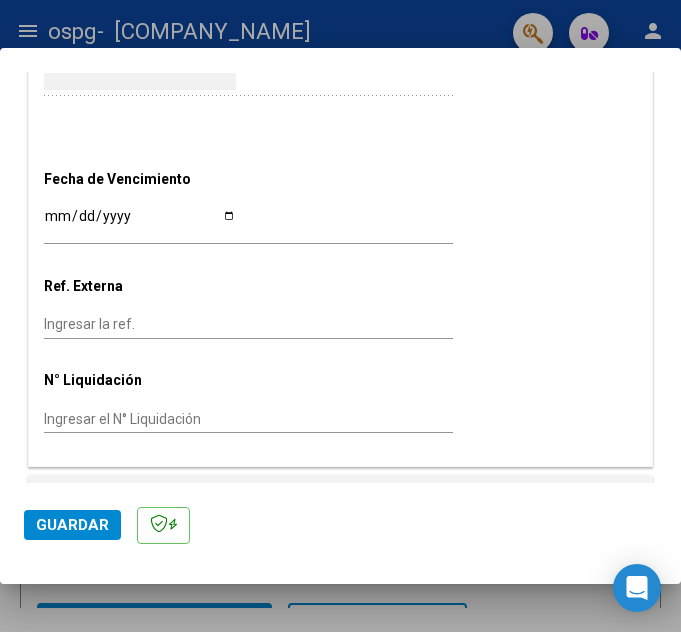 scroll, scrollTop: 1314, scrollLeft: 0, axis: vertical 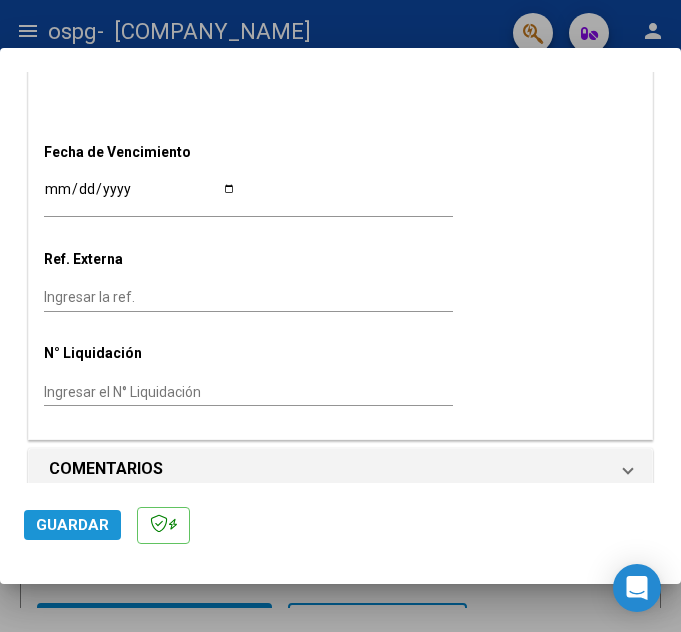 click on "Guardar" 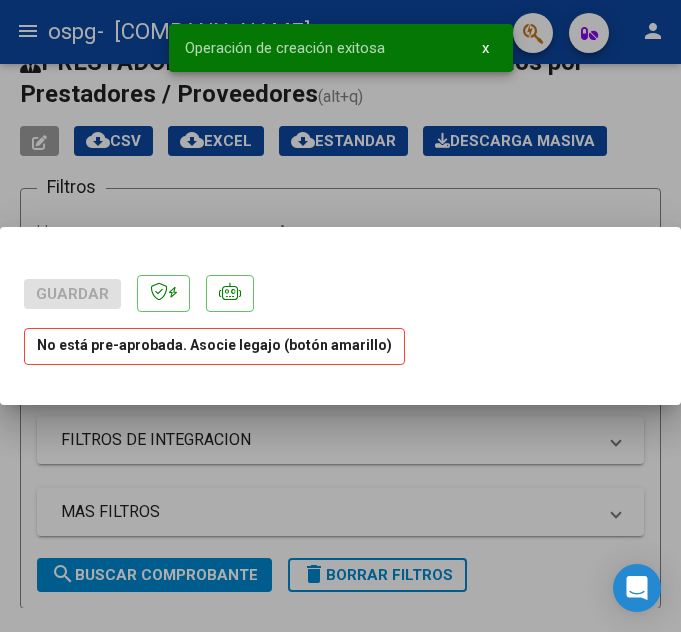 scroll, scrollTop: 0, scrollLeft: 0, axis: both 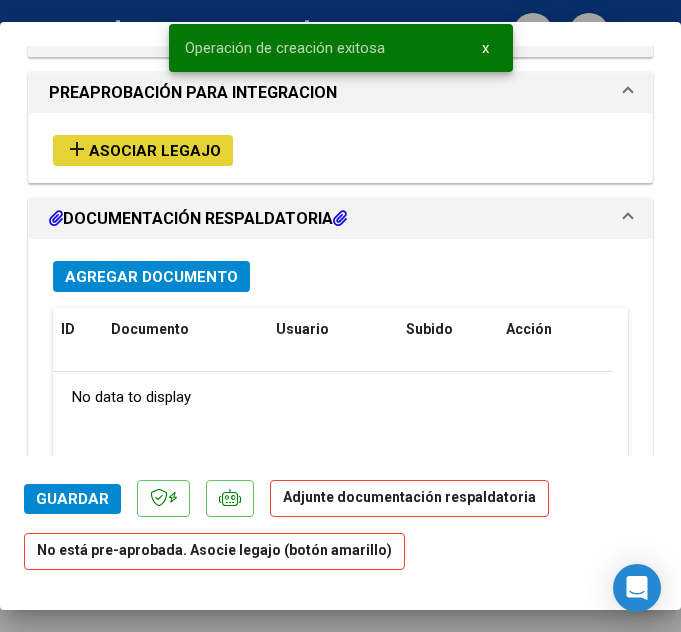 click on "add Asociar Legajo" at bounding box center [143, 150] 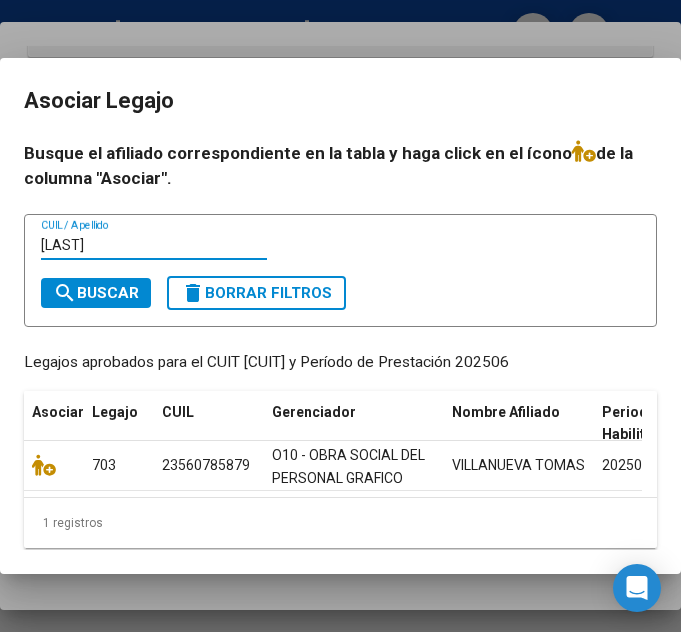 click on "[LAST]" at bounding box center [154, 245] 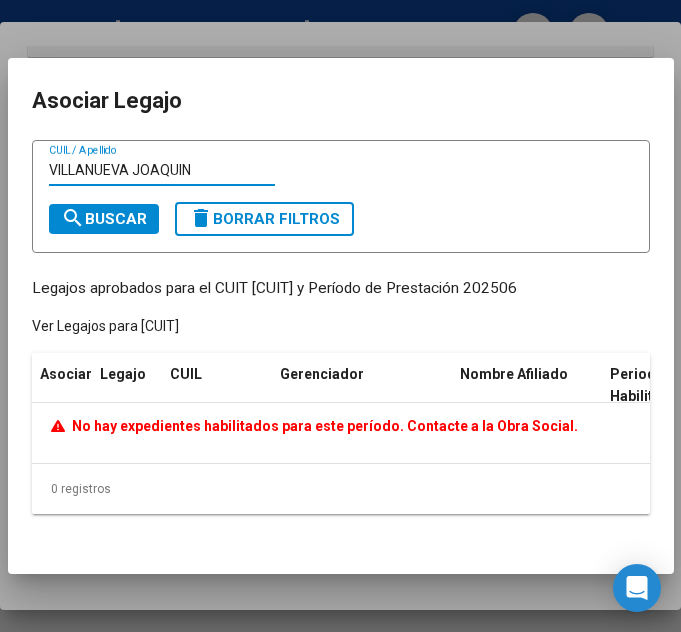 type on "VILLANUEVA JOAQUIN" 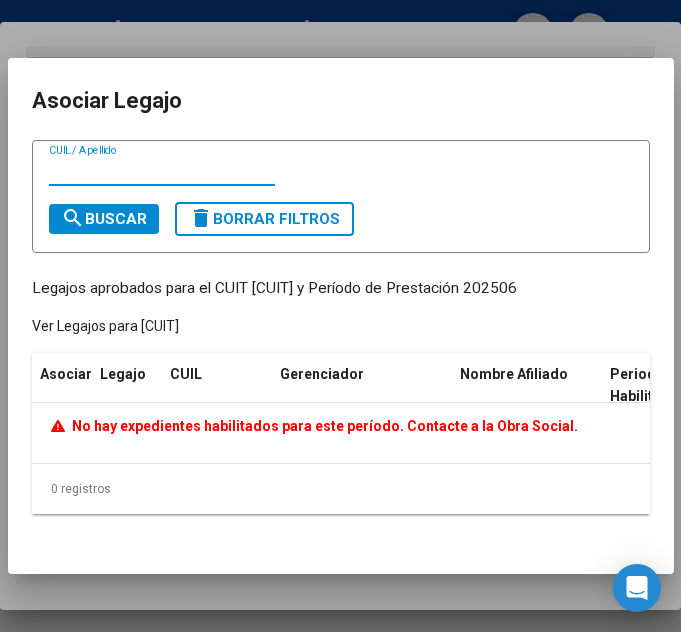 click on "CUIL / Apellido" at bounding box center [162, 170] 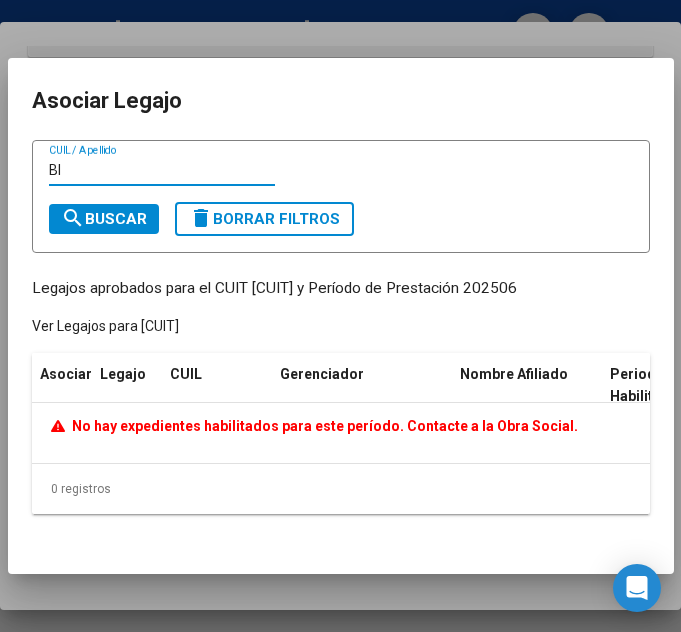 type on "B" 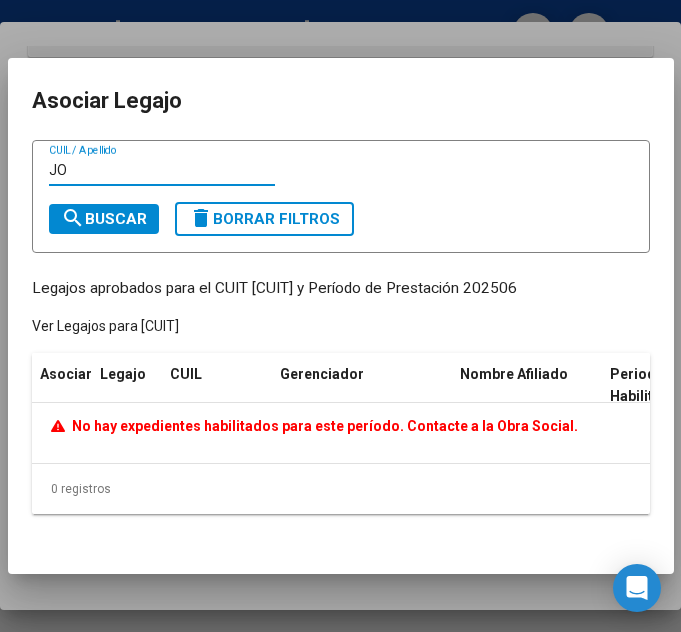 type on "J" 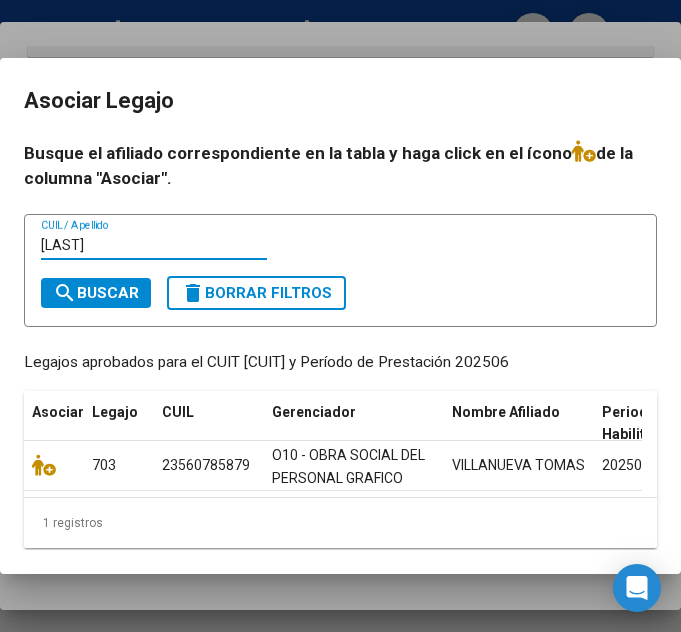 type on "[LAST]" 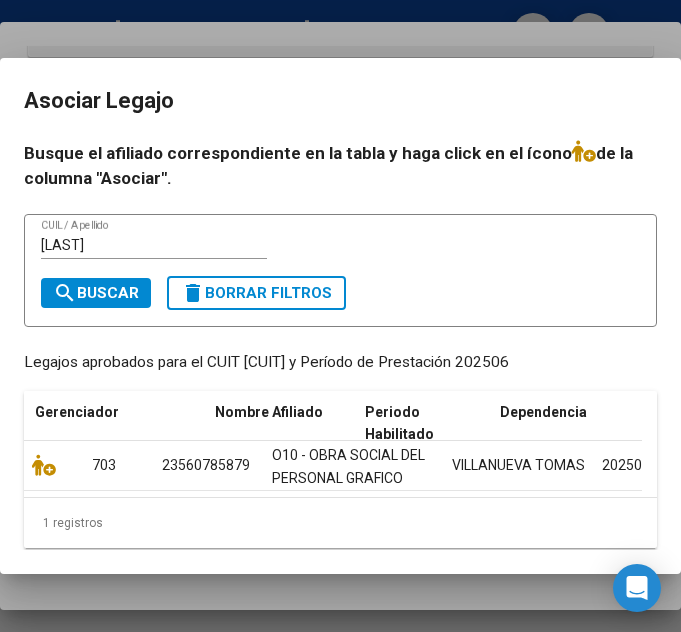 scroll, scrollTop: 0, scrollLeft: 237, axis: horizontal 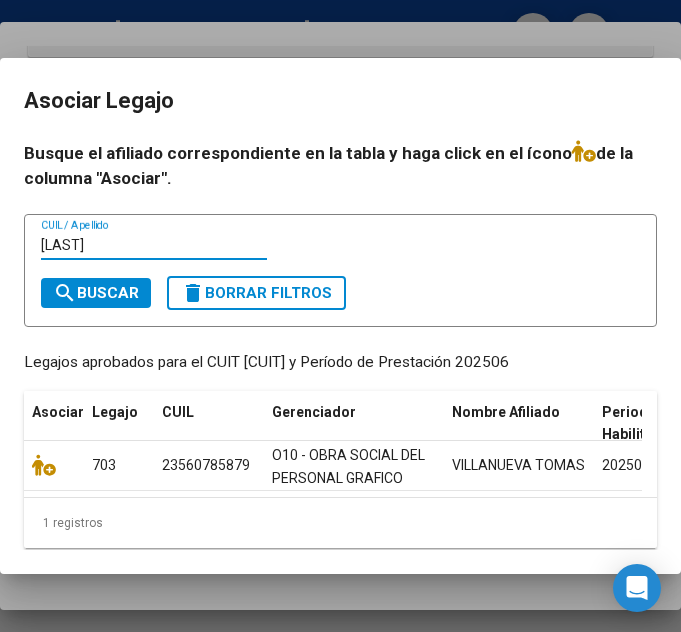 drag, startPoint x: 176, startPoint y: 250, endPoint x: -1, endPoint y: 268, distance: 177.9129 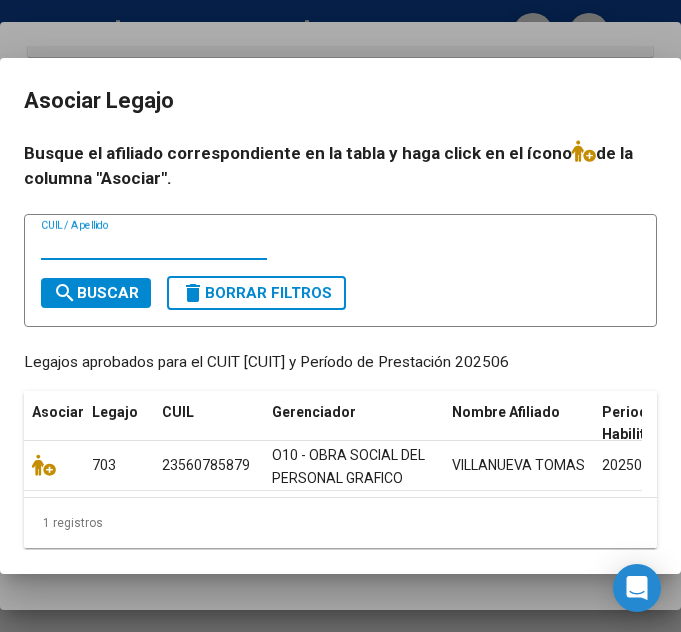 type 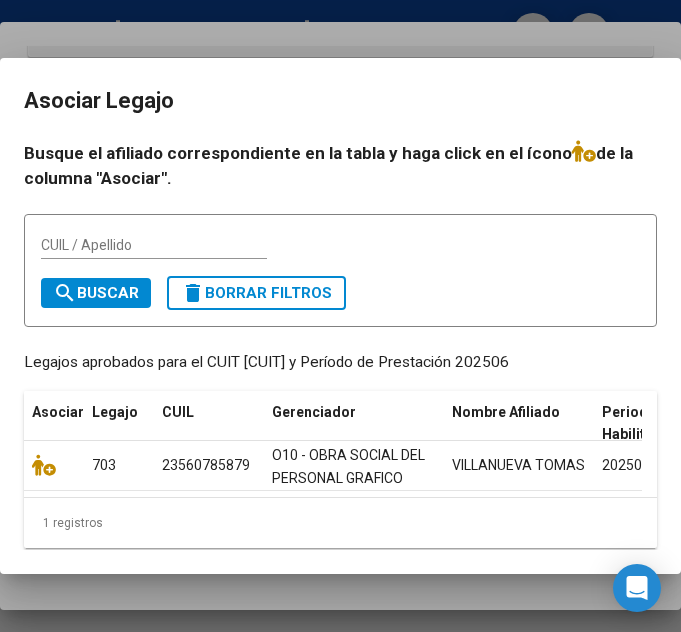 click on "Legajos aprobados para el CUIT [CUIT] y Período de Prestación 202506" at bounding box center [340, 362] 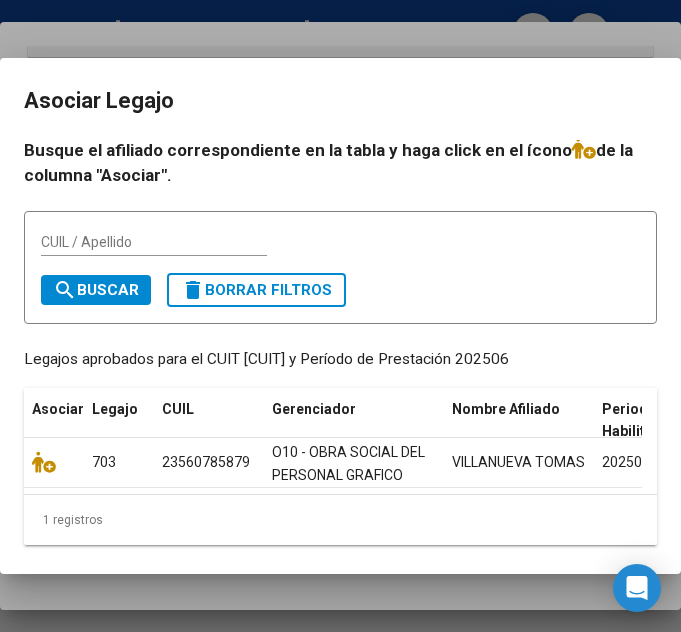 drag, startPoint x: 580, startPoint y: 558, endPoint x: 551, endPoint y: 551, distance: 29.832869 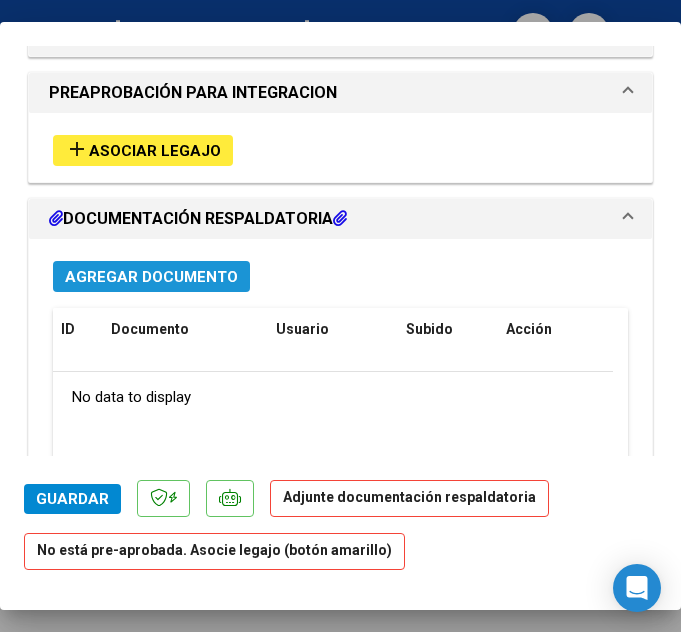 click on "Agregar Documento" at bounding box center (151, 277) 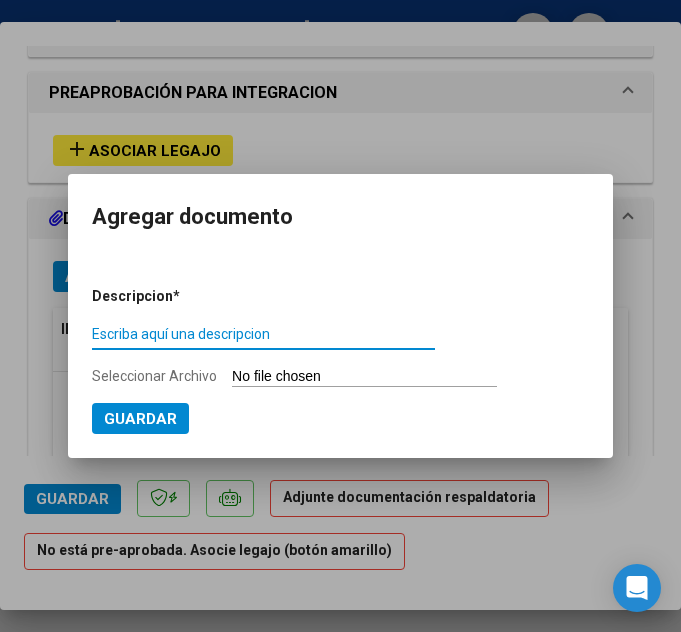 click on "Escriba aquí una descripcion" at bounding box center (263, 334) 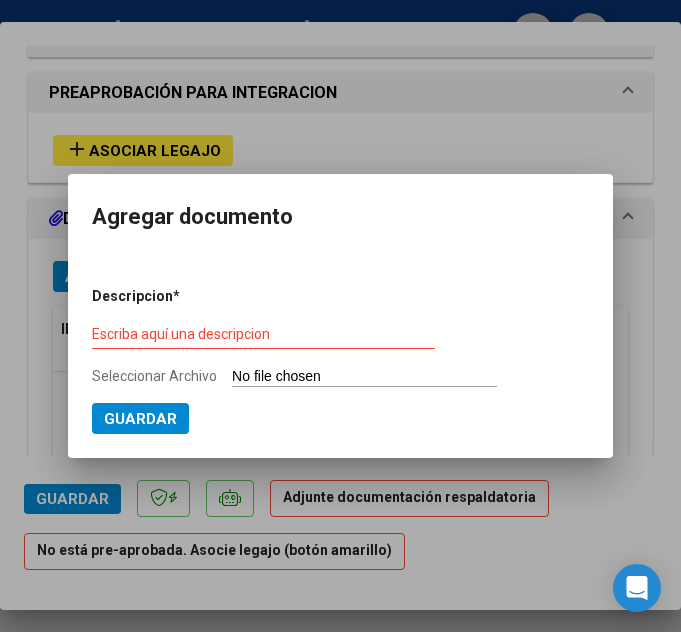 click on "Escriba aquí una descripcion" at bounding box center [263, 334] 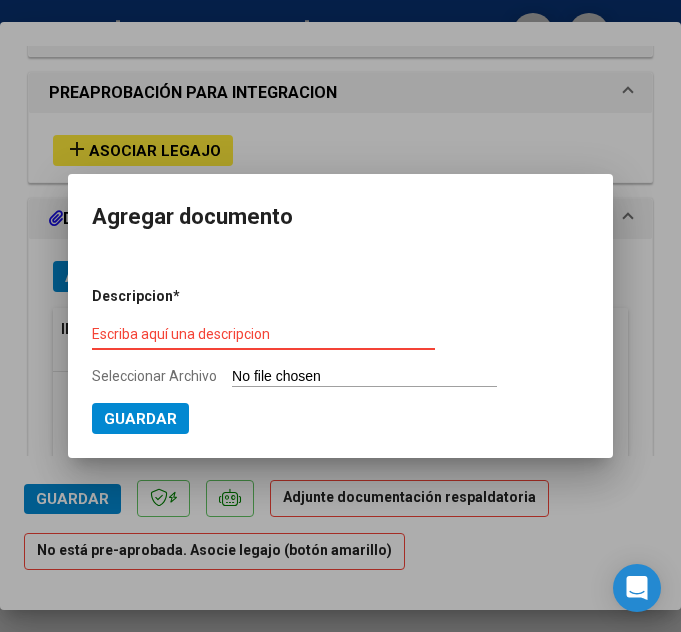 click on "Seleccionar Archivo" at bounding box center (364, 377) 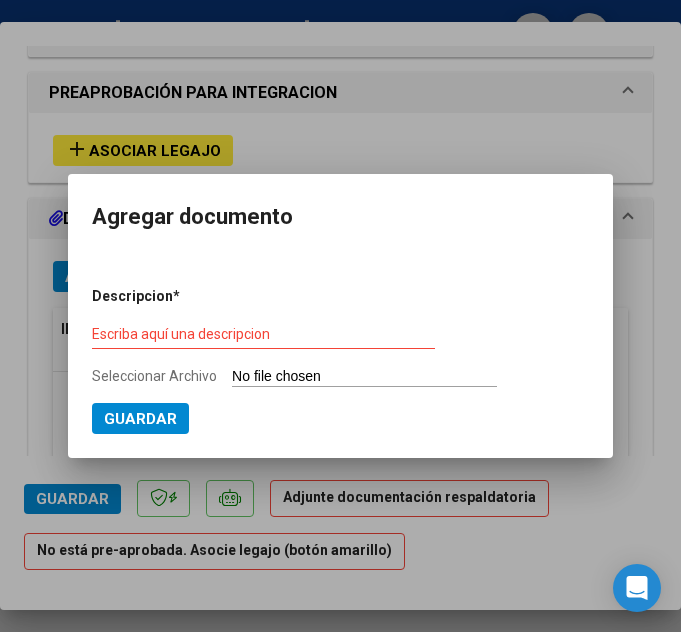 type on "C:\fakepath\[LAST] [FIRST] [BRAND] - [BRAND] .pdf" 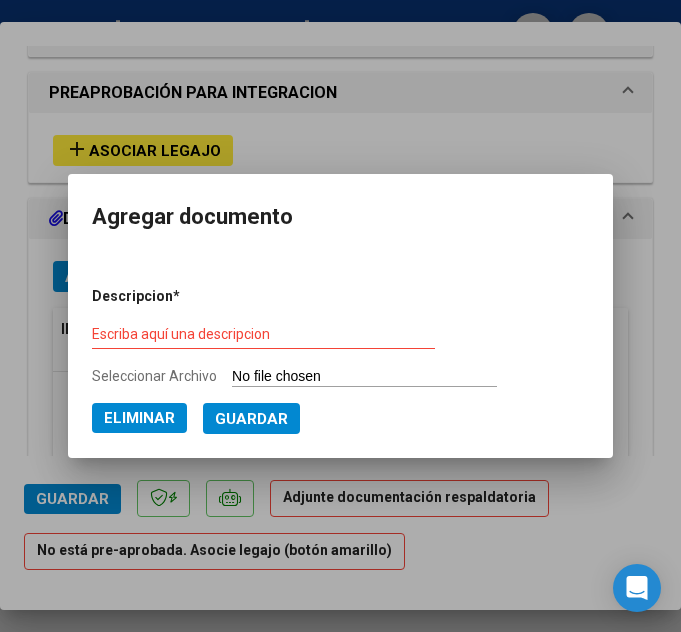 click on "Escriba aquí una descripcion" at bounding box center (263, 334) 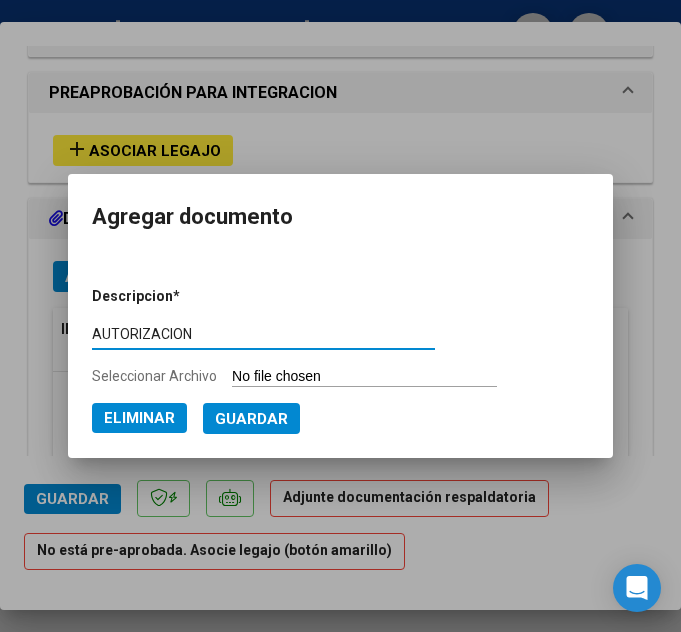 type on "AUTORIZACION" 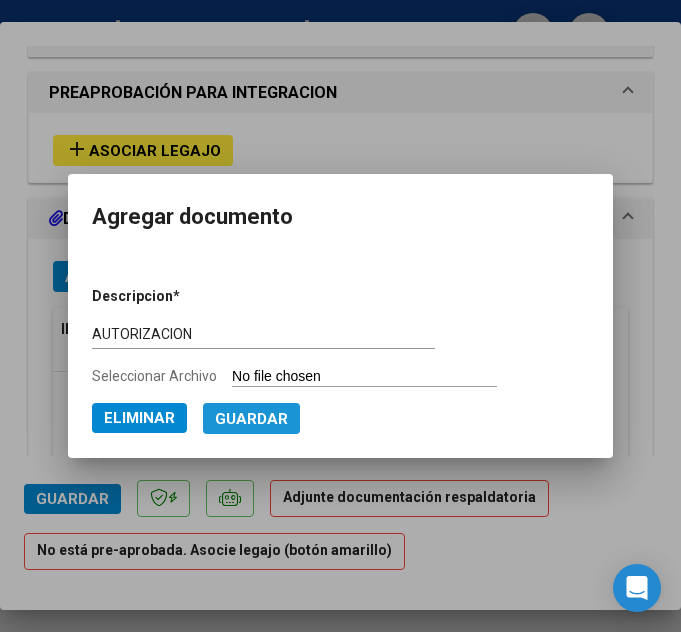 click on "Guardar" at bounding box center [251, 418] 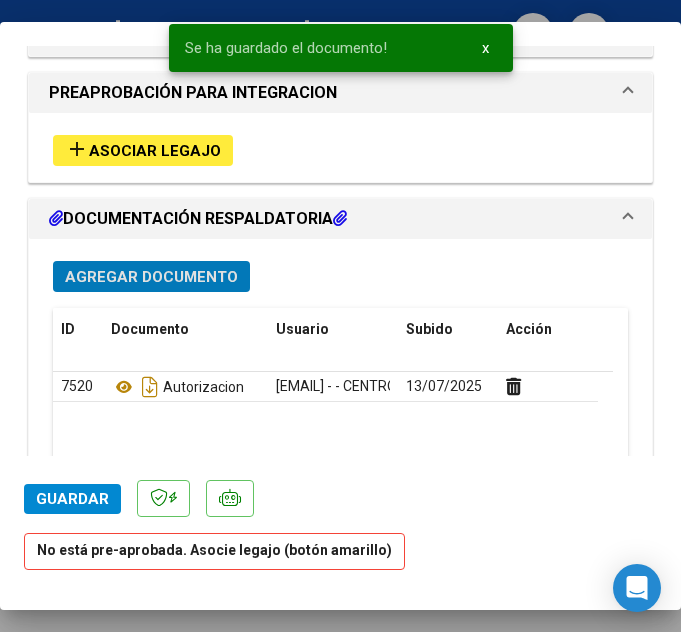 click on "Agregar Documento" at bounding box center (151, 277) 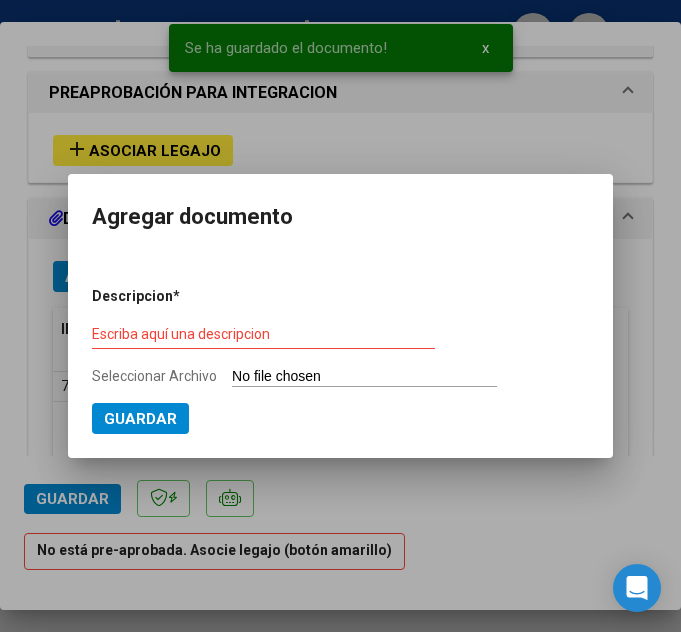 type on "C:\fakepath\[NAME] [NAME] PLANILLA ASISTENCIA JUNIO S GRAFICOS - OSPG.pdf" 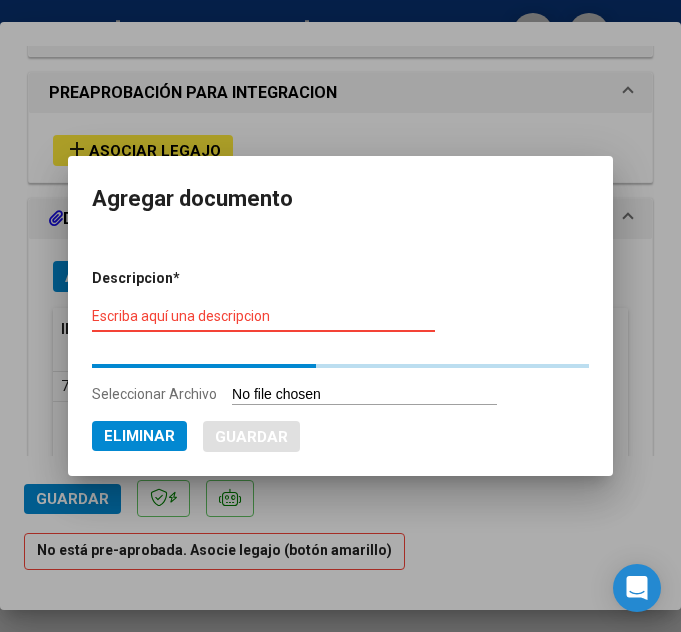 click on "Escriba aquí una descripcion" at bounding box center [263, 317] 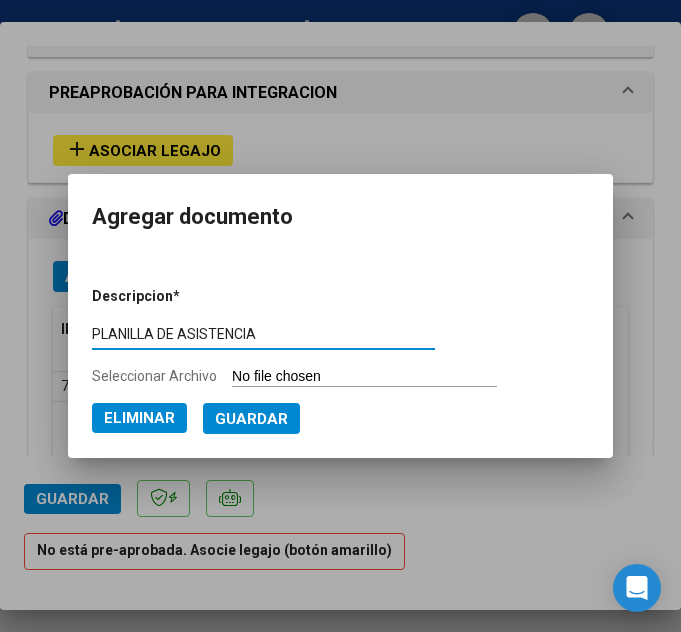 type on "PLANILLA DE ASISTENCIA" 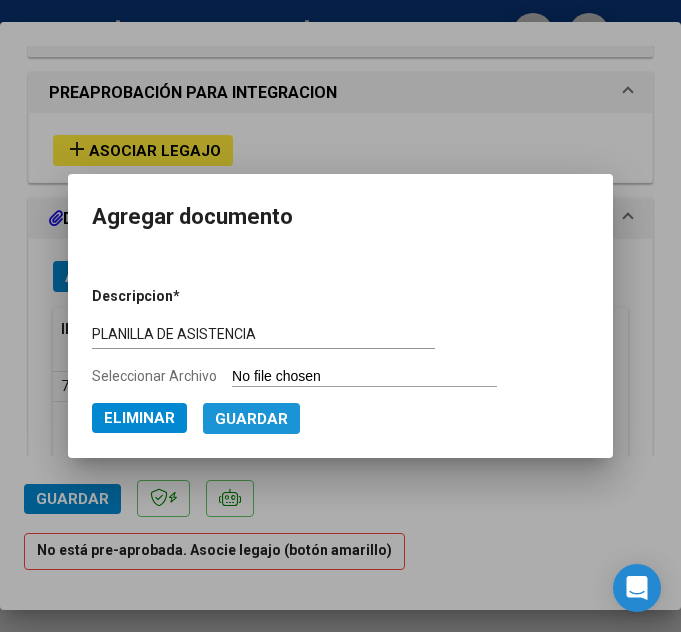 click on "Guardar" at bounding box center [251, 419] 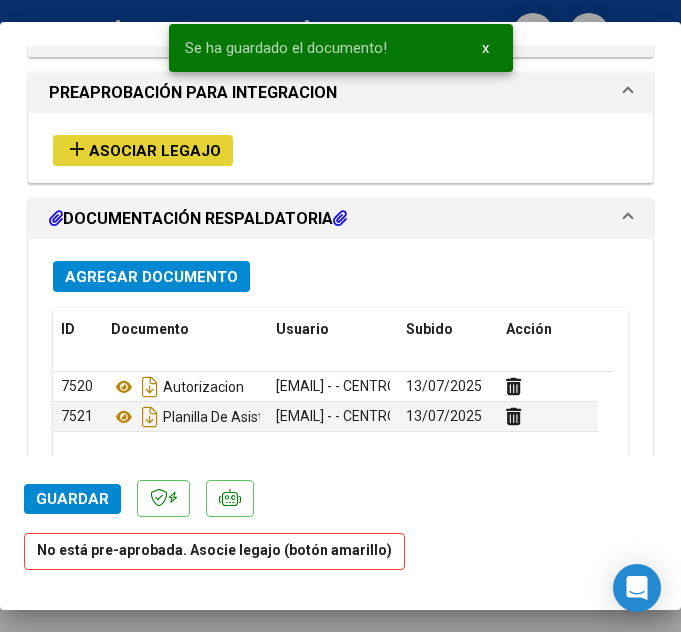 click on "Asociar Legajo" at bounding box center [155, 151] 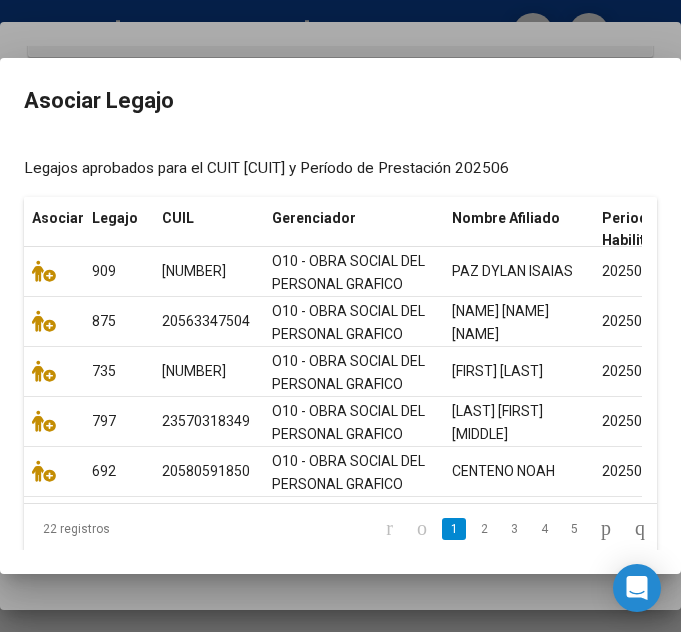 scroll, scrollTop: 198, scrollLeft: 0, axis: vertical 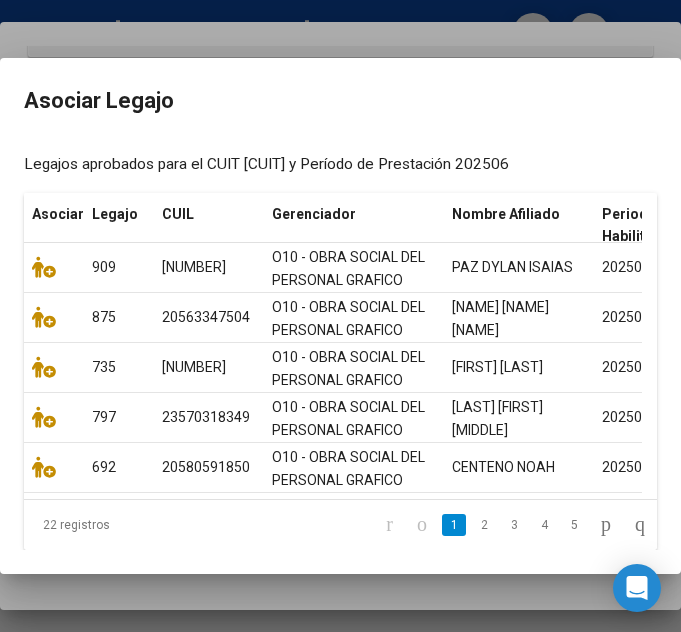 click at bounding box center (340, 316) 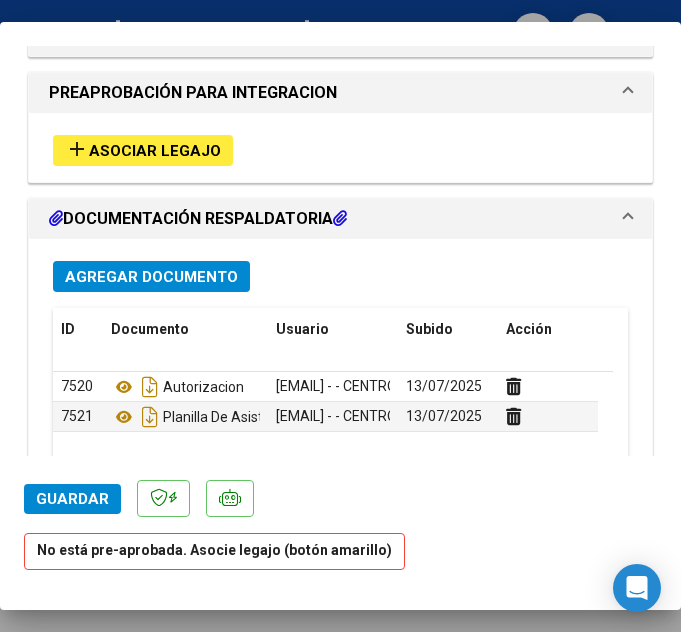 click on "Agregar Documento" at bounding box center [151, 277] 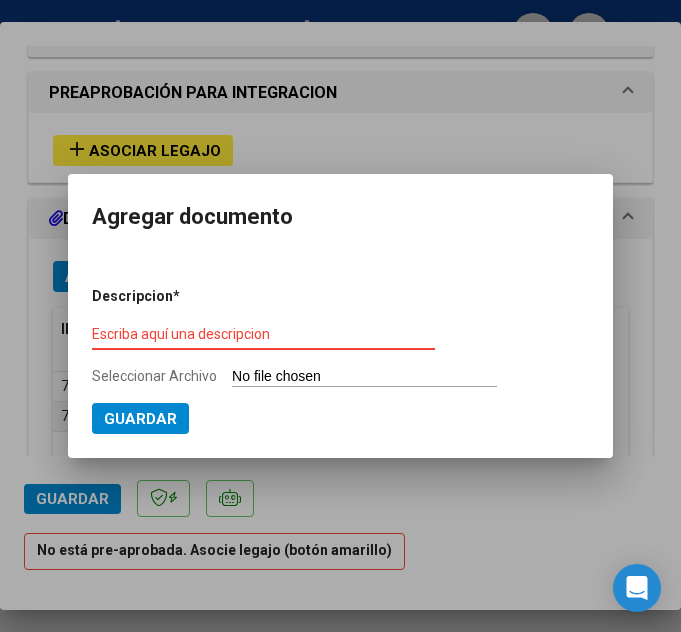 type on "C:\fakepath\[LAST] [FIRST] [DOCUMENT_TYPE].pdf" 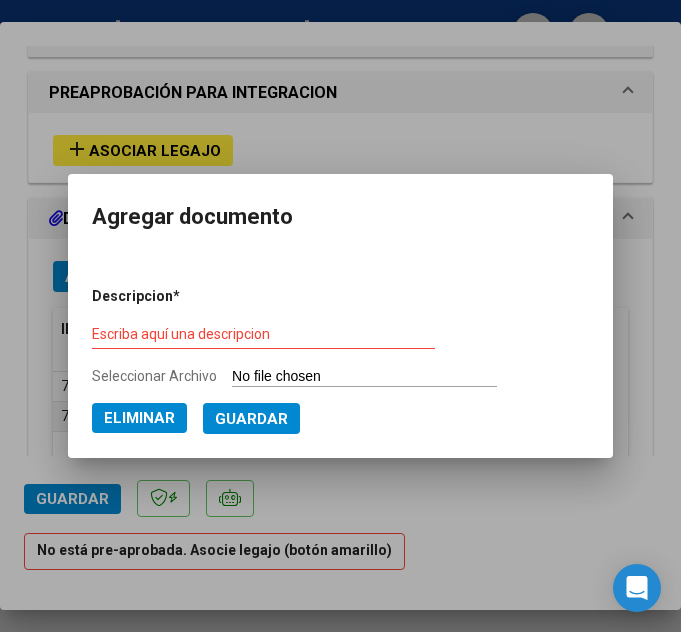 drag, startPoint x: 397, startPoint y: 324, endPoint x: 409, endPoint y: 318, distance: 13.416408 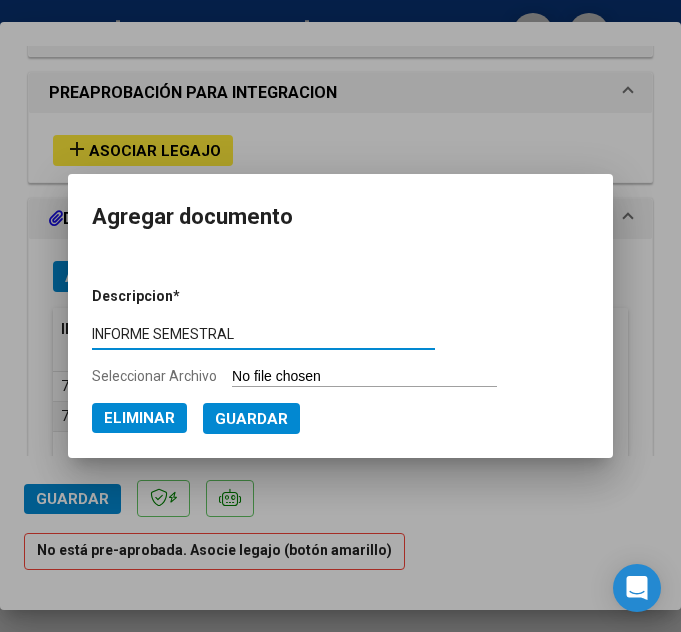 type on "INFORME SEMESTRAL" 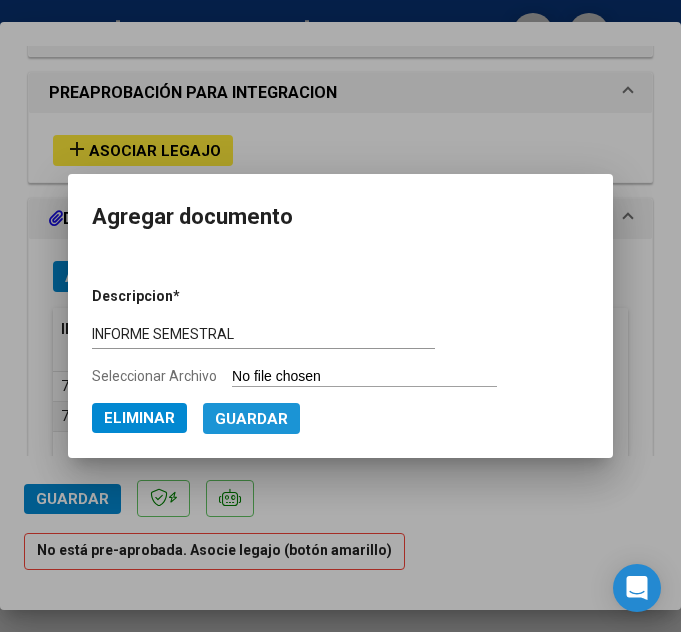 click on "Guardar" at bounding box center [251, 419] 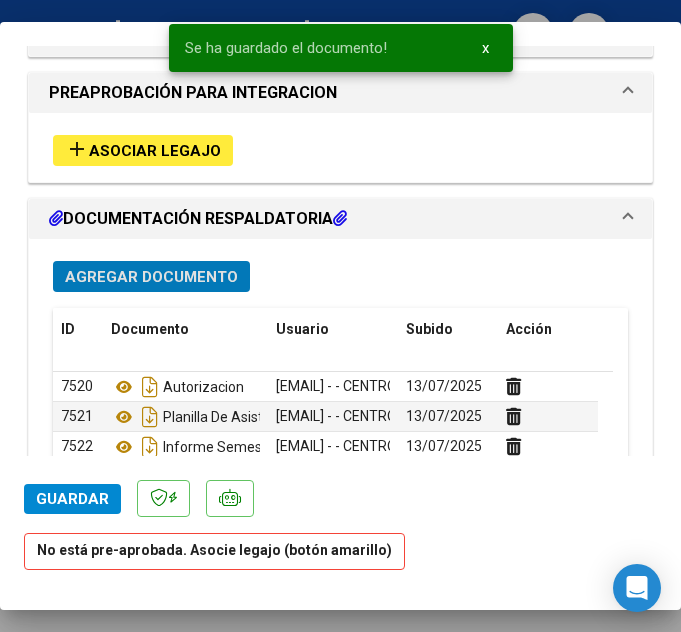 click on "Guardar" 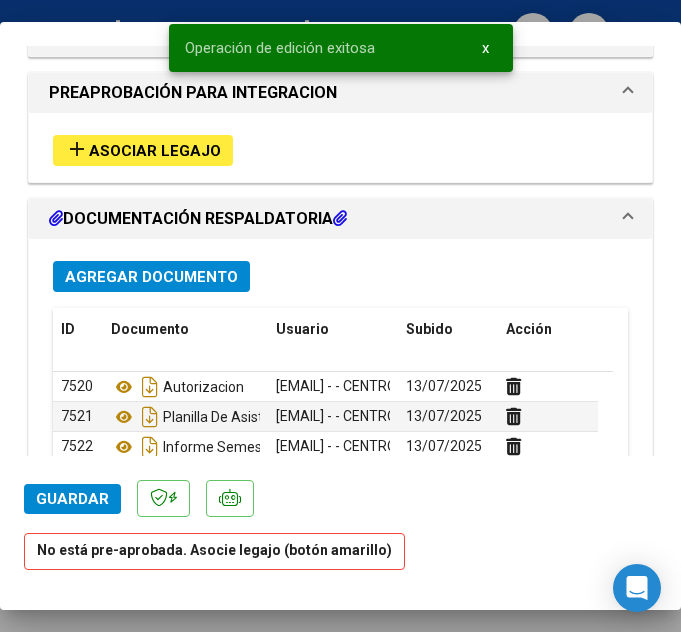 click at bounding box center (340, 316) 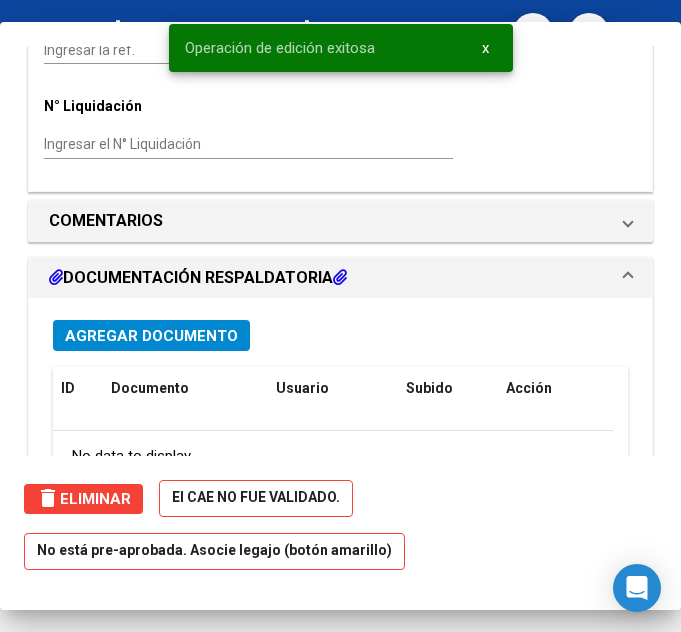 scroll, scrollTop: 1772, scrollLeft: 0, axis: vertical 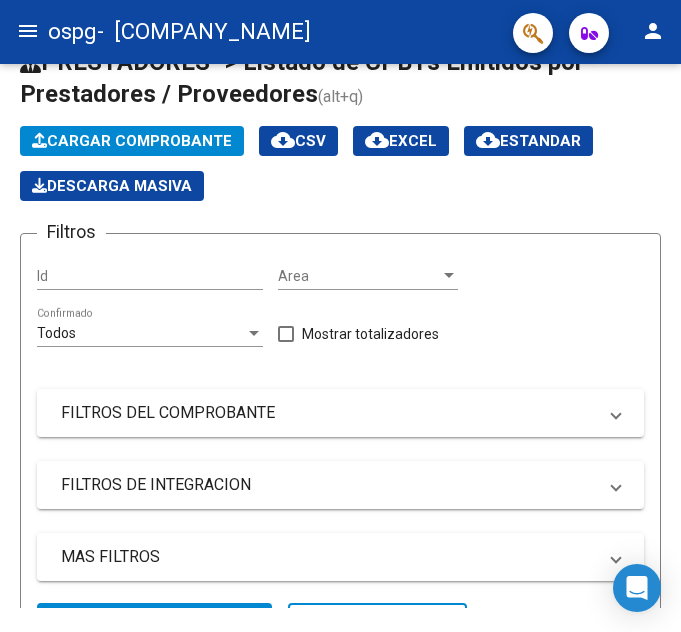 click on "Cargar Comprobante" 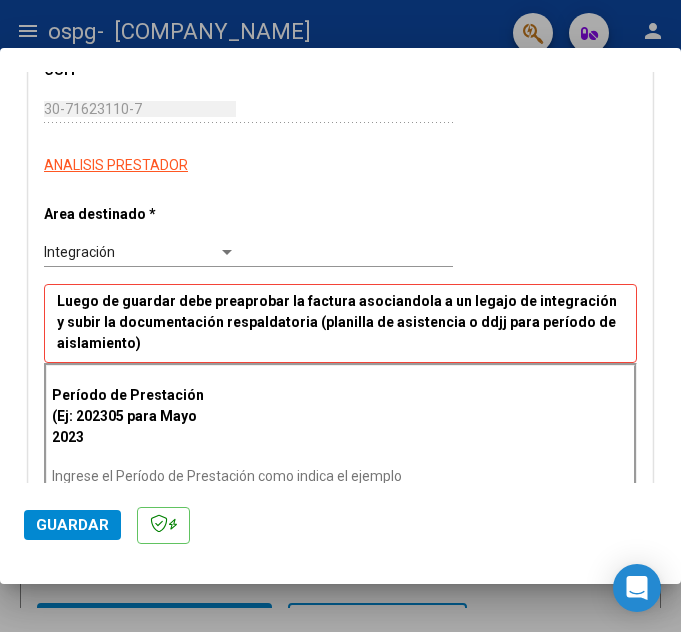 scroll, scrollTop: 368, scrollLeft: 0, axis: vertical 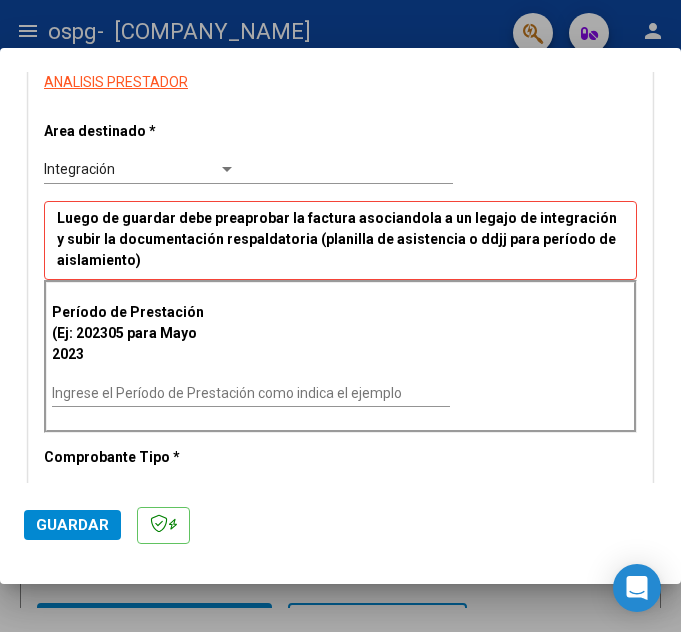 click on "Ingrese el Período de Prestación como indica el ejemplo" at bounding box center [251, 393] 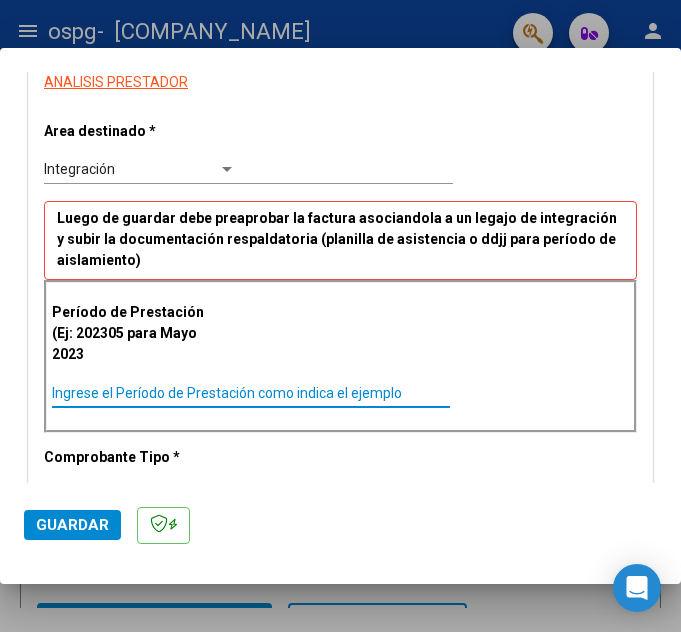 paste on "202506" 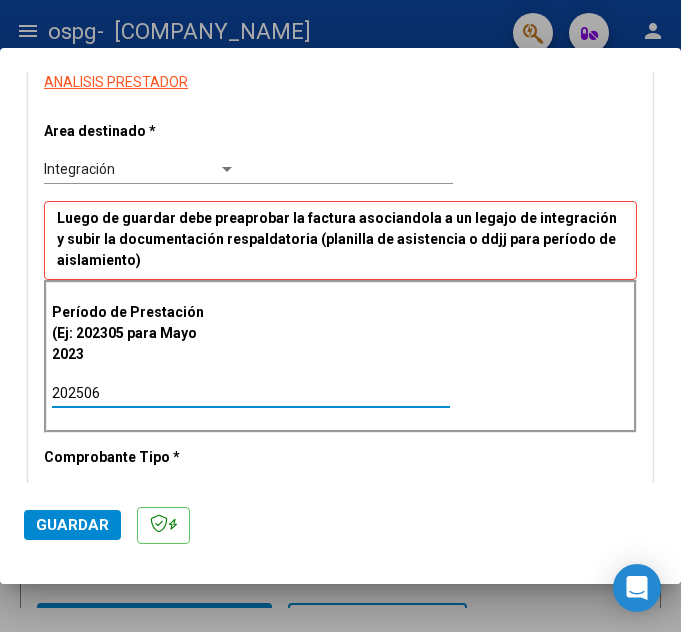 type on "202506" 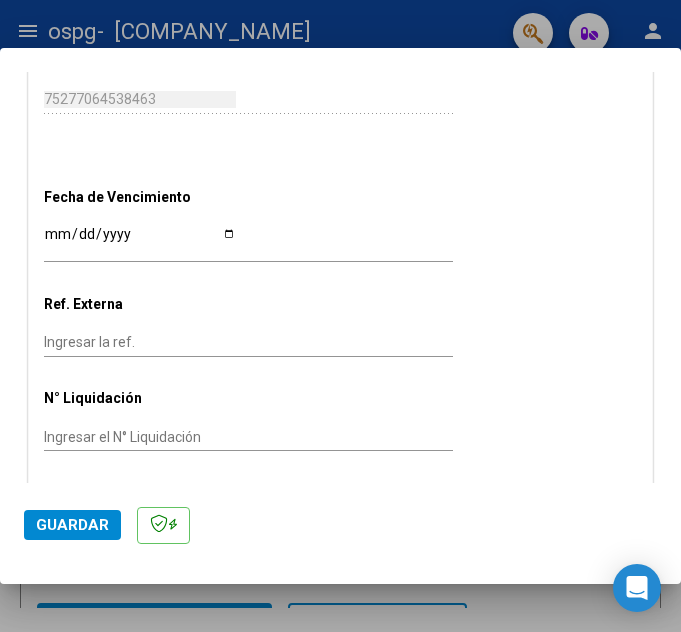 scroll, scrollTop: 1314, scrollLeft: 0, axis: vertical 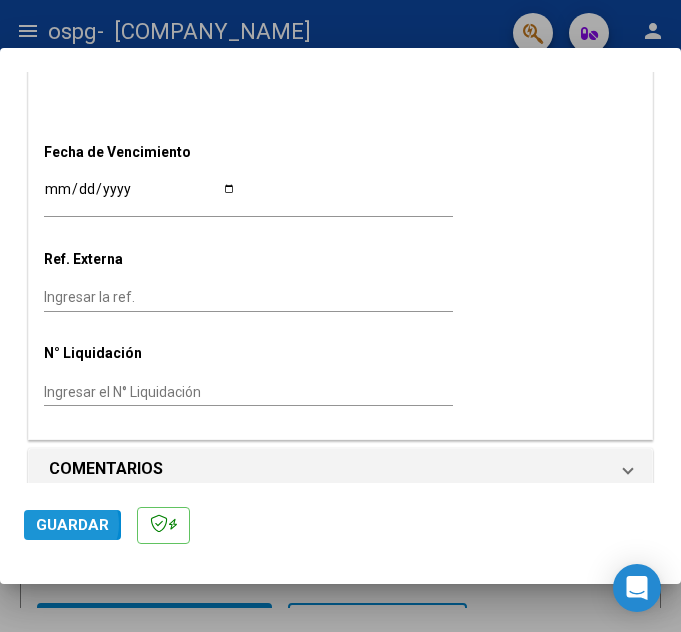 click on "Guardar" 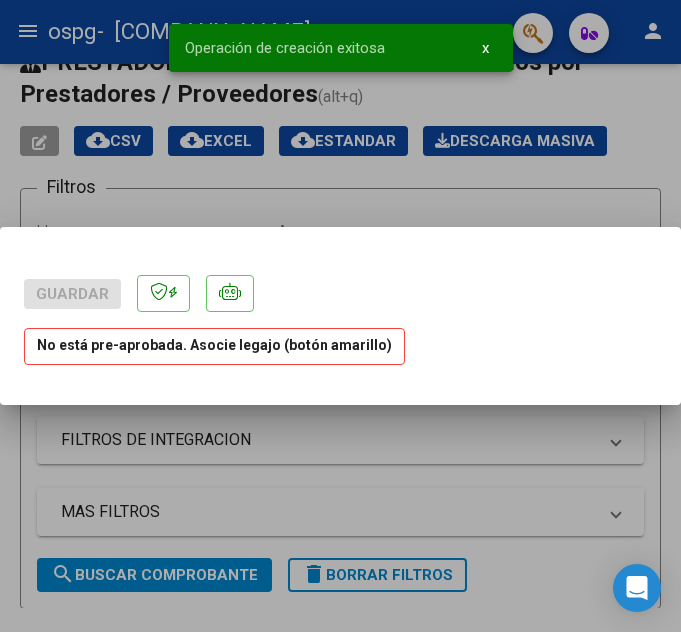 scroll, scrollTop: 0, scrollLeft: 0, axis: both 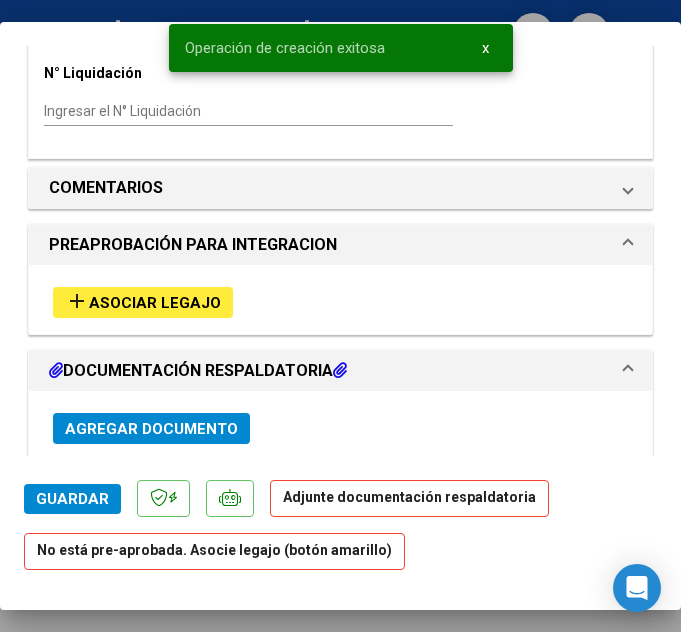 click on "Asociar Legajo" at bounding box center (155, 303) 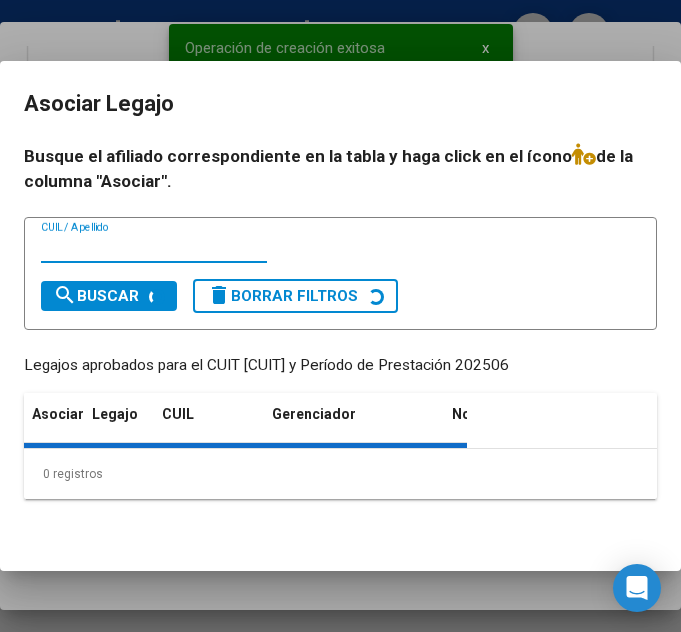 click on "CUIL / Apellido" at bounding box center (154, 247) 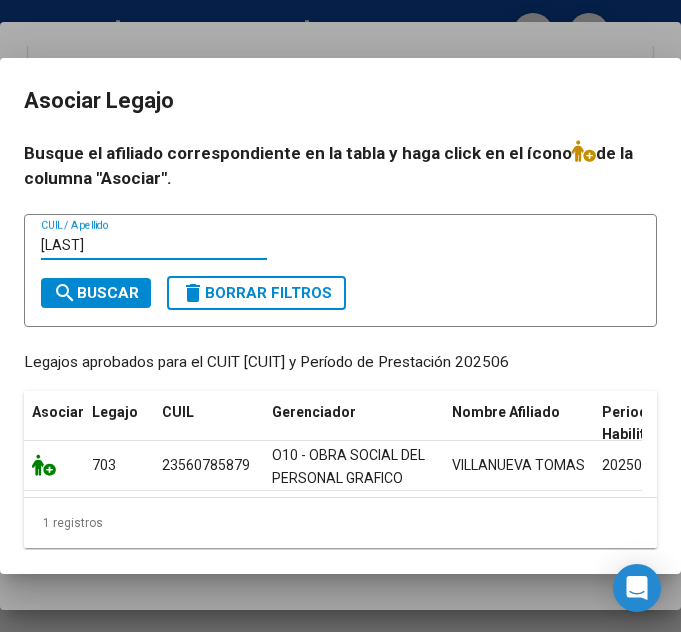 type on "[LAST]" 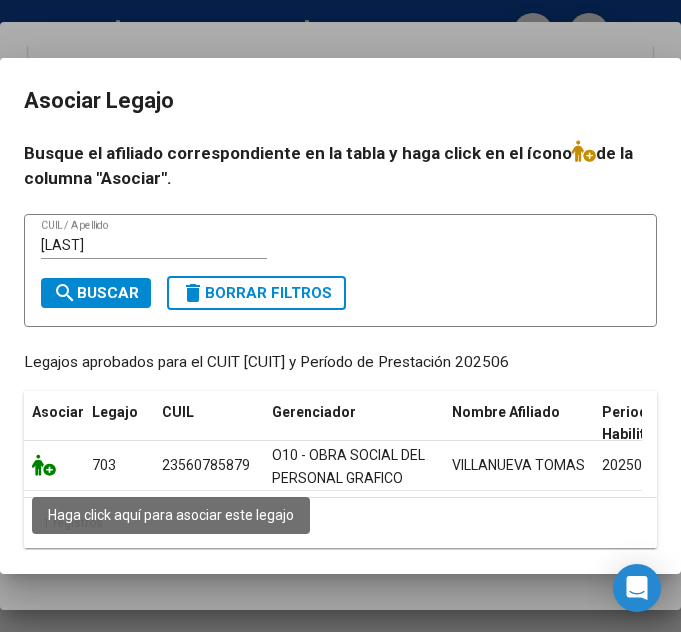 click 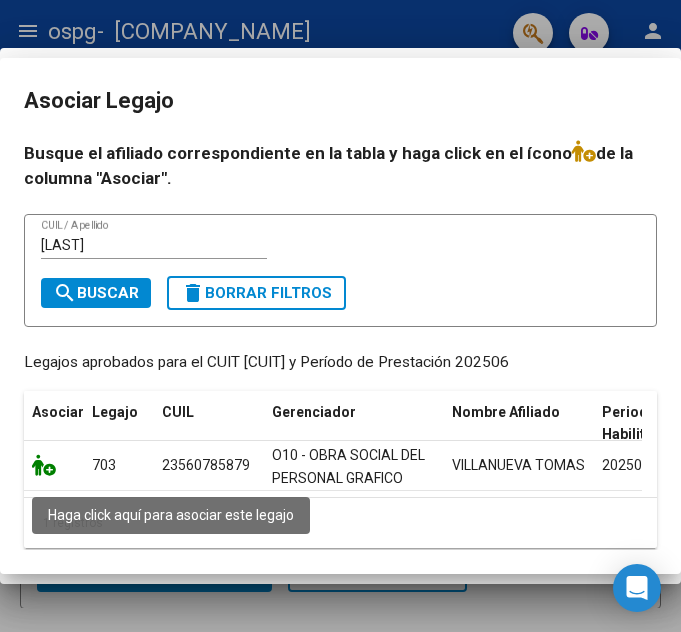 scroll, scrollTop: 1631, scrollLeft: 0, axis: vertical 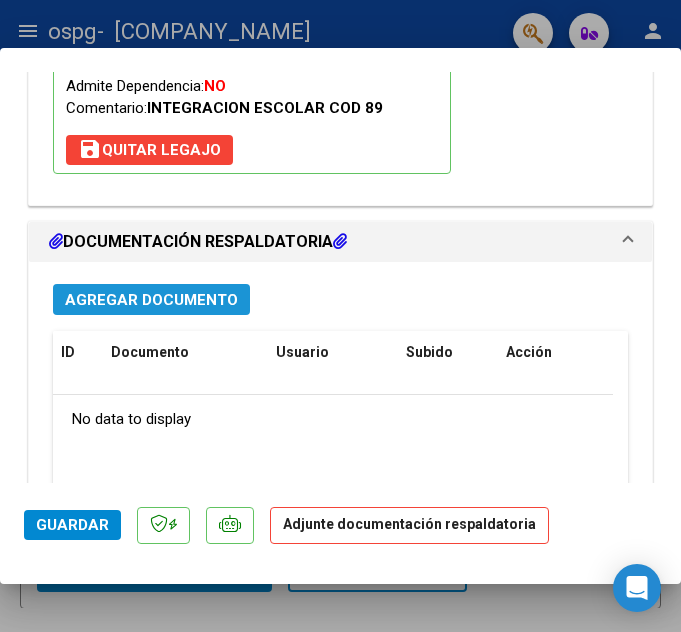 click on "Agregar Documento" at bounding box center [151, 300] 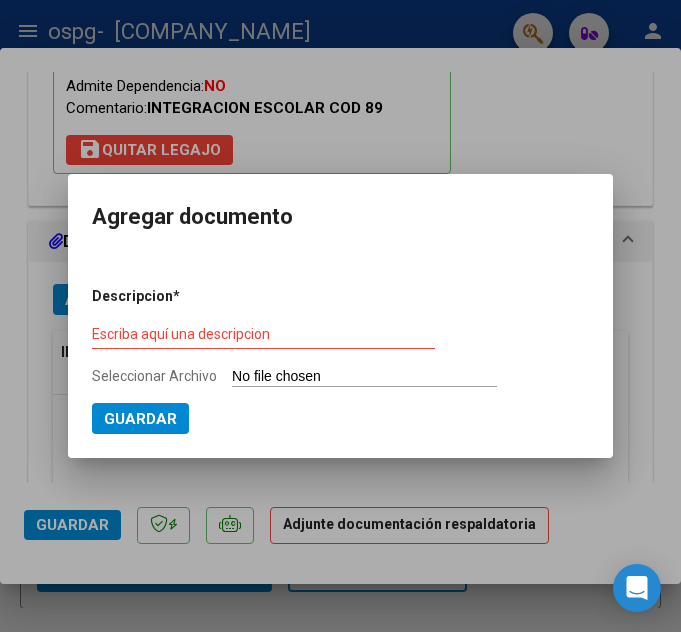 type on "C:\fakepath\[LAST] [FIRST] [BRAND] - [BRAND] .pdf" 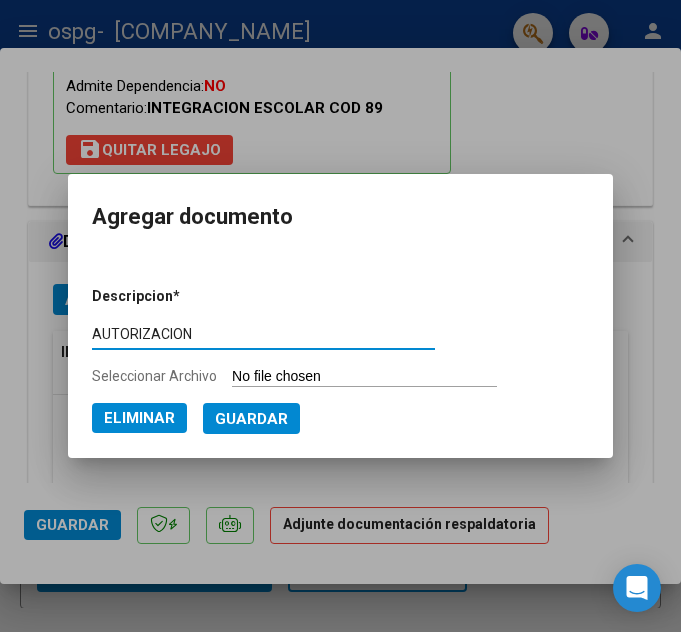 type on "AUTORIZACION" 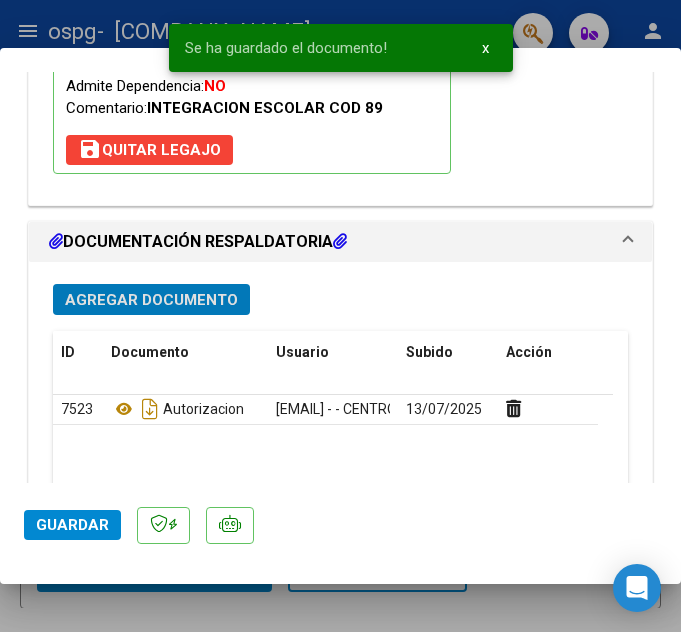 click on "Agregar Documento" at bounding box center (151, 300) 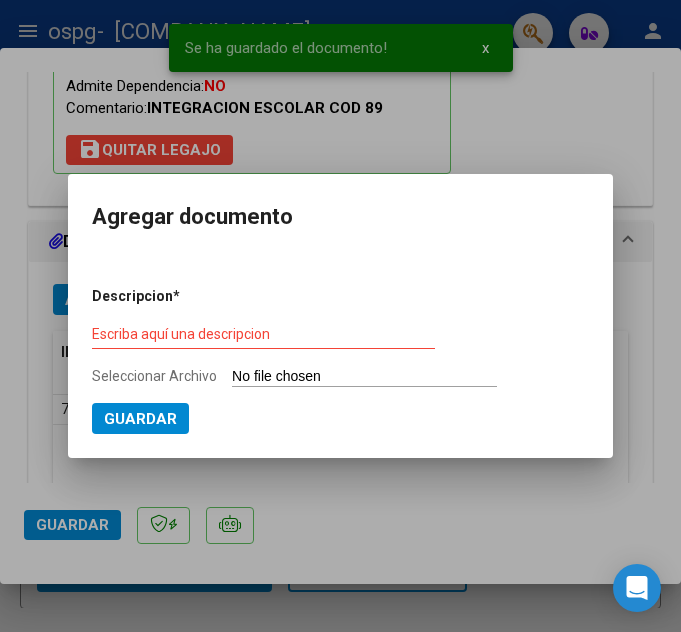 type on "C:\fakepath\[LAST NAME] [FIRST NAME] [DOCUMENT TYPE] [MONTH] [EXTRA].pdf" 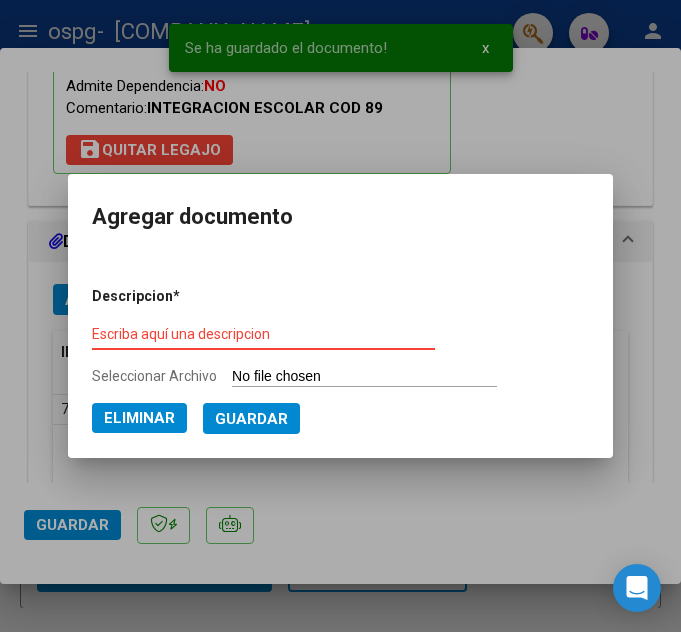 click on "Escriba aquí una descripcion" at bounding box center [263, 335] 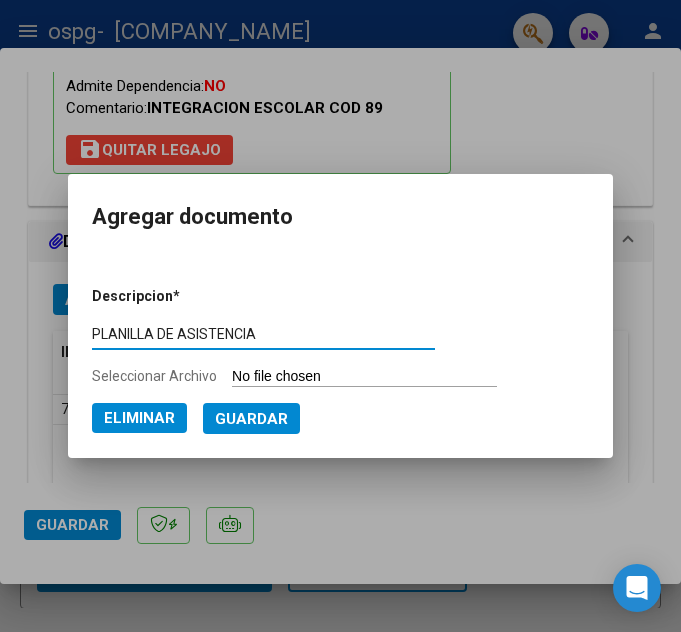 type on "PLANILLA DE ASISTENCIA" 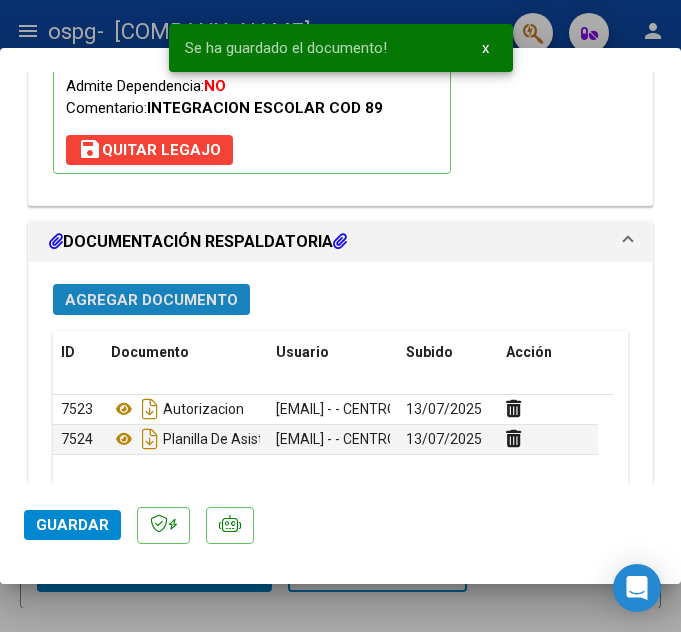 click on "Agregar Documento" at bounding box center [151, 299] 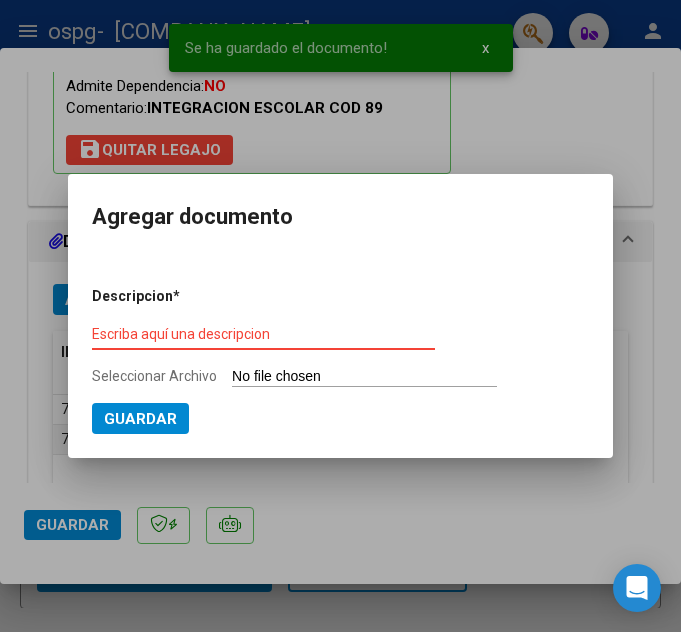type on "C:\fakepath\[FILENAME].pdf" 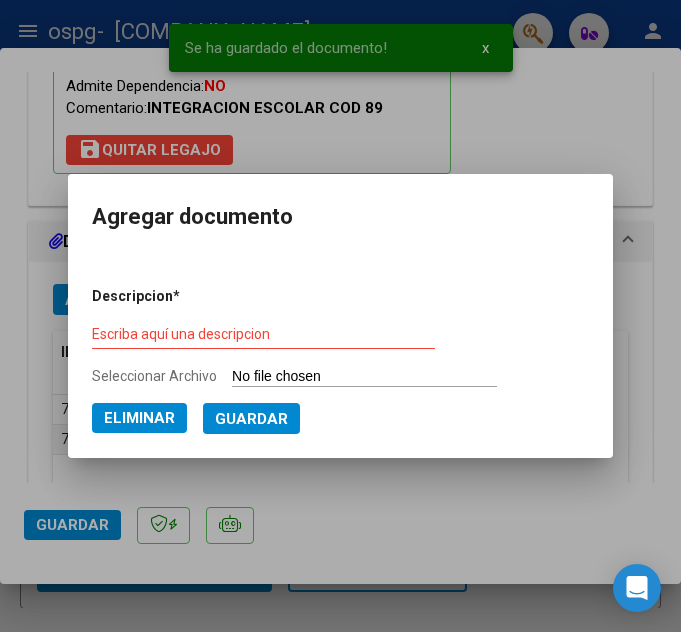 click on "Escriba aquí una descripcion" at bounding box center (263, 335) 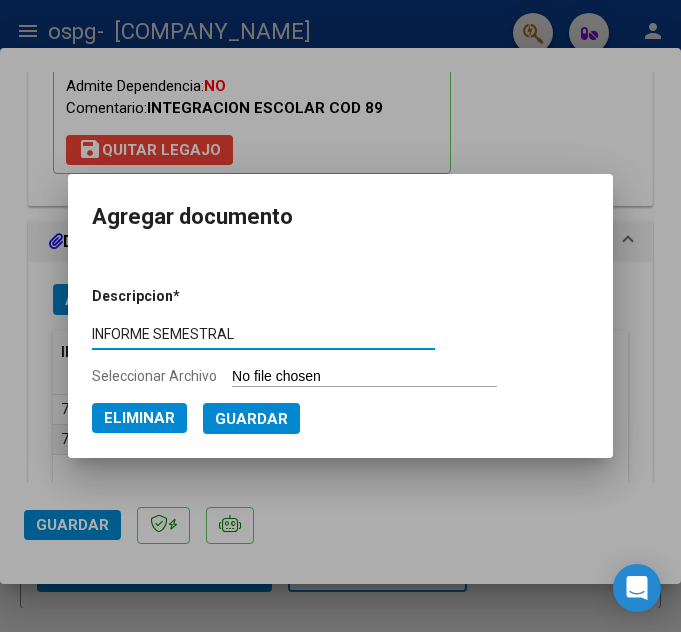 type on "INFORME SEMESTRAL" 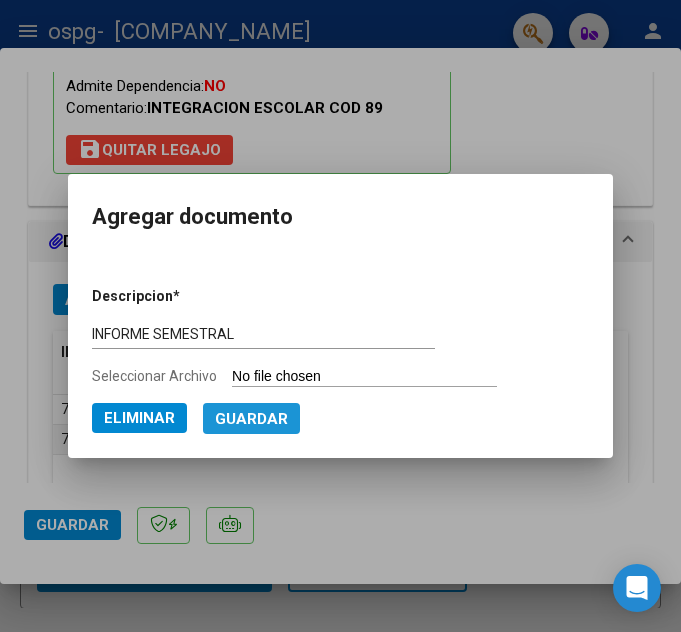 click on "Guardar" at bounding box center [251, 418] 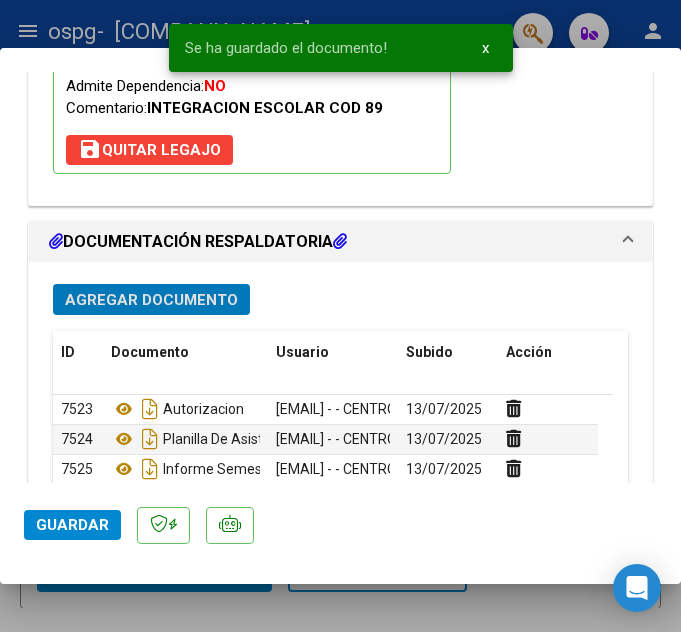 click on "Guardar" 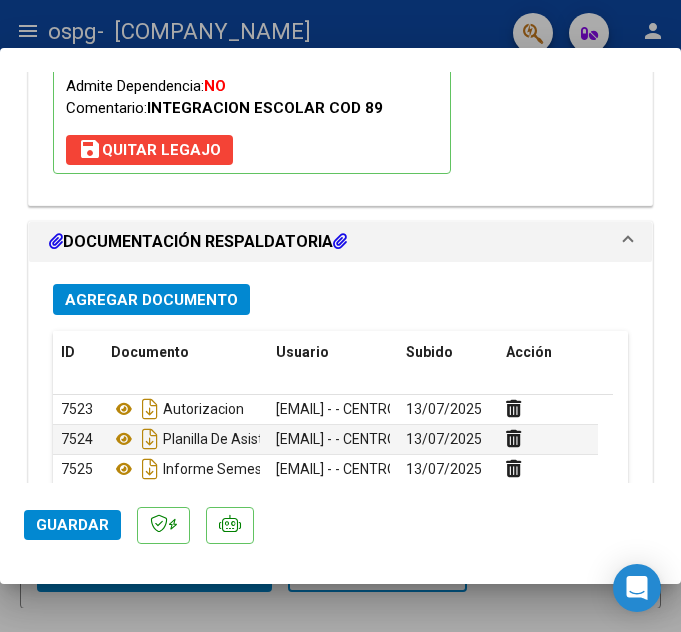 click on "Guardar" 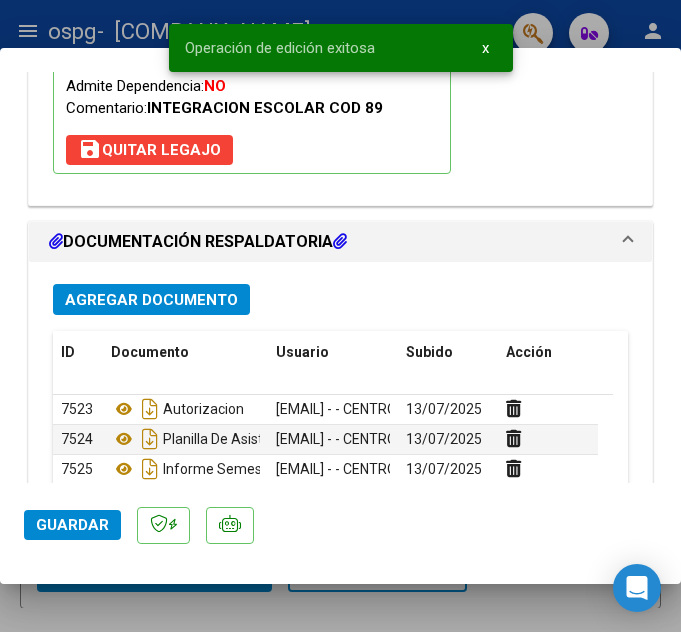 click at bounding box center [340, 316] 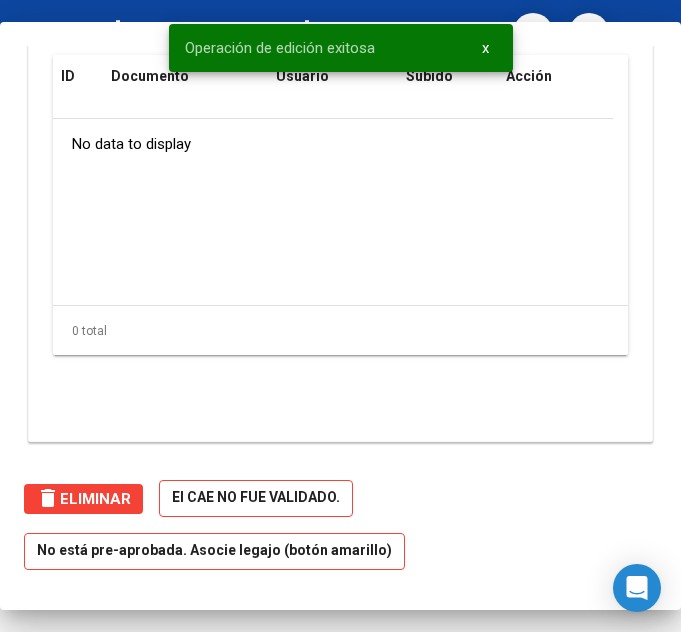 scroll, scrollTop: 0, scrollLeft: 0, axis: both 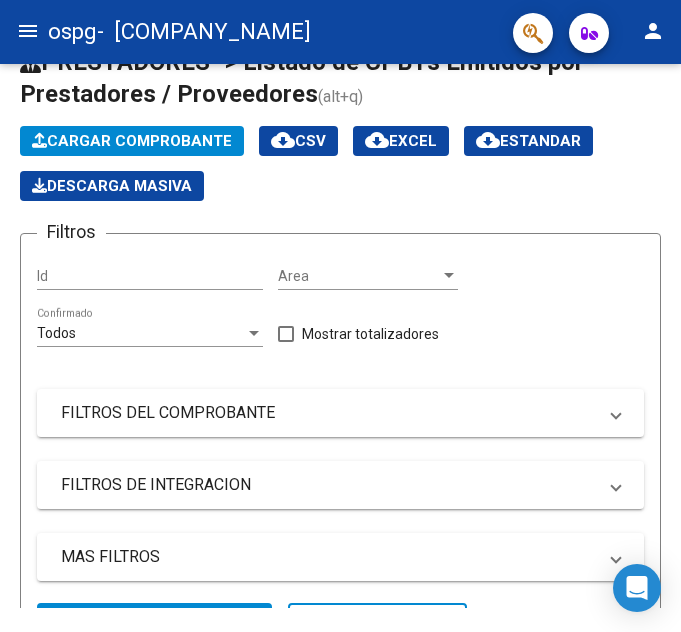 click on "Cargar Comprobante" 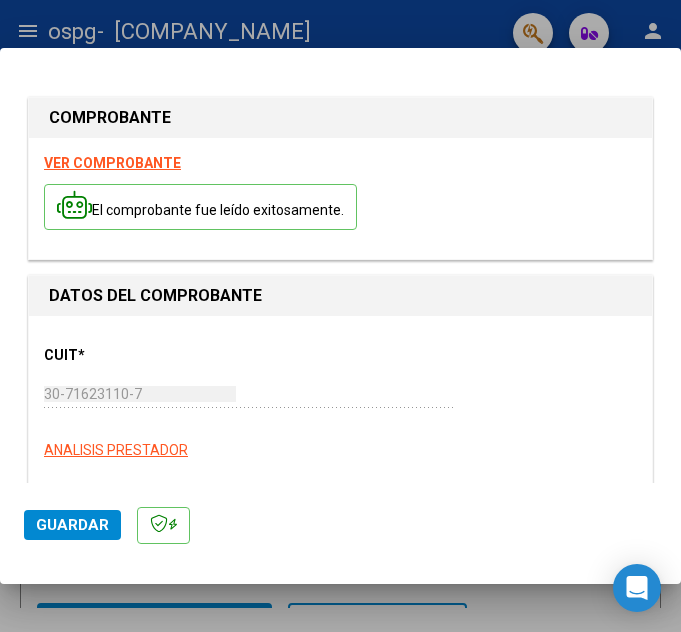 scroll, scrollTop: 359, scrollLeft: 0, axis: vertical 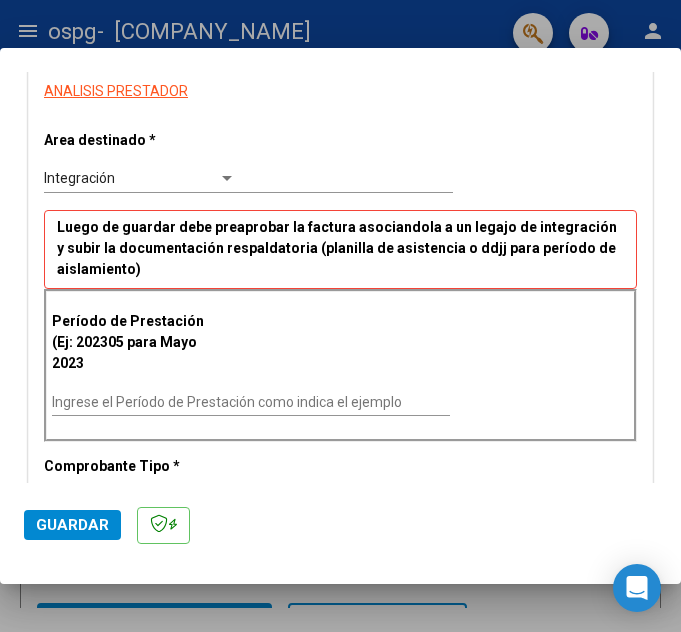click on "Ingrese el Período de Prestación como indica el ejemplo" at bounding box center [251, 402] 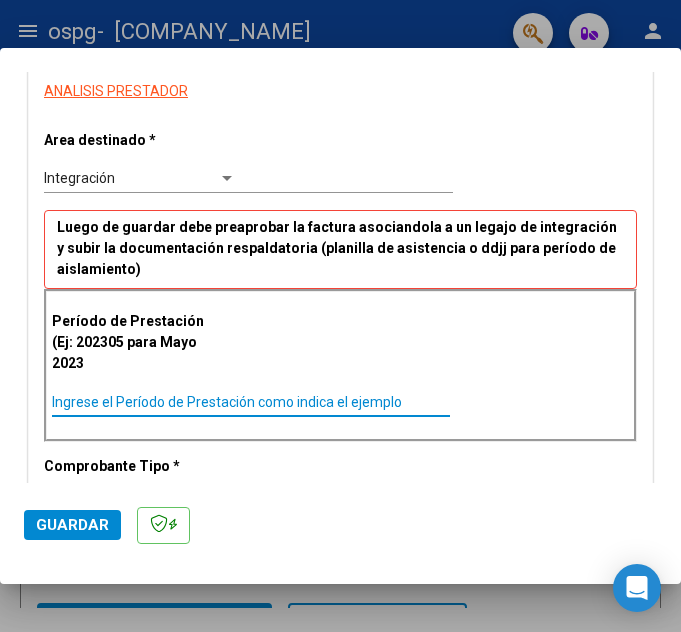paste on "202506" 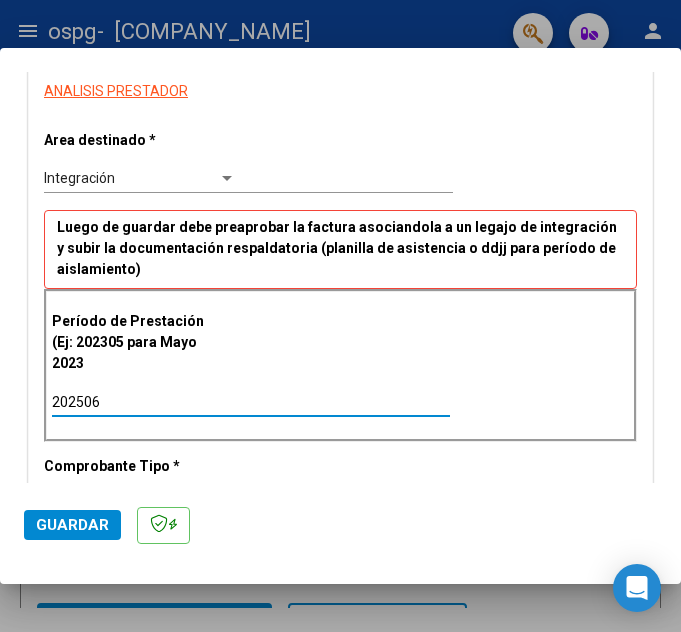 type on "202506" 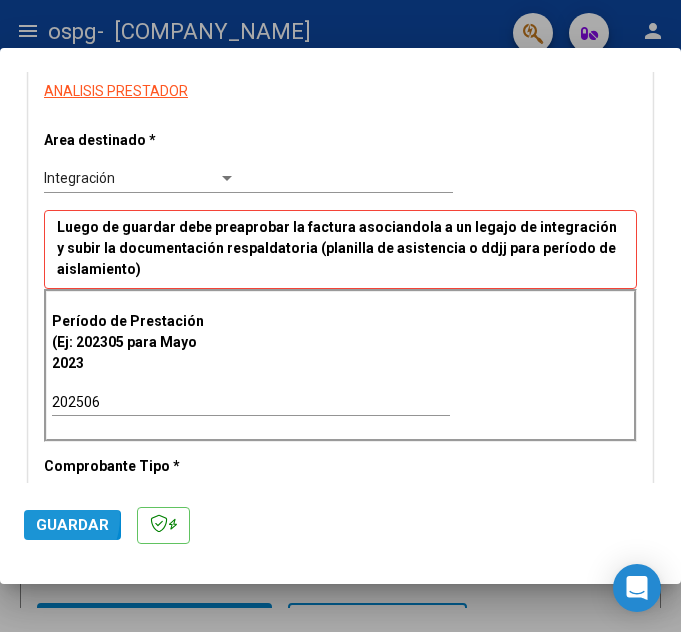 click on "Guardar" 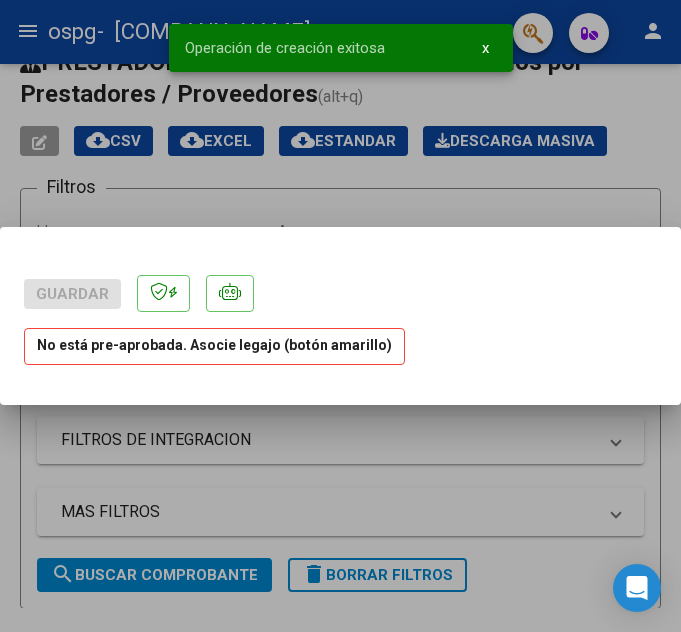 scroll, scrollTop: 0, scrollLeft: 0, axis: both 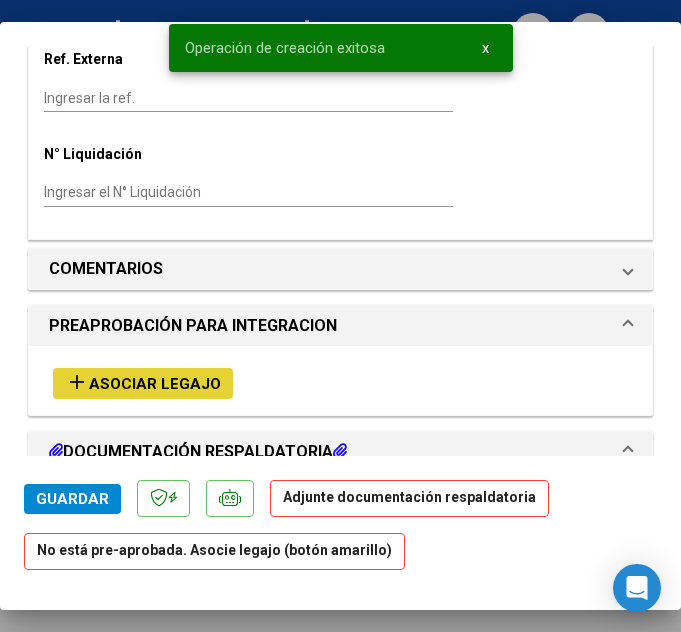 click on "add Asociar Legajo" at bounding box center [143, 383] 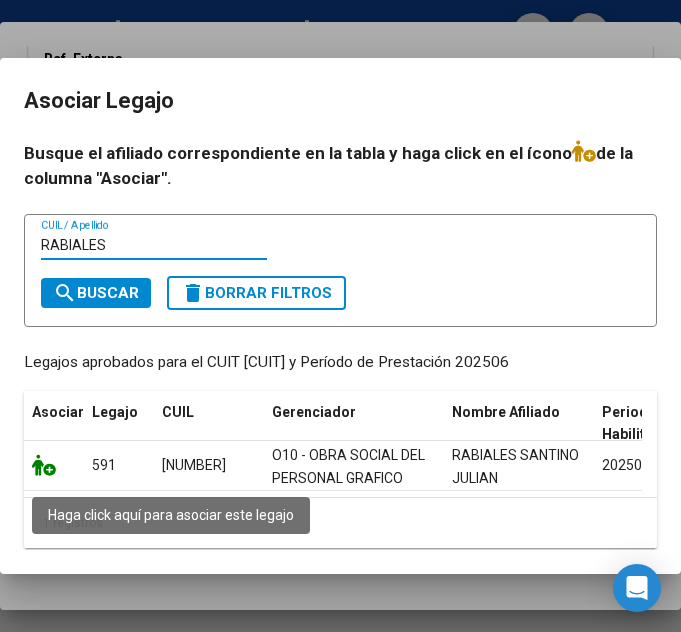 type on "RABIALES" 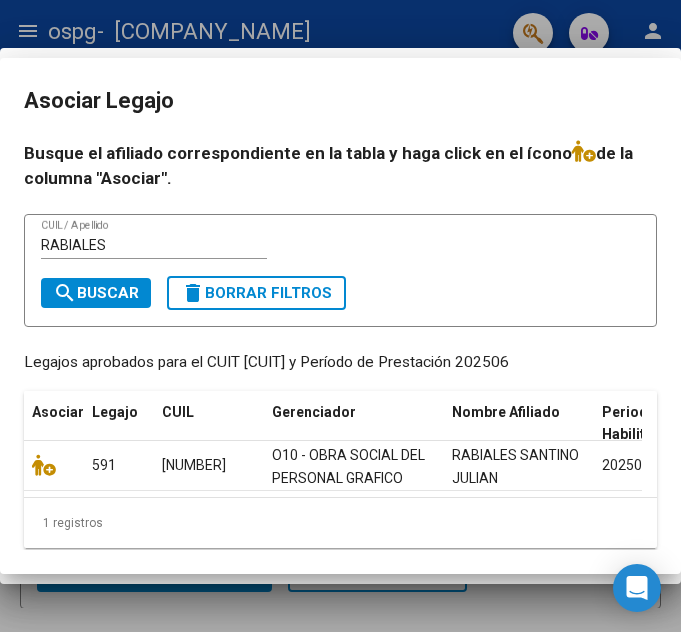 scroll, scrollTop: 1550, scrollLeft: 0, axis: vertical 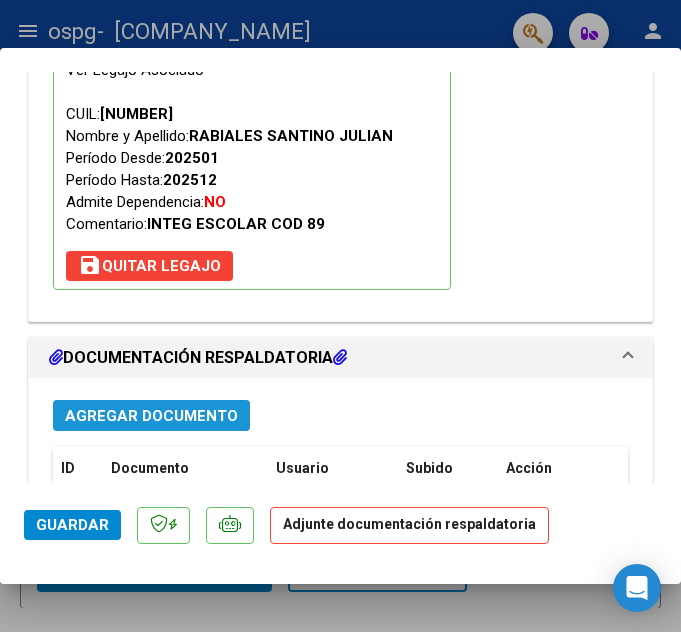 click on "Agregar Documento" at bounding box center (151, 416) 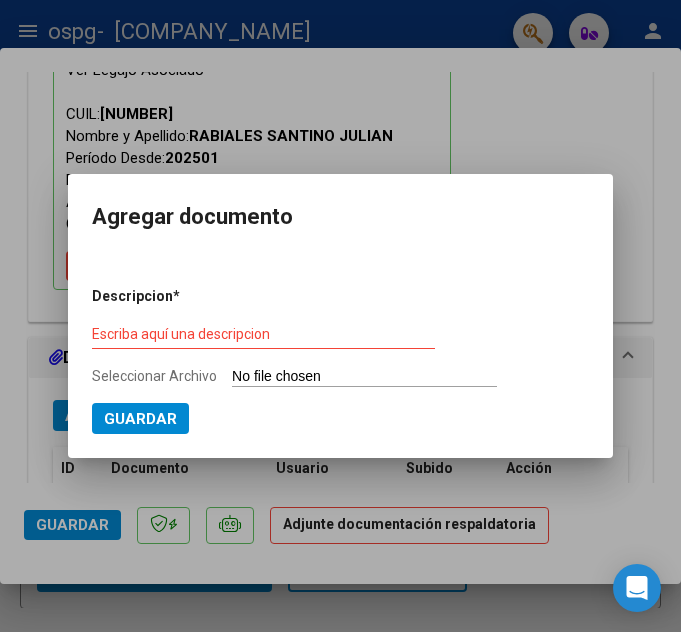 type on "C:\fakepath\[LAST] [FIRST] [MIDDLE] AUTORIZACION S GRAFICOS - OSPG.pdf" 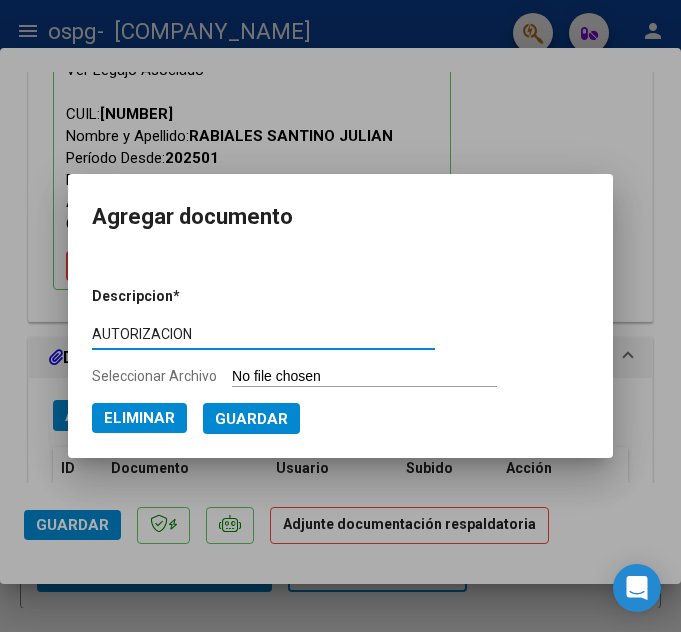 type on "AUTORIZACION" 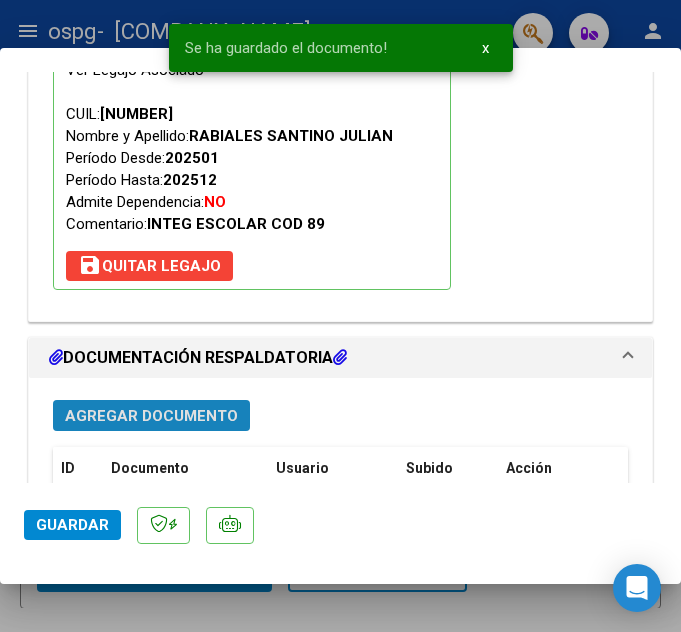click on "Agregar Documento" at bounding box center (151, 416) 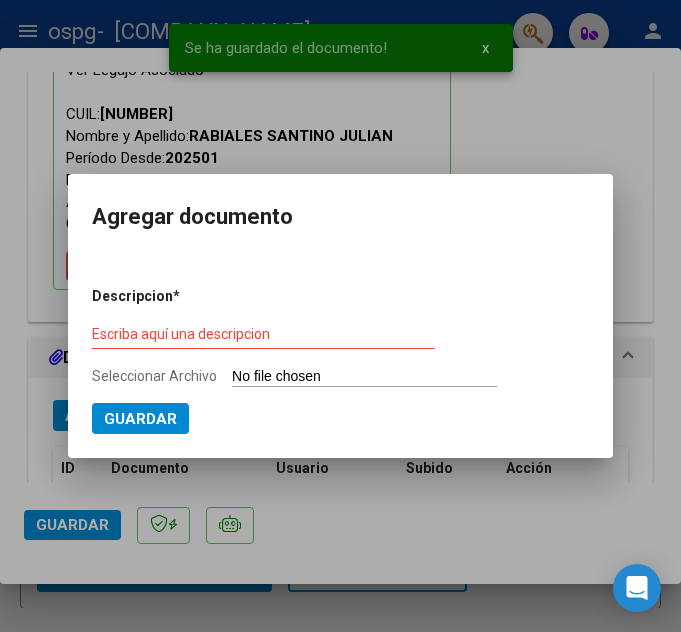 type on "C:\fakepath\[LAST] [FIRST] [MIDDLE] PLANILLA ASISTENCIA JUNIO S GRAFICOS - OSPG.pdf" 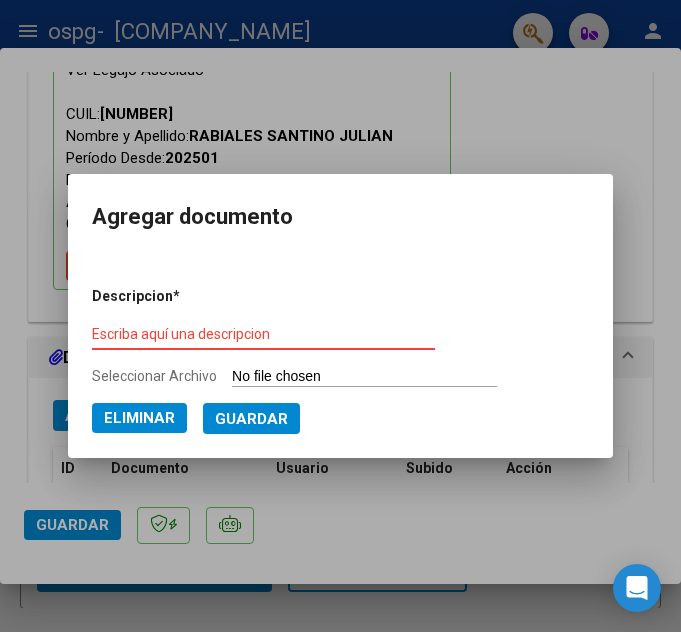 click on "Escriba aquí una descripcion" at bounding box center (263, 334) 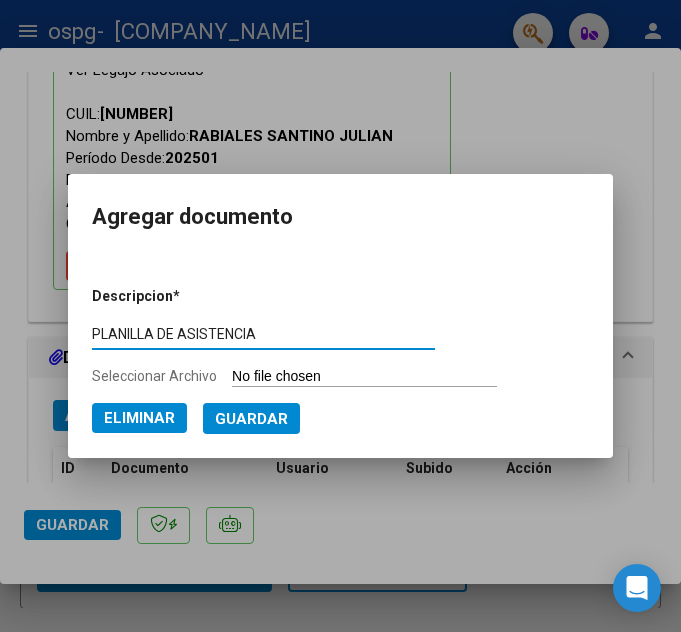 type on "PLANILLA DE ASISTENCIA" 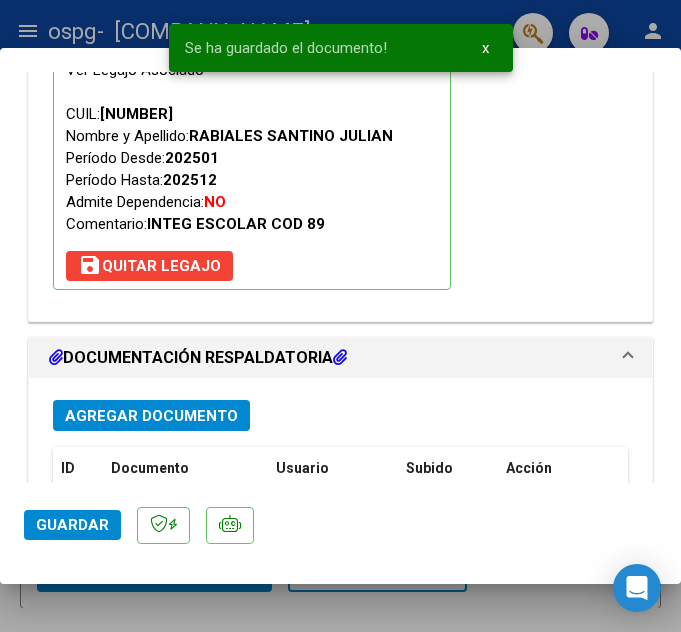 click on "Agregar Documento" at bounding box center [151, 416] 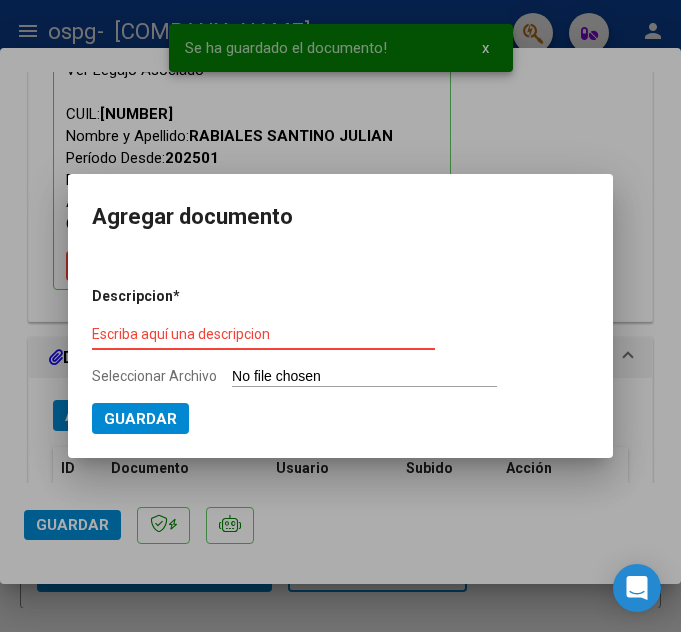type on "C:\fakepath\[LAST] [FIRST] [DOCUMENT_TYPE].pdf" 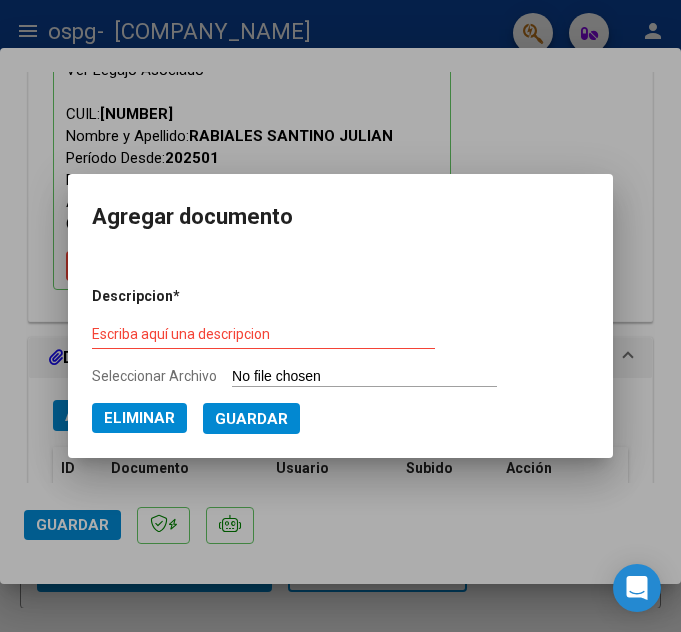 click on "Escriba aquí una descripcion" at bounding box center (263, 335) 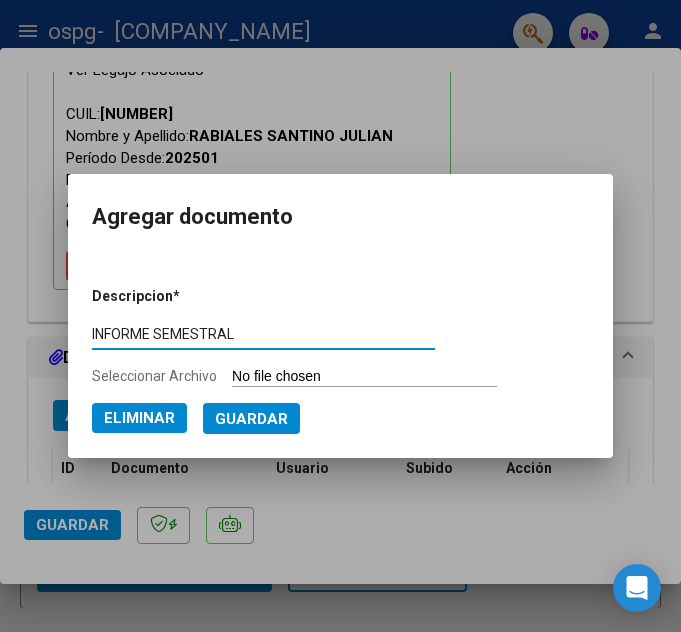 type on "INFORME SEMESTRAL" 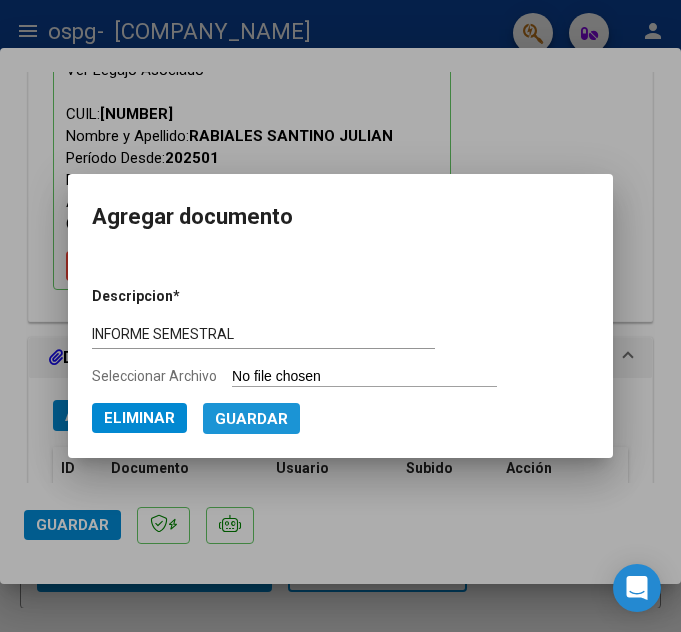 click on "Guardar" at bounding box center (251, 419) 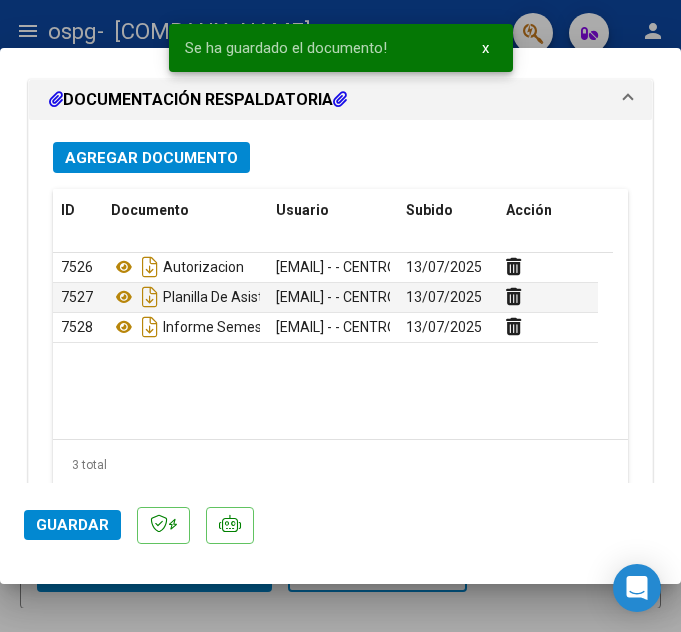 scroll, scrollTop: 2174, scrollLeft: 0, axis: vertical 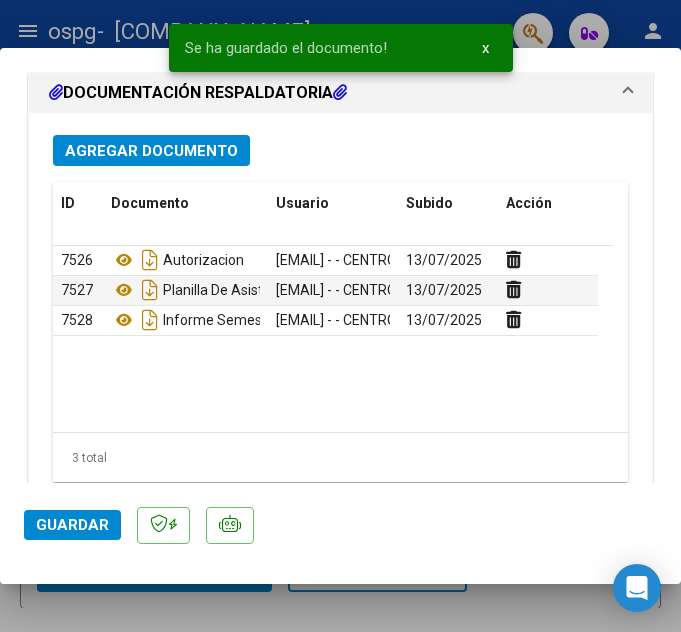 click on "Guardar" 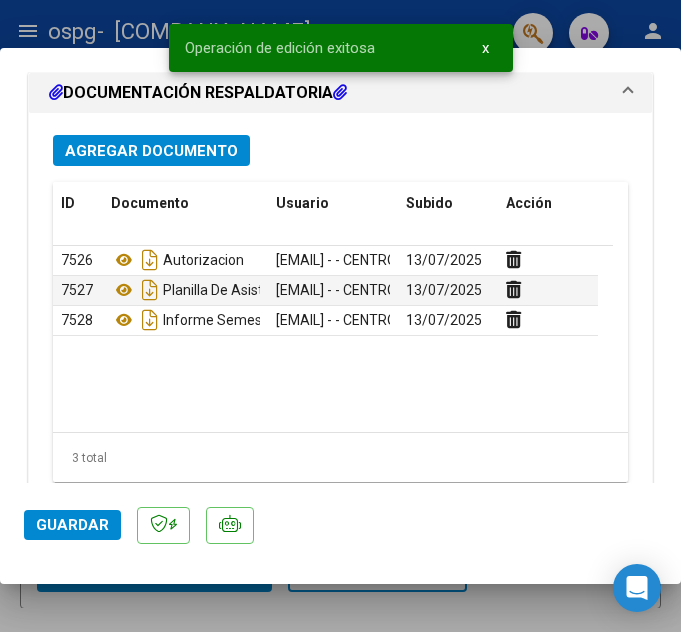 click at bounding box center (340, 316) 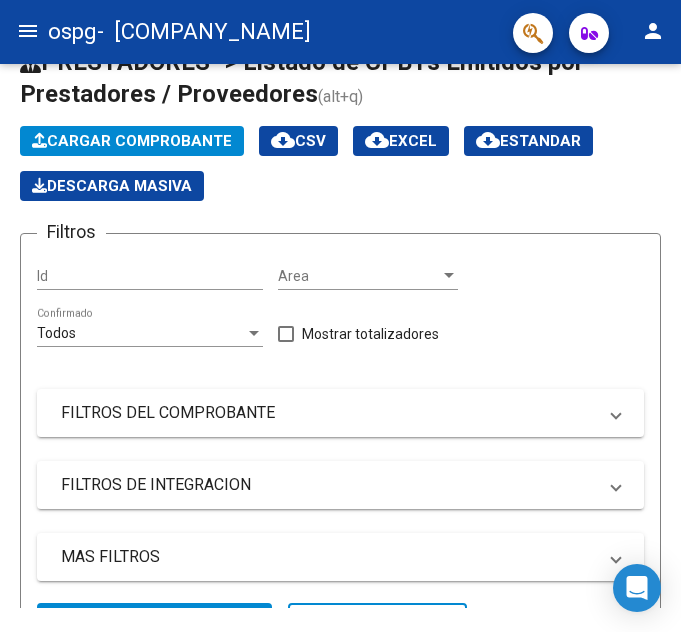 click on "Cargar Comprobante" 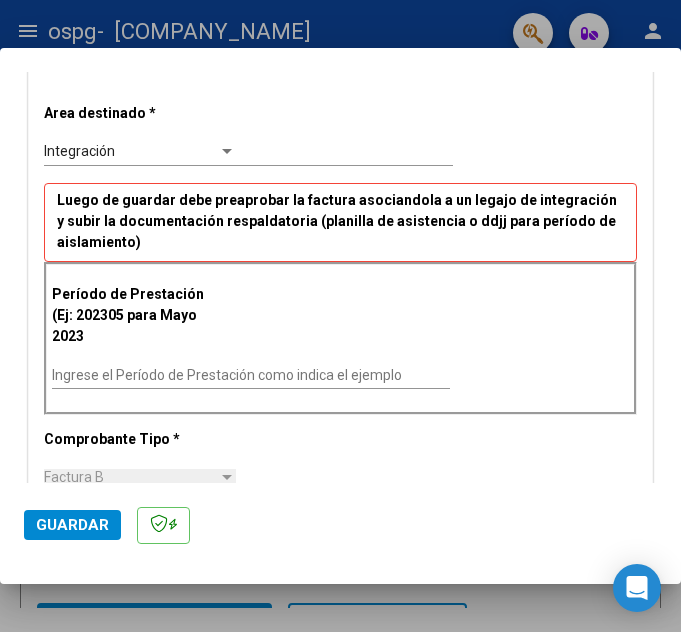 scroll, scrollTop: 464, scrollLeft: 0, axis: vertical 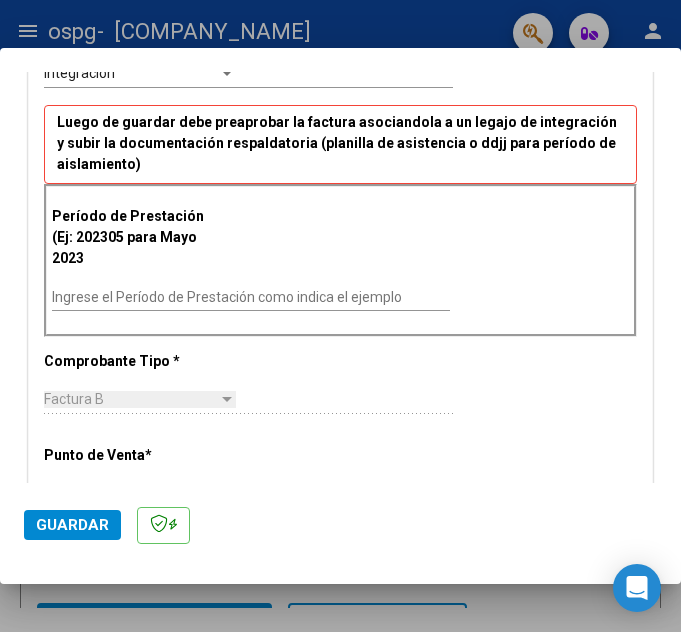 click on "Ingrese el Período de Prestación como indica el ejemplo" at bounding box center (251, 297) 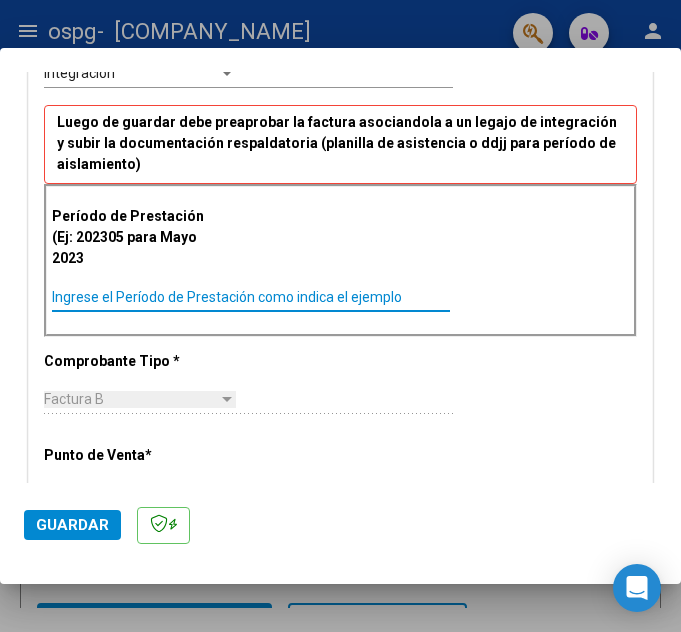 paste on "202506" 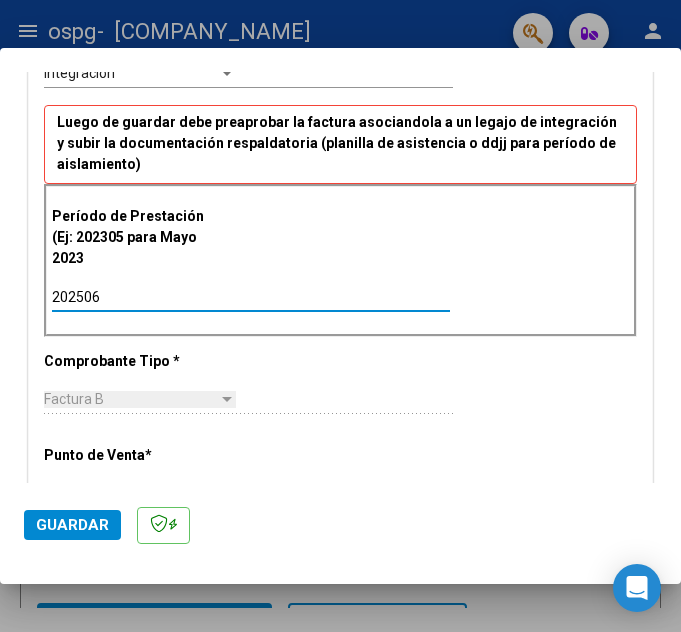 type on "202506" 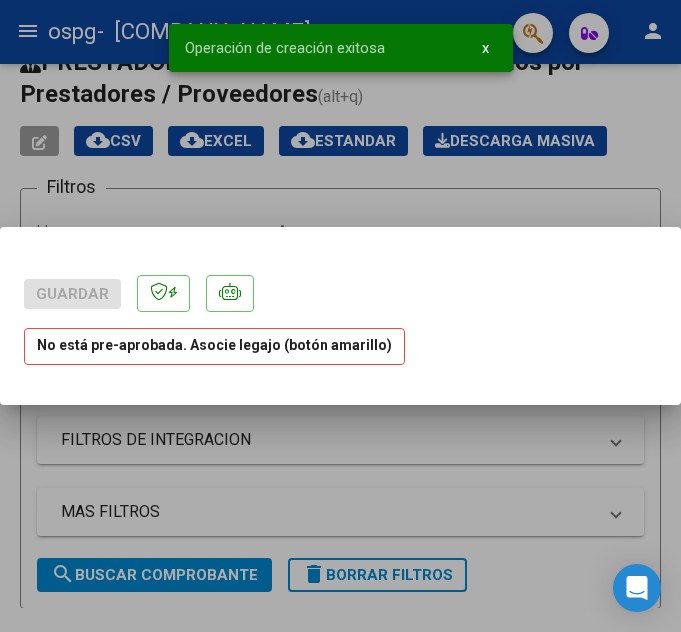 scroll, scrollTop: 0, scrollLeft: 0, axis: both 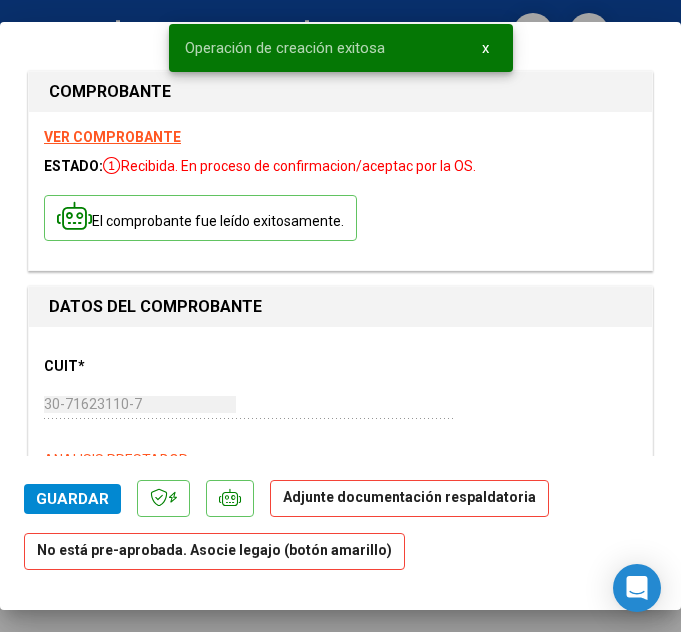 drag, startPoint x: 661, startPoint y: 142, endPoint x: 665, endPoint y: 179, distance: 37.215588 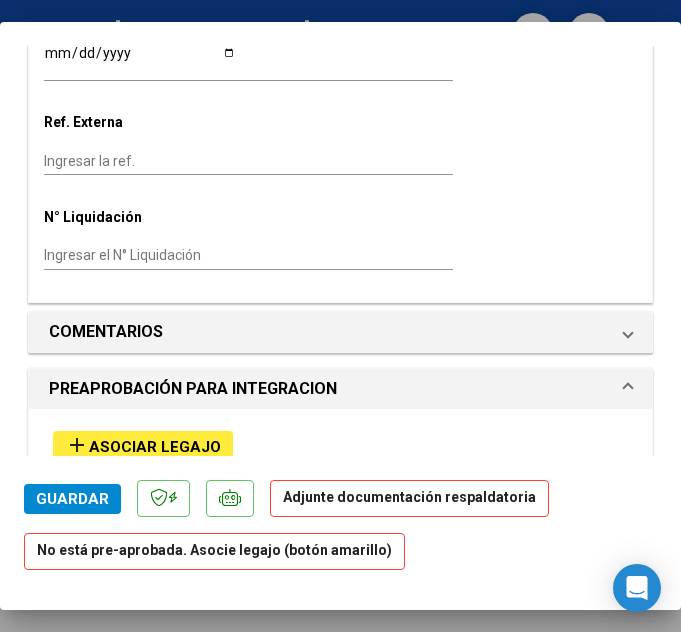scroll, scrollTop: 1675, scrollLeft: 0, axis: vertical 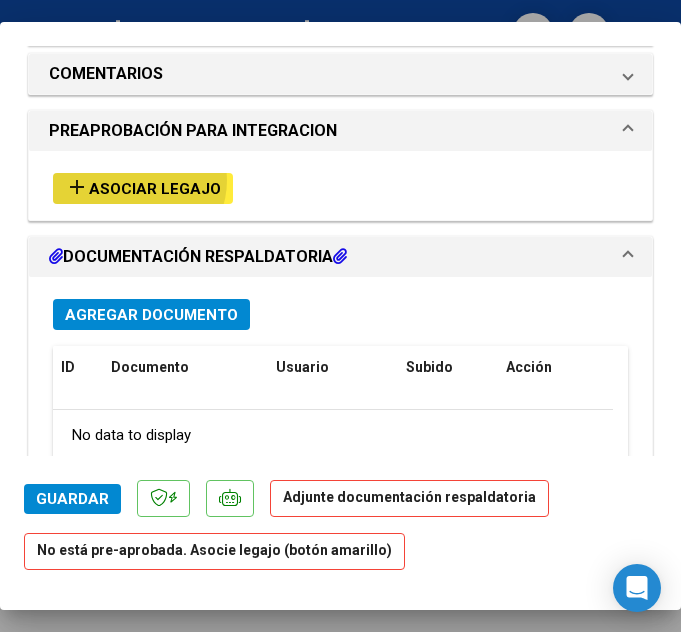 click on "Asociar Legajo" at bounding box center [155, 189] 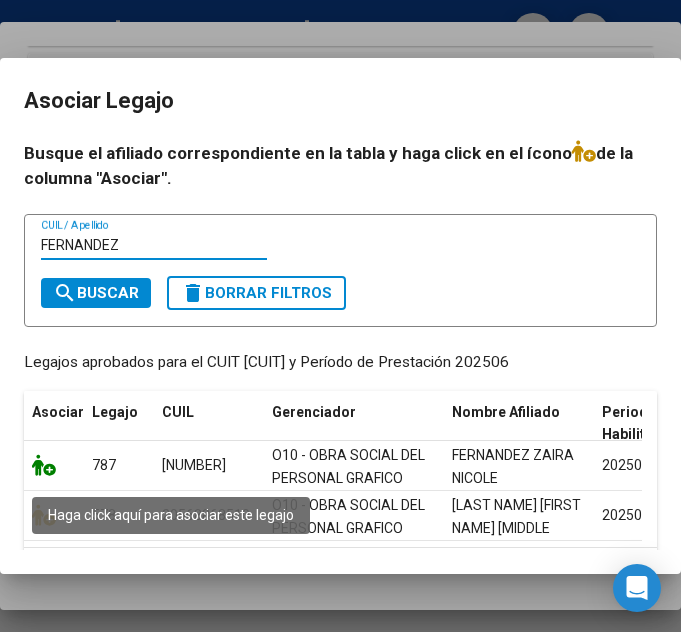 type on "FERNANDEZ" 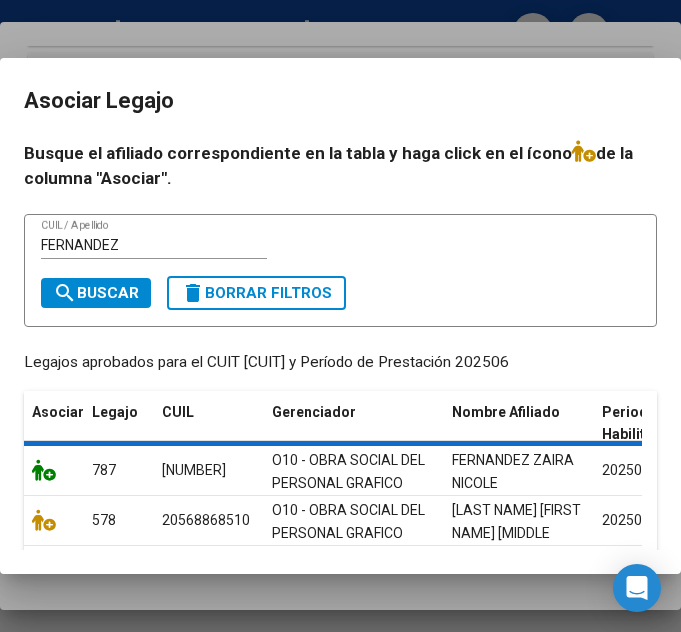 scroll, scrollTop: 1745, scrollLeft: 0, axis: vertical 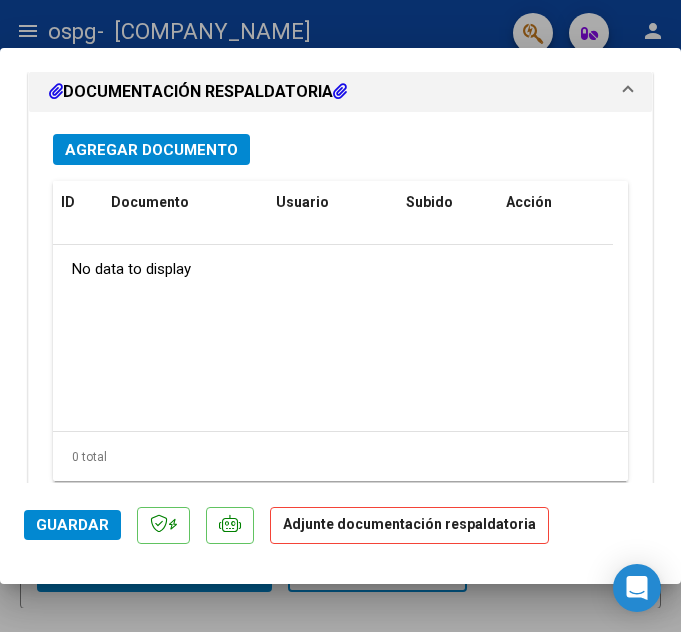 click on "Agregar Documento" at bounding box center (151, 150) 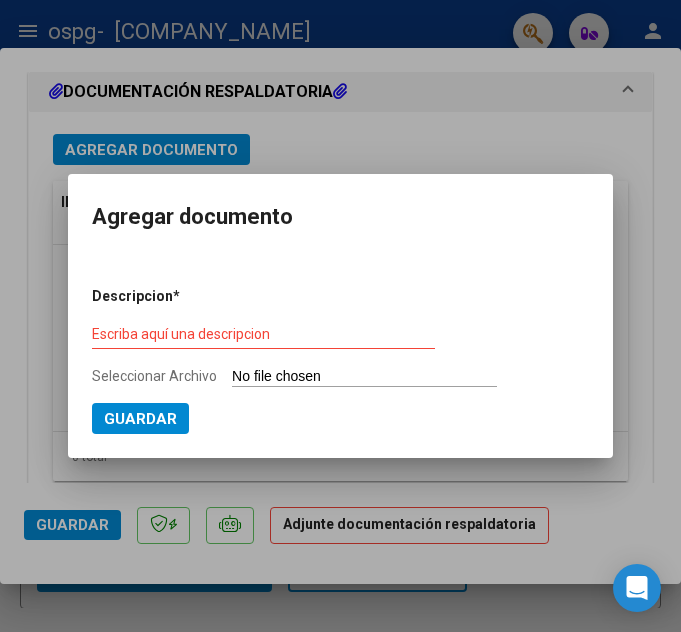 type on "C:\fakepath\[FILENAME].pdf" 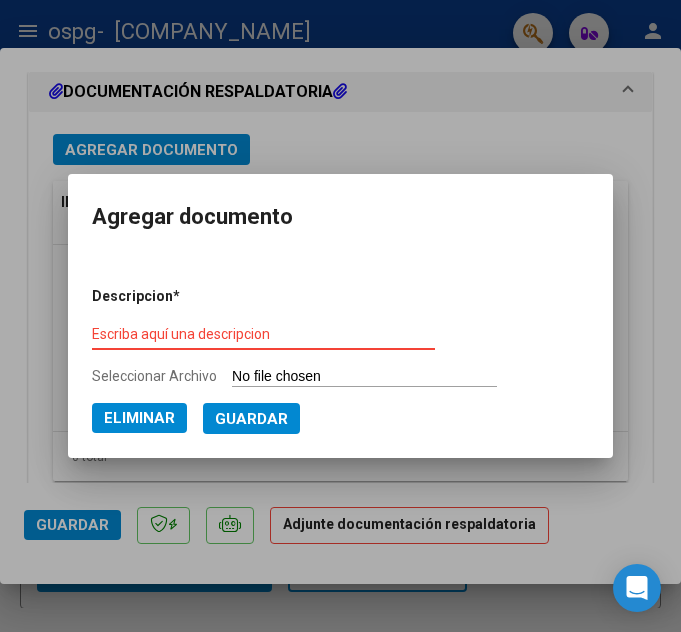 click on "Escriba aquí una descripcion" at bounding box center (263, 335) 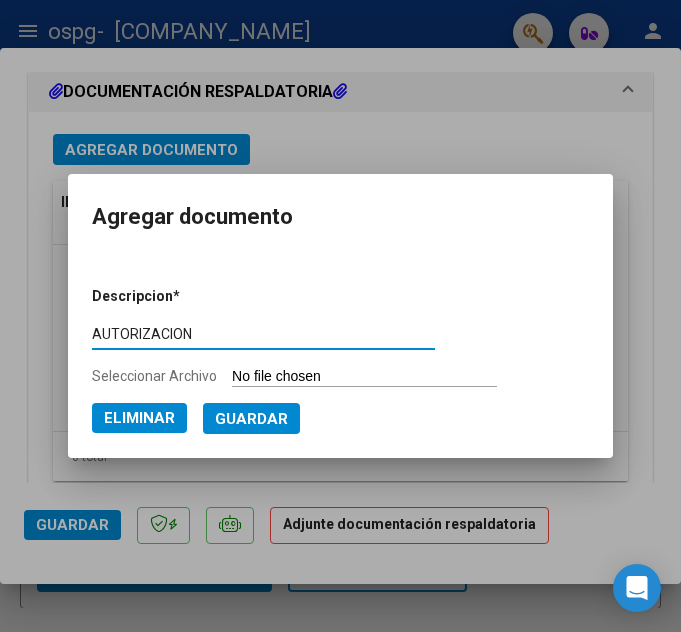 type on "AUTORIZACION" 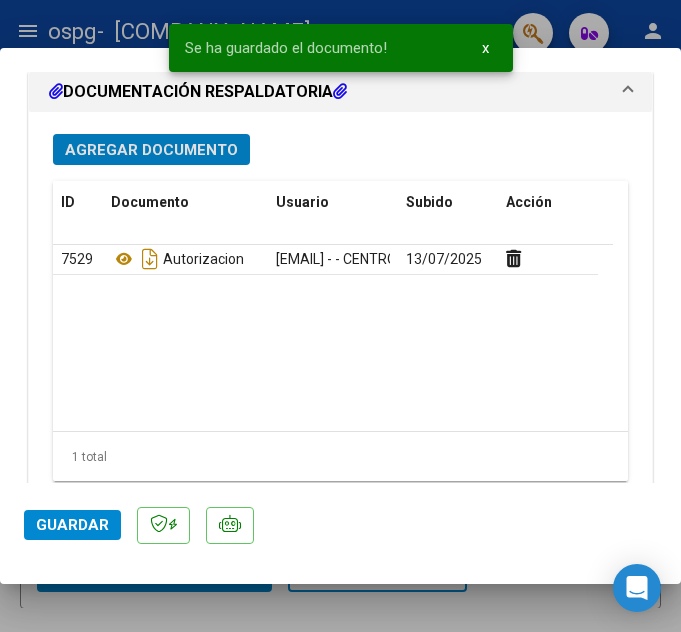 click on "Agregar Documento" at bounding box center [151, 150] 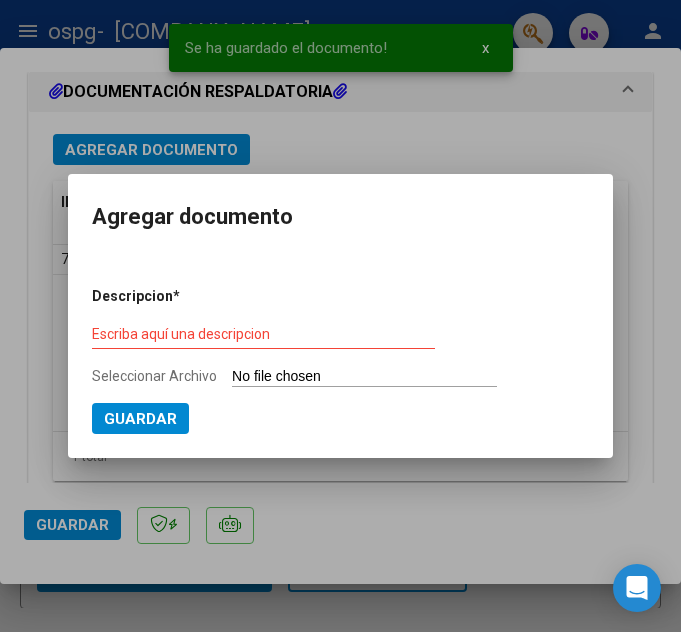 type on "C:\fakepath\[NAME] [NAME] [NAME] PLANILLA ASISTENCIA JUNIO S GRAFICOS - OSPG.pdf" 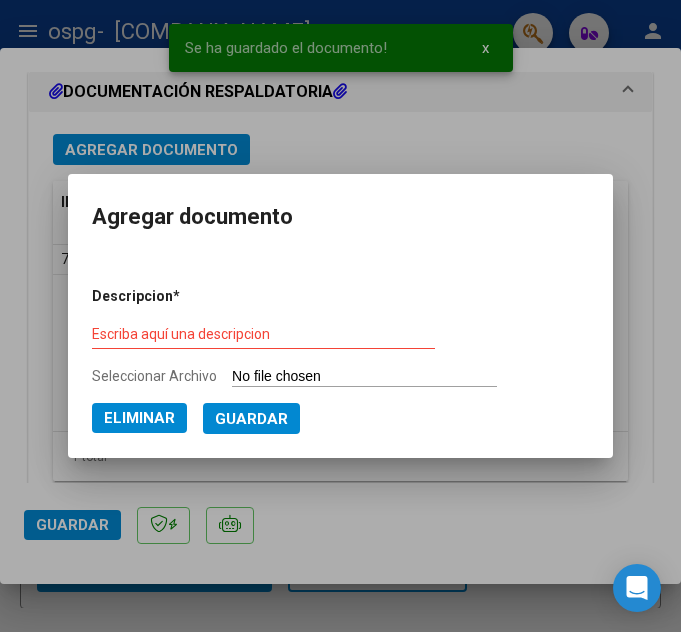 click on "Escriba aquí una descripcion" at bounding box center [263, 335] 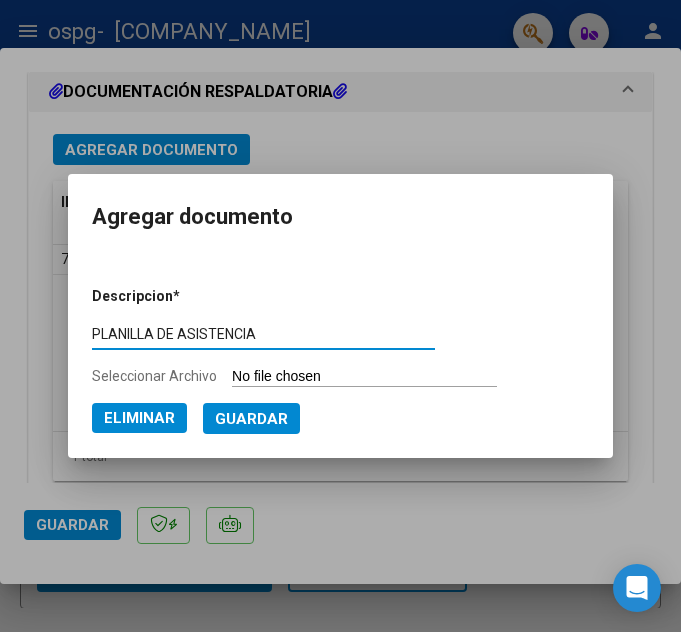 type on "PLANILLA DE ASISTENCIA" 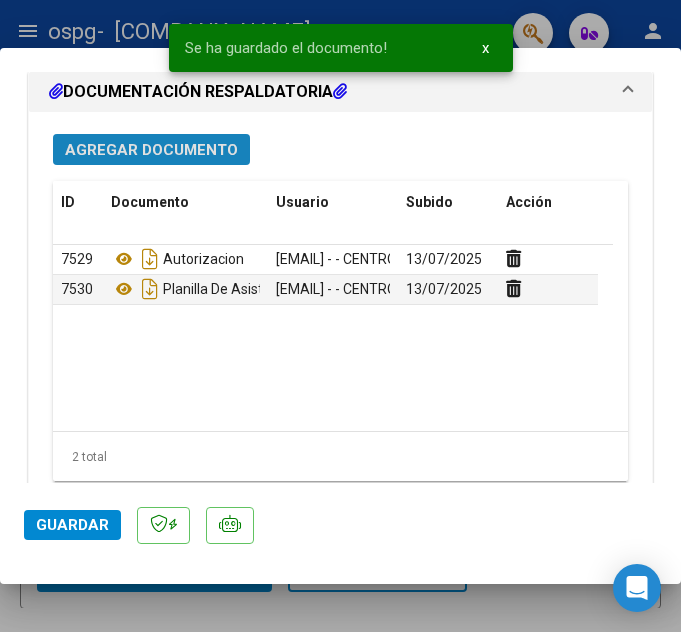 click on "Agregar Documento" at bounding box center [151, 149] 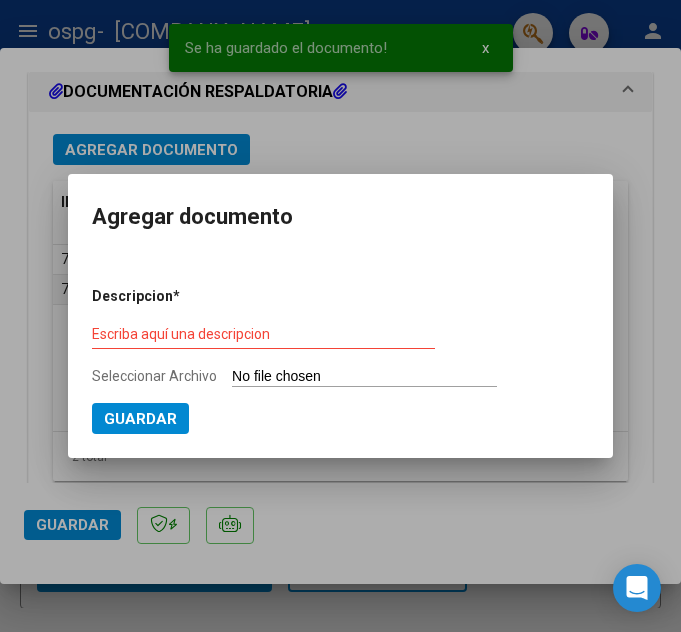 type on "C:\fakepath\[LAST] [FIRST] [DOCUMENT_TYPE].pdf" 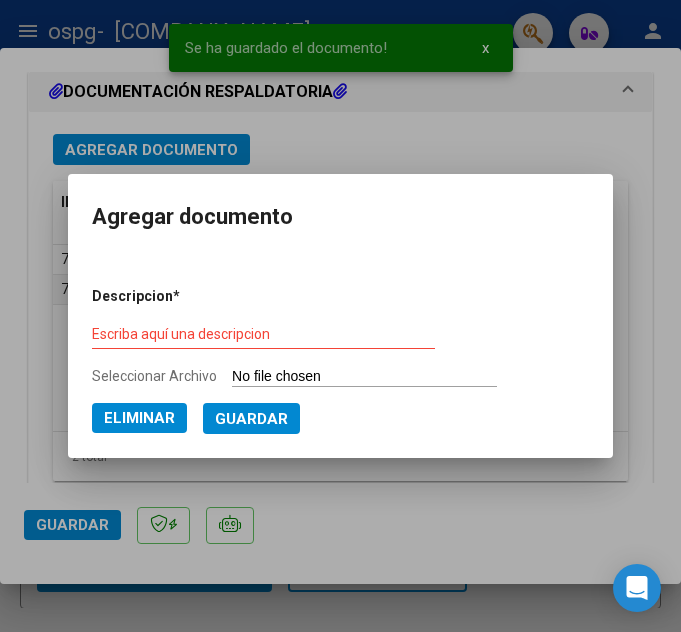 click on "Escriba aquí una descripcion" at bounding box center [263, 335] 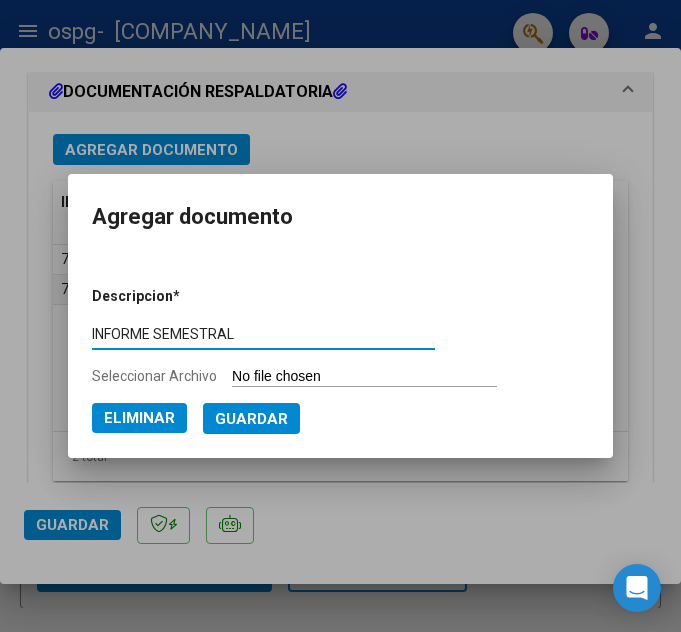 type on "INFORME SEMESTRAL" 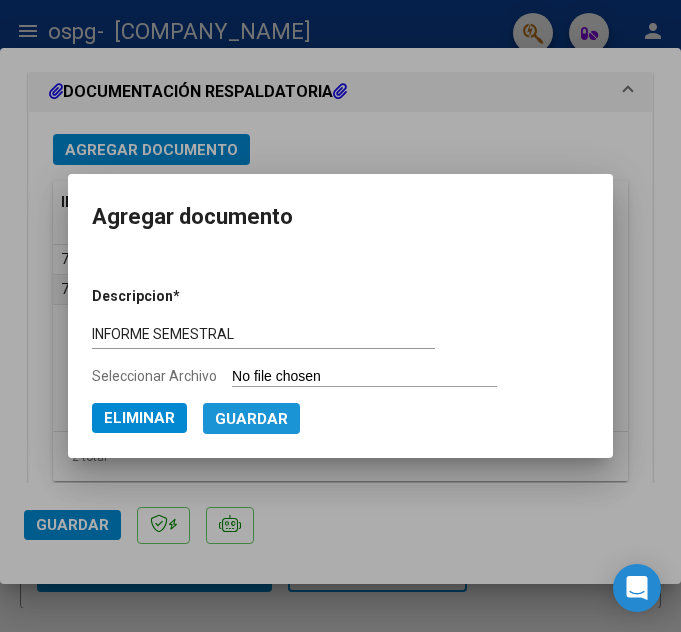 click on "Guardar" at bounding box center [251, 419] 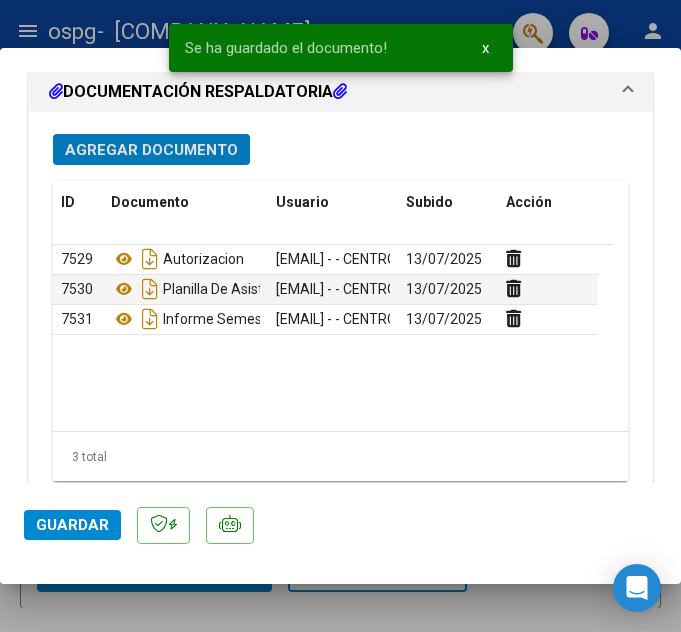 click on "Guardar" 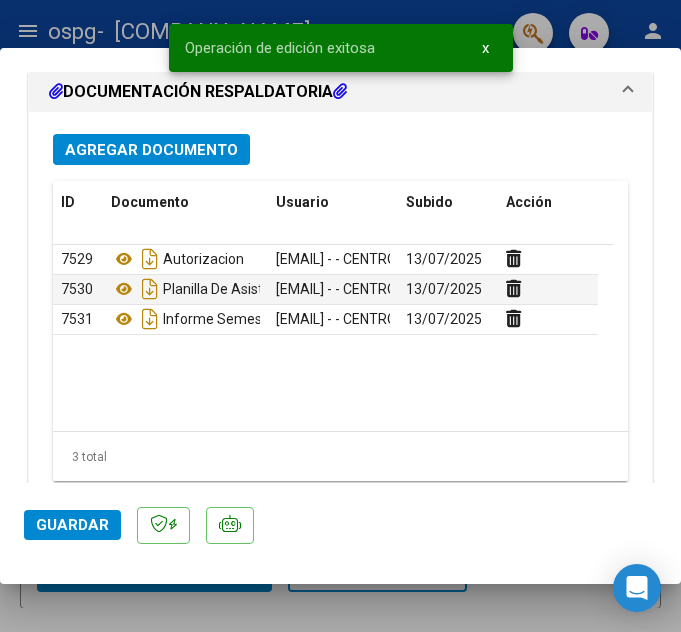 drag, startPoint x: 360, startPoint y: 614, endPoint x: 383, endPoint y: 590, distance: 33.24154 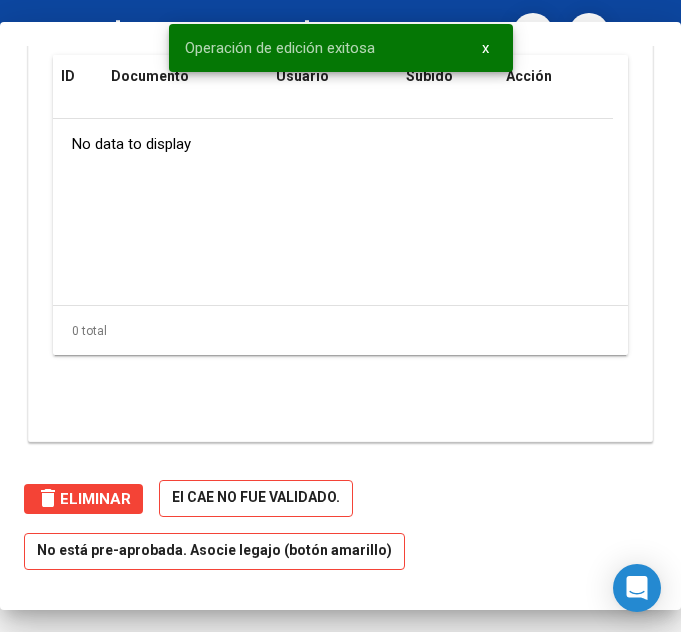 scroll, scrollTop: 1905, scrollLeft: 0, axis: vertical 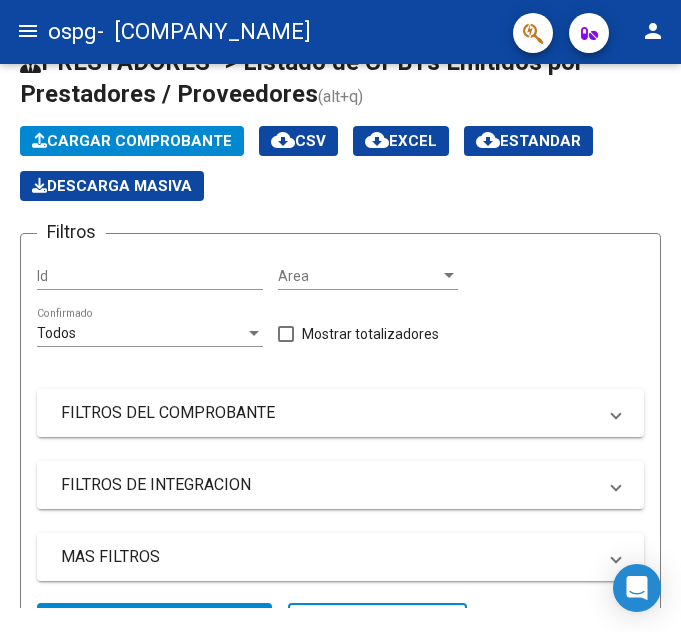 click on "Cargar Comprobante" 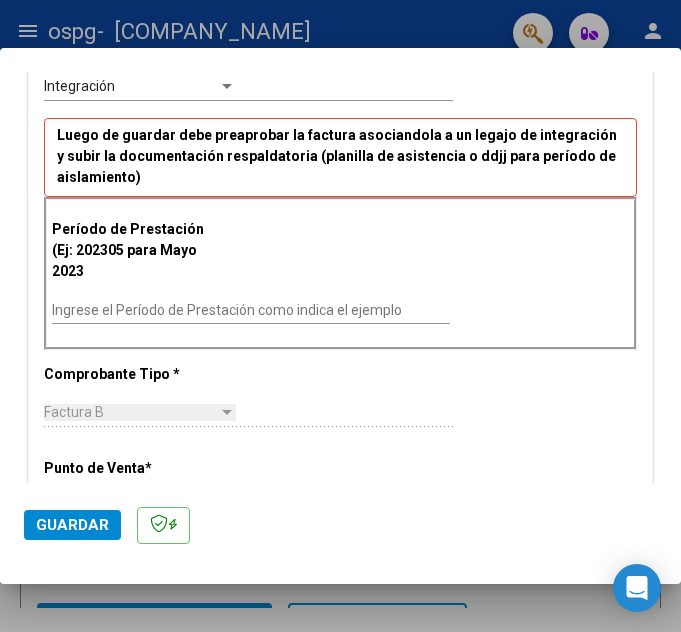 scroll, scrollTop: 478, scrollLeft: 0, axis: vertical 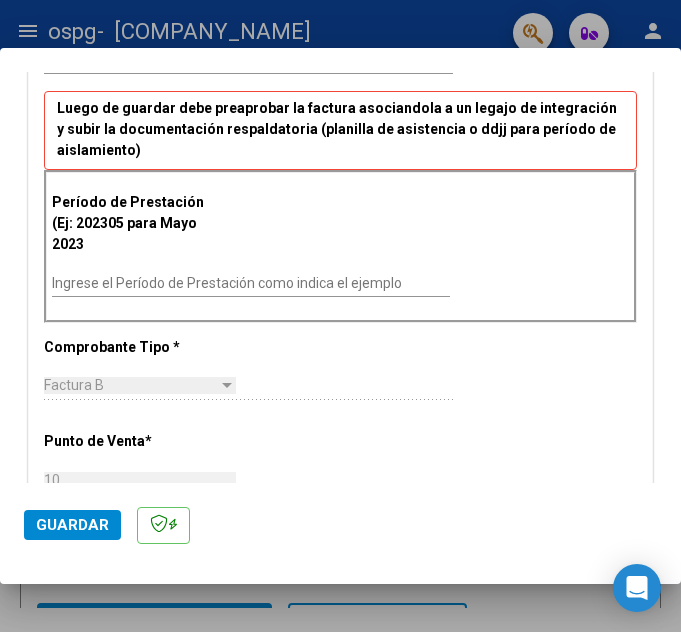 click on "Ingrese el Período de Prestación como indica el ejemplo" at bounding box center [251, 283] 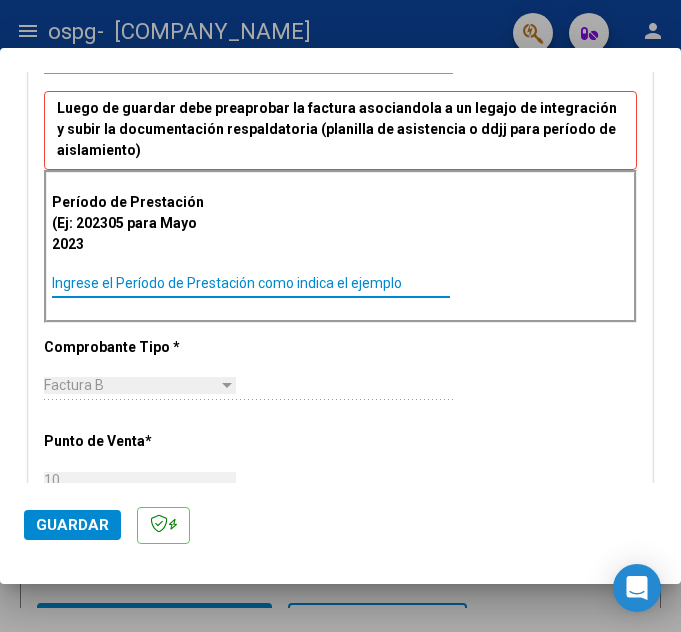 paste on "202506" 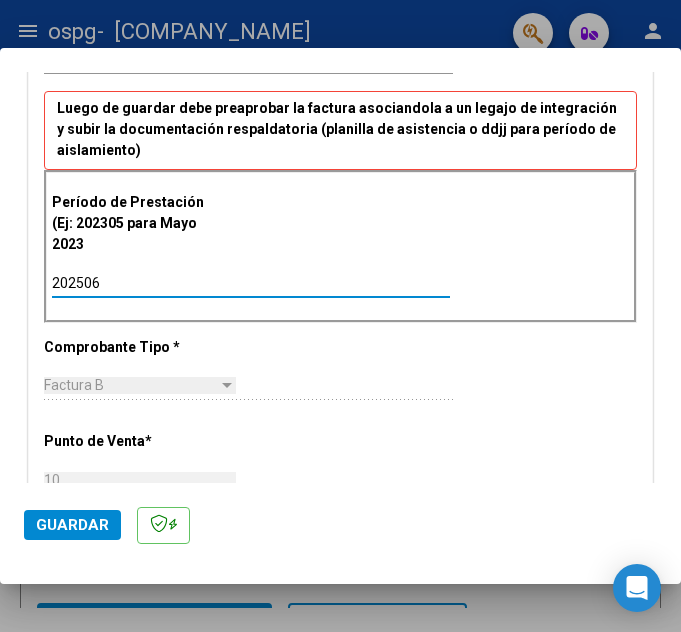 type on "202506" 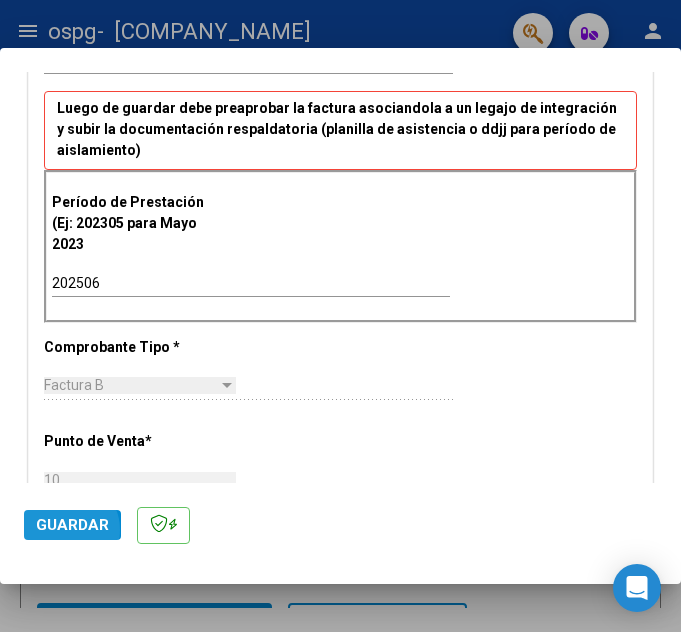 click on "Guardar" 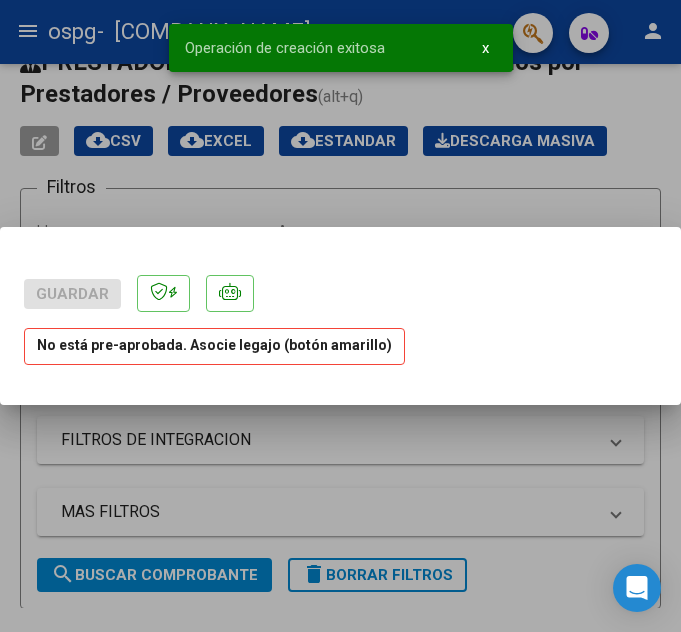 scroll, scrollTop: 0, scrollLeft: 0, axis: both 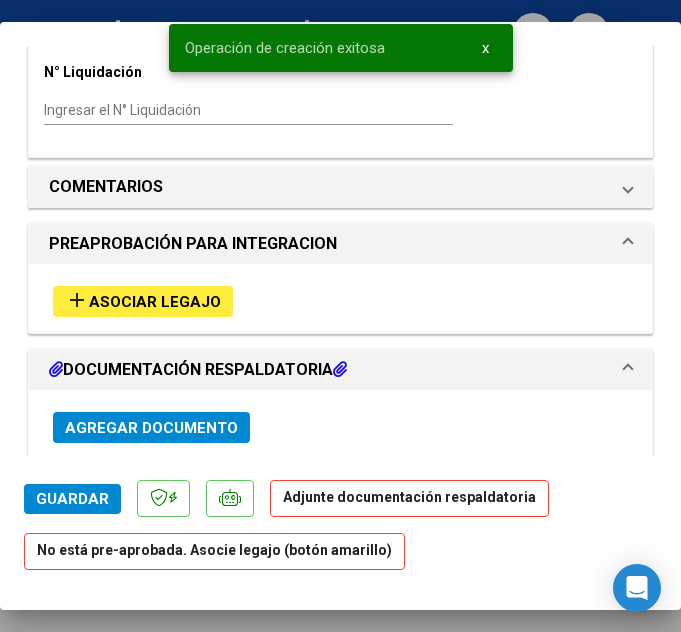 drag, startPoint x: 122, startPoint y: 305, endPoint x: 134, endPoint y: 300, distance: 13 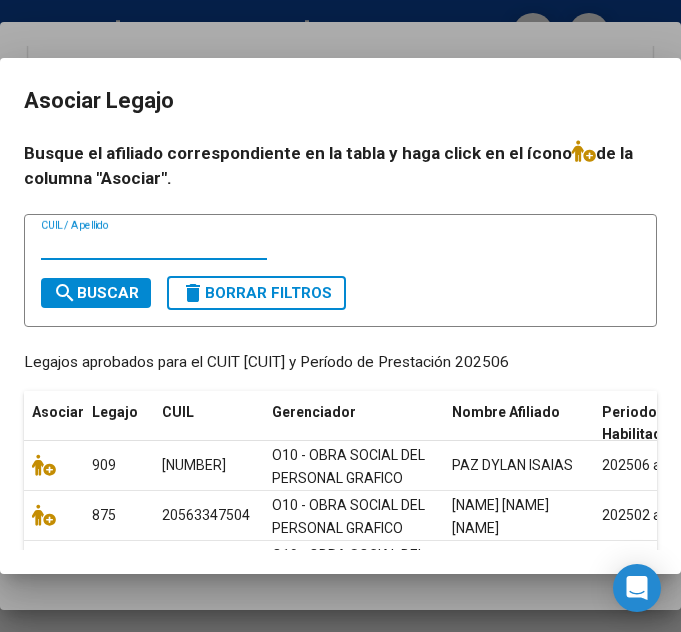 click on "CUIL / Apellido" at bounding box center (154, 245) 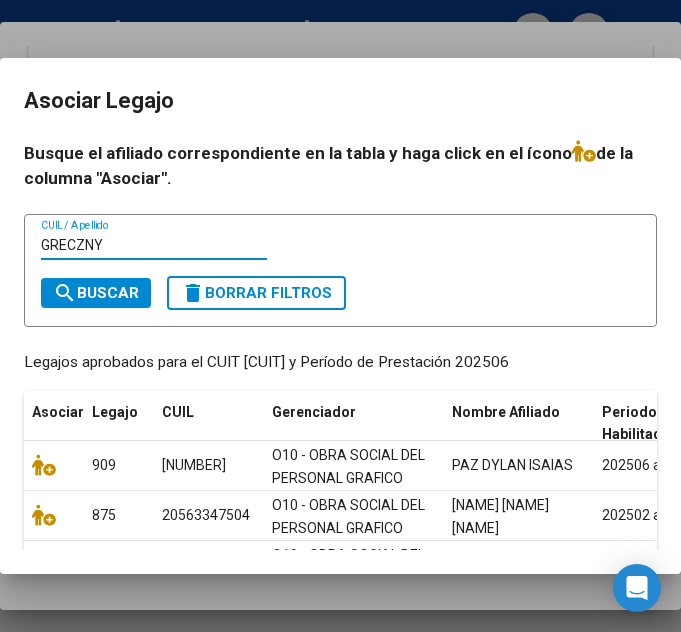 type on "GRECZNY" 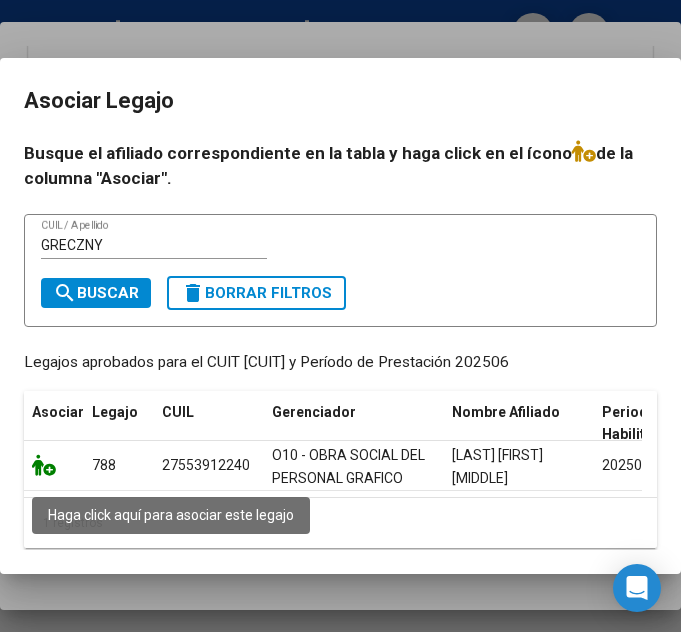 click 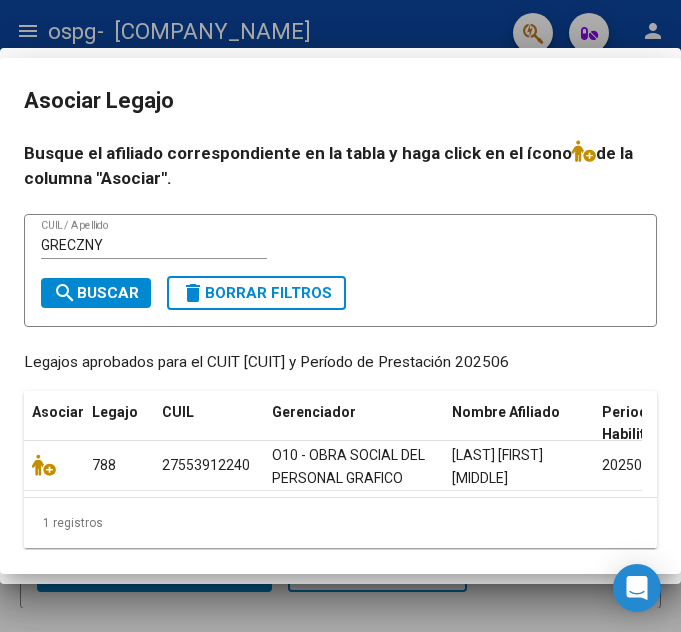 scroll, scrollTop: 1632, scrollLeft: 0, axis: vertical 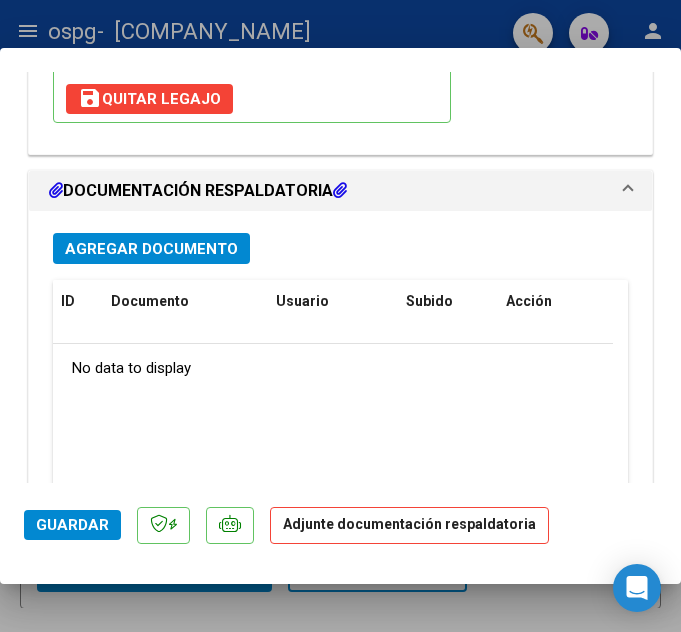 click on "Agregar Documento" at bounding box center [151, 249] 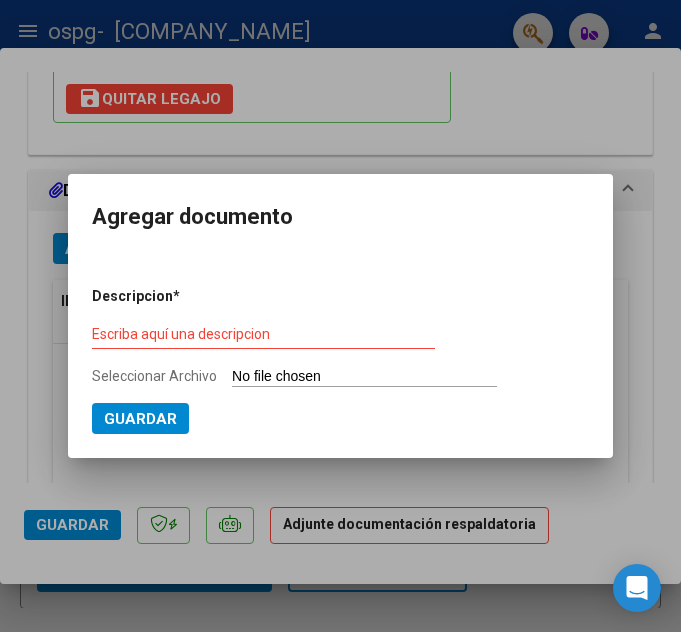 type on "C:\fakepath\[FILENAME].pdf" 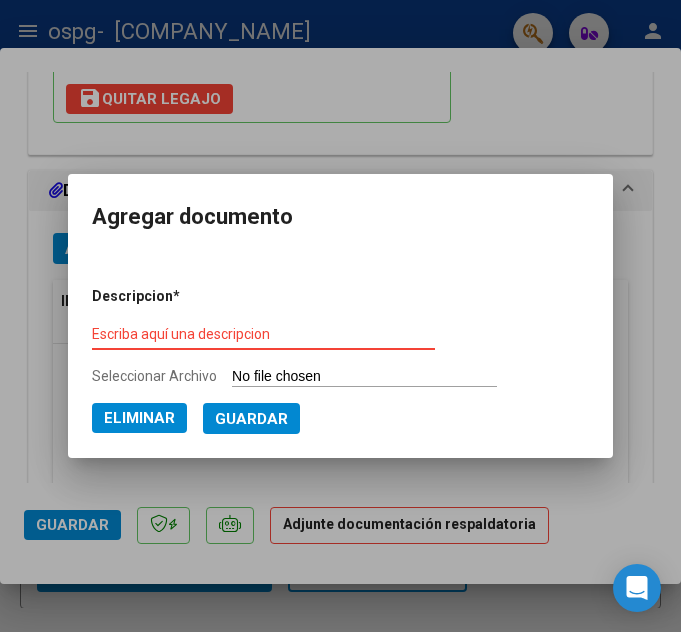 click on "Escriba aquí una descripcion" at bounding box center [263, 334] 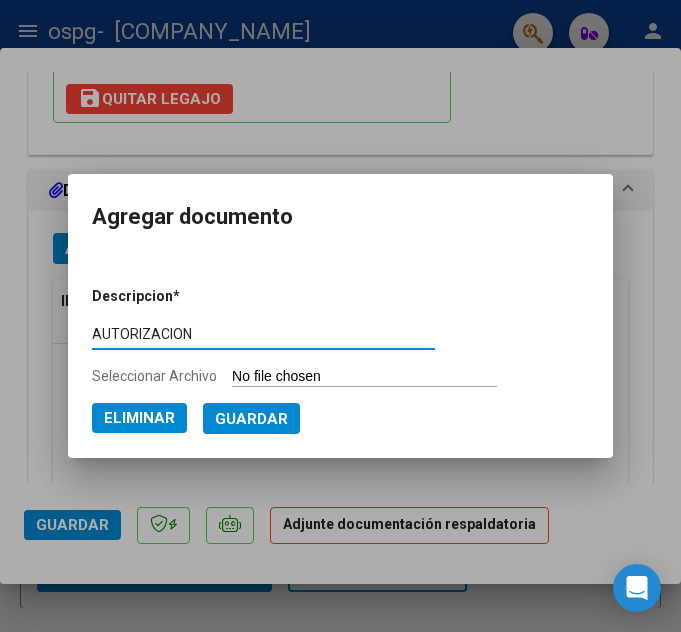 type on "AUTORIZACION" 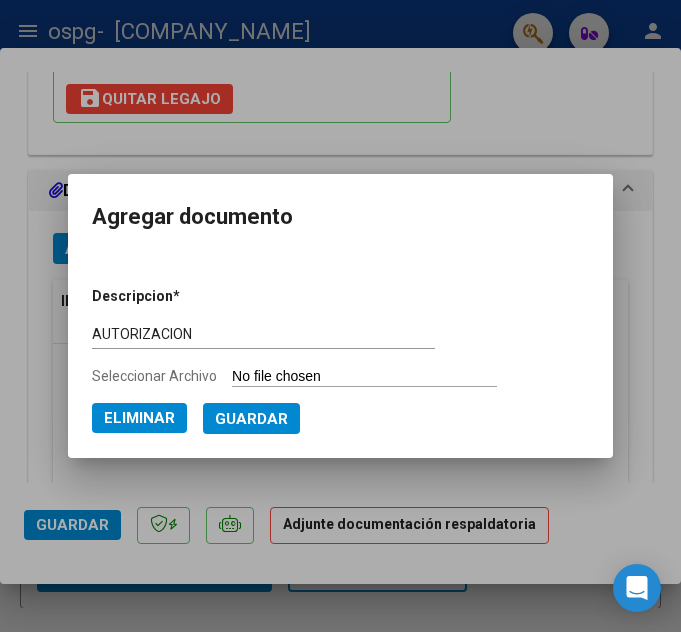 click on "Descripcion  *   AUTORIZACION Escriba aquí una descripcion  Seleccionar Archivo Eliminar Guardar" at bounding box center (340, 353) 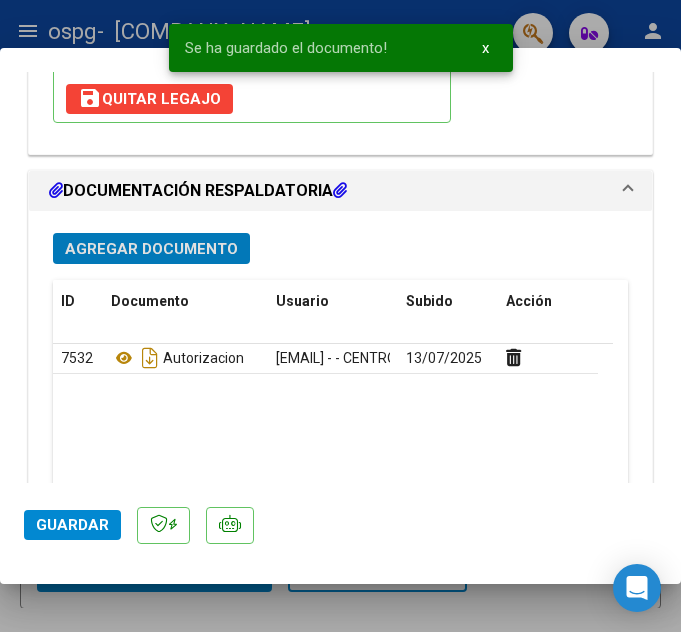 click on "Agregar Documento" at bounding box center (151, 249) 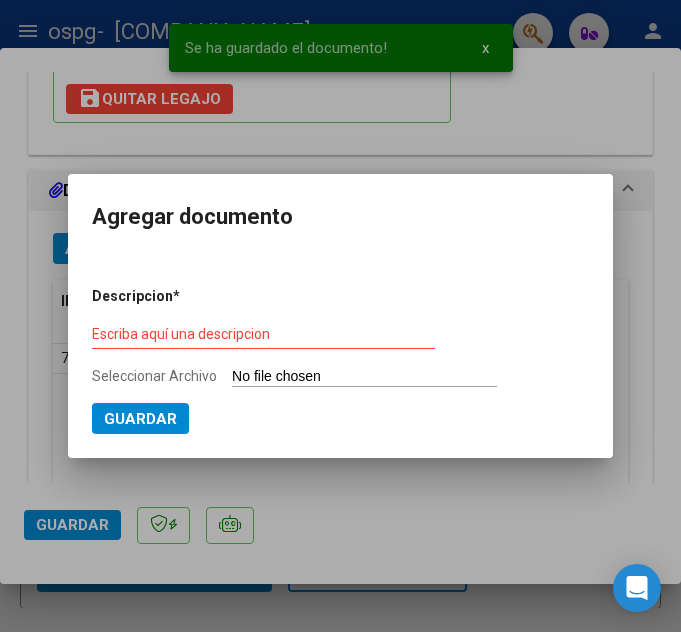 type on "C:\fakepath\[LAST] [LAST] [LAST] S GRAFICOS - OSPG.pdf" 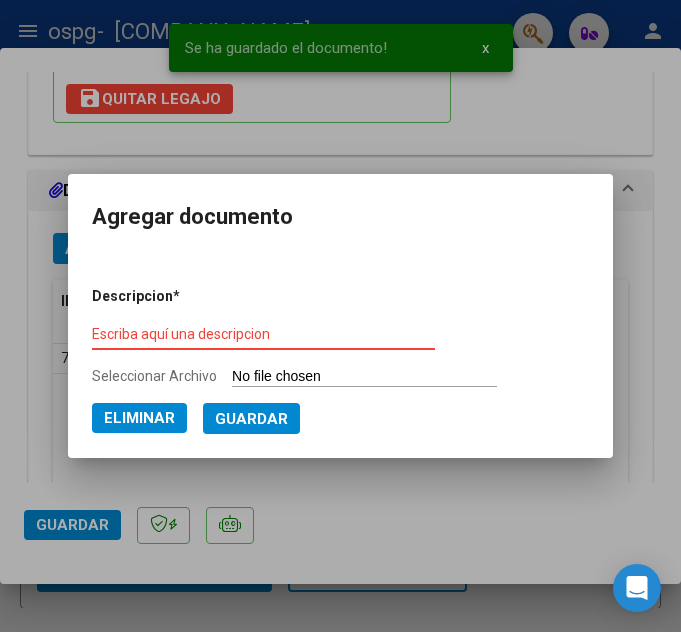 click on "Escriba aquí una descripcion" at bounding box center (263, 334) 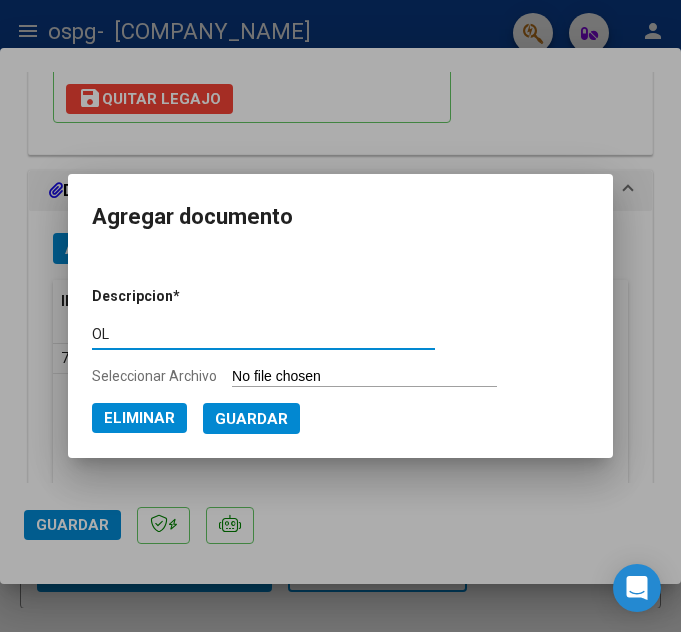 type on "O" 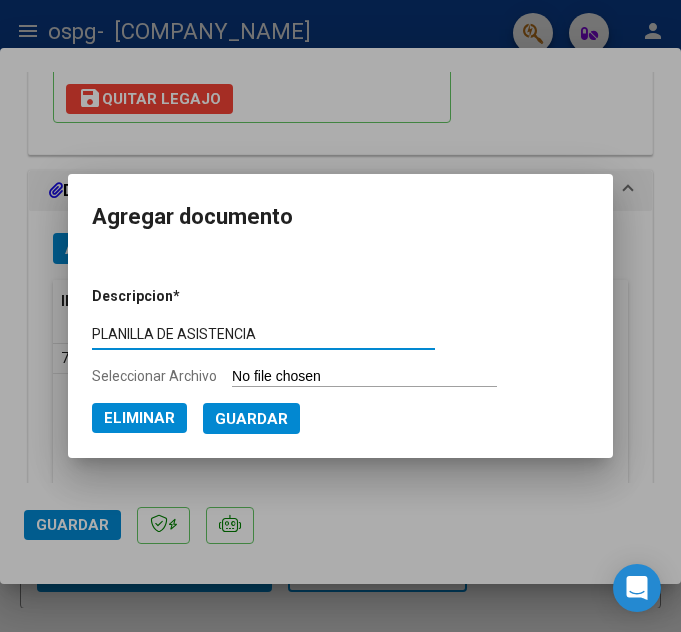 type on "PLANILLA DE ASISTENCIA" 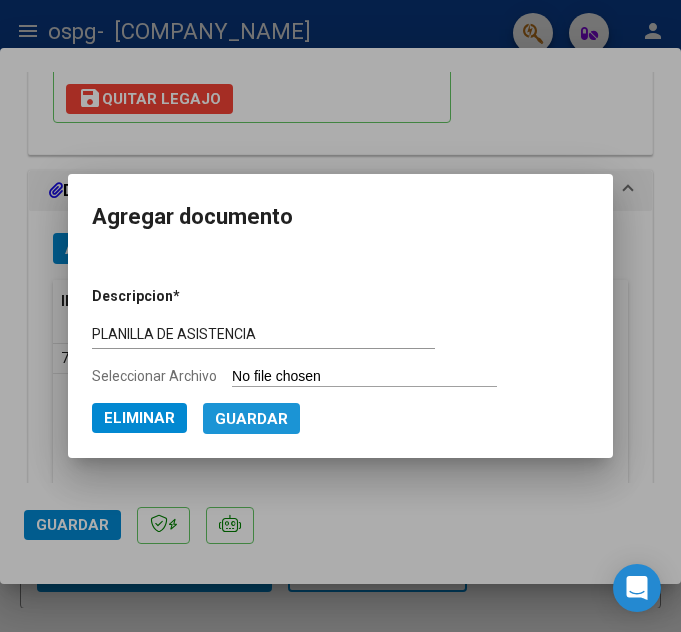 click on "Guardar" at bounding box center [251, 419] 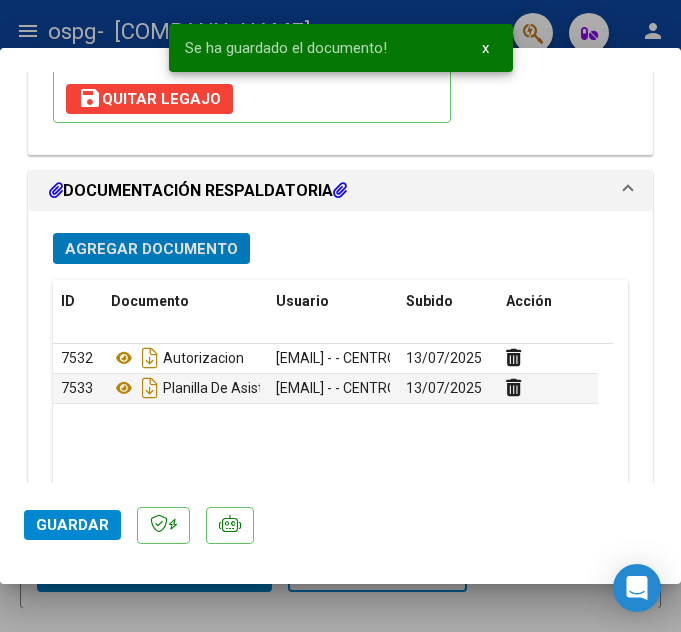 click on "Agregar Documento" at bounding box center [151, 249] 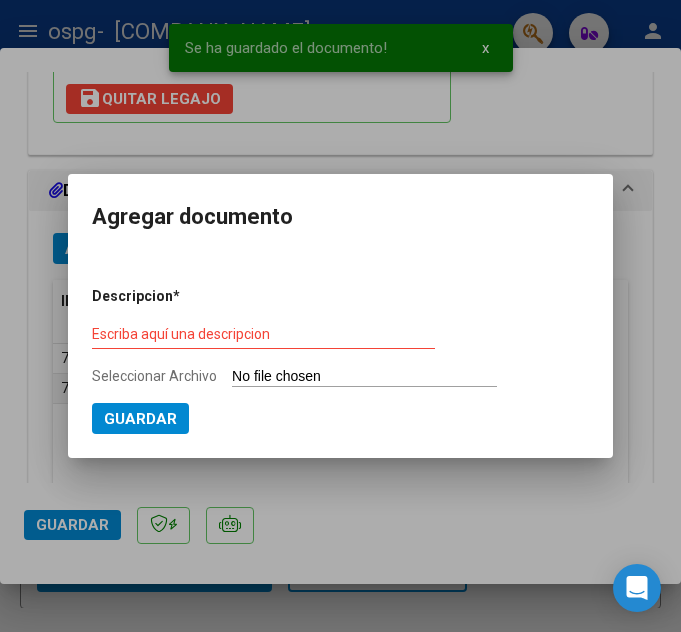 type on "C:\fakepath\[NAME] [NAME] [NAME] INFORME SEMESTRAL  S OSPG.docx.pdf" 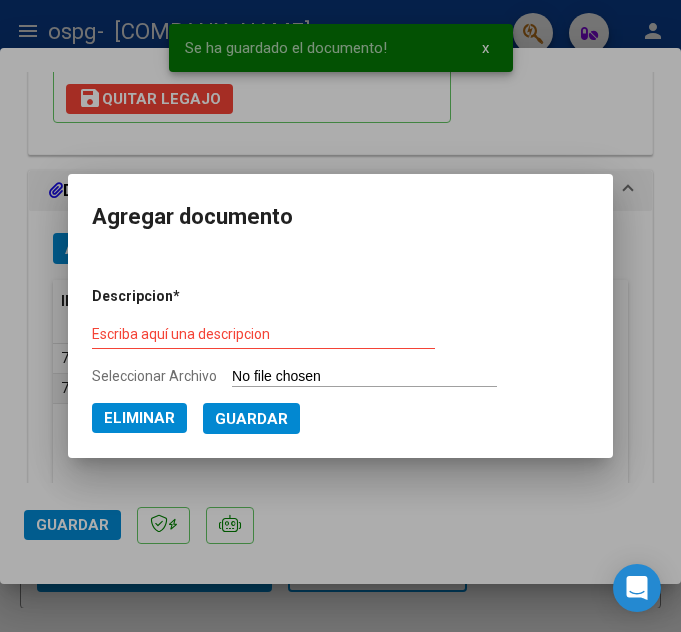 click on "Escriba aquí una descripcion" at bounding box center [263, 335] 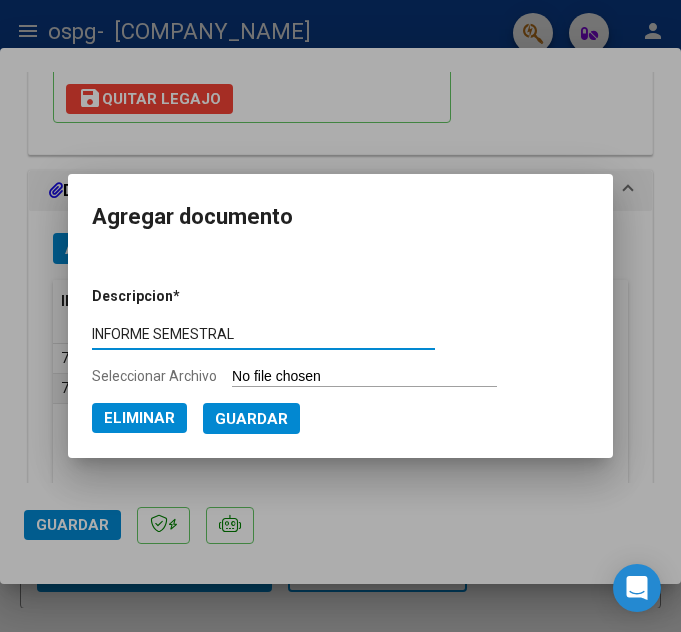 type on "INFORME SEMESTRAL" 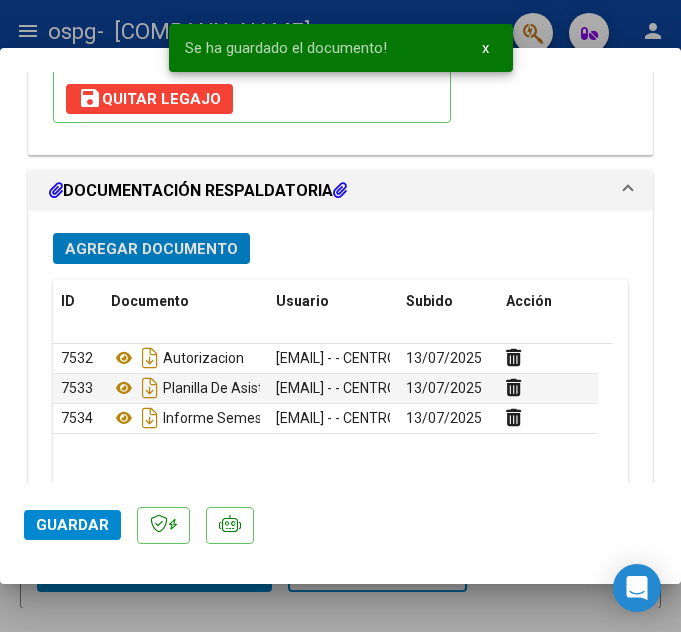 drag, startPoint x: 89, startPoint y: 514, endPoint x: 100, endPoint y: 515, distance: 11.045361 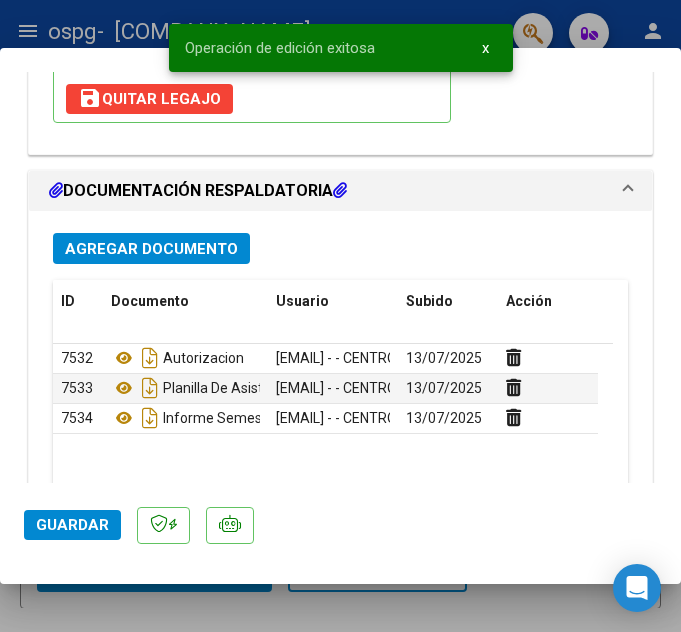 click at bounding box center (340, 316) 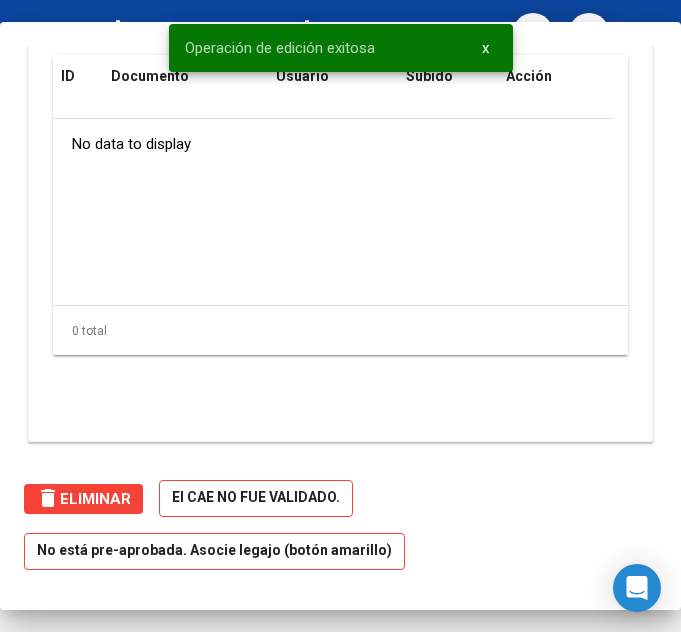scroll, scrollTop: 1806, scrollLeft: 0, axis: vertical 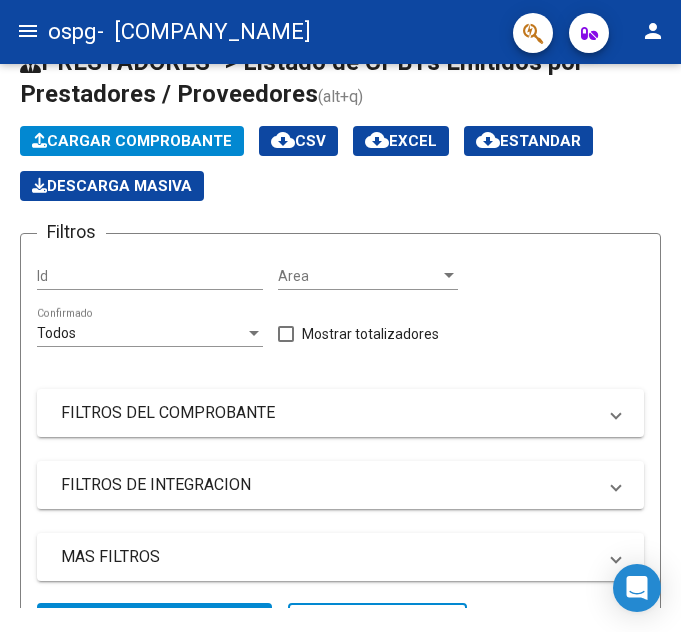 click on "Cargar Comprobante" 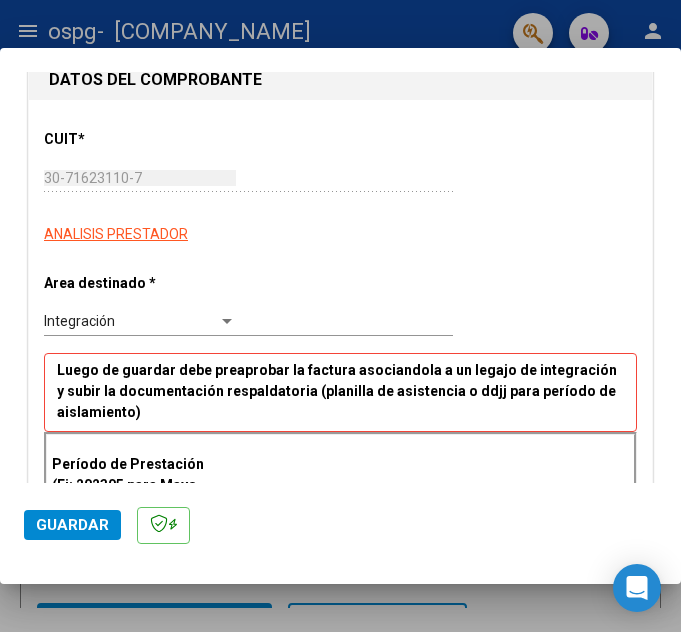 scroll, scrollTop: 225, scrollLeft: 0, axis: vertical 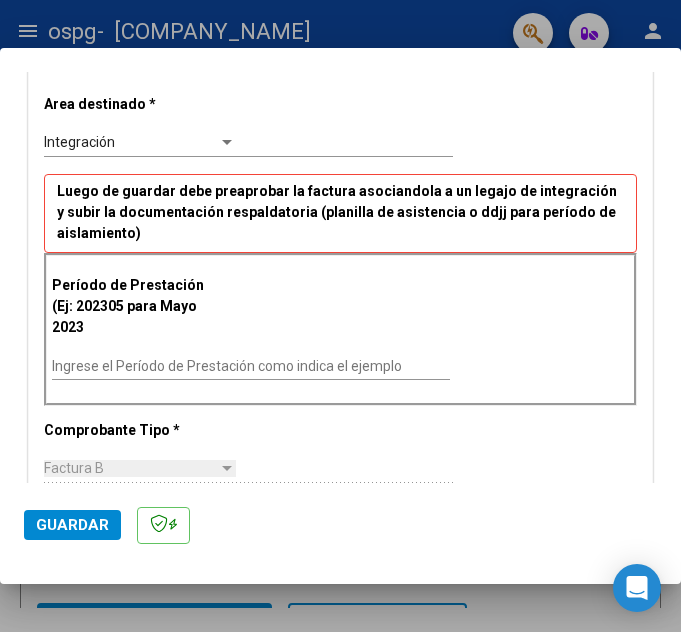 click on "Ingrese el Período de Prestación como indica el ejemplo" at bounding box center [251, 366] 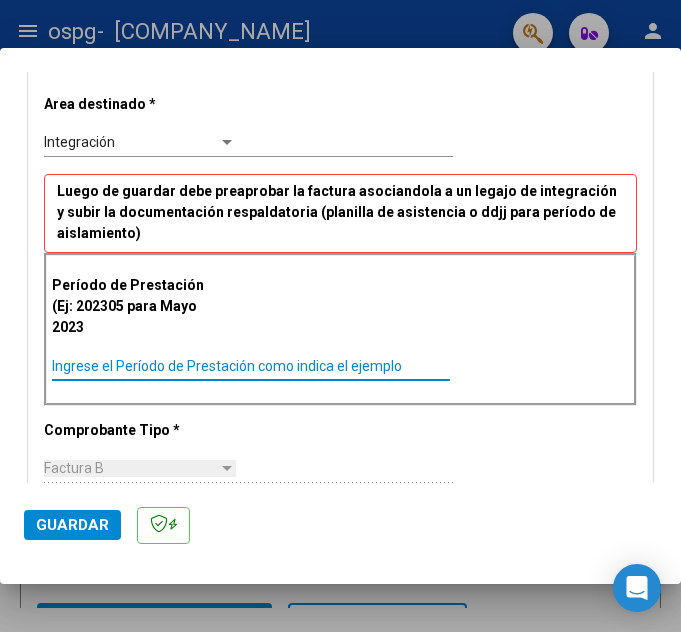 paste on "202506" 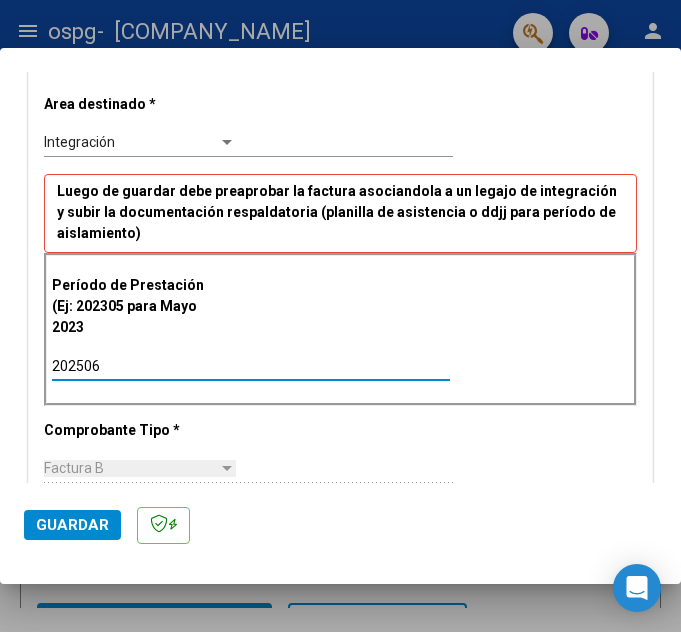 type on "202506" 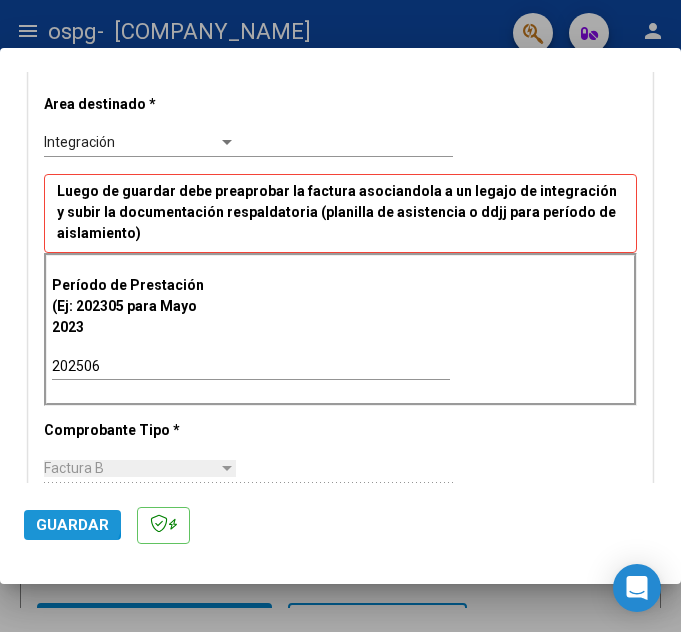 click on "Guardar" 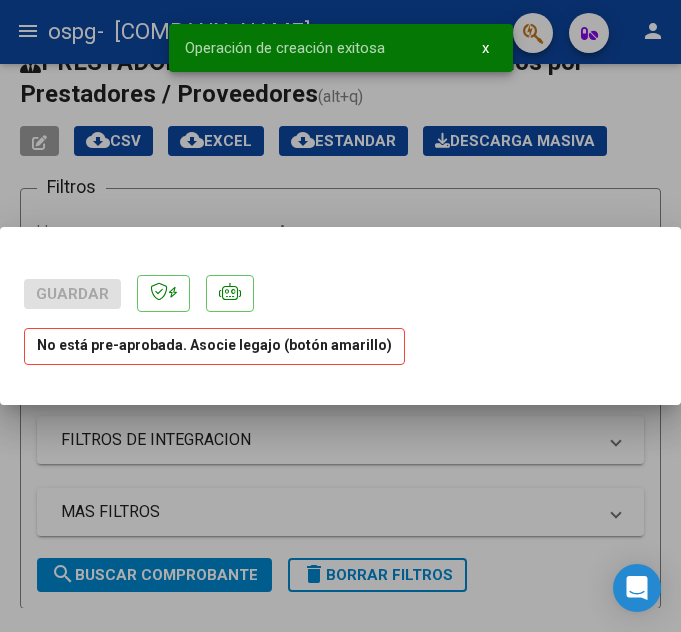 scroll, scrollTop: 0, scrollLeft: 0, axis: both 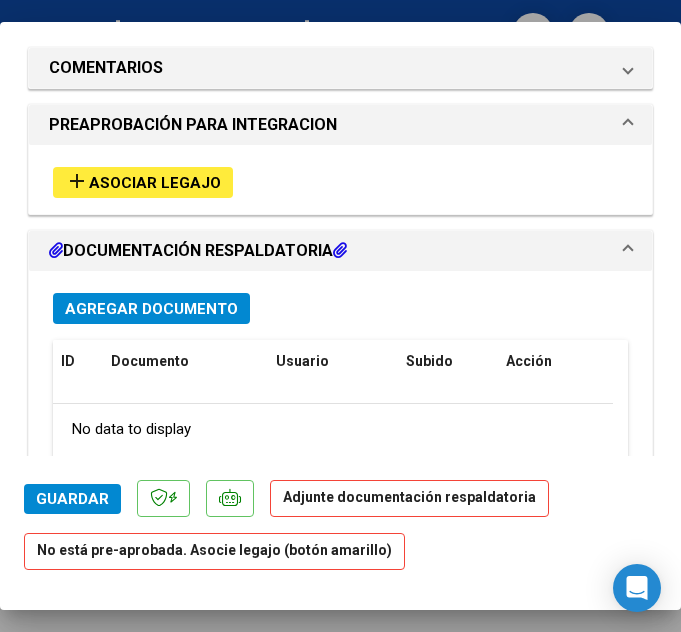 click on "add Asociar Legajo" at bounding box center (143, 182) 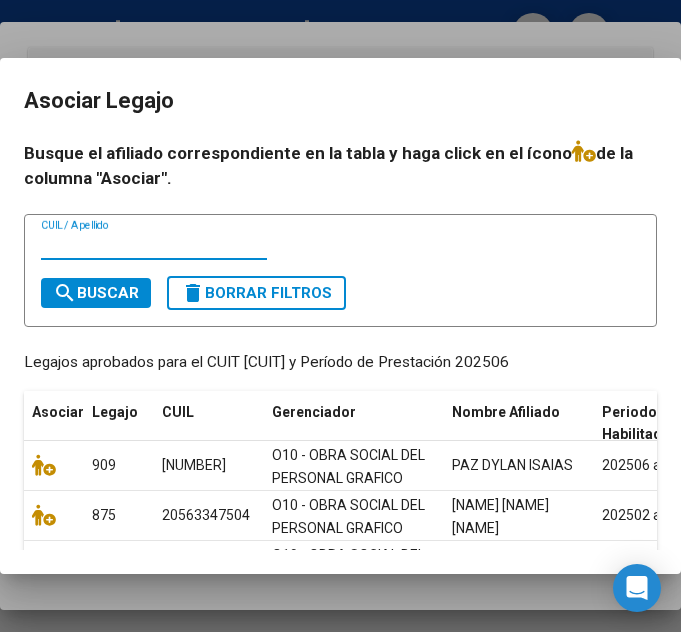 click on "CUIL / Apellido" at bounding box center (154, 245) 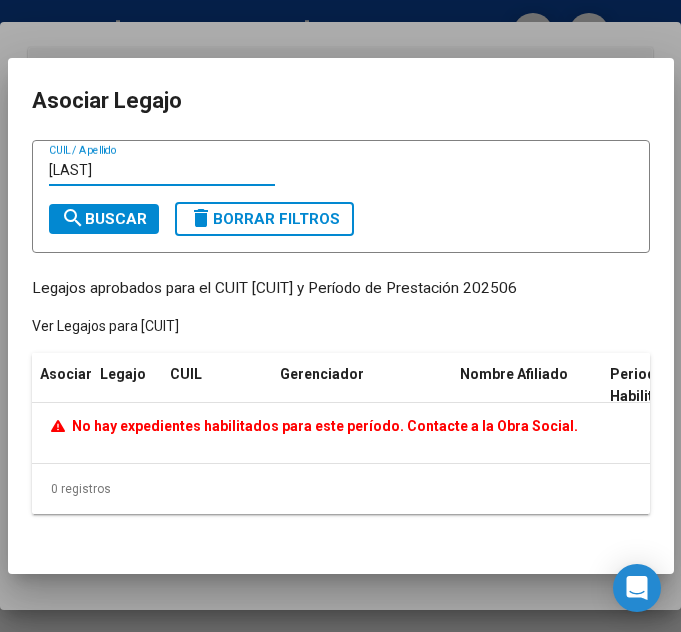 click on "[LAST]" at bounding box center [162, 170] 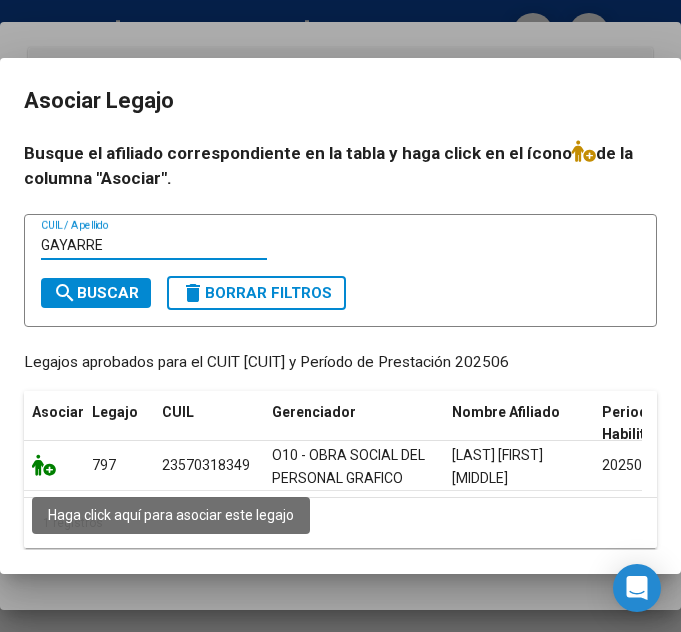 type on "GAYARRE" 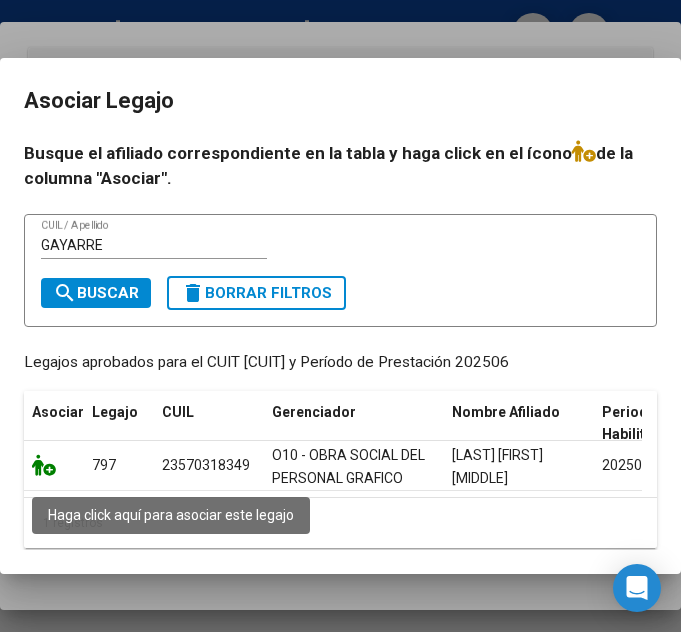 click 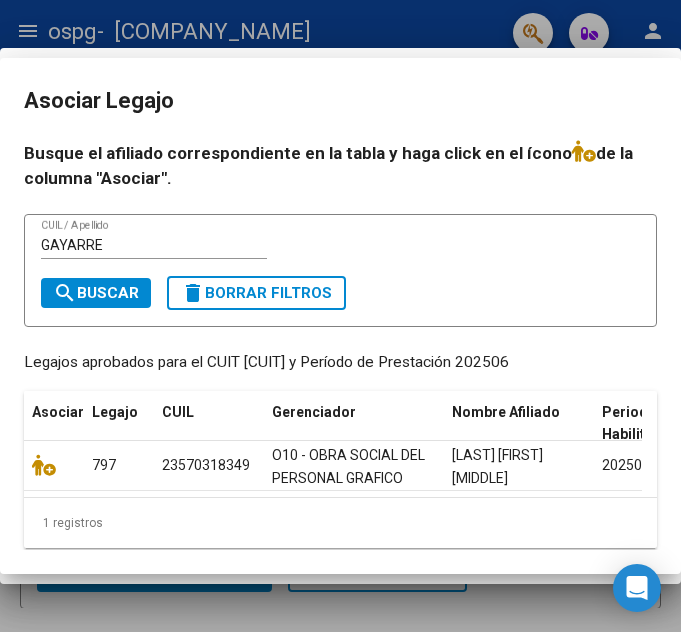 scroll, scrollTop: 1751, scrollLeft: 0, axis: vertical 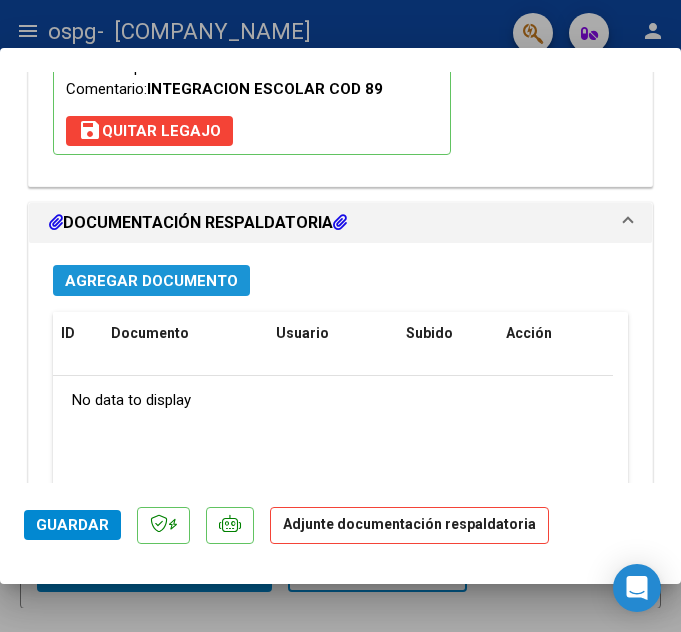 click on "Agregar Documento" at bounding box center (151, 280) 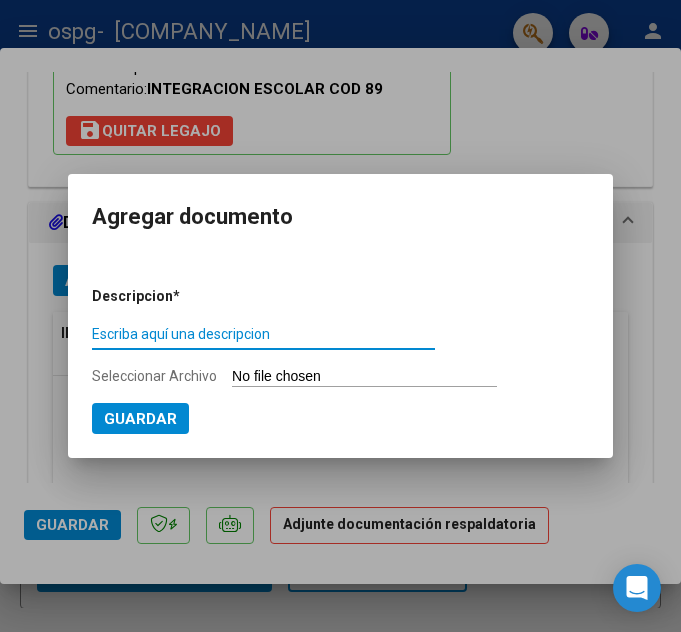 click on "Escriba aquí una descripcion" at bounding box center [263, 334] 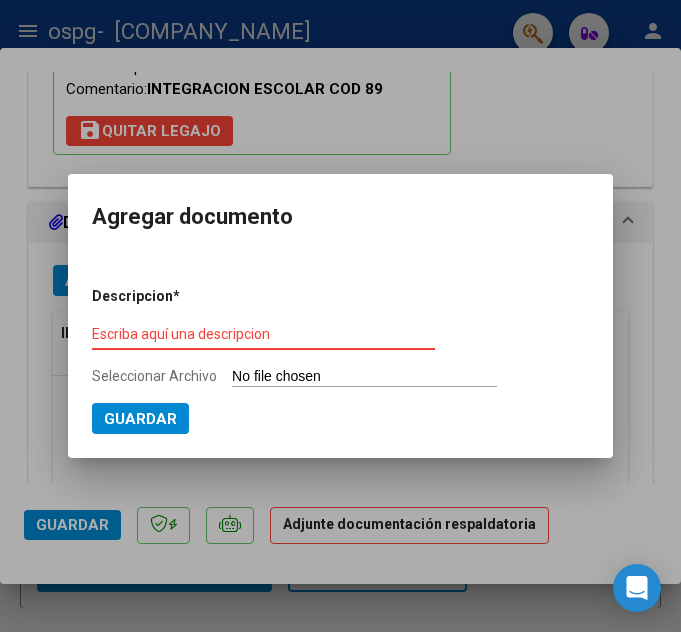 type on "C:\fakepath\[LAST] [FIRST] [LAST] [BRAND] .pdf" 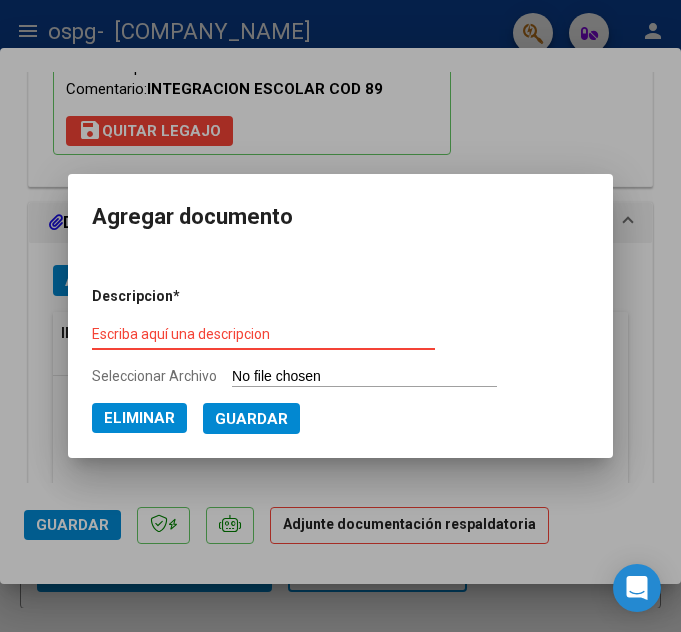 click on "Escriba aquí una descripcion" at bounding box center [263, 334] 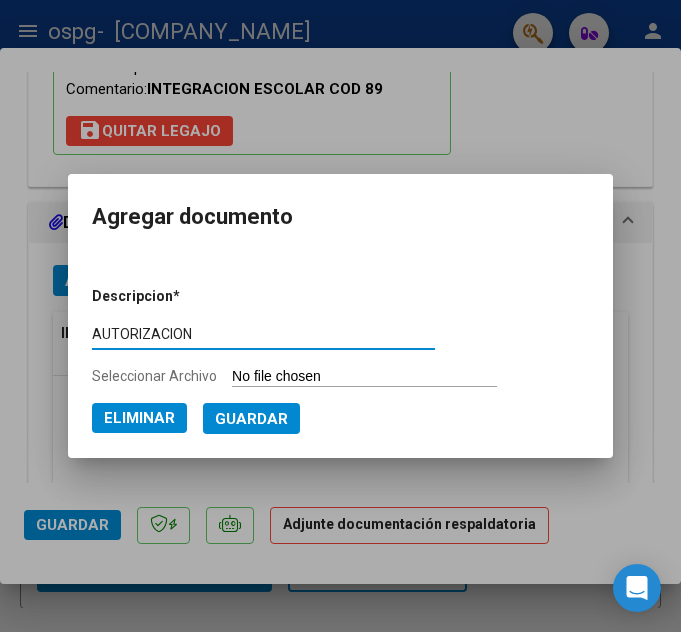 type on "AUTORIZACION" 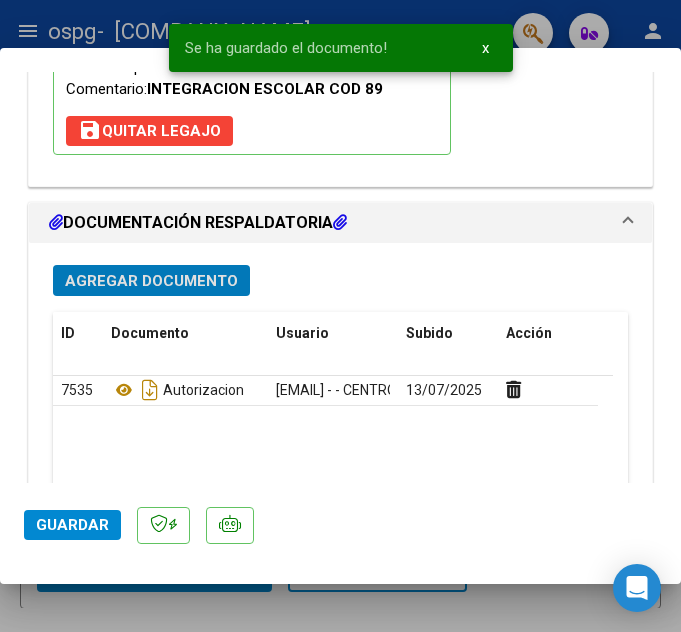 click on "Agregar Documento" at bounding box center [151, 280] 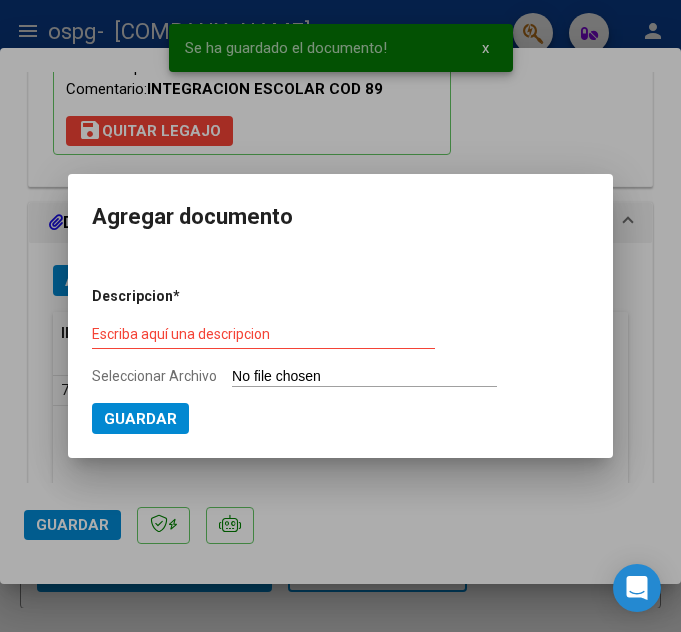 type on "C:\fakepath\[LAST] [FIRST] [MIDDLE] PLANILLA ASISTENCIA JUNIO S GRAFICOS - OSPG.pdf" 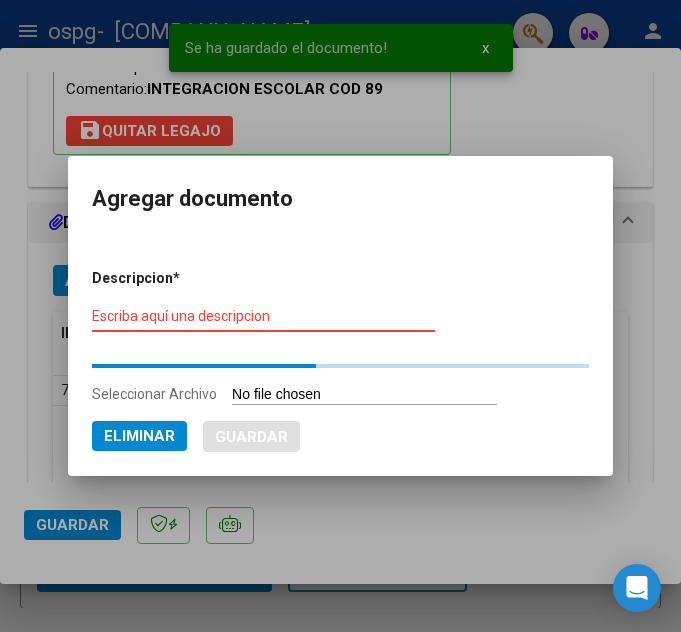 click on "Escriba aquí una descripcion" at bounding box center (263, 317) 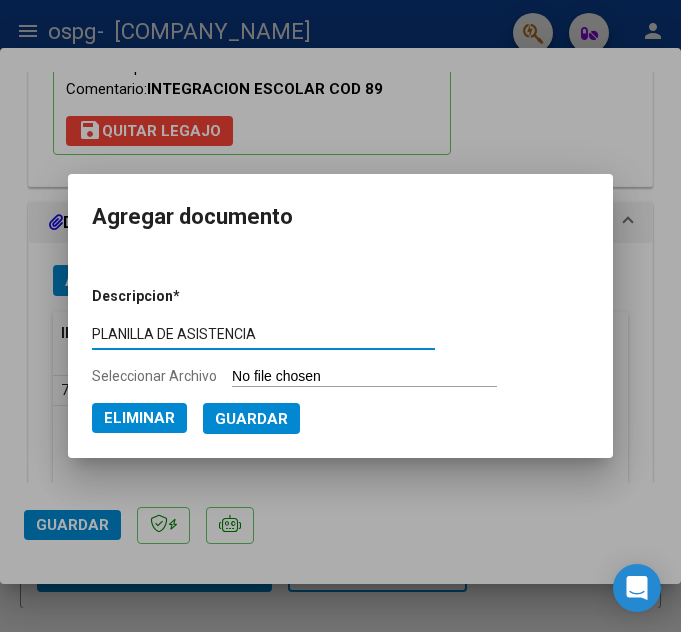 type on "PLANILLA DE ASISTENCIA" 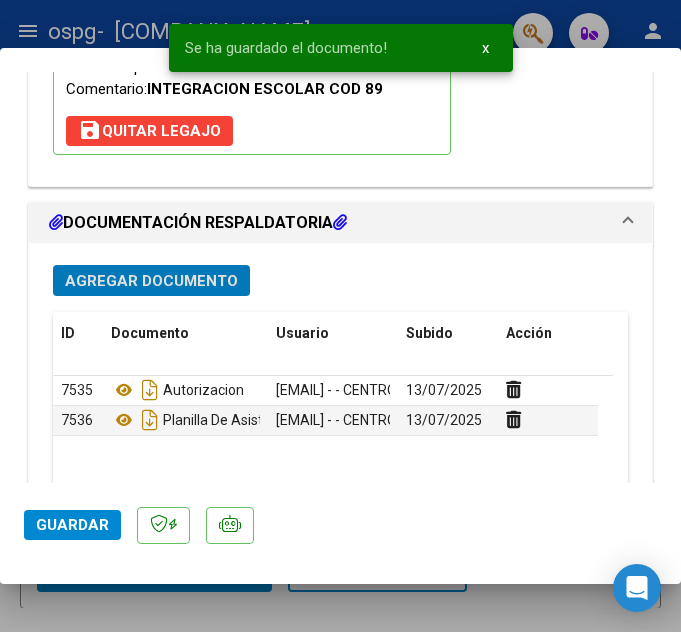click on "Agregar Documento" at bounding box center (151, 281) 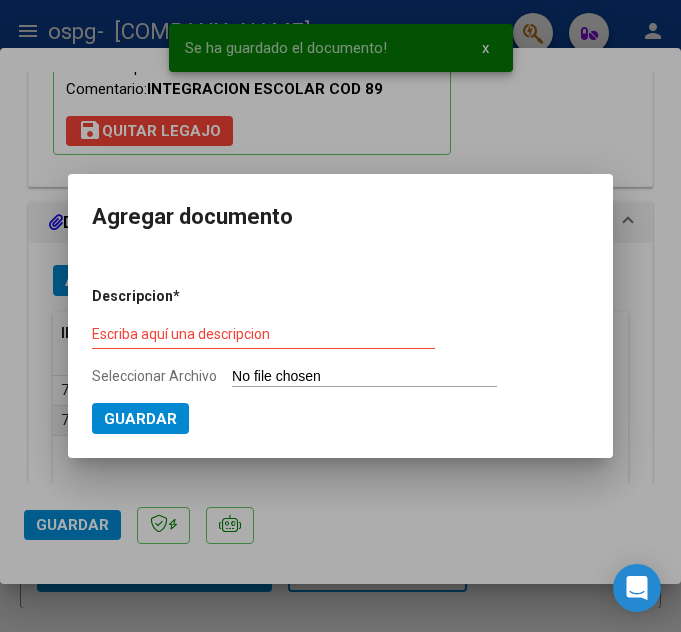 type on "C:\fakepath\[LAST NAME] [FIRST NAME] [MIDDLE NAME] [DOCUMENT TYPE] [PERIOD].pdf" 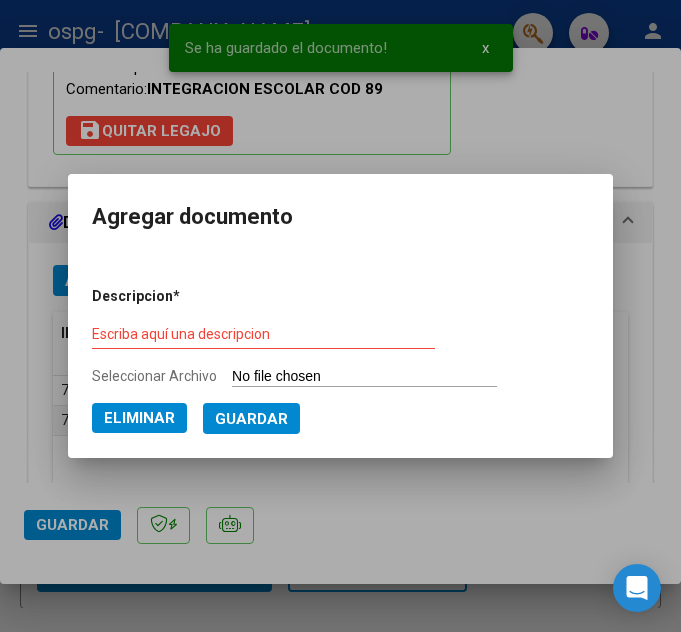 click on "Escriba aquí una descripcion" at bounding box center [263, 335] 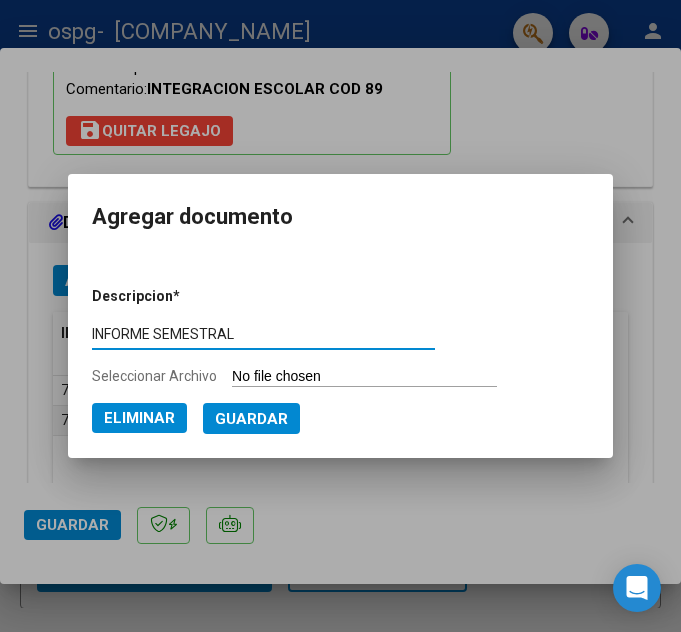 type on "INFORME SEMESTRAL" 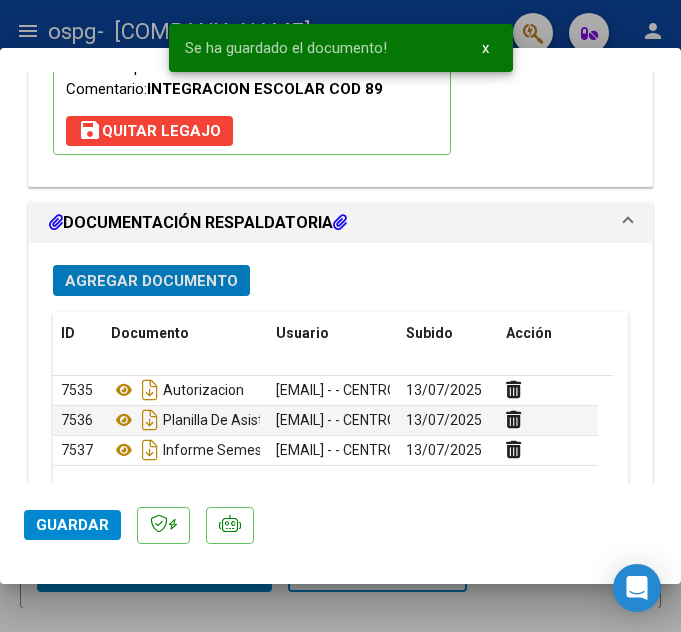 click on "Guardar" 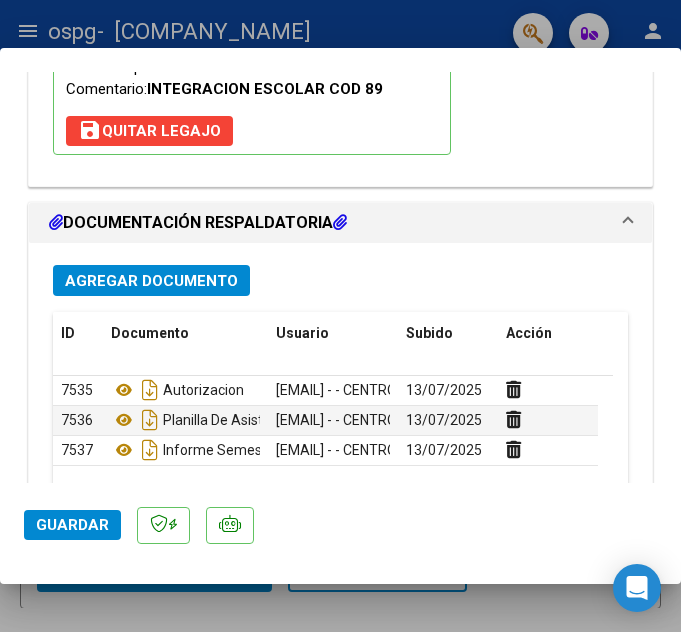 drag, startPoint x: 431, startPoint y: 627, endPoint x: 390, endPoint y: 596, distance: 51.40039 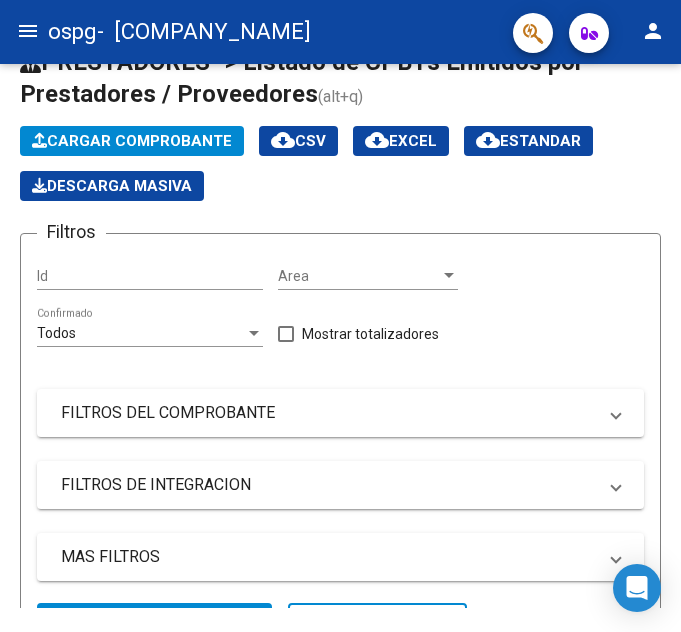 click on "Cargar Comprobante" 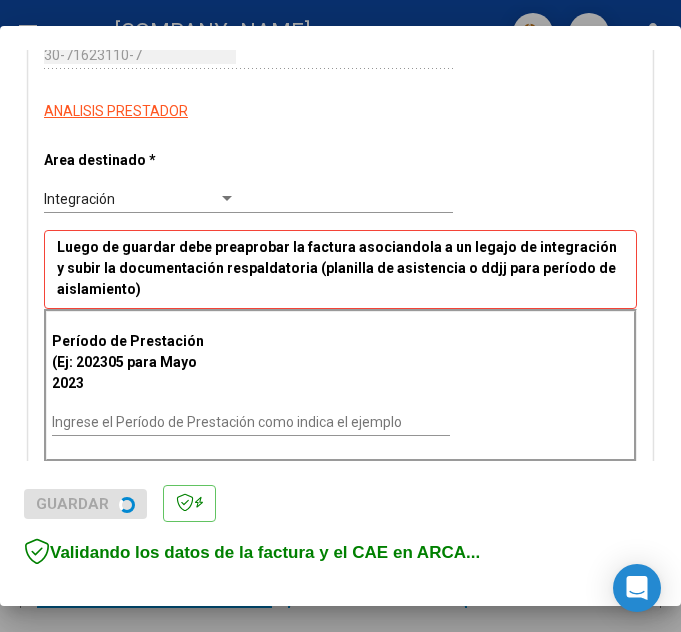 scroll, scrollTop: 386, scrollLeft: 0, axis: vertical 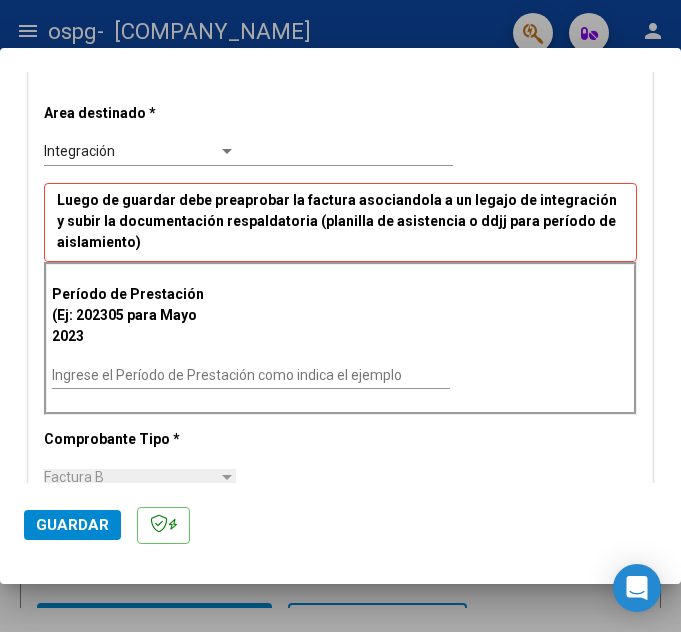 click on "Ingrese el Período de Prestación como indica el ejemplo" at bounding box center (251, 375) 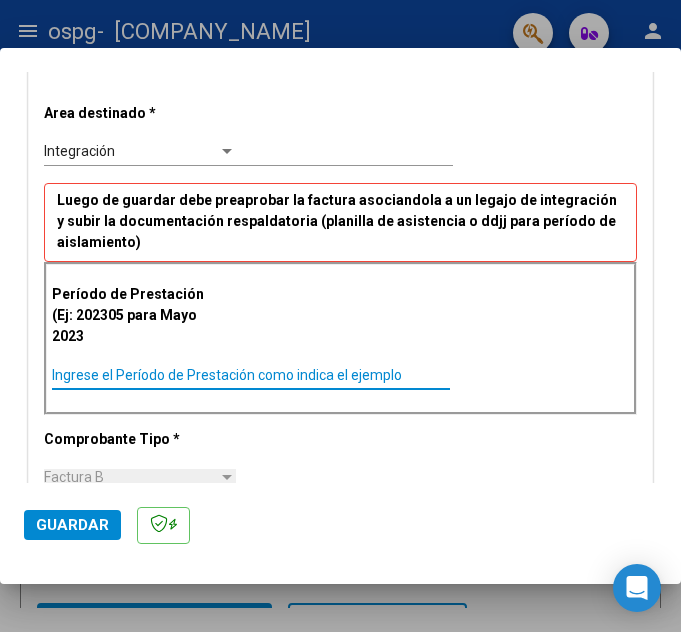 paste on "202506" 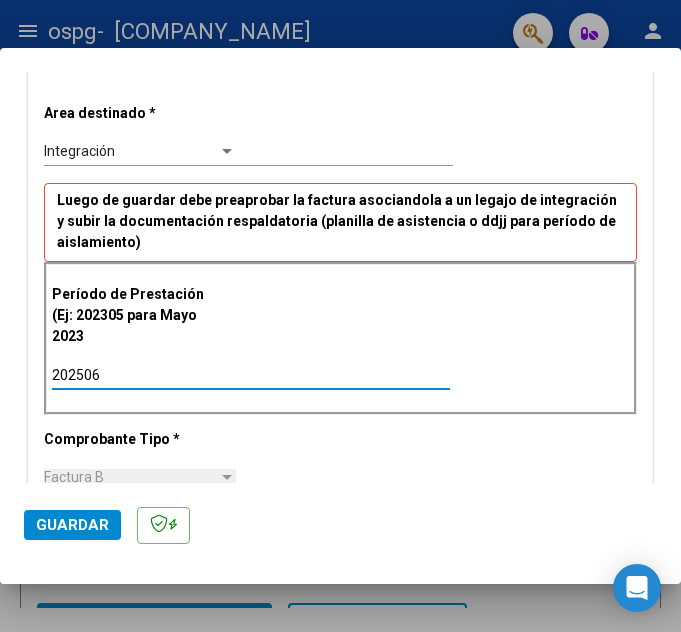 type on "202506" 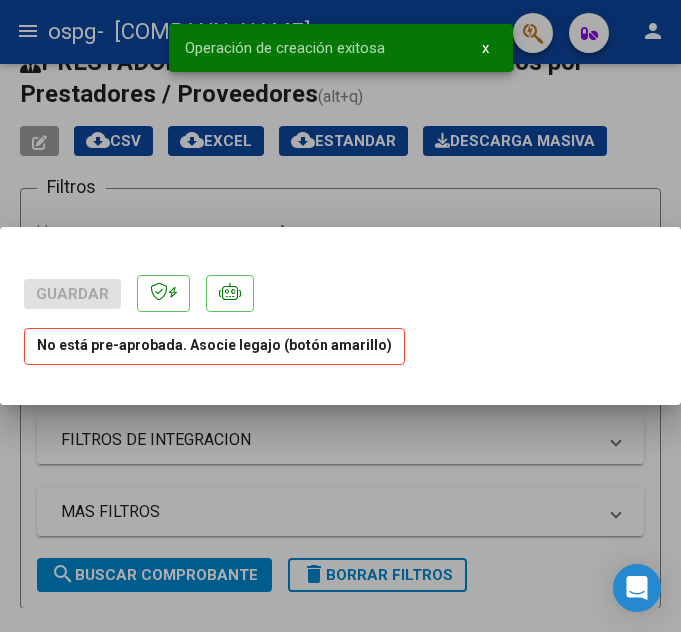 scroll, scrollTop: 0, scrollLeft: 0, axis: both 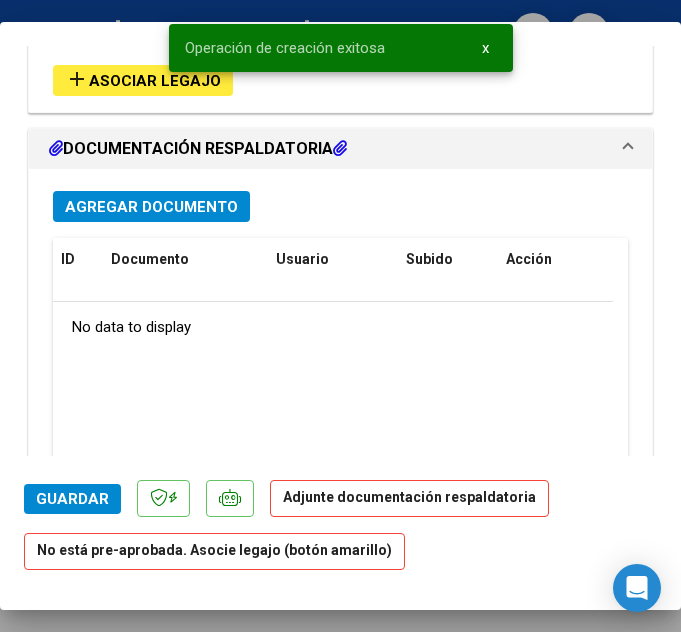 click on "Asociar Legajo" at bounding box center [155, 81] 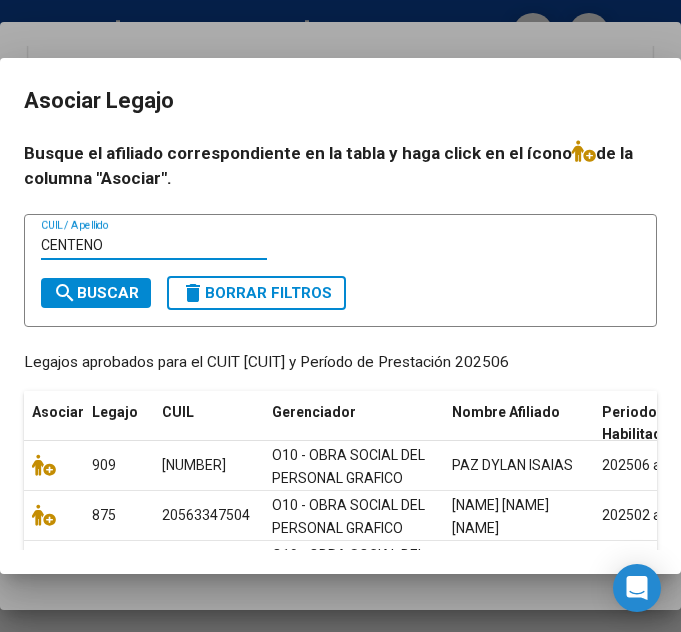 type on "CENTENO" 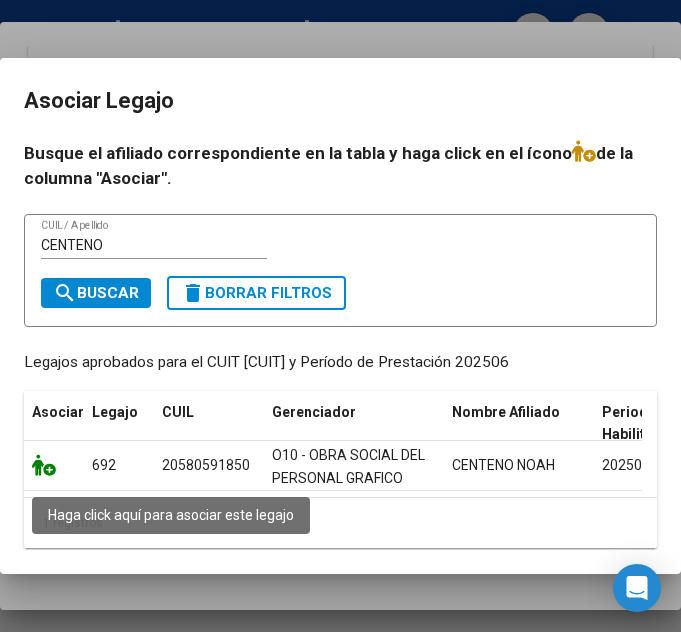 click 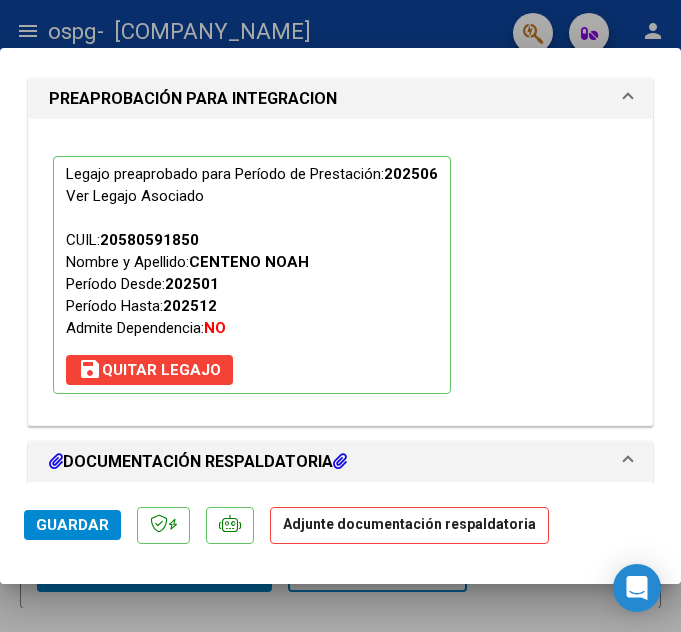 scroll, scrollTop: 1853, scrollLeft: 0, axis: vertical 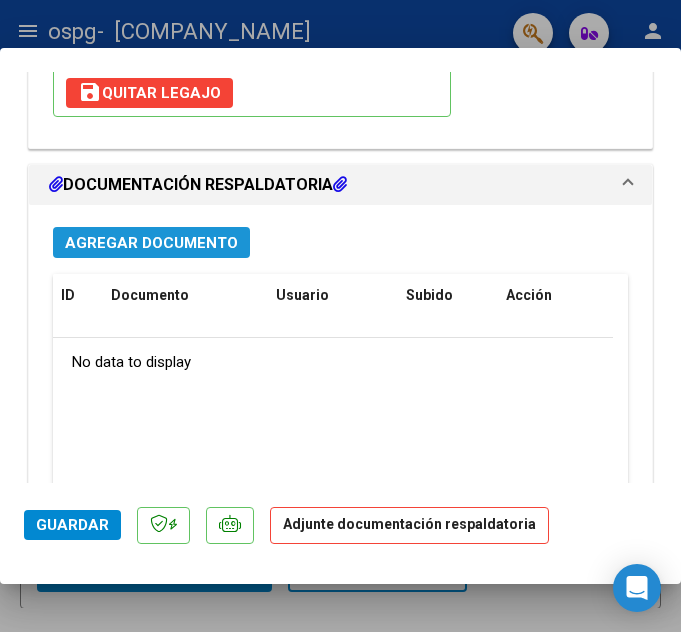 click on "Agregar Documento" at bounding box center [151, 242] 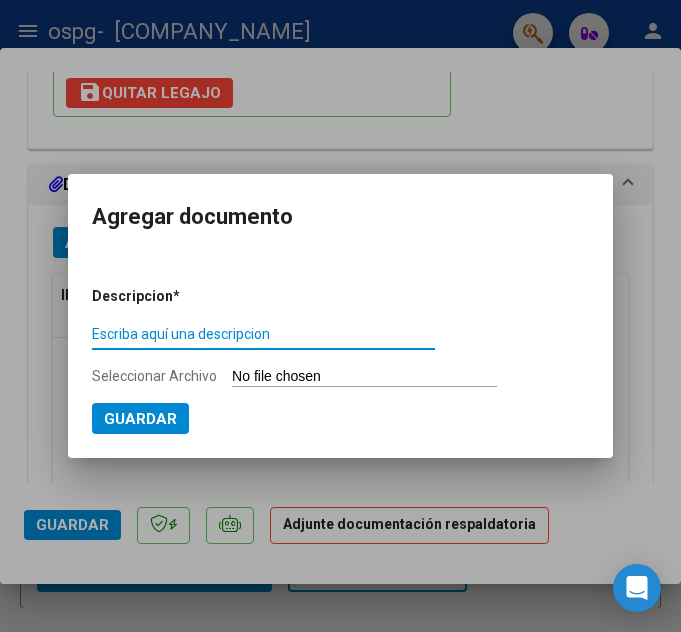 click on "Escriba aquí una descripcion" at bounding box center (263, 334) 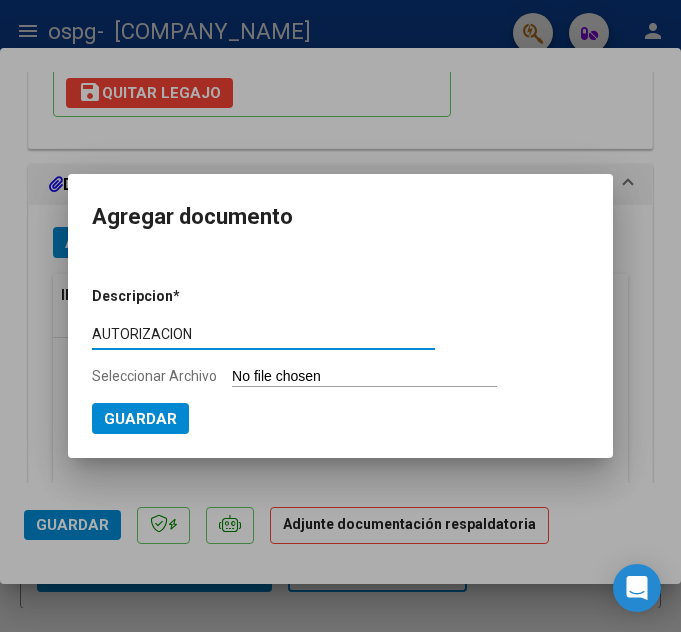 type on "AUTORIZACION" 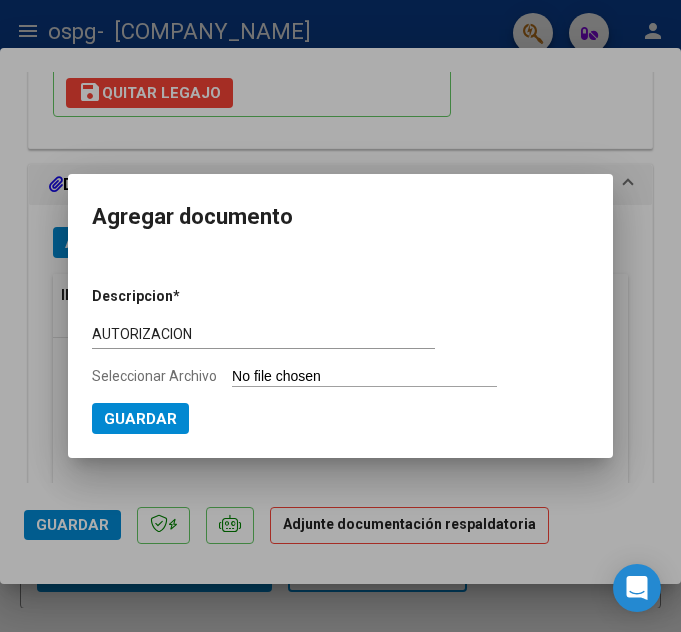 type on "C:\fakepath\[LAST] [FIRST] [LAST] [BRAND] .pdf" 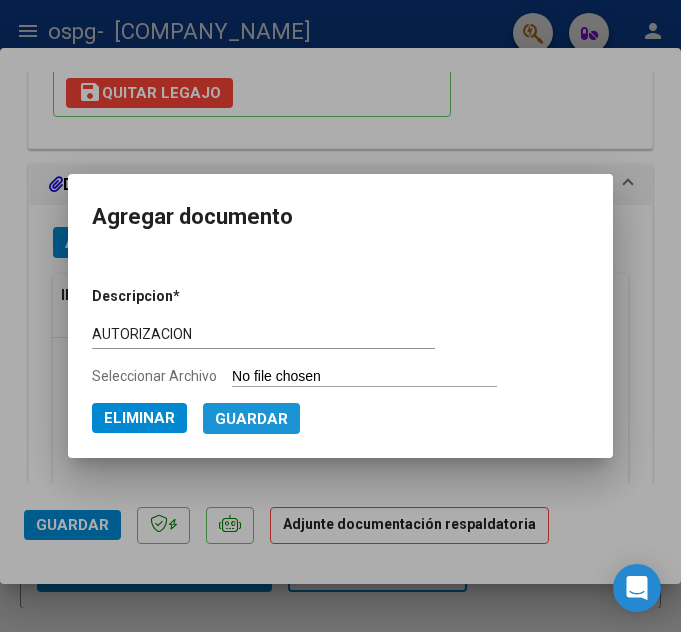 click on "Guardar" at bounding box center (251, 419) 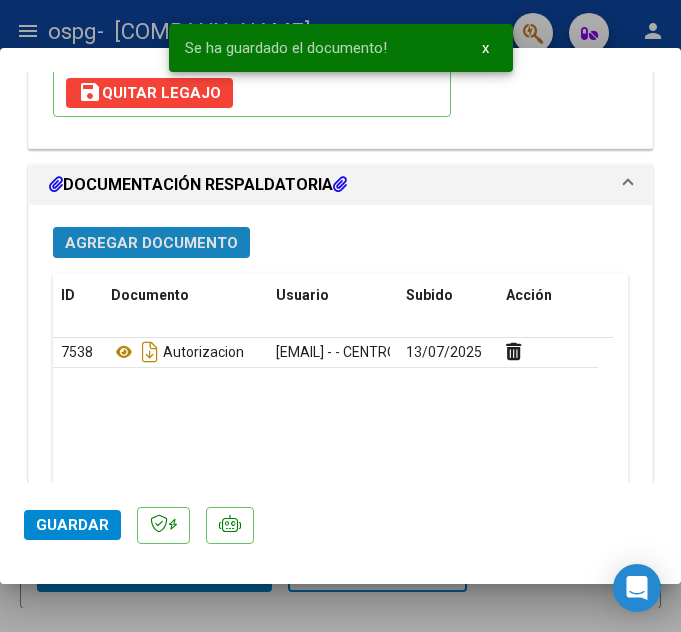 click on "Agregar Documento" at bounding box center [151, 243] 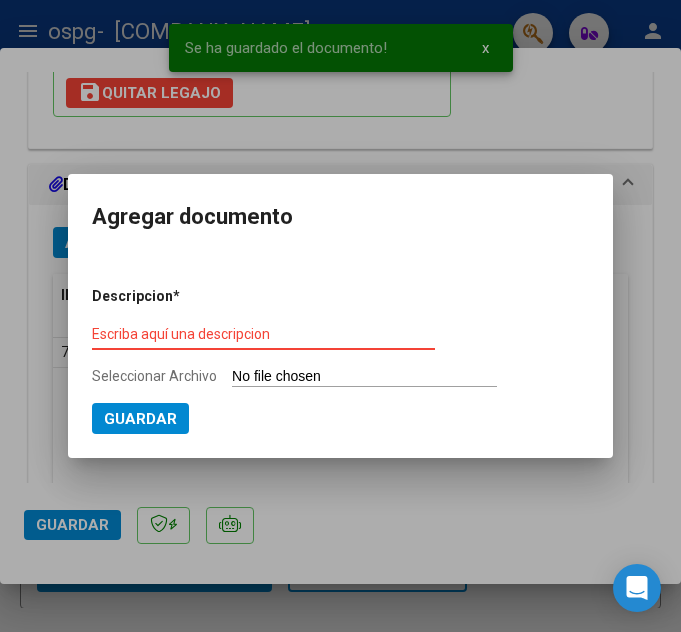 type on "C:\fakepath\[LAST NAME] [FIRST NAME] [DOCUMENT TYPE] [MONTH].pdf" 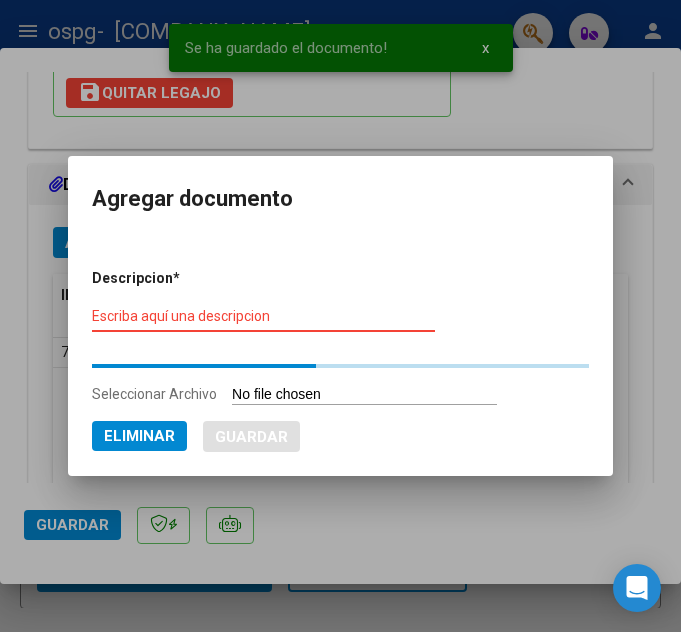 click on "Escriba aquí una descripcion" at bounding box center [263, 317] 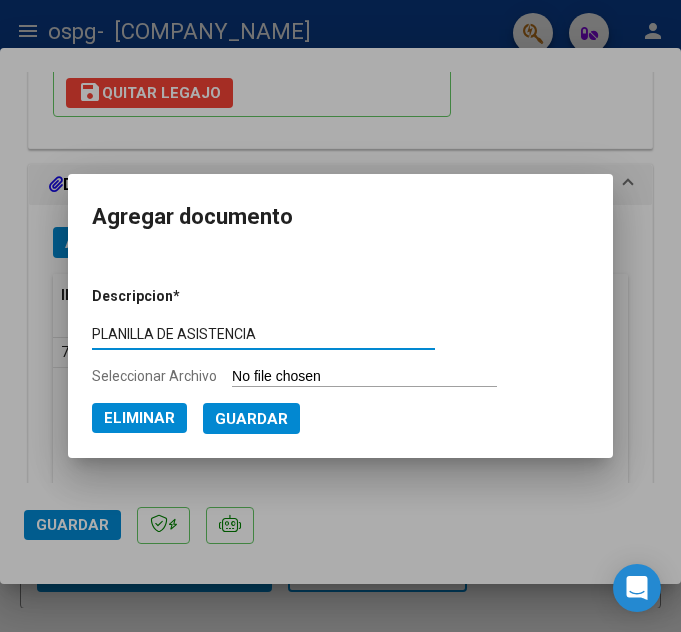 type on "PLANILLA DE ASISTENCIA" 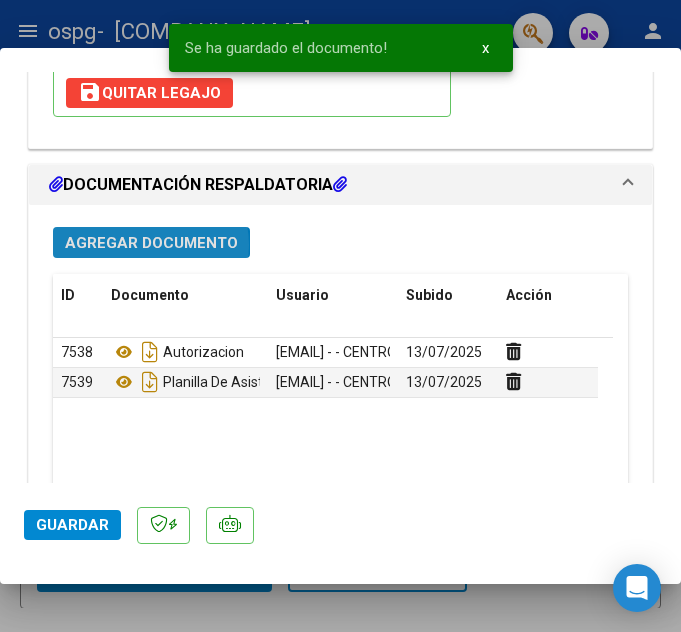 click on "Agregar Documento" at bounding box center [151, 243] 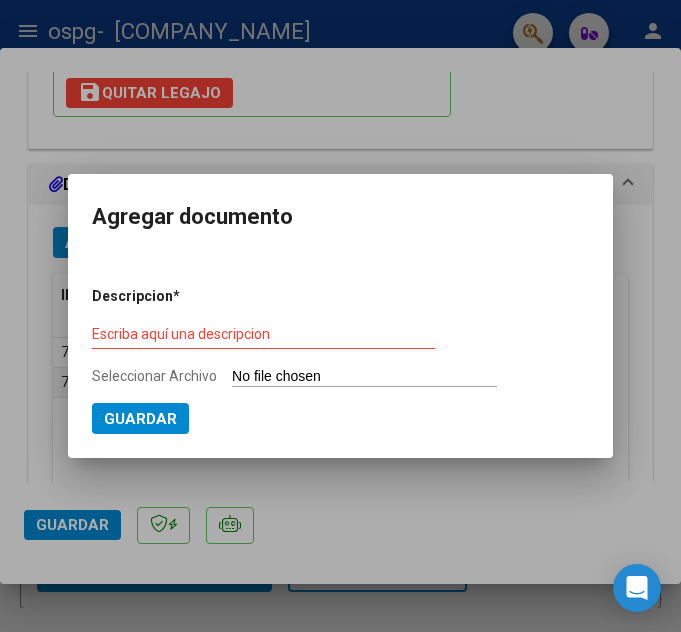 type on "C:\fakepath\[LAST] [FIRST] [BRAND] .docx.pdf" 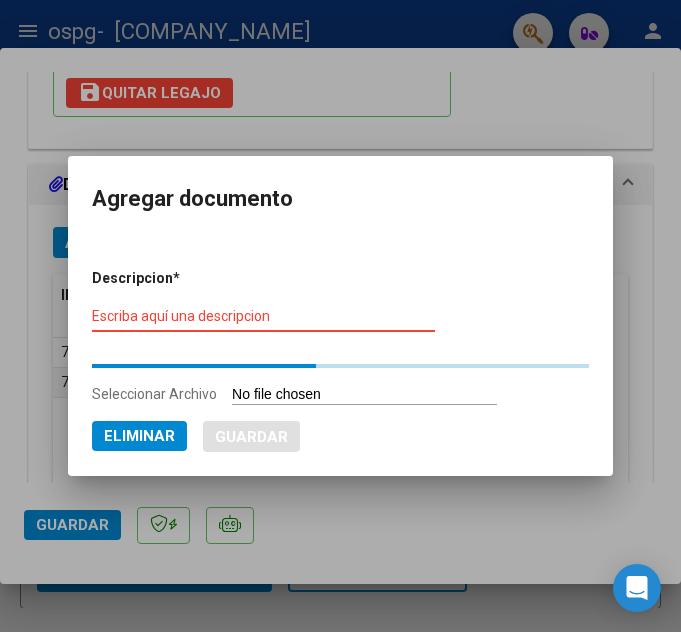 click on "Escriba aquí una descripcion" at bounding box center (263, 316) 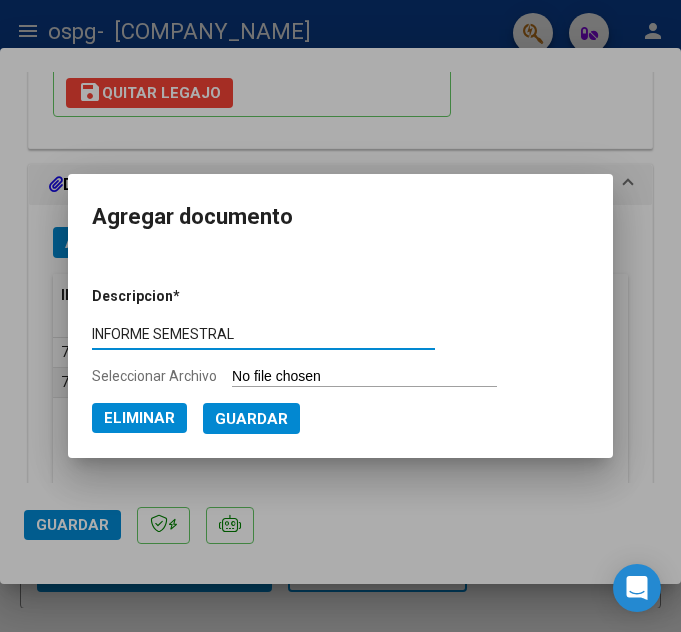 type on "INFORME SEMESTRAL" 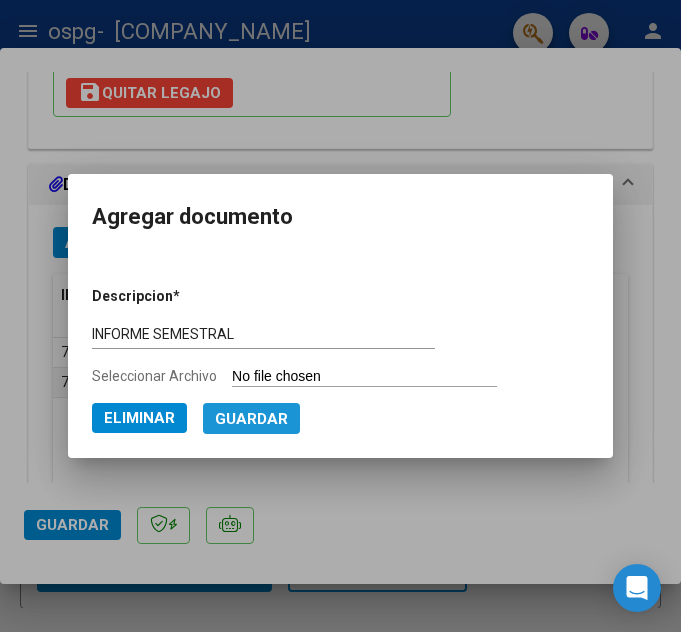 click on "Guardar" at bounding box center (251, 419) 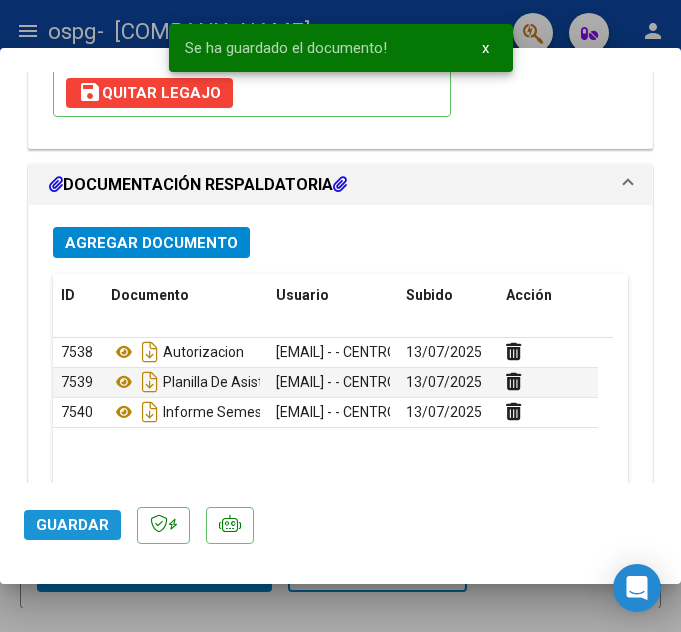 click on "Guardar" 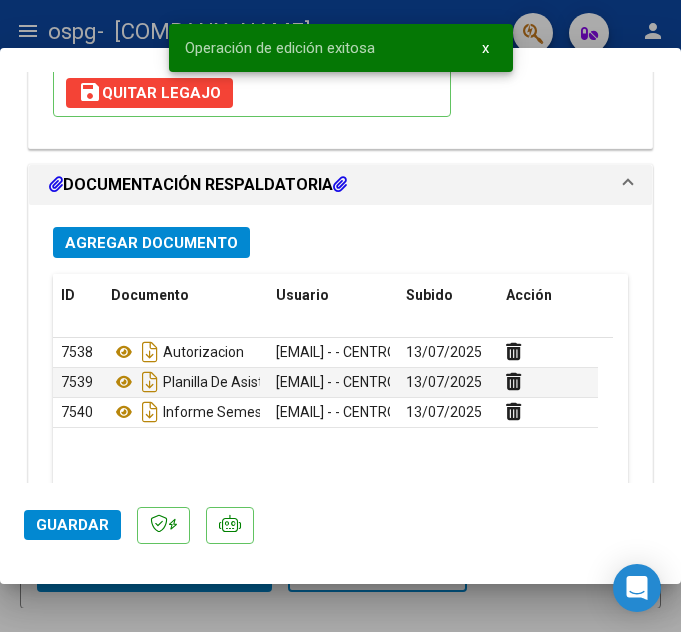 click at bounding box center (340, 316) 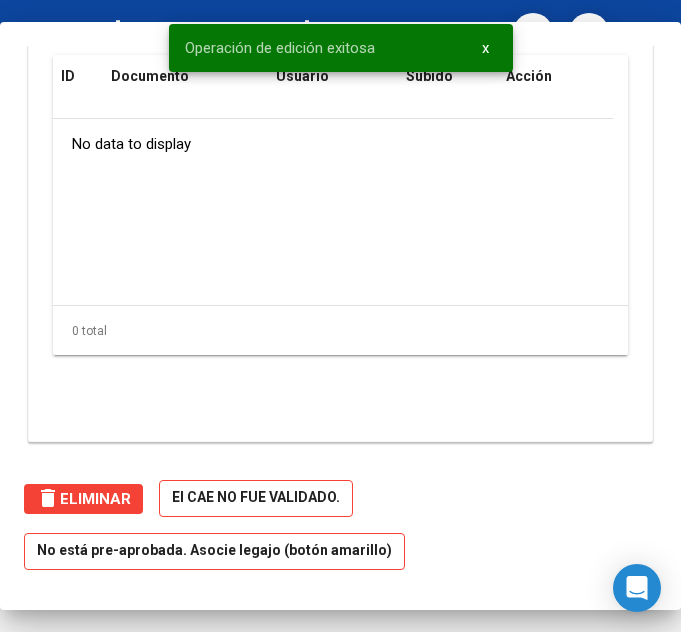 scroll, scrollTop: 1812, scrollLeft: 0, axis: vertical 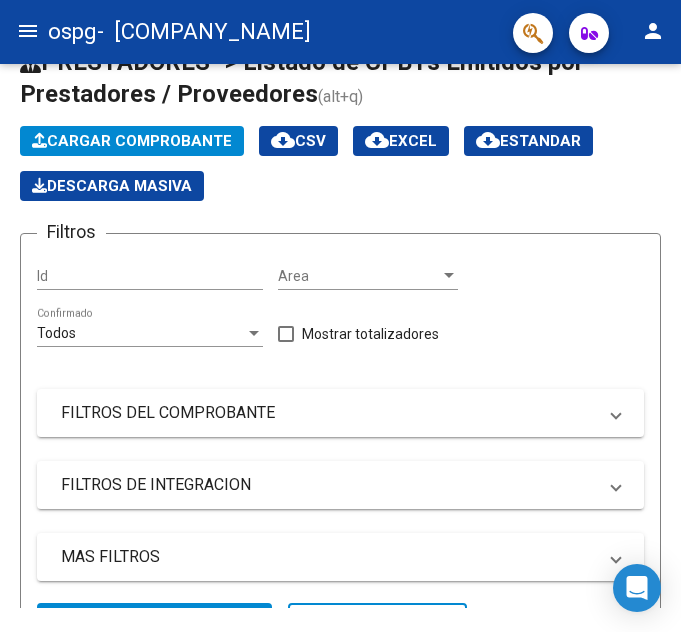 click on "Cargar Comprobante" 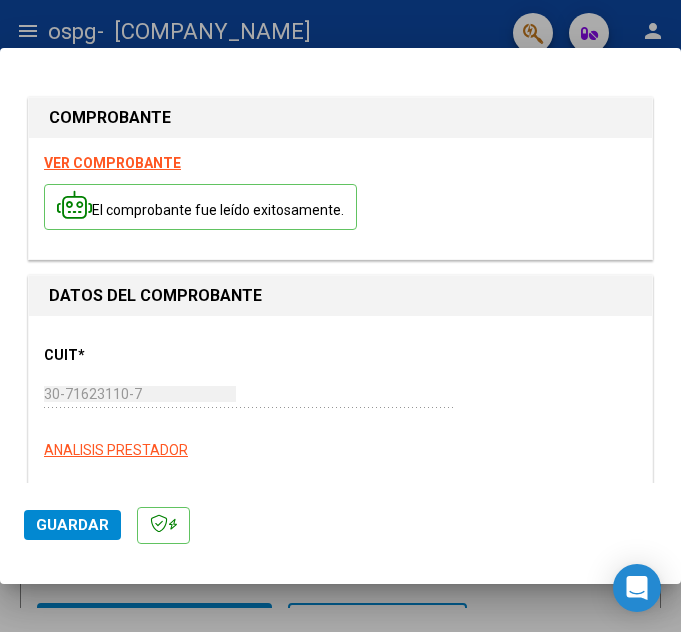 scroll, scrollTop: 359, scrollLeft: 0, axis: vertical 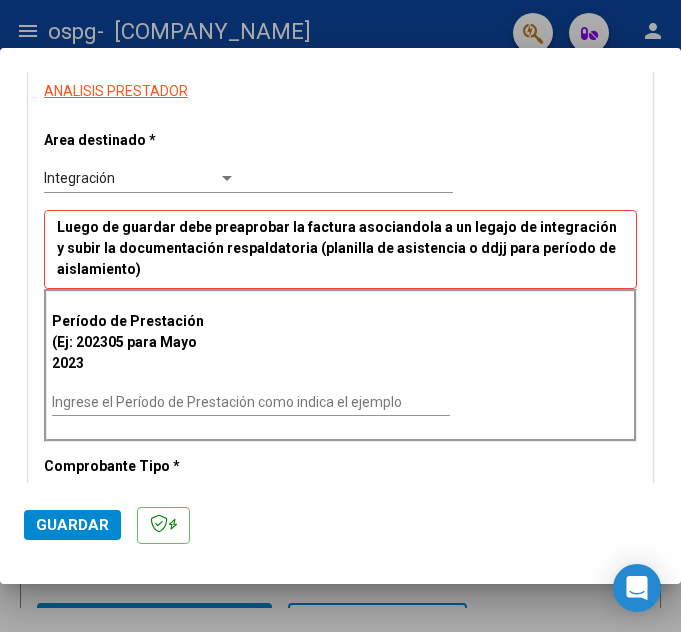 drag, startPoint x: 397, startPoint y: 367, endPoint x: 386, endPoint y: 371, distance: 11.7046995 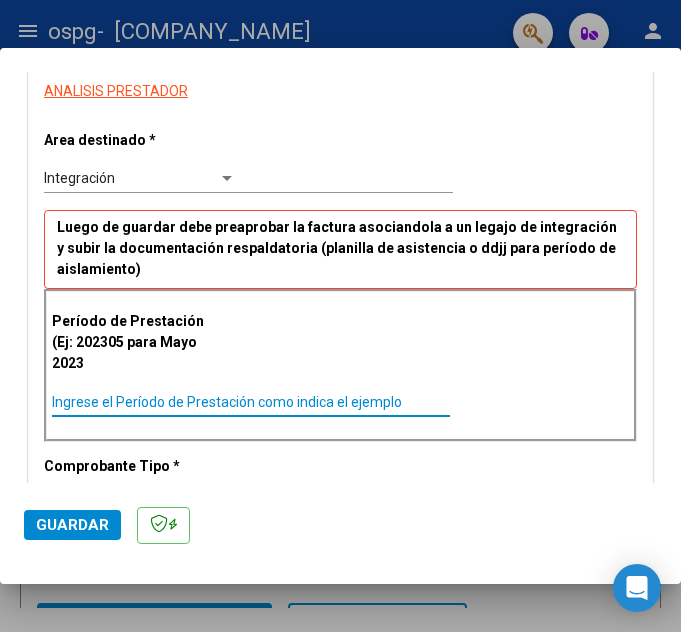 paste on "202506" 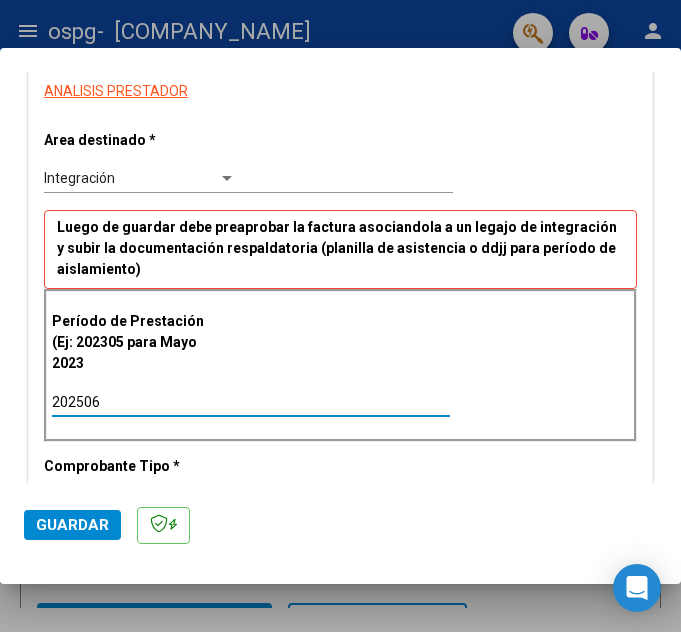 type on "202506" 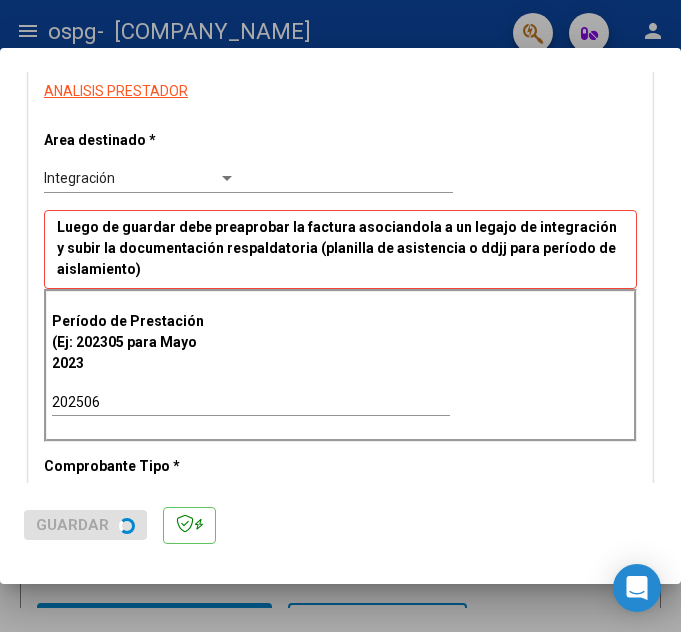 scroll, scrollTop: 0, scrollLeft: 0, axis: both 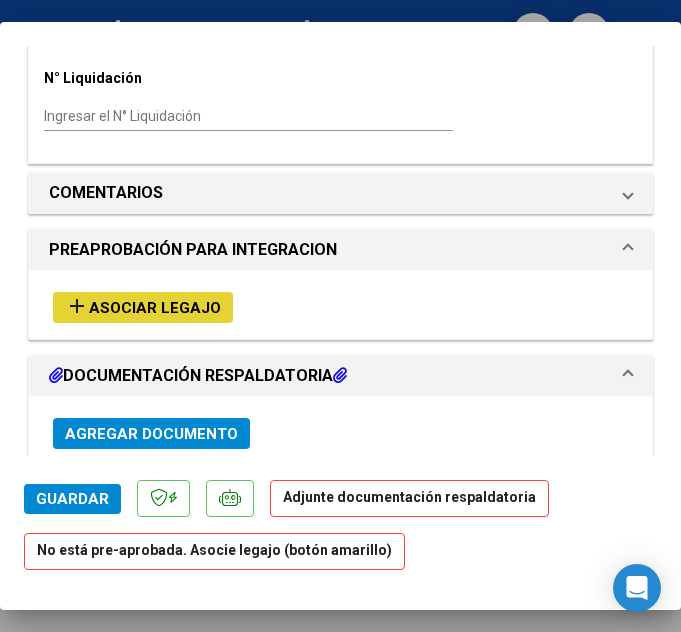 click on "Asociar Legajo" at bounding box center (155, 308) 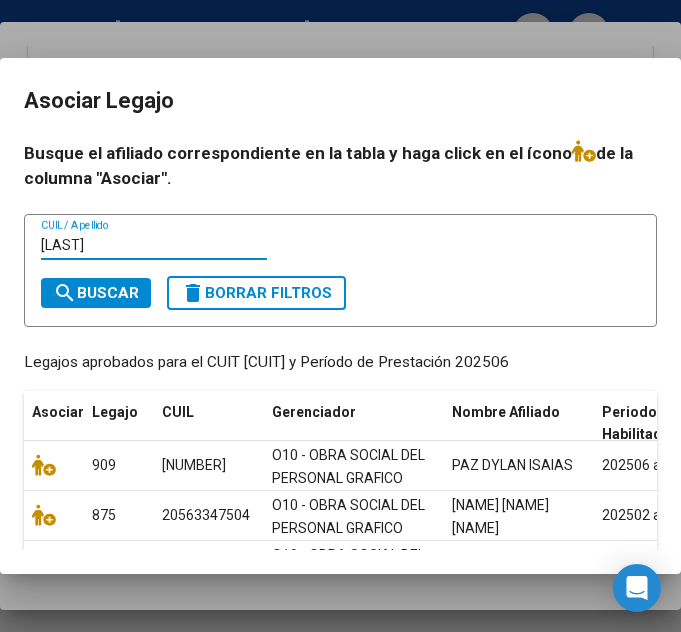 type on "[LAST]" 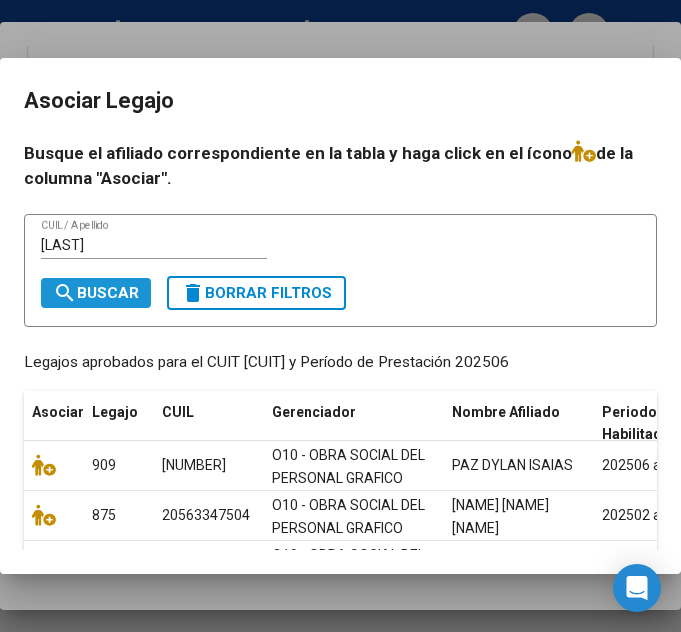 click on "search  Buscar" at bounding box center (96, 293) 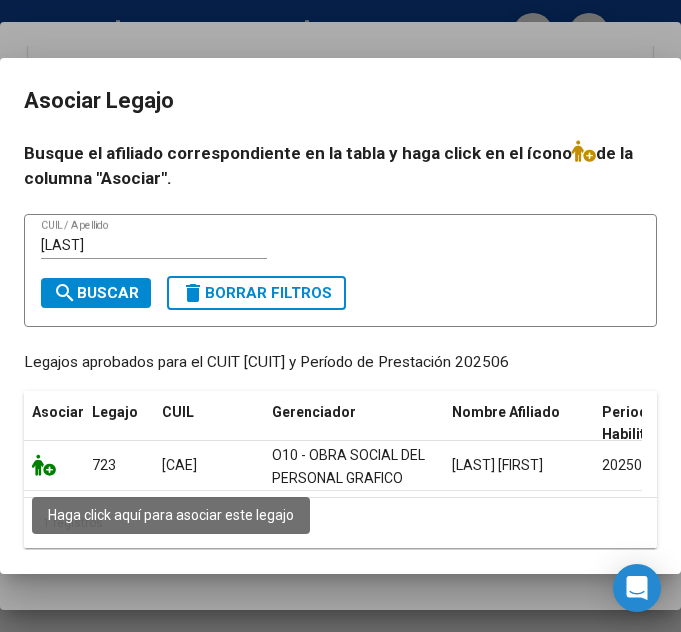 click 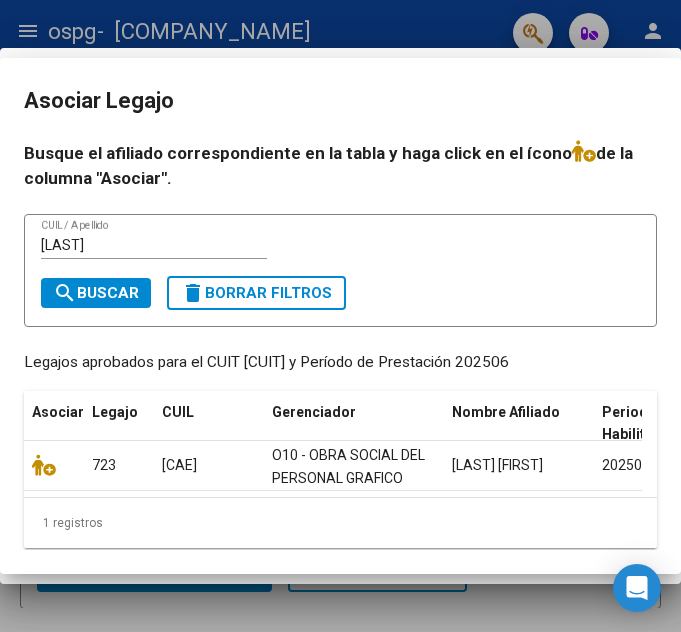 scroll, scrollTop: 1626, scrollLeft: 0, axis: vertical 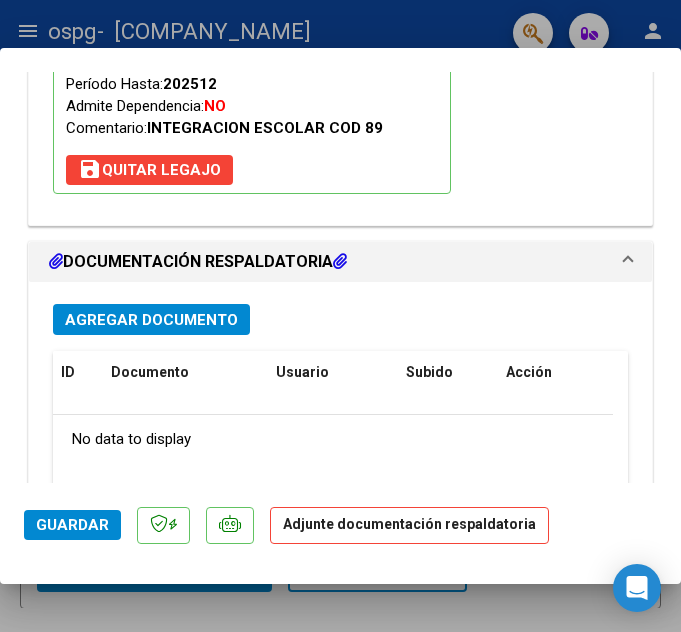 click on "Agregar Documento" at bounding box center [151, 320] 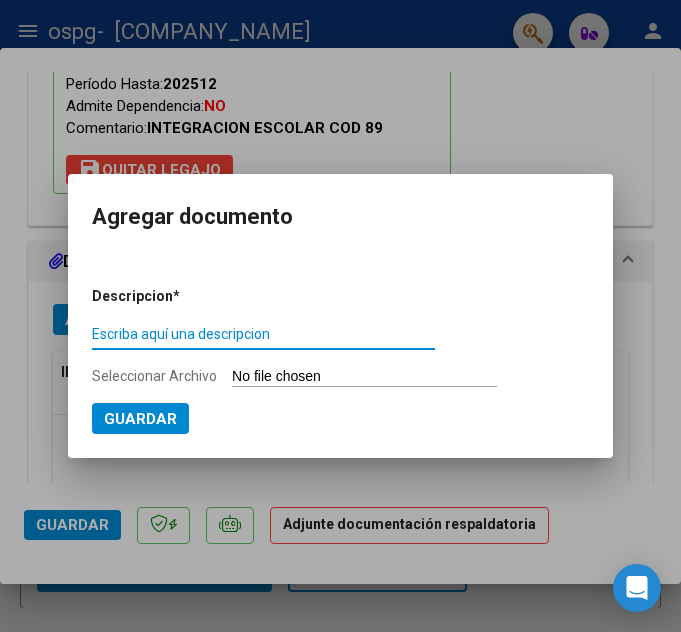 click on "Escriba aquí una descripcion" at bounding box center [263, 334] 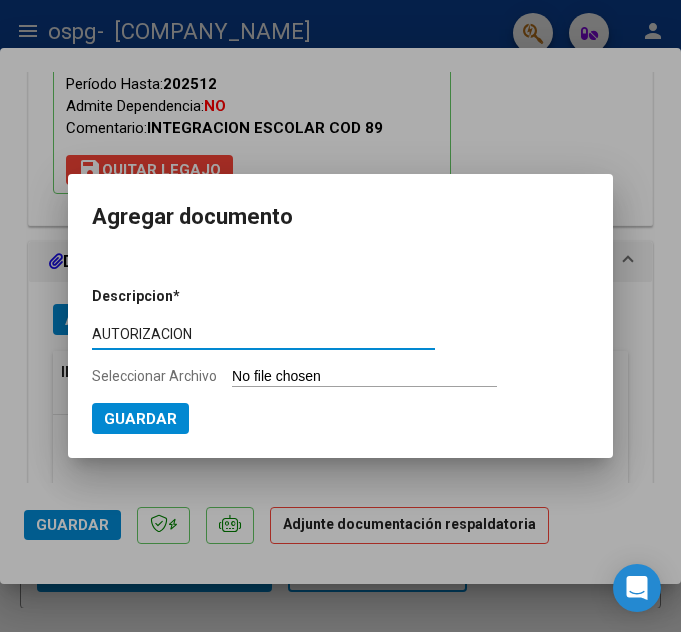 type on "AUTORIZACION" 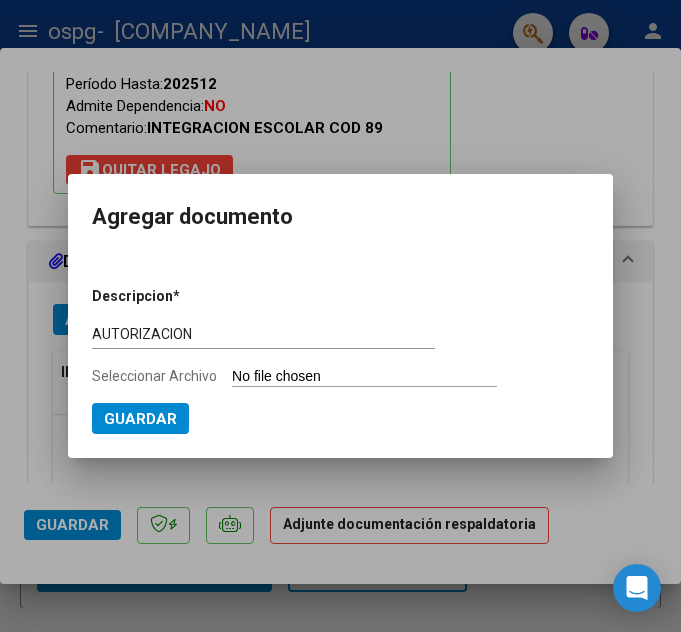 type on "C:\fakepath\[LAST NAME] [FIRST NAME] [DOCUMENT TYPE] [YEAR] (1).pdf" 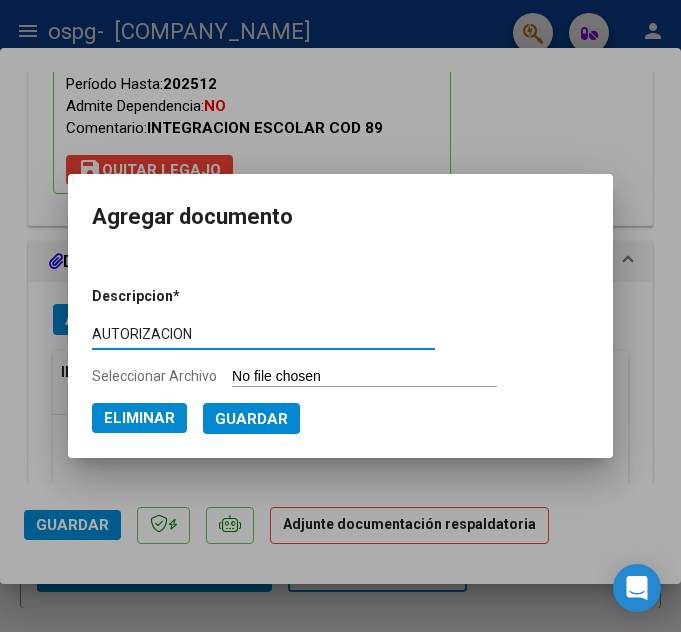 click on "Guardar" at bounding box center [251, 419] 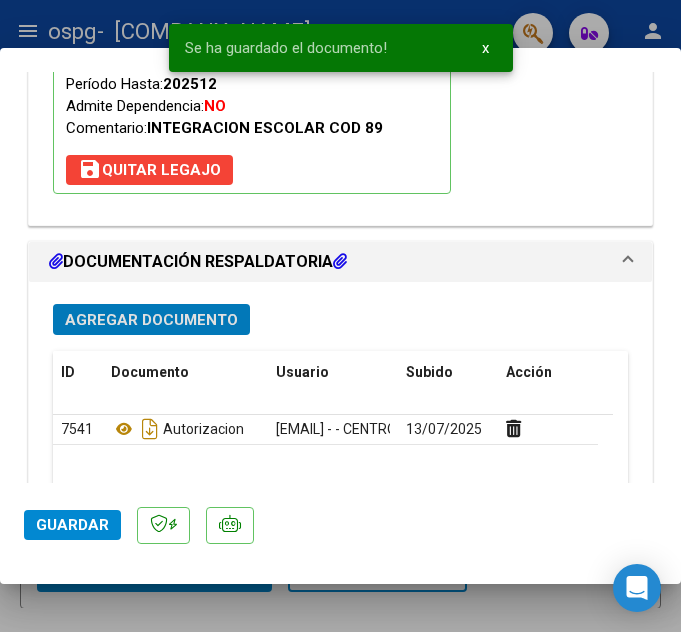 click on "Agregar Documento" at bounding box center [151, 320] 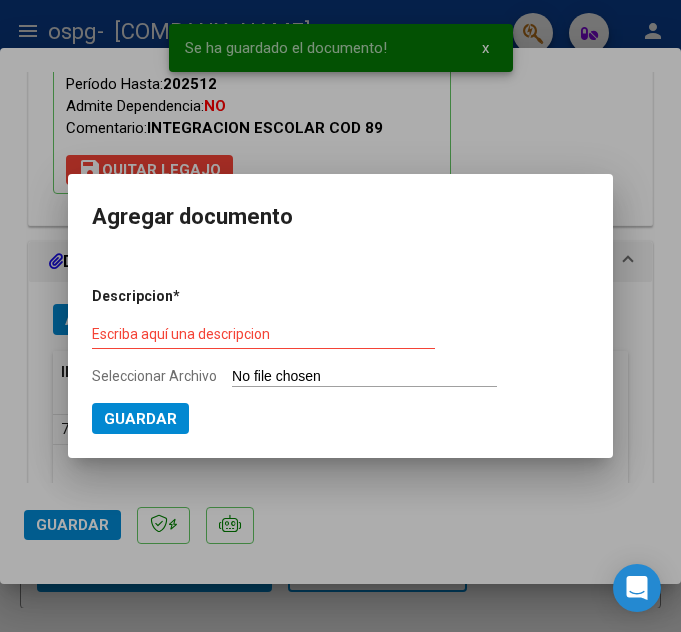 type on "C:\fakepath\[LAST] [FIRST] [BRAND] .pdf" 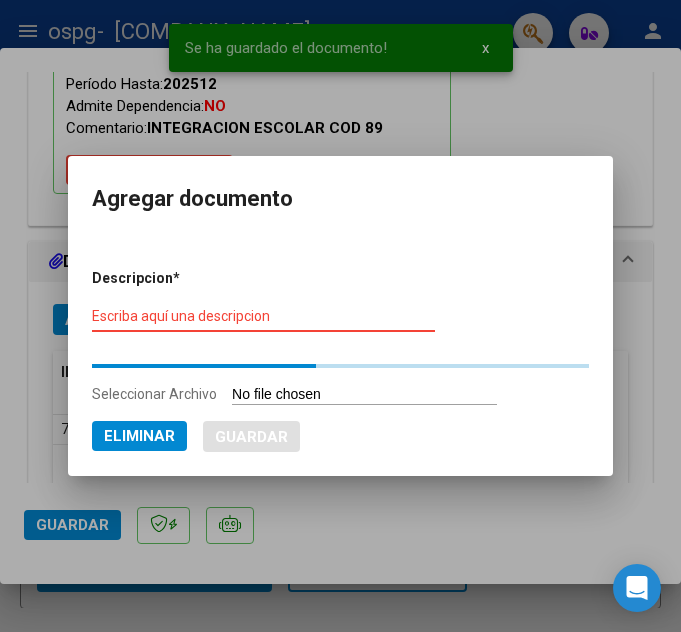 click on "Escriba aquí una descripcion" at bounding box center (263, 316) 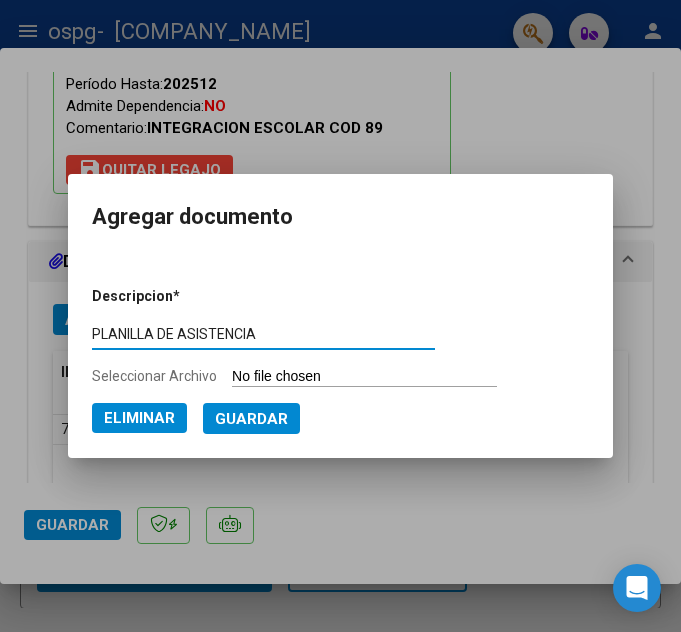 type on "PLANILLA DE ASISTENCIA" 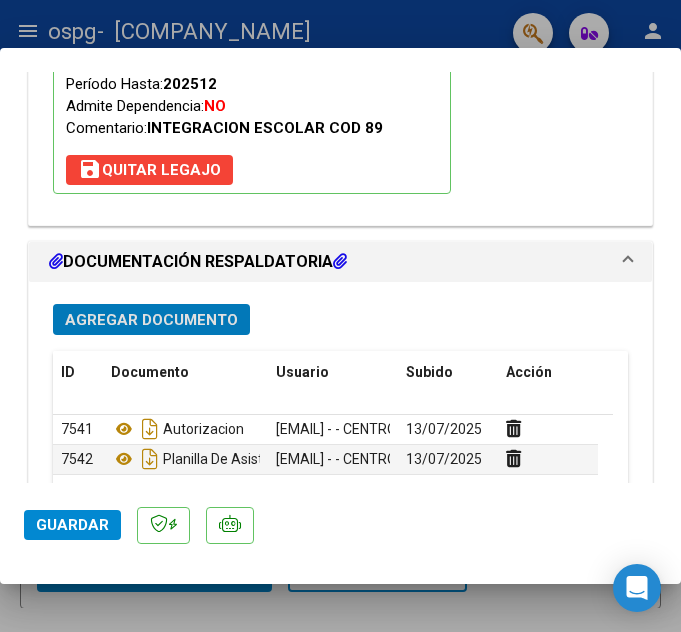 click on "Agregar Documento" at bounding box center [151, 320] 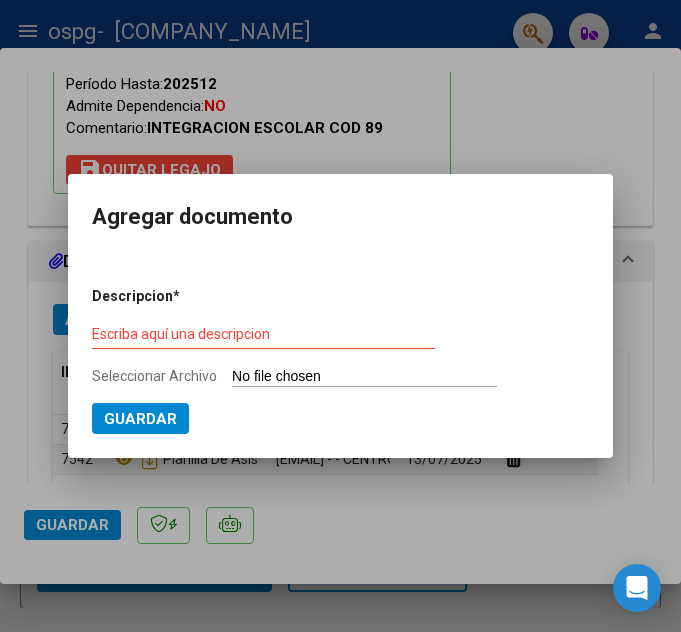 type on "C:\fakepath\[LAST] [FIRST] [BRAND] .docx.pdf" 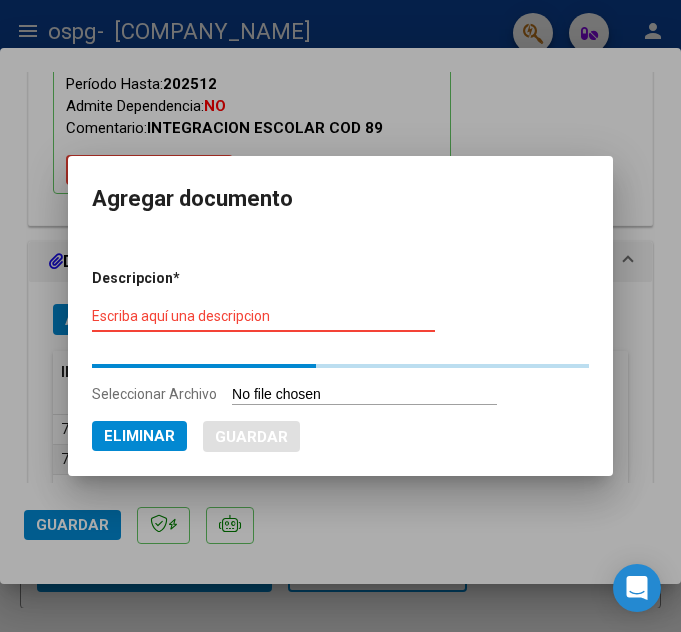 click on "Escriba aquí una descripcion" at bounding box center (263, 316) 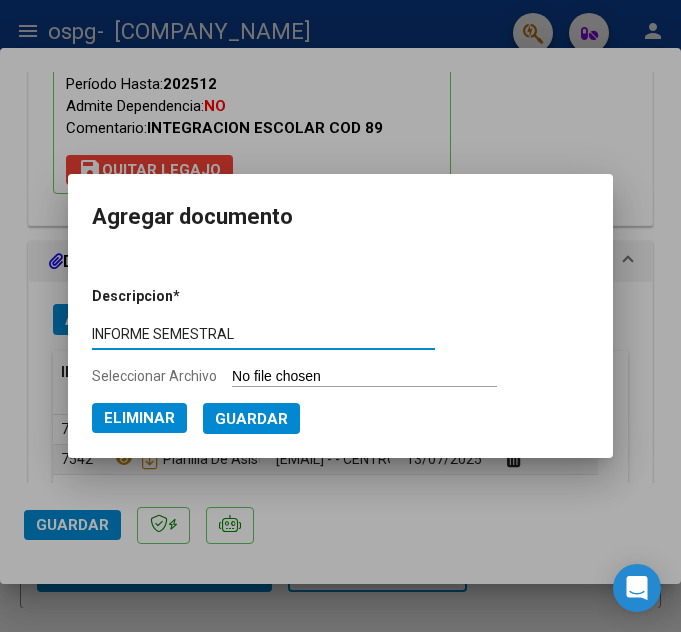 type on "INFORME SEMESTRAL" 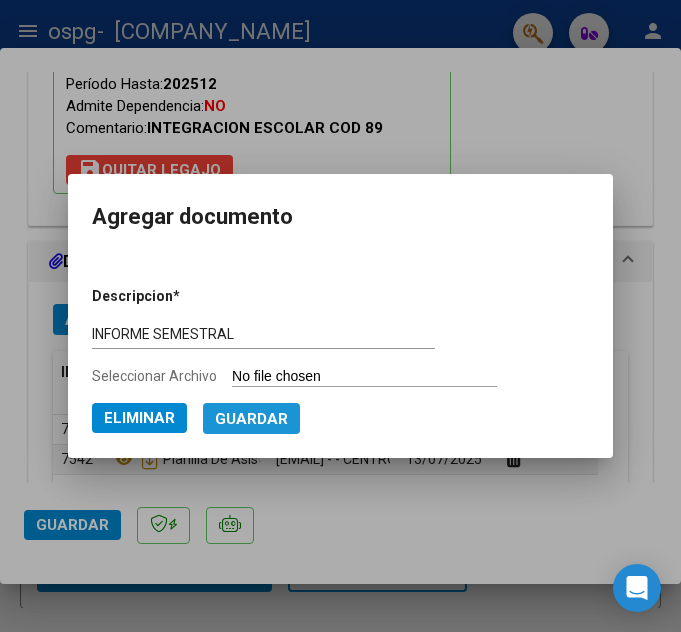 click on "Guardar" at bounding box center [251, 419] 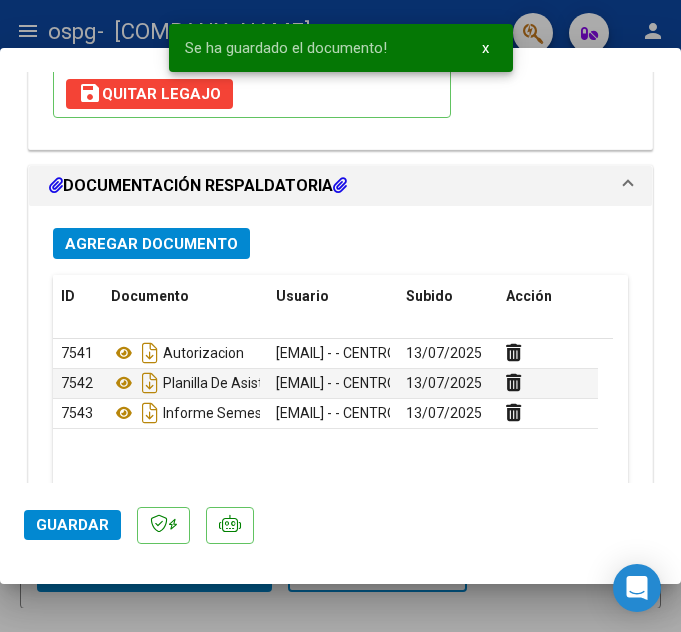 scroll, scrollTop: 2102, scrollLeft: 0, axis: vertical 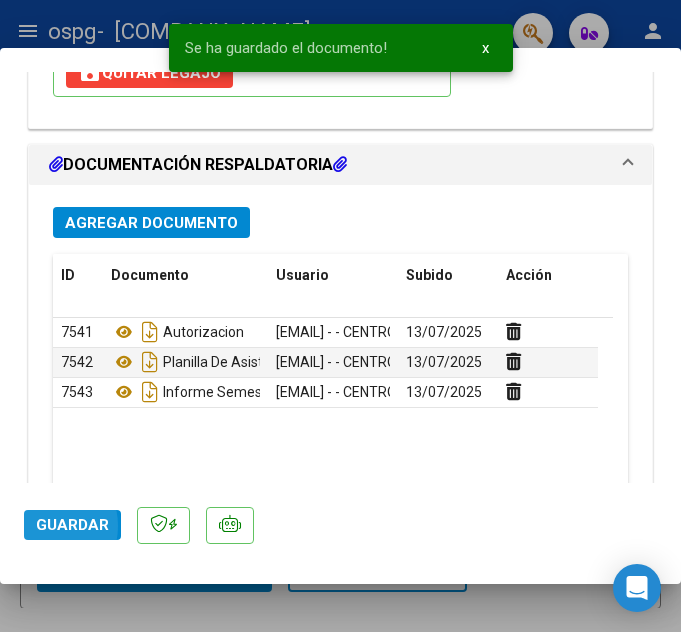 click on "Guardar" 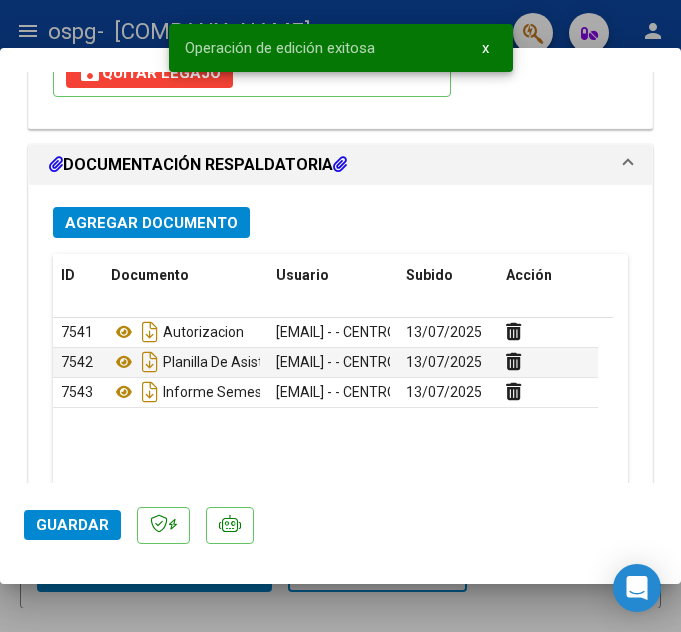 click at bounding box center [340, 316] 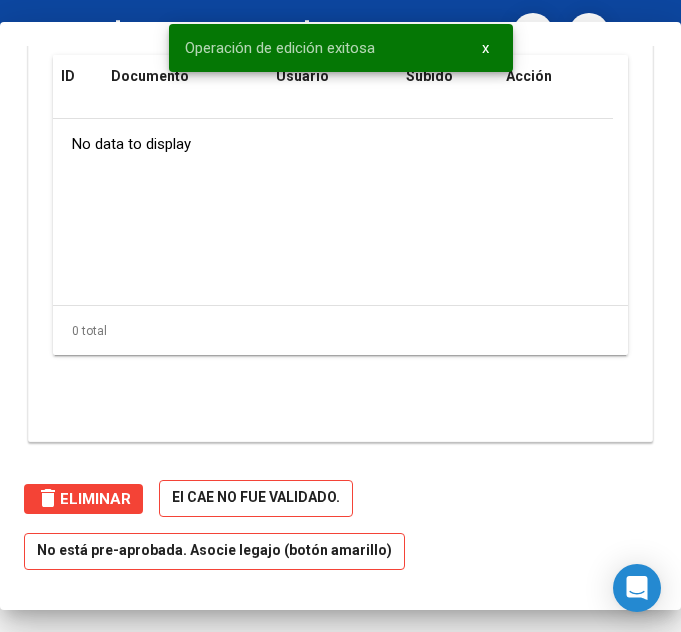 scroll, scrollTop: 1832, scrollLeft: 0, axis: vertical 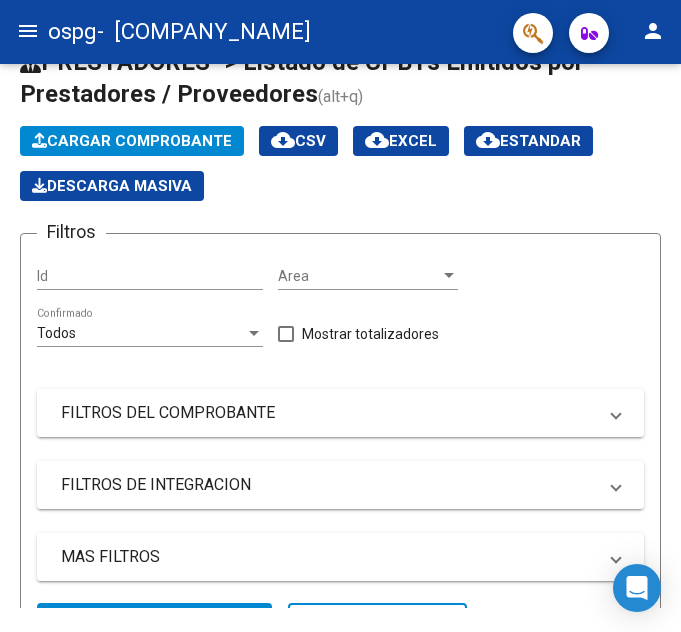 click on "Cargar Comprobante" 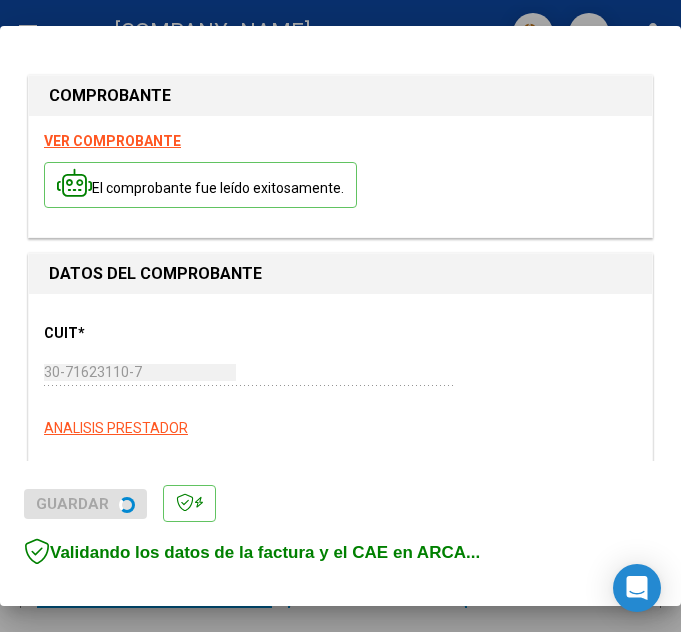 scroll, scrollTop: 359, scrollLeft: 0, axis: vertical 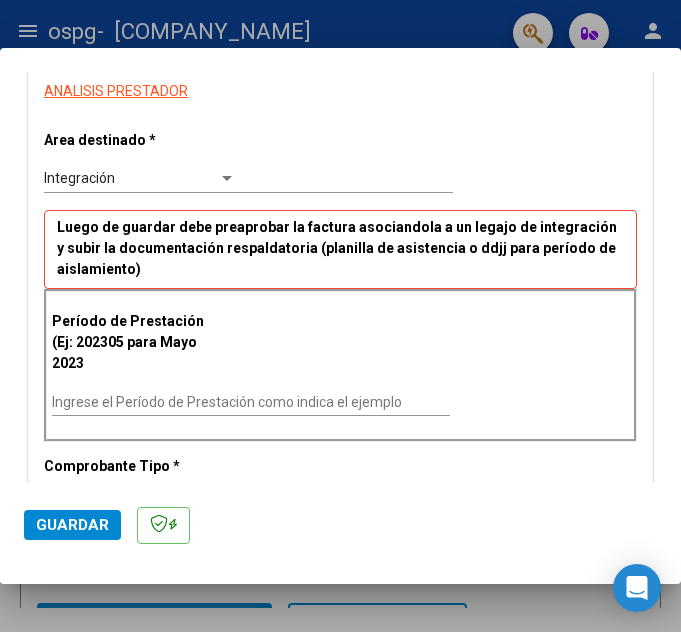 click on "Ingrese el Período de Prestación como indica el ejemplo" at bounding box center (251, 402) 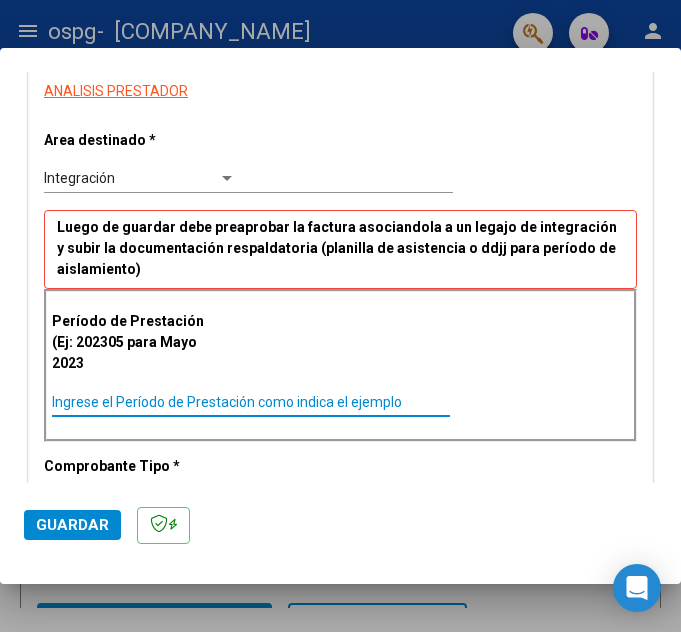 paste on "202506" 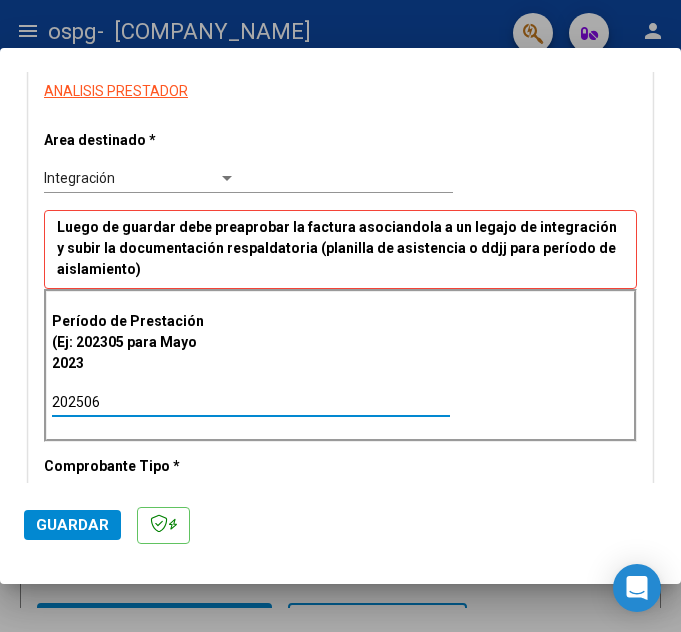 type on "202506" 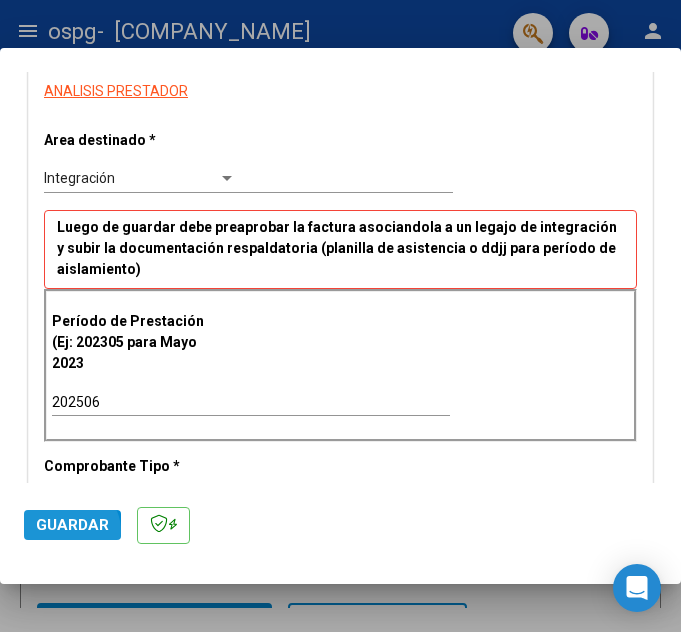 drag, startPoint x: 69, startPoint y: 531, endPoint x: 82, endPoint y: 514, distance: 21.400934 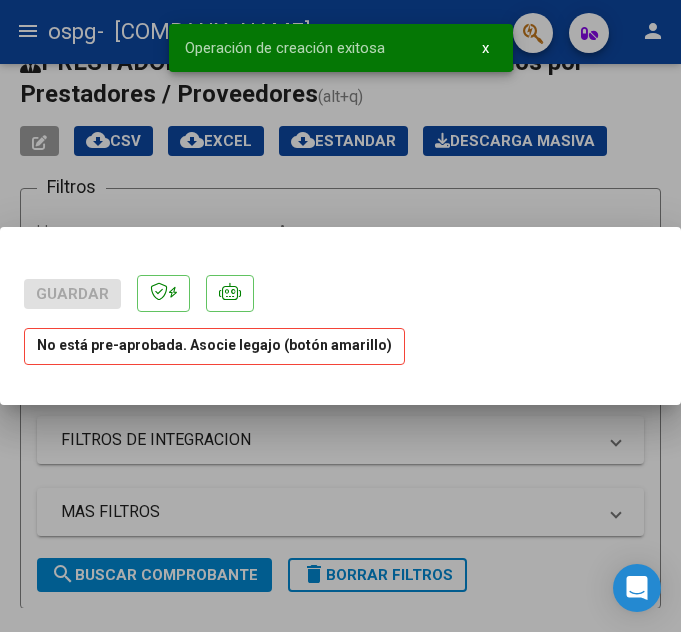 scroll, scrollTop: 0, scrollLeft: 0, axis: both 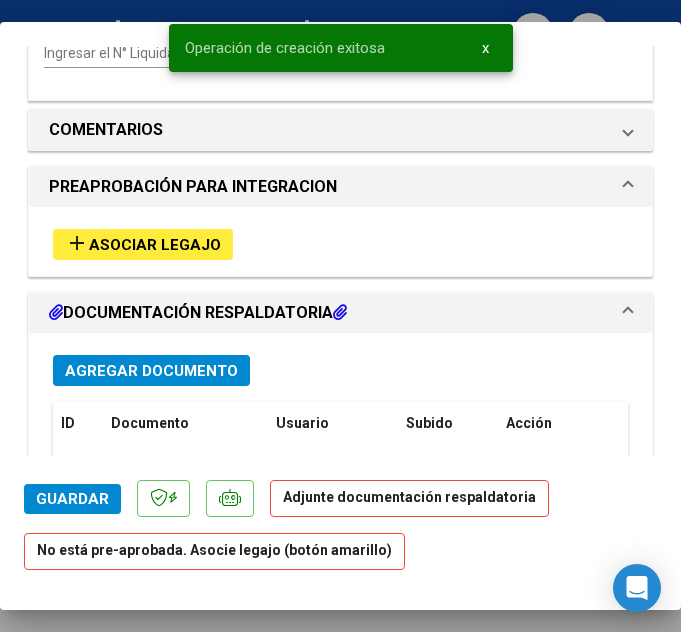 click on "Asociar Legajo" at bounding box center [155, 245] 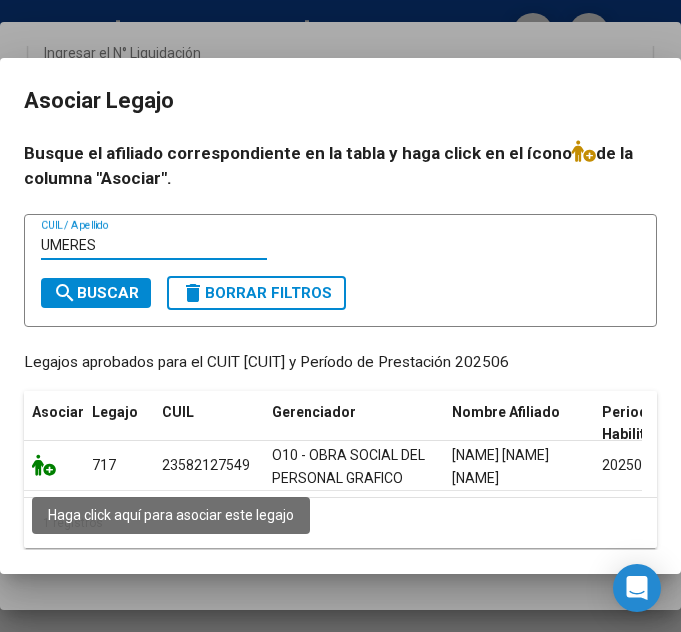 type on "UMERES" 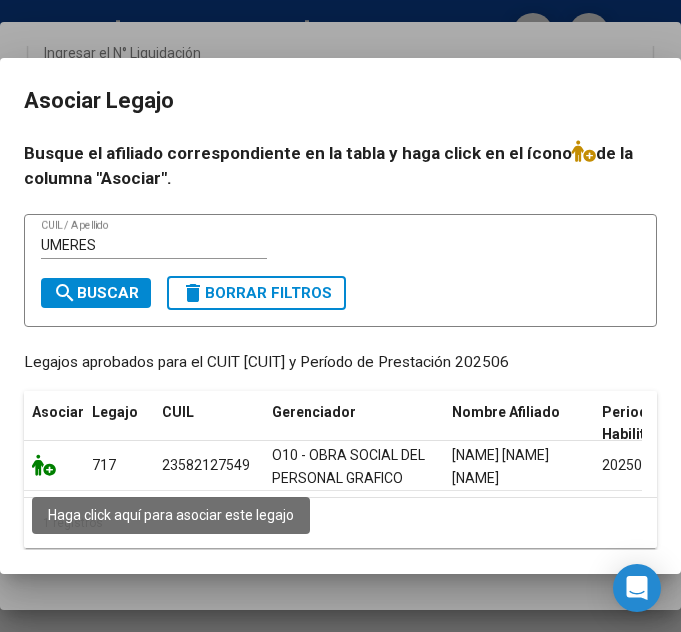 click 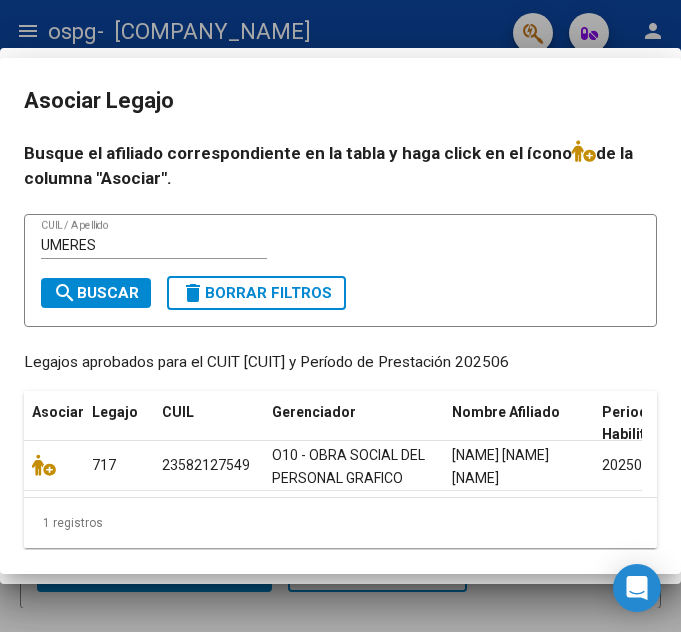 scroll, scrollTop: 1689, scrollLeft: 0, axis: vertical 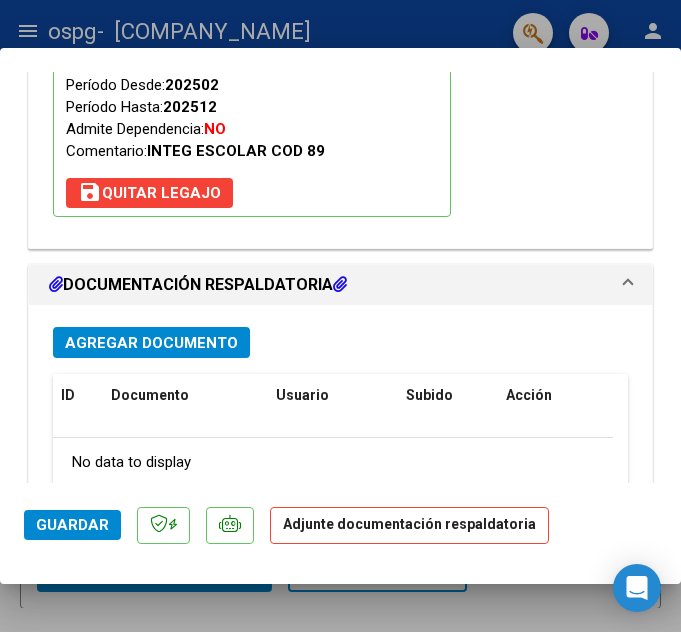 click on "Agregar Documento" at bounding box center [151, 343] 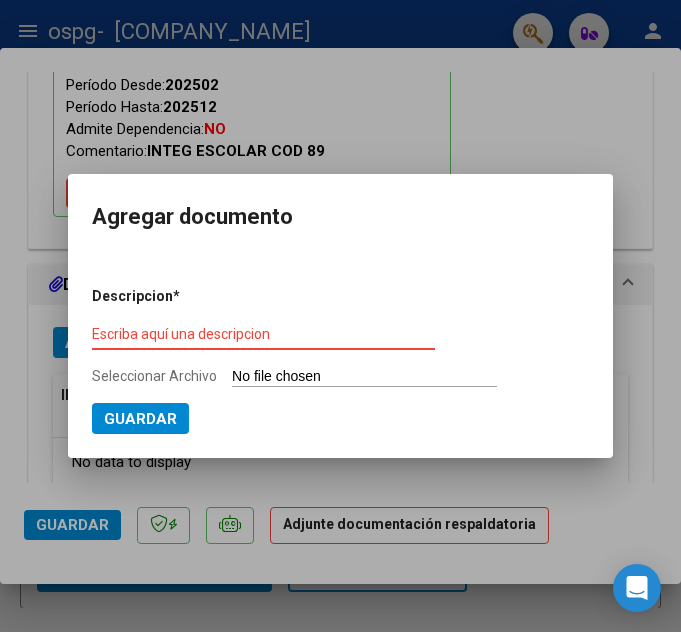 type on "C:\fakepath\[FILENAME].pdf" 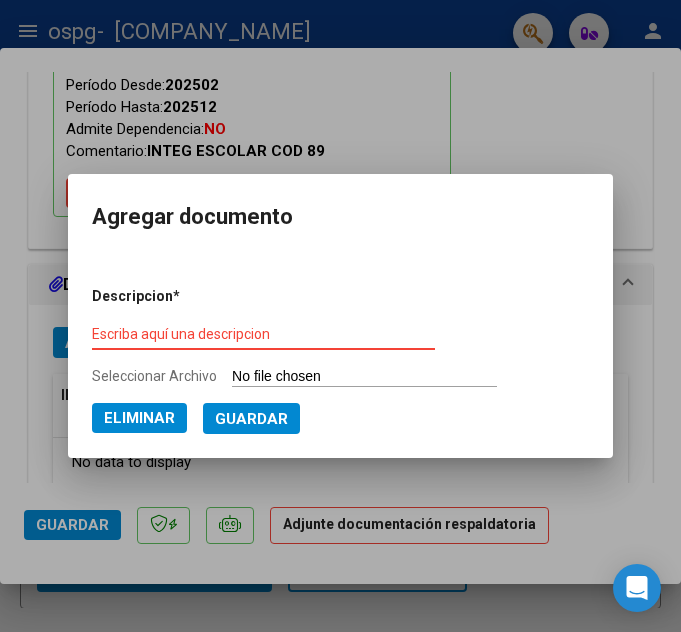 click on "Escriba aquí una descripcion" at bounding box center [263, 334] 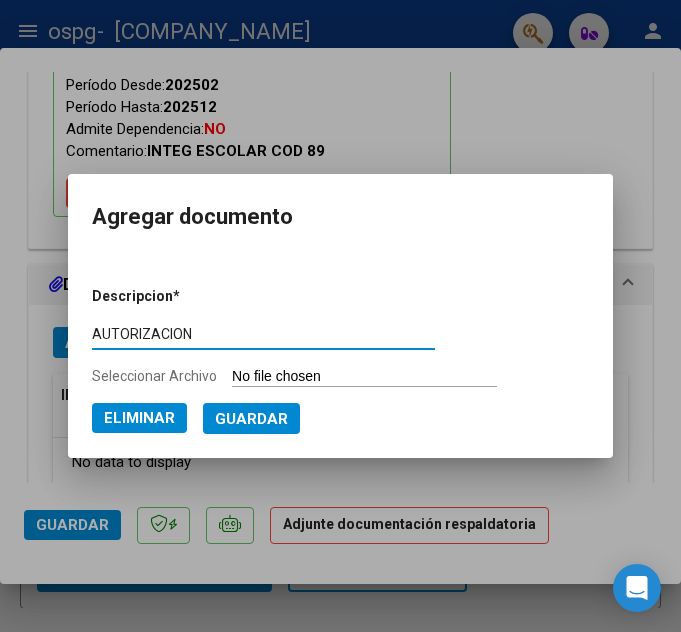 type on "AUTORIZACION" 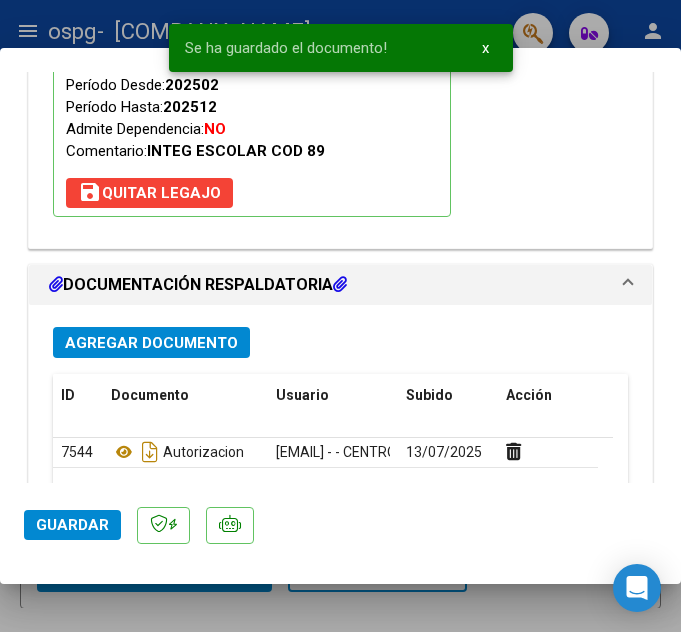 scroll, scrollTop: 2159, scrollLeft: 0, axis: vertical 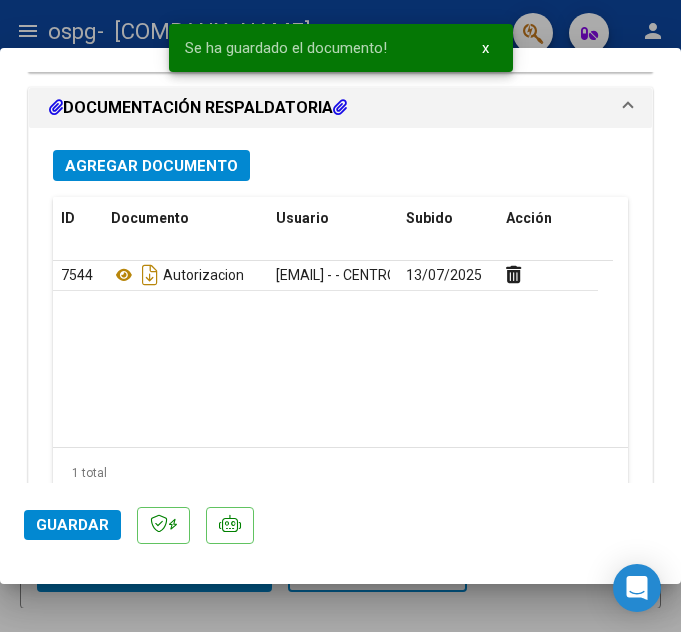 click on "Agregar Documento" at bounding box center (151, 166) 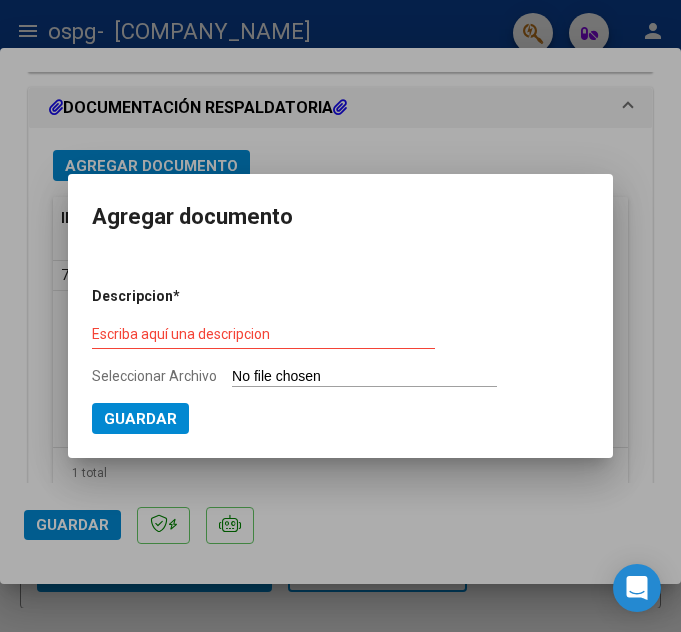 type on "C:\fakepath\[LAST] [FIRST] [MIDDLE] PLANILLA ASISTENCIA JUNIO S GRAFICOS - OSPG.pdf" 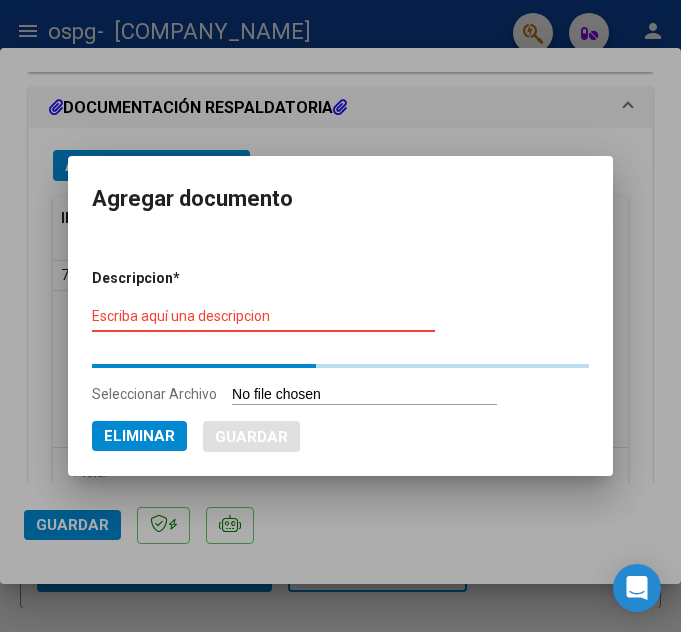 click on "Escriba aquí una descripcion" at bounding box center [263, 316] 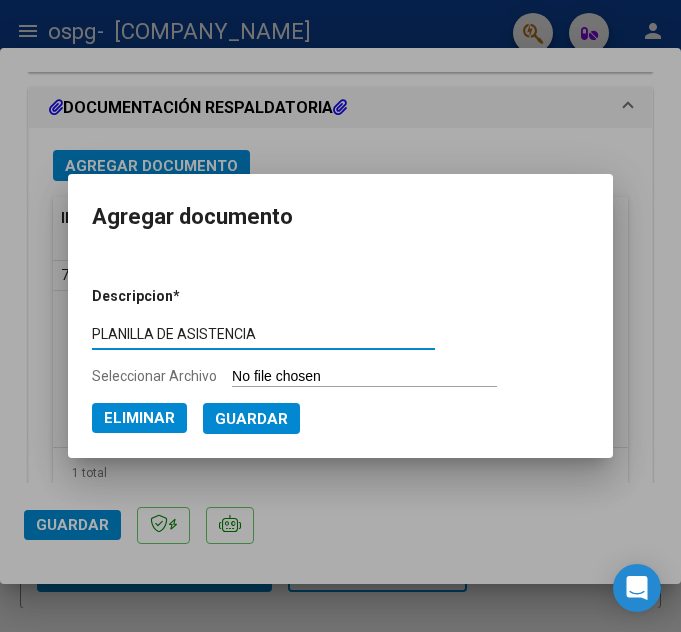 type on "PLANILLA DE ASISTENCIA" 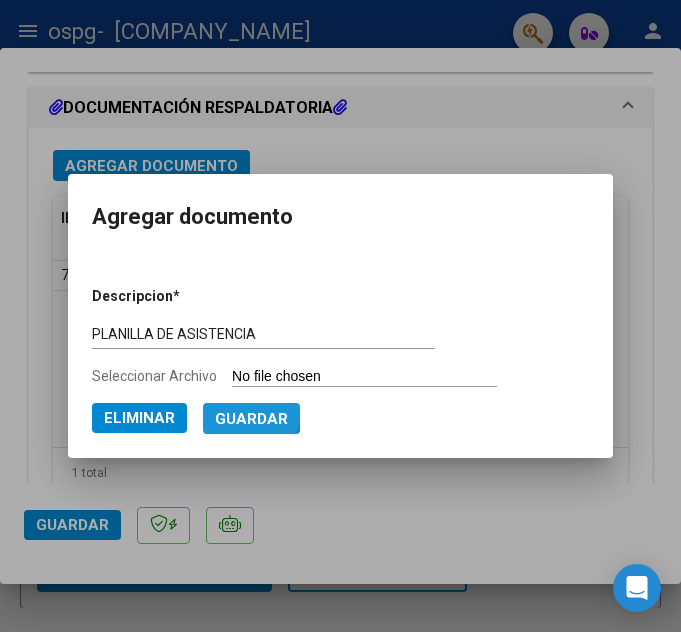 click on "Guardar" at bounding box center (251, 419) 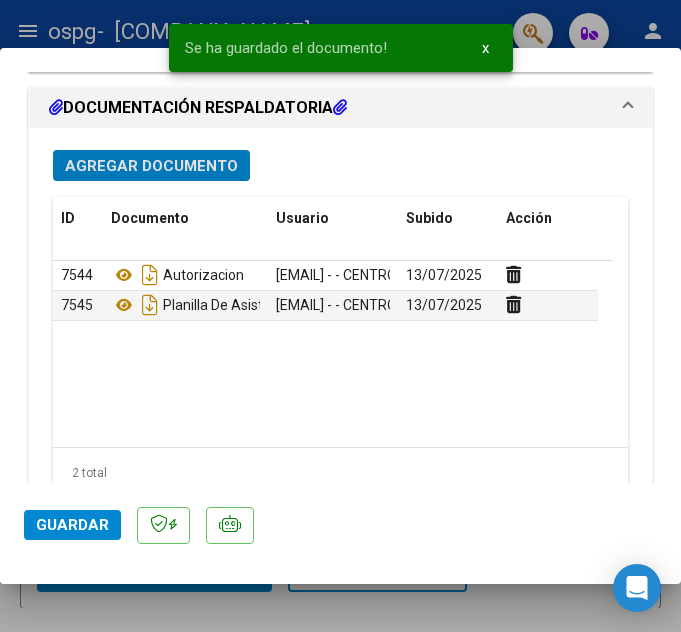 click on "Agregar Documento" at bounding box center [151, 165] 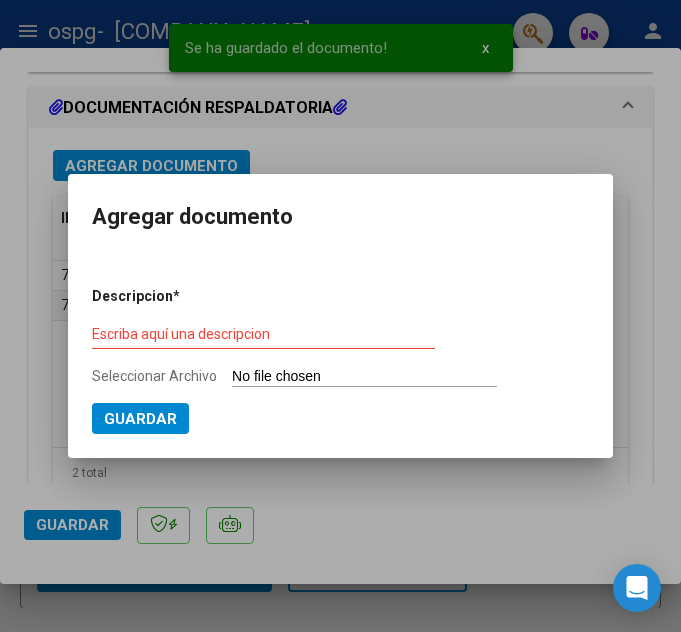 type on "C:\fakepath\[LAST NAME] [FIRST NAME] [LAST NAME] [DOCUMENT TYPE] [PERIOD].pdf" 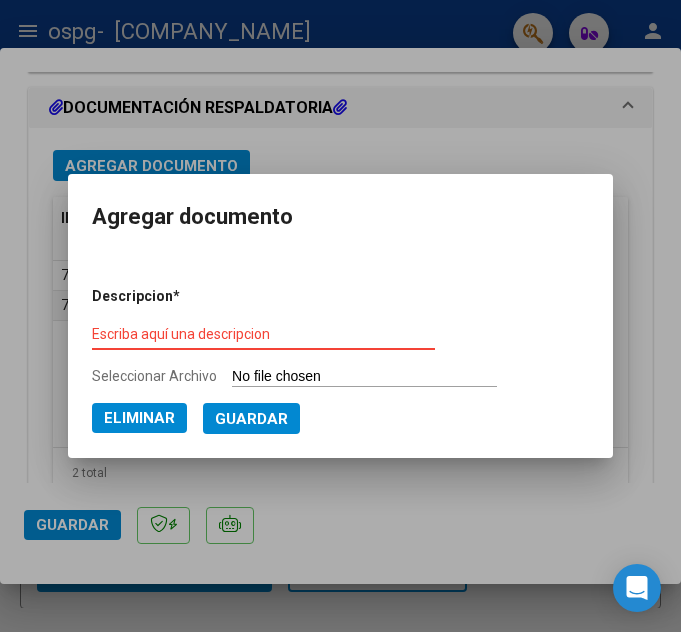 click on "Descripcion  *   Escriba aquí una descripcion  Seleccionar Archivo Eliminar Guardar" at bounding box center [340, 353] 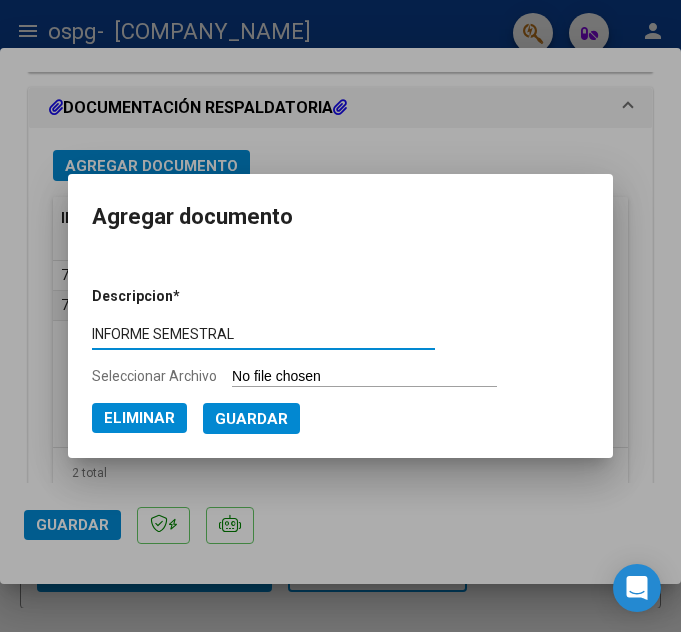 type on "INFORME SEMESTRAL" 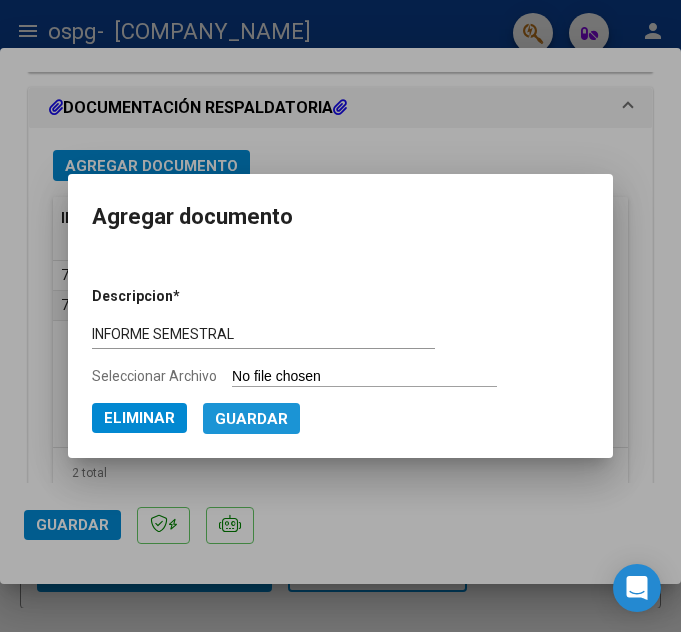click on "Guardar" at bounding box center (251, 419) 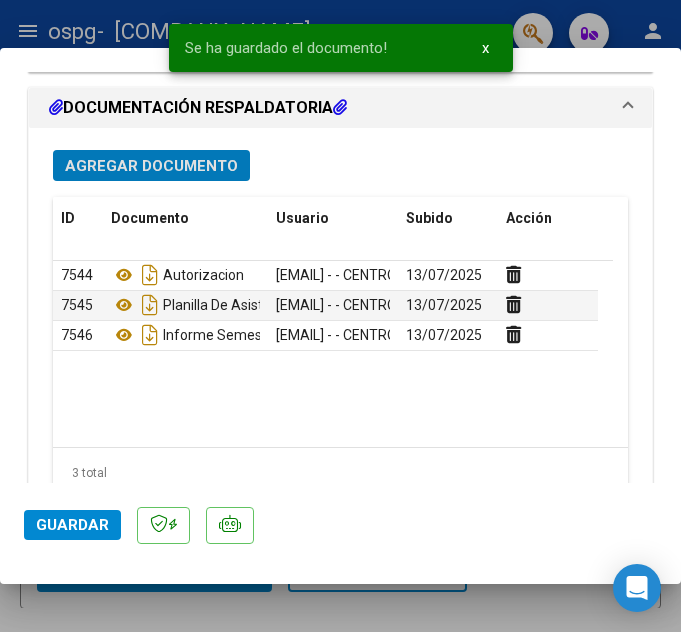 click on "Guardar" 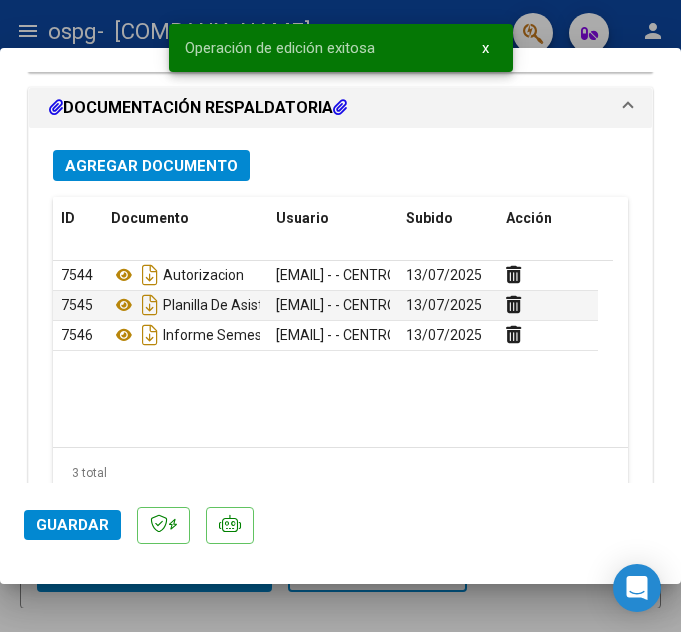 click at bounding box center [340, 316] 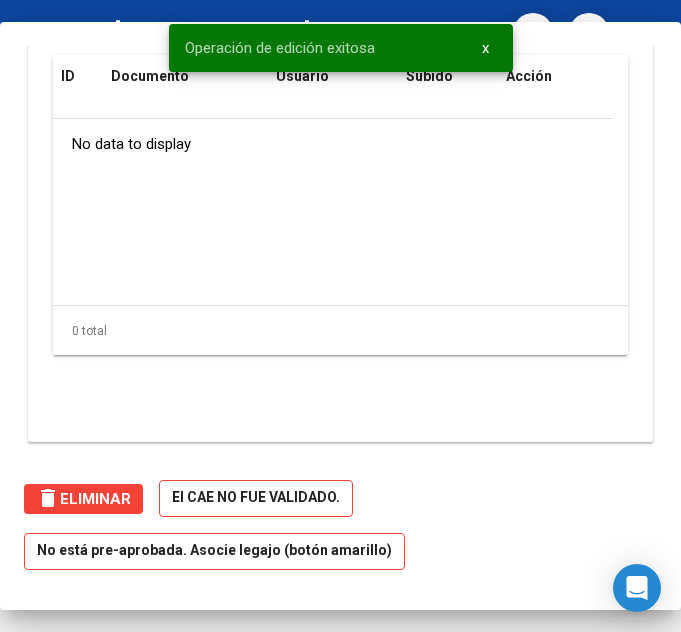 scroll, scrollTop: 0, scrollLeft: 0, axis: both 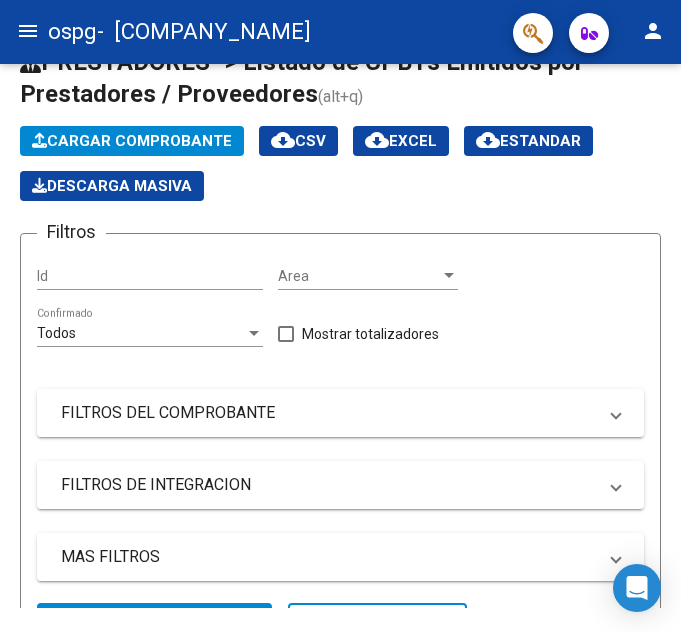 click on "Cargar Comprobante" 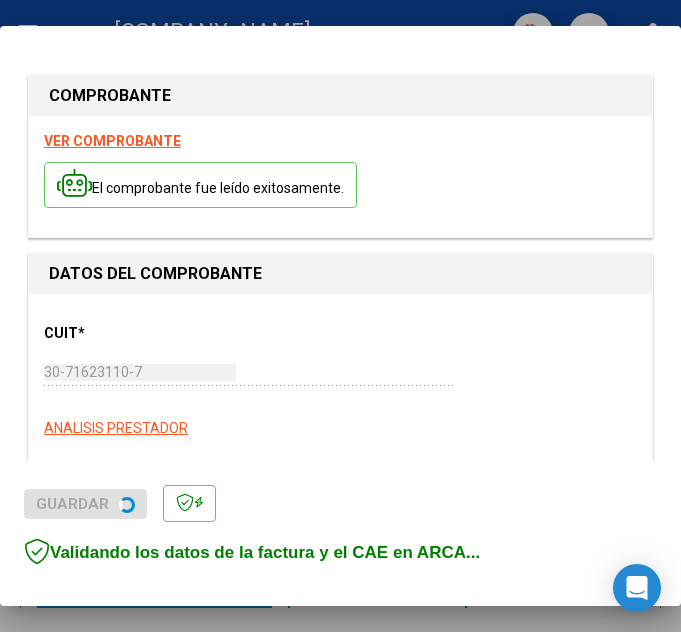 scroll, scrollTop: 359, scrollLeft: 0, axis: vertical 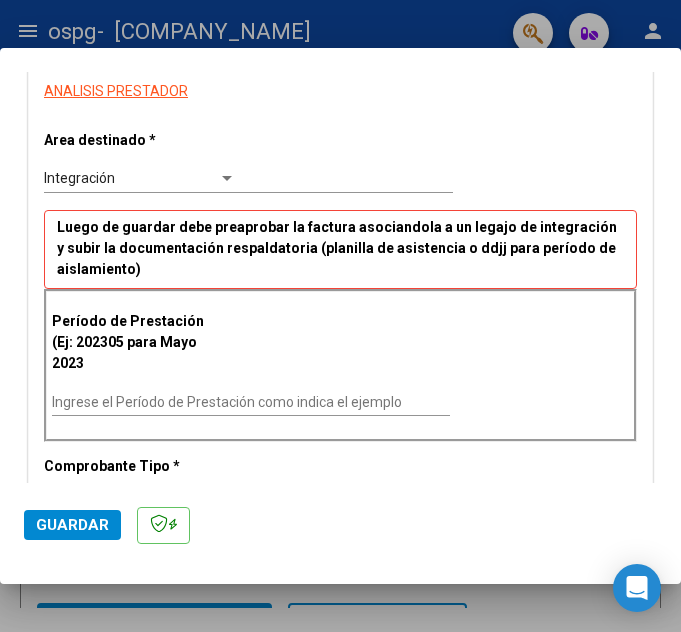 click on "Ingrese el Período de Prestación como indica el ejemplo" at bounding box center [251, 402] 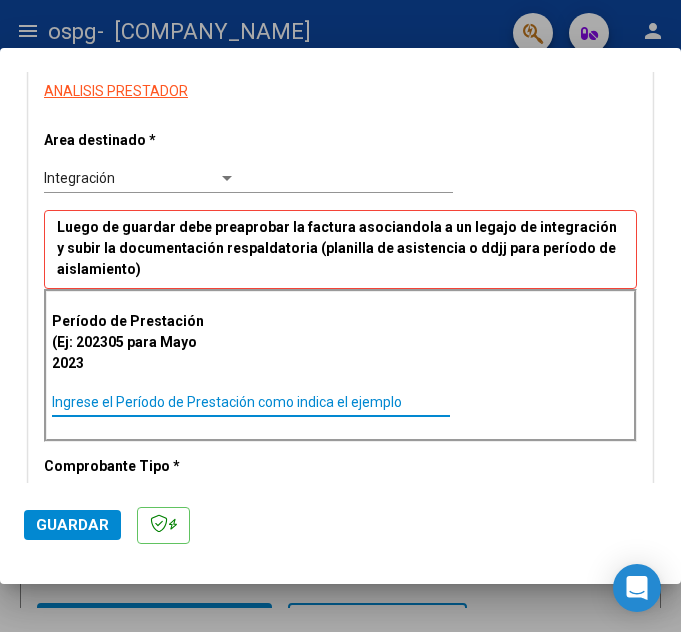 paste on "202506" 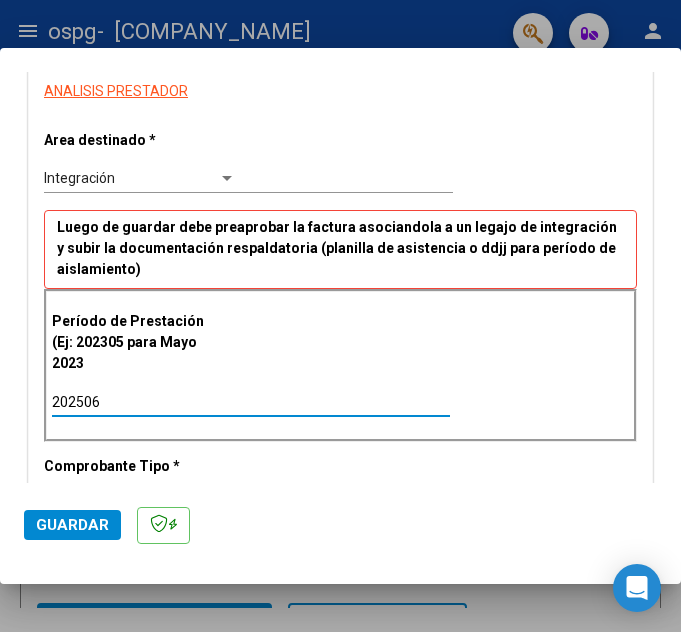 type on "202506" 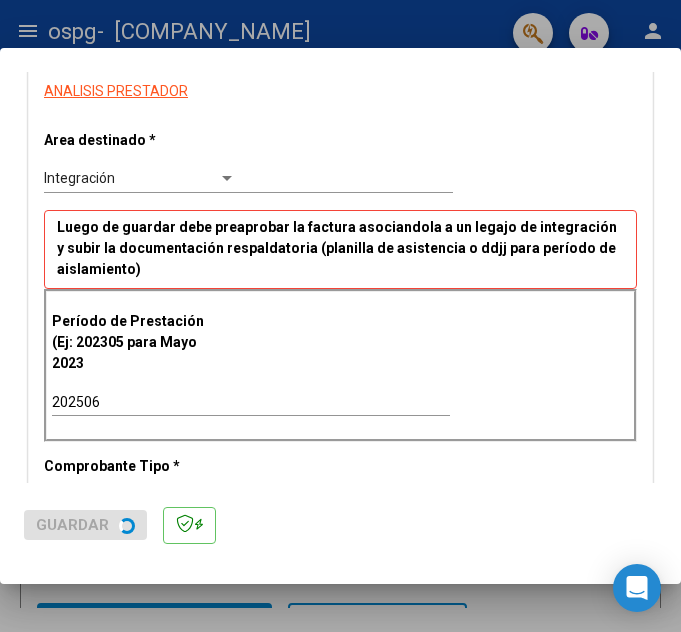 scroll, scrollTop: 0, scrollLeft: 0, axis: both 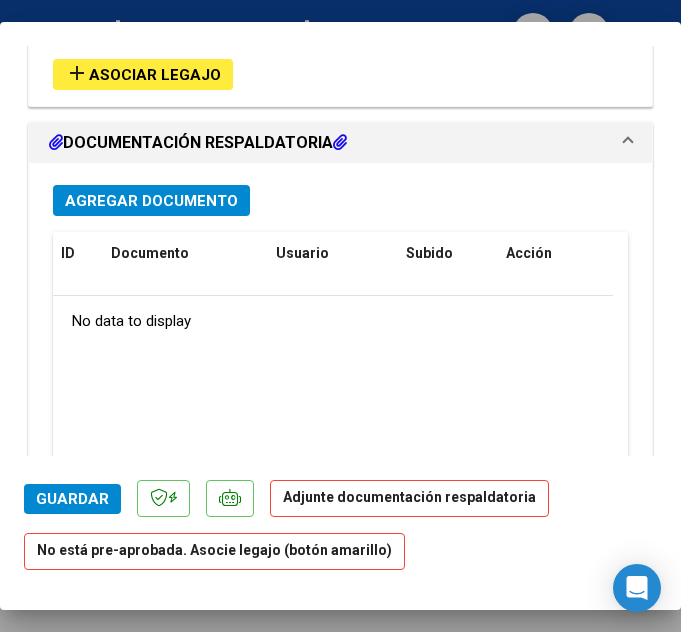 click on "Asociar Legajo" at bounding box center (155, 75) 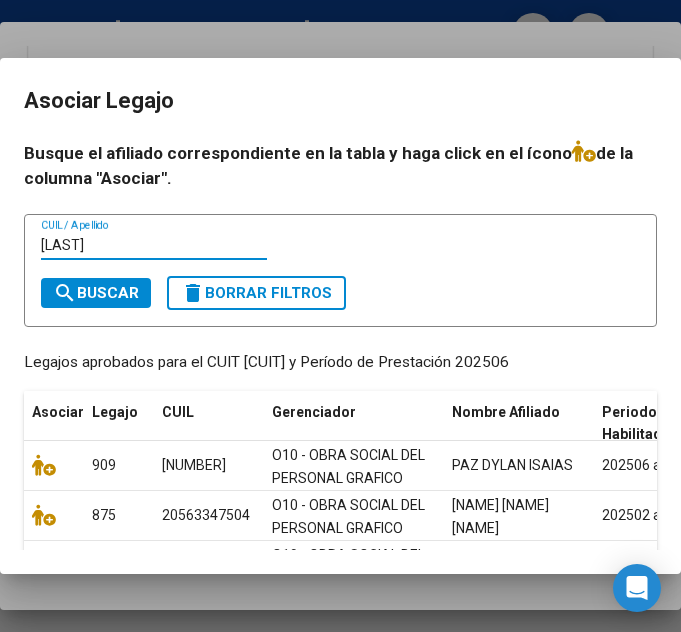 type on "[LAST]" 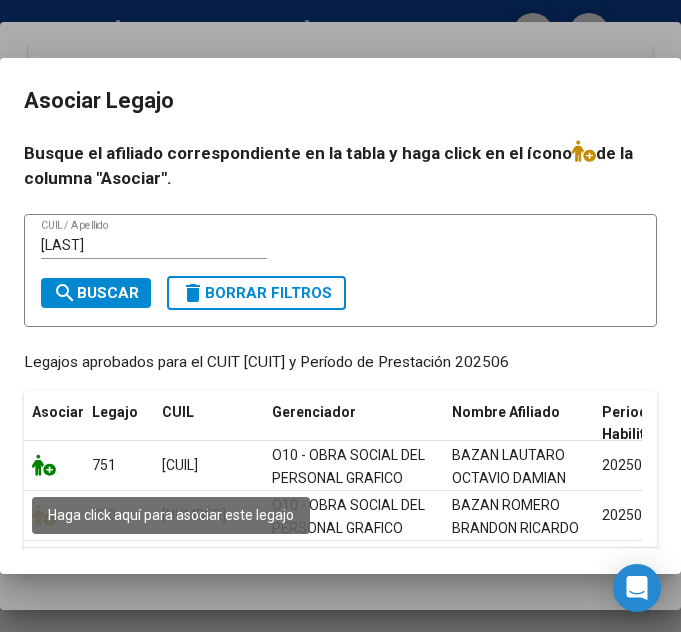 click 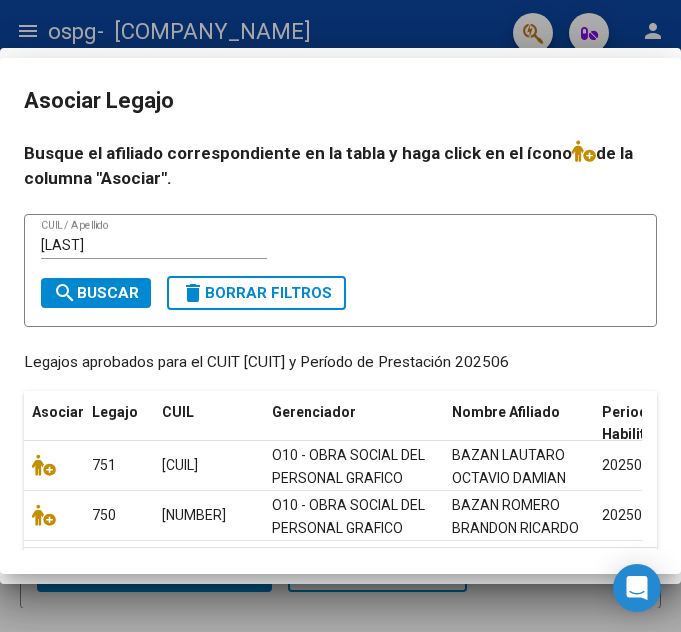 scroll, scrollTop: 1859, scrollLeft: 0, axis: vertical 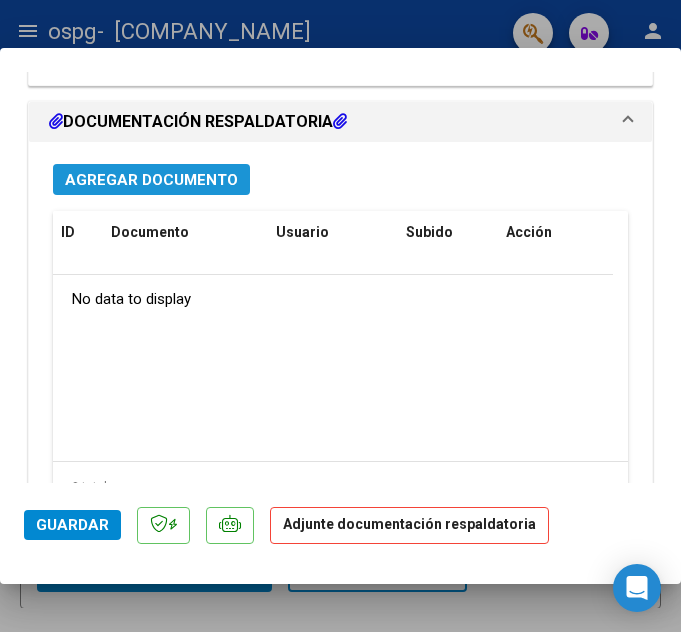 click on "Agregar Documento" at bounding box center [151, 180] 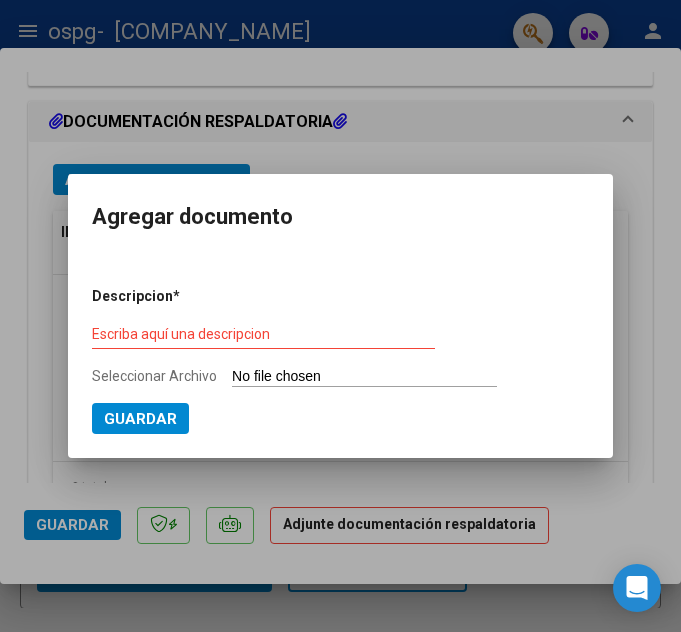 type on "C:\fakepath\[NAME] [NAME] [NAME] [NAME] 2025.pdf" 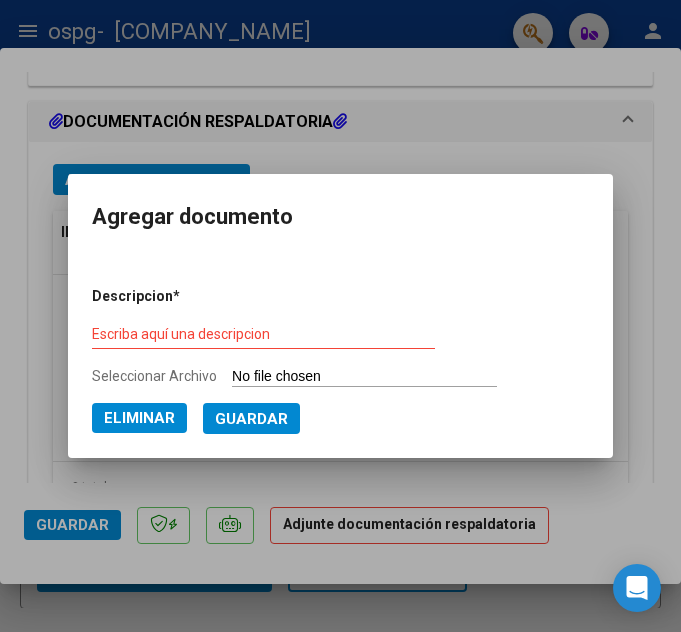 click on "Escriba aquí una descripcion" at bounding box center [263, 335] 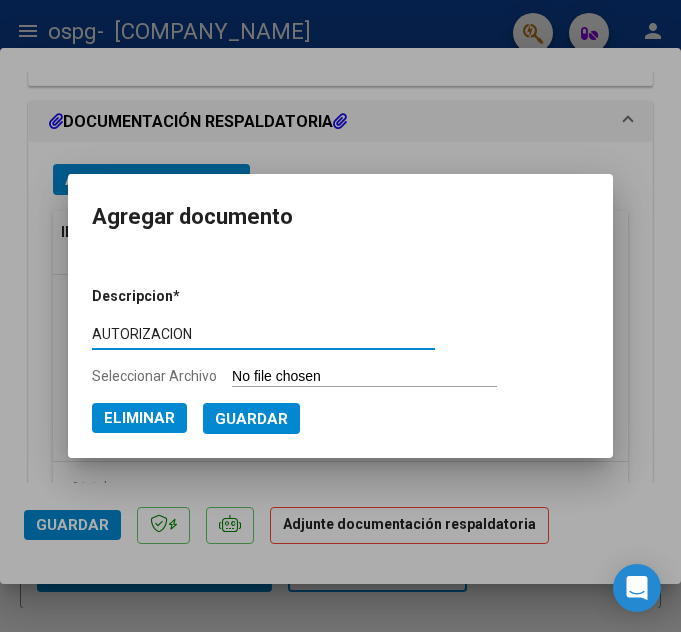 type on "AUTORIZACION" 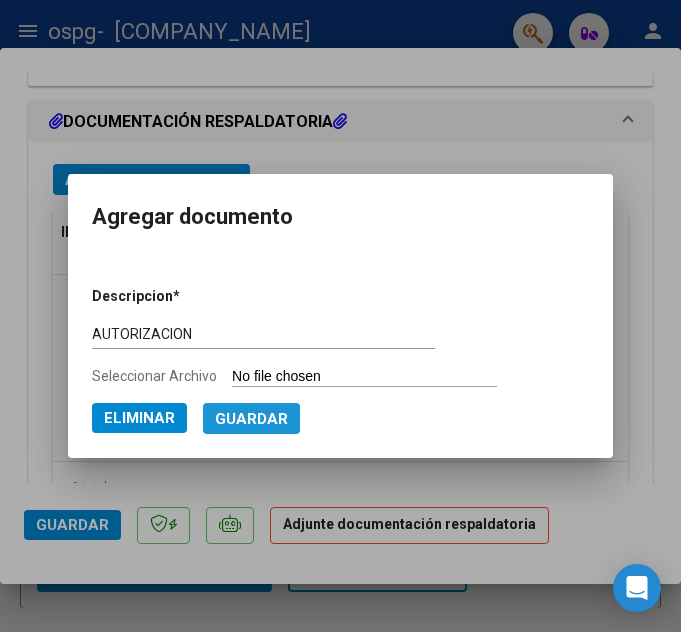 click on "Guardar" at bounding box center (251, 419) 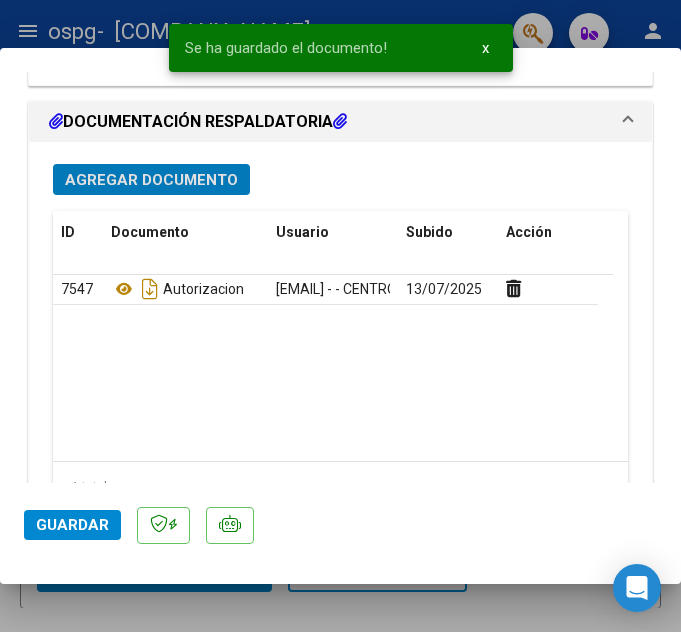 click on "Agregar Documento" at bounding box center [151, 180] 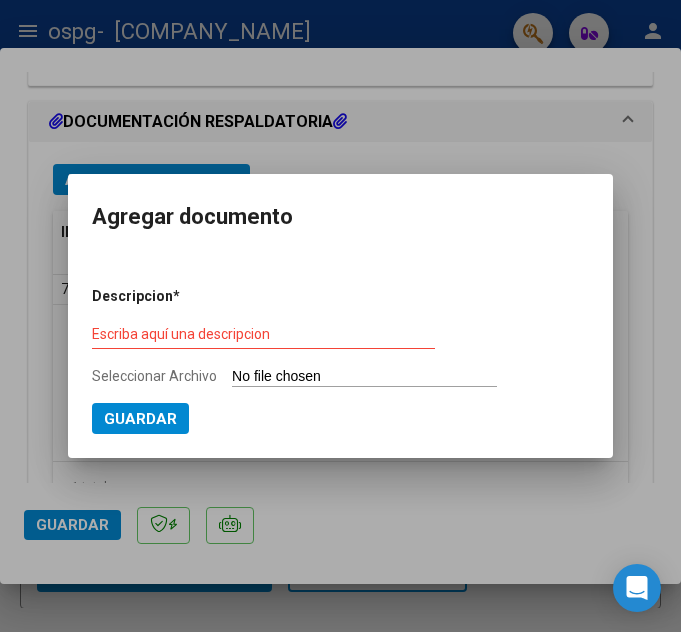type on "C:\fakepath\[LAST] [FIRST] [MIDDLE]-PLANILLA ASISTENCIUA-JUNIO-S-OSPG.pdf" 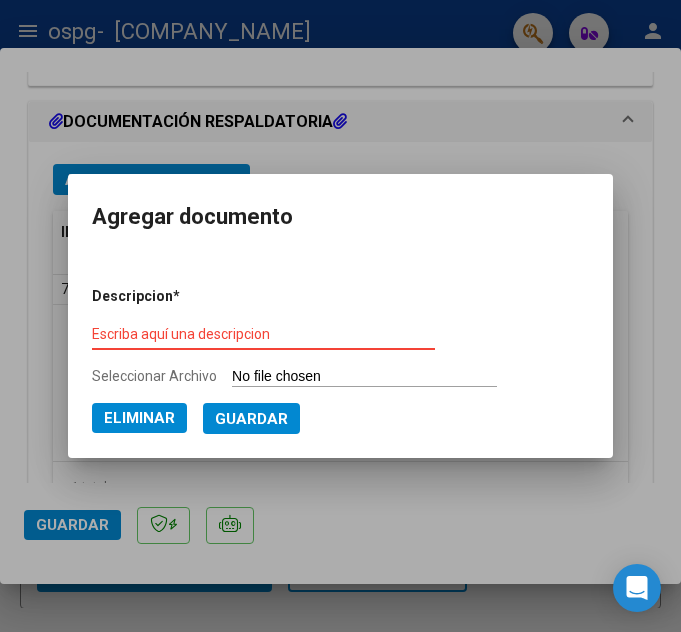 click on "Escriba aquí una descripcion" at bounding box center [263, 334] 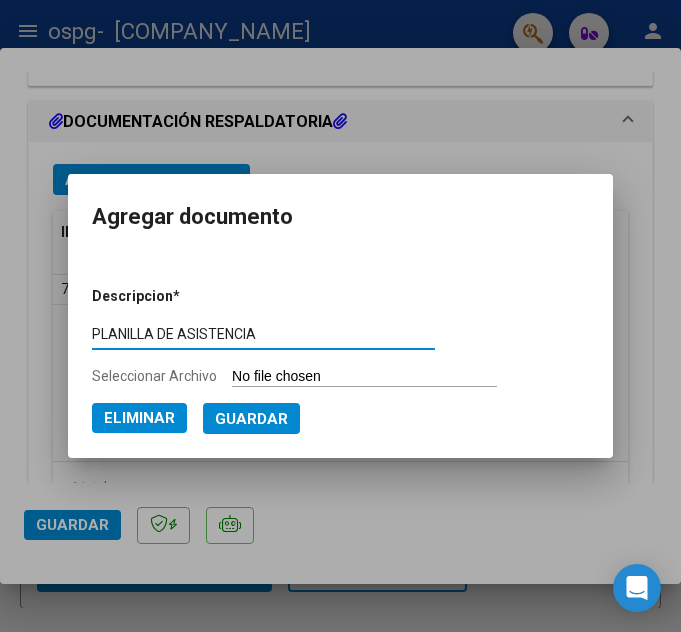 type on "PLANILLA DE ASISTENCIA" 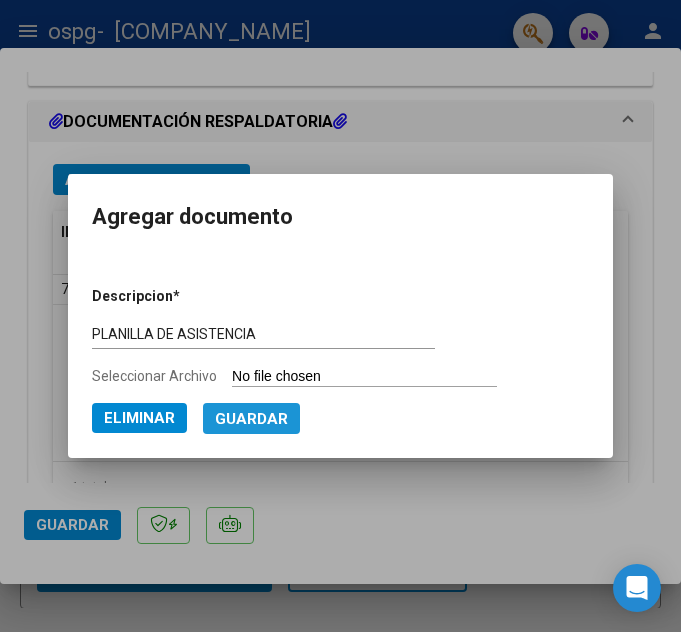 click on "Guardar" at bounding box center [251, 419] 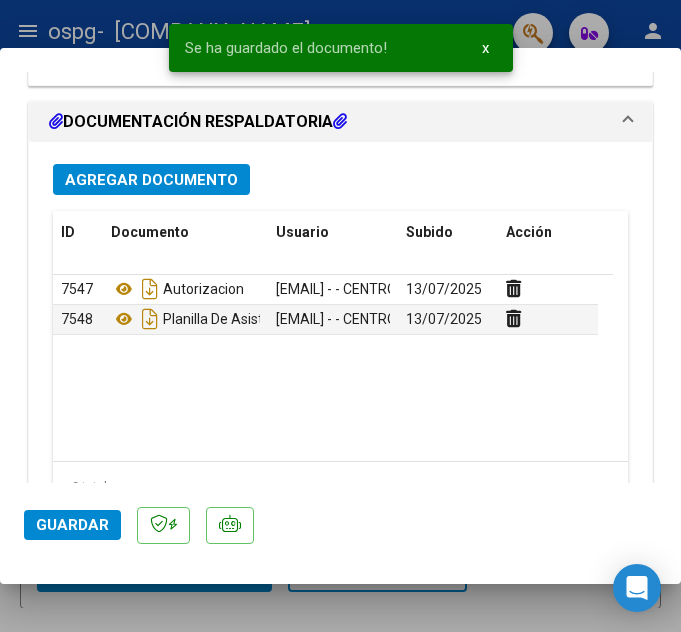 click on "Agregar Documento" at bounding box center (151, 180) 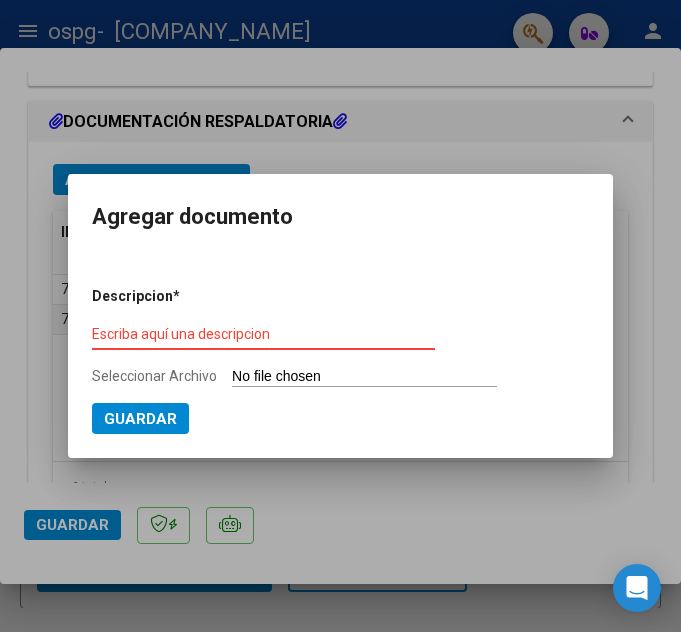 type on "C:\fakepath\[LAST NAME] [FIRST NAME] [MIDDLE NAME] [DOCUMENT TYPE].docx.pdf" 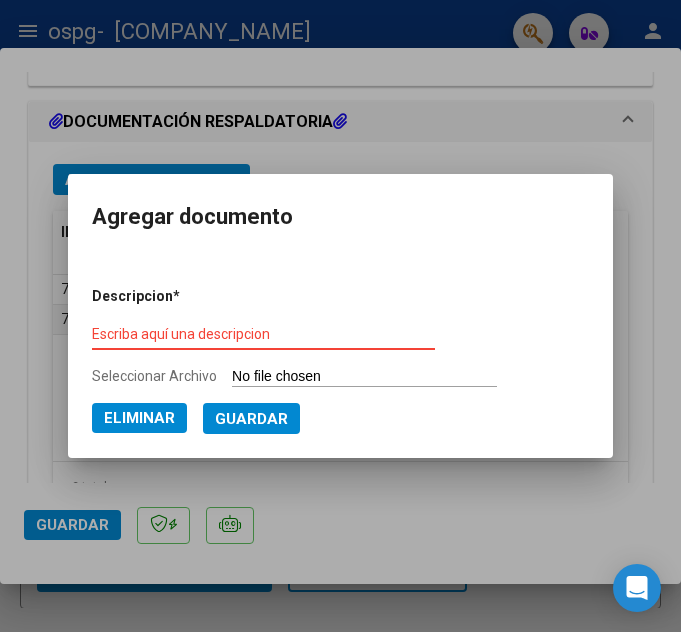 click on "Escriba aquí una descripcion" at bounding box center [263, 334] 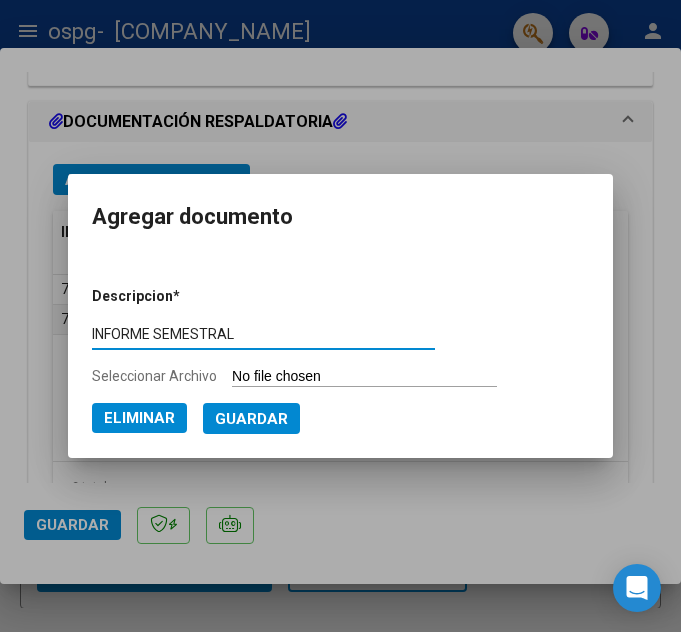 type on "INFORME SEMESTRAL" 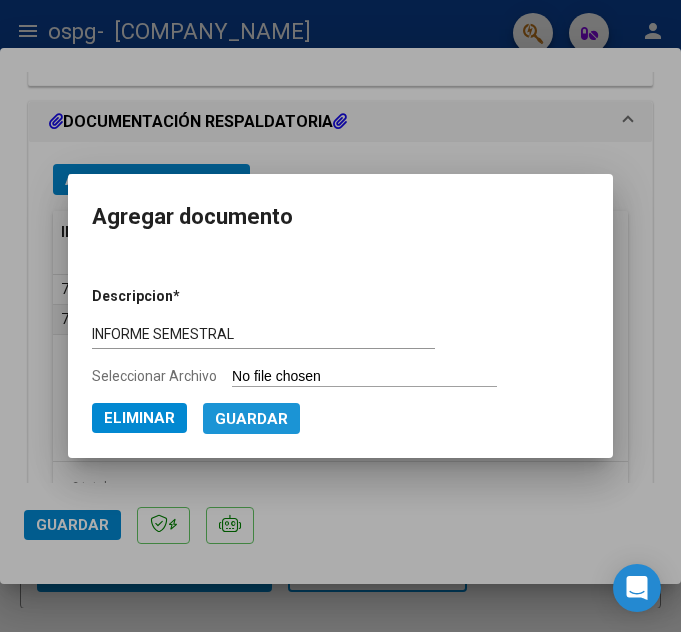 click on "Guardar" at bounding box center (251, 419) 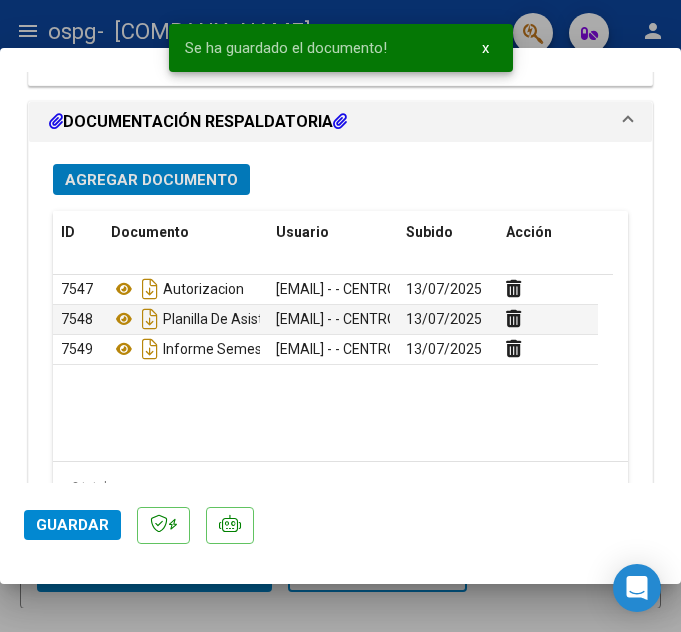 click on "Guardar" 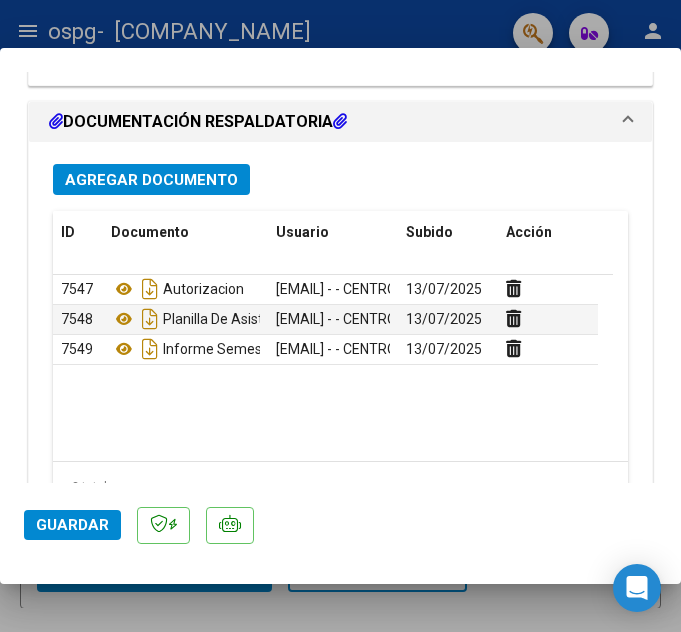 click at bounding box center (340, 316) 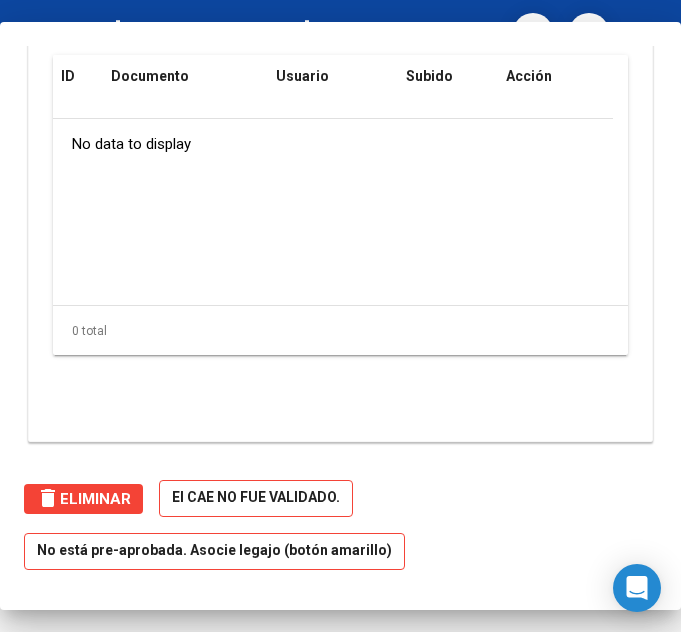 scroll, scrollTop: 1875, scrollLeft: 0, axis: vertical 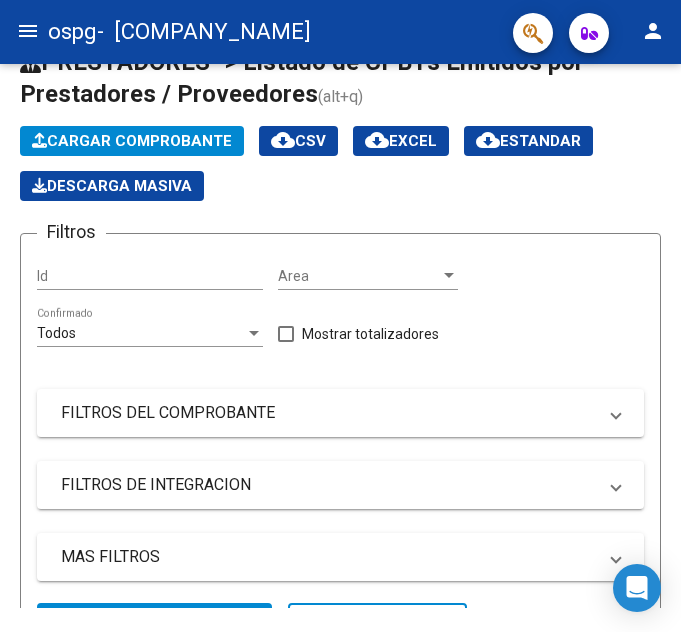 click on "Cargar Comprobante" 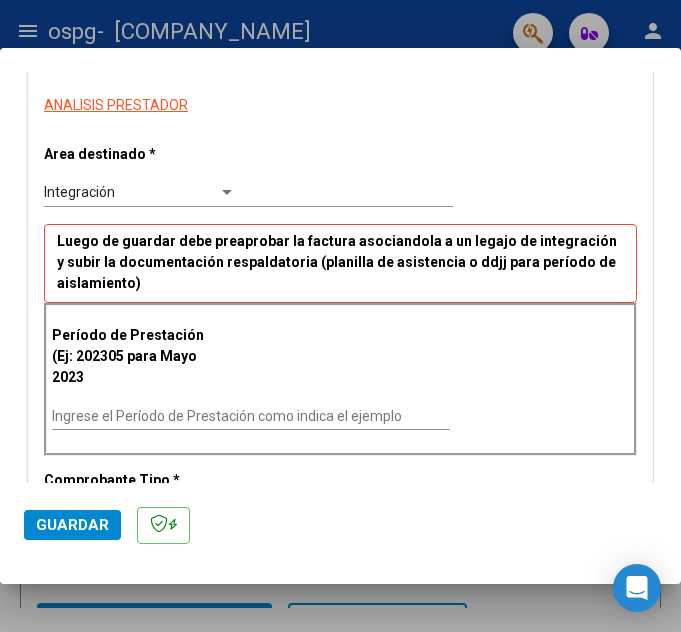 scroll, scrollTop: 359, scrollLeft: 0, axis: vertical 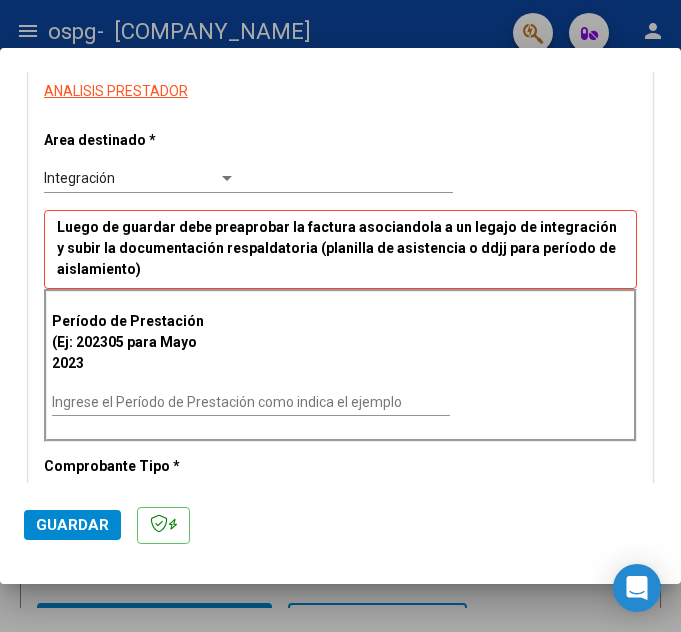 click on "Ingrese el Período de Prestación como indica el ejemplo" at bounding box center [251, 402] 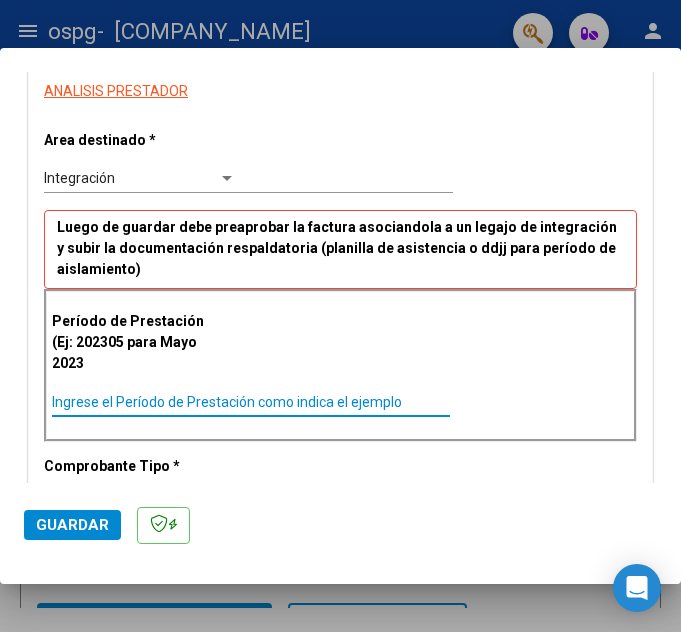 paste on "202506" 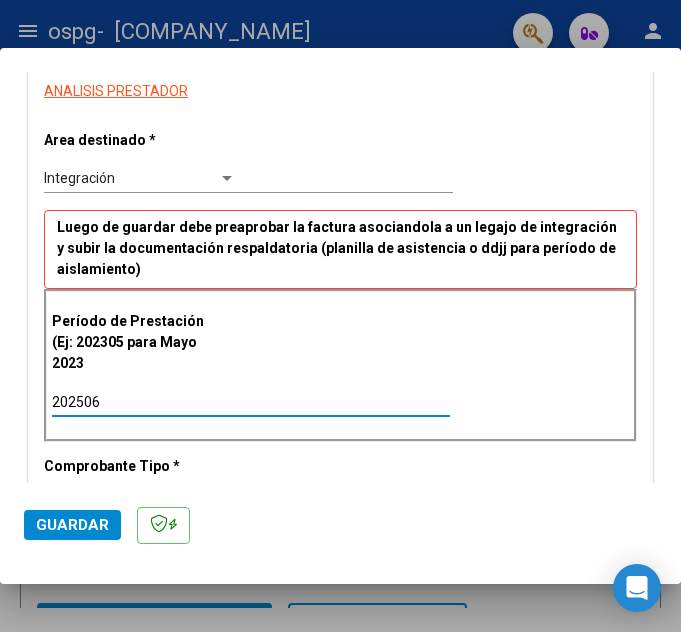 type on "202506" 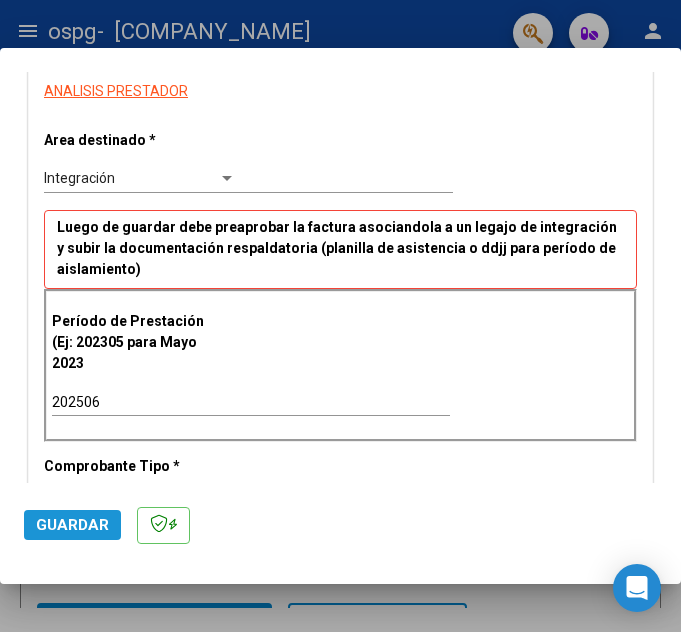 click on "Guardar" 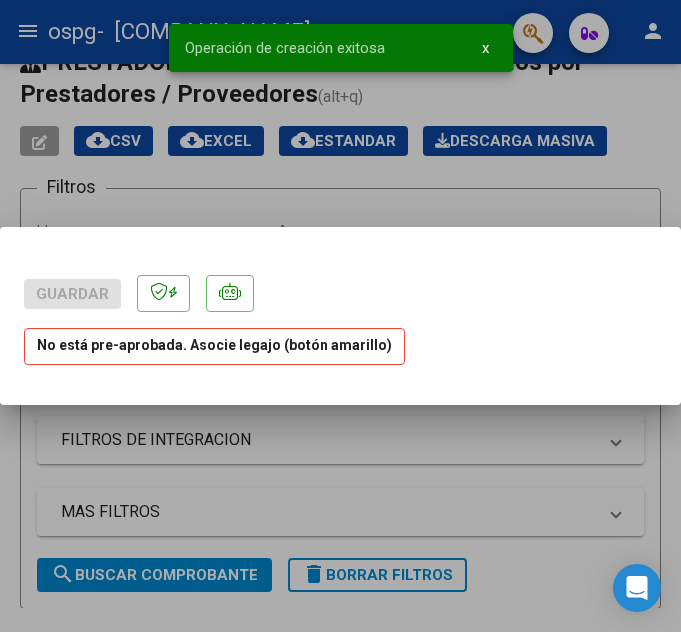 scroll, scrollTop: 0, scrollLeft: 0, axis: both 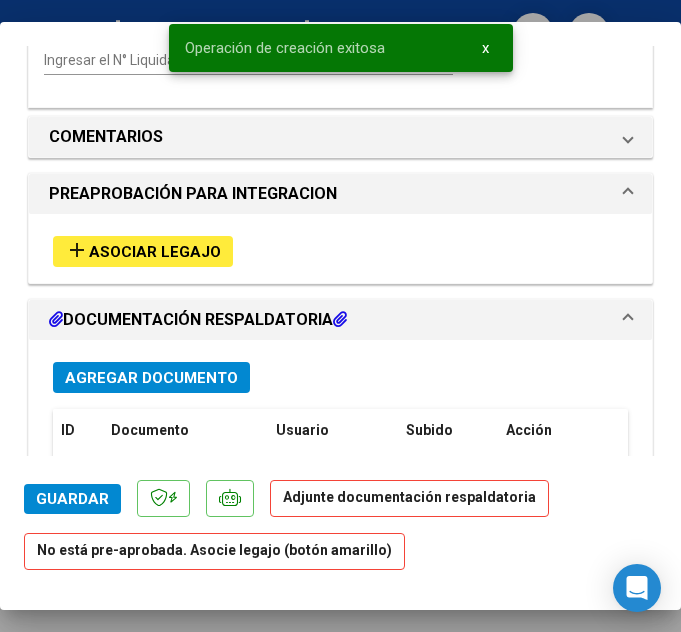 click on "add Asociar Legajo" at bounding box center (143, 251) 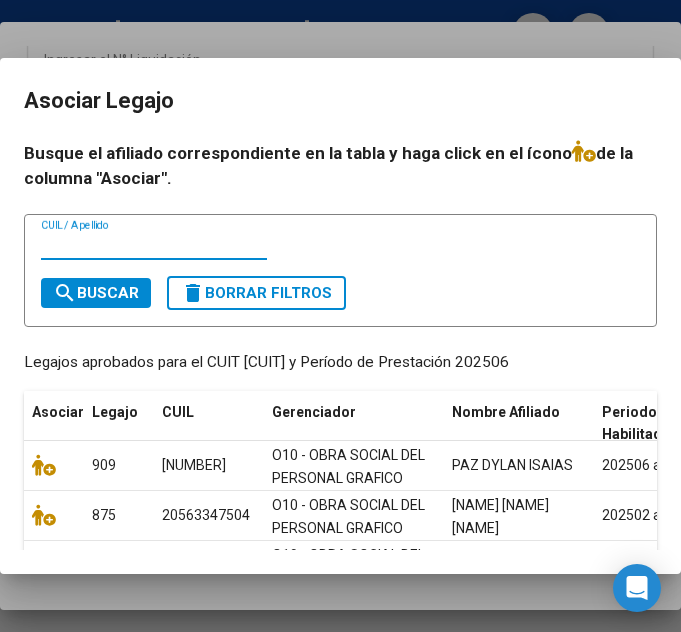 click on "CUIL / Apellido" at bounding box center [154, 245] 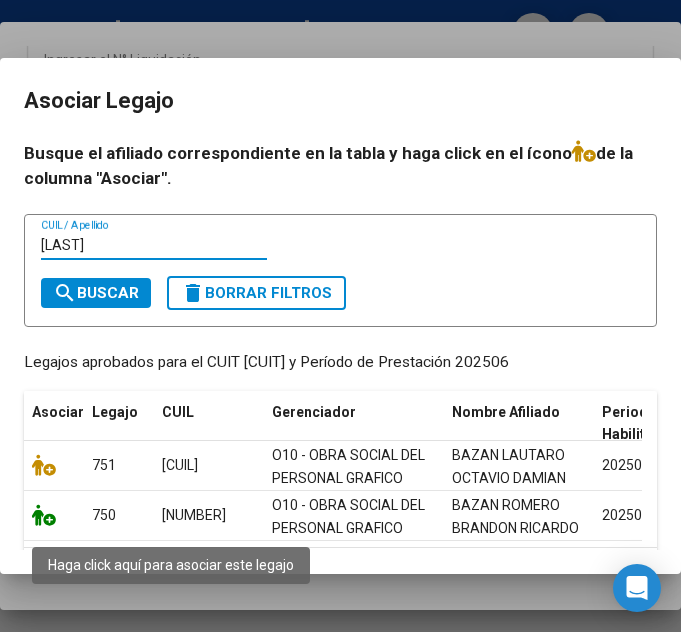 type on "[LAST]" 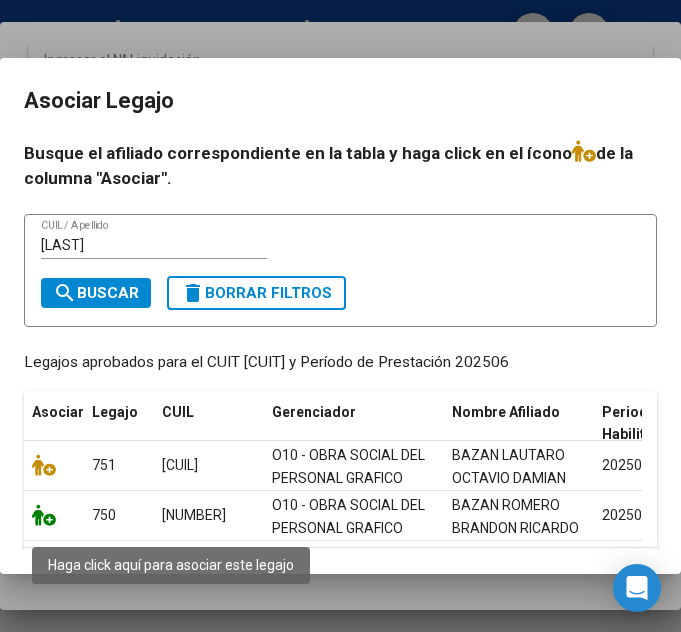 click 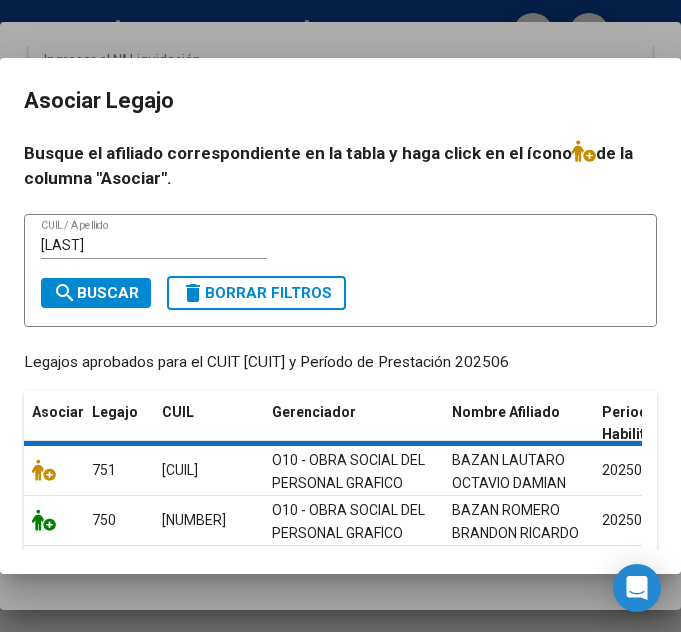 scroll, scrollTop: 1682, scrollLeft: 0, axis: vertical 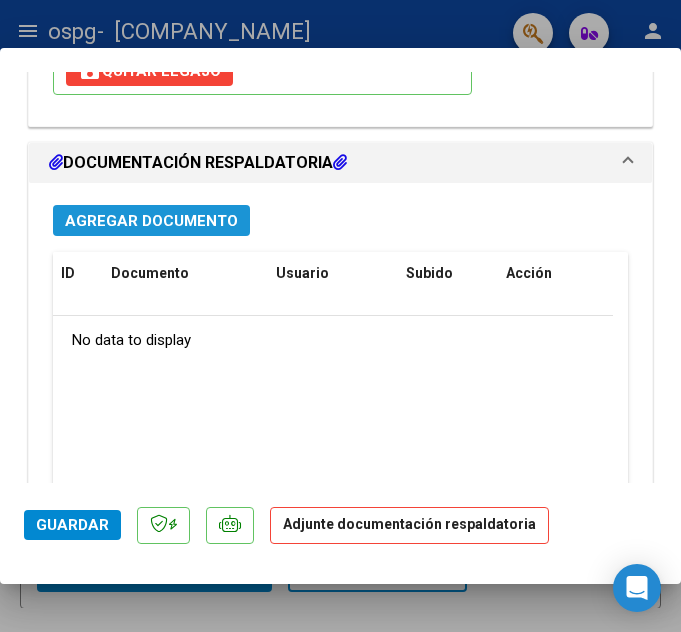 click on "Agregar Documento" at bounding box center [151, 221] 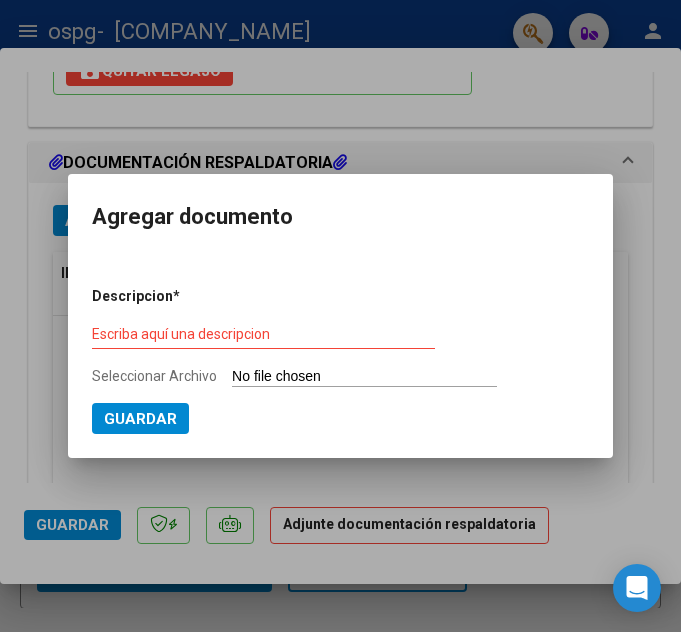 type on "C:\fakepath\[LAST] [FIRST] [MIDDLE] AUTORIZACION SAIE 2025.pdf" 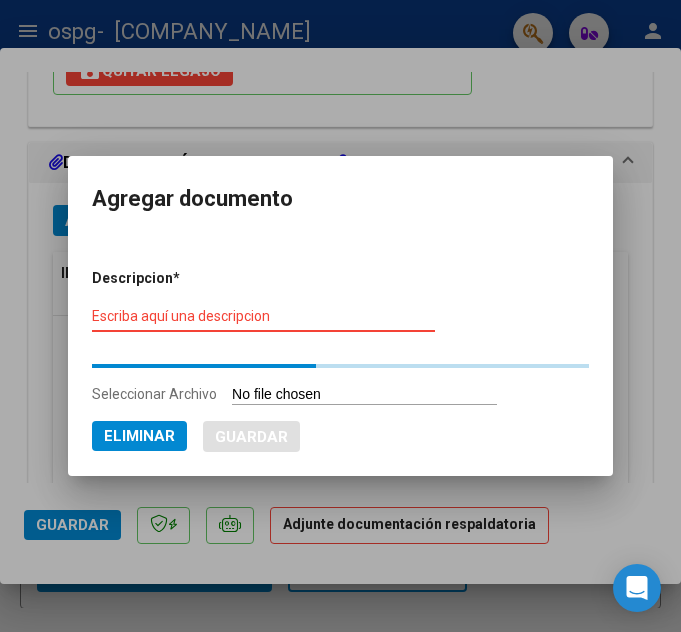click on "Escriba aquí una descripcion" at bounding box center (263, 316) 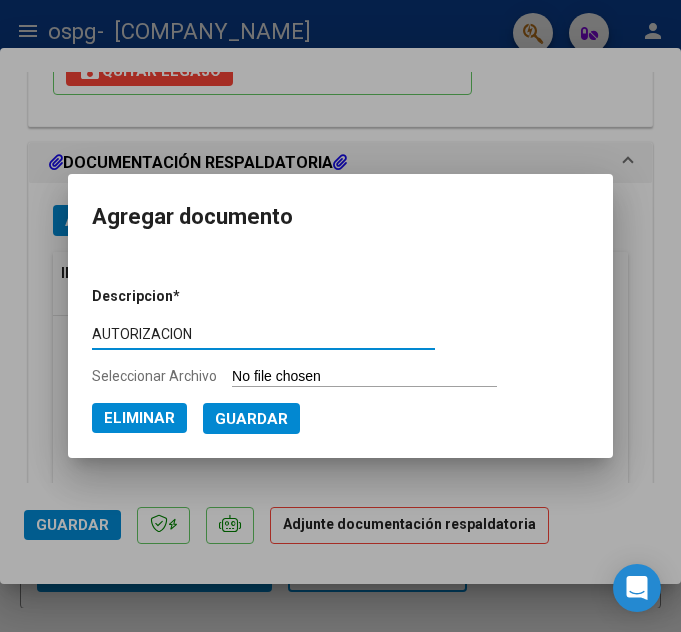 type on "AUTORIZACION" 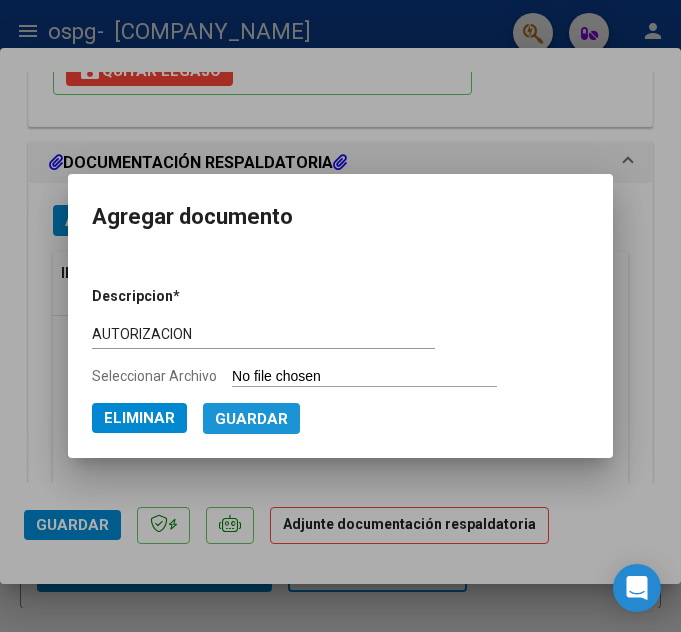 click on "Guardar" at bounding box center [251, 419] 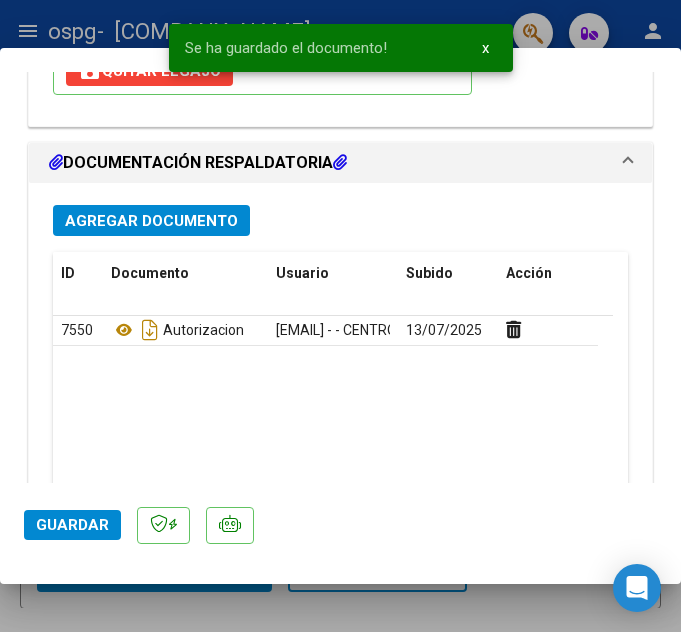 click on "Agregar Documento" at bounding box center (151, 221) 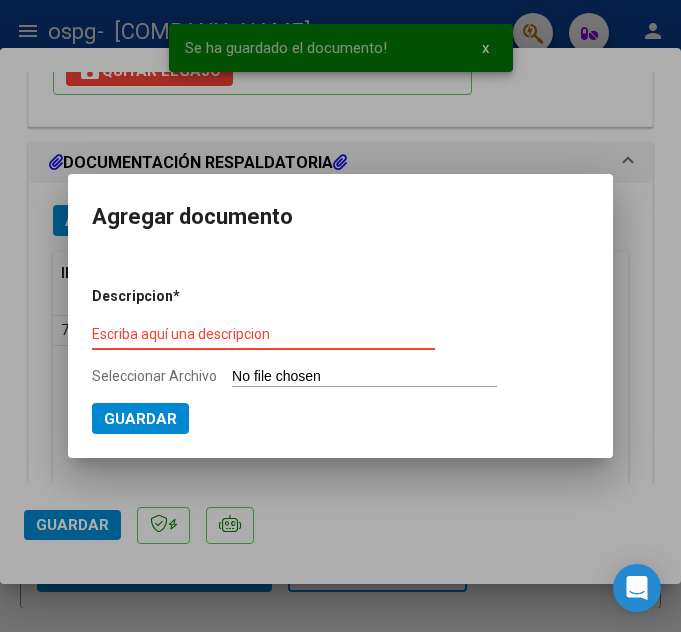 type on "C:\fakepath\[LAST] [FIRST] [MIDDLE]-PLANILLA ASISTENCIUA-JUNIO-S-OSPG.pdf" 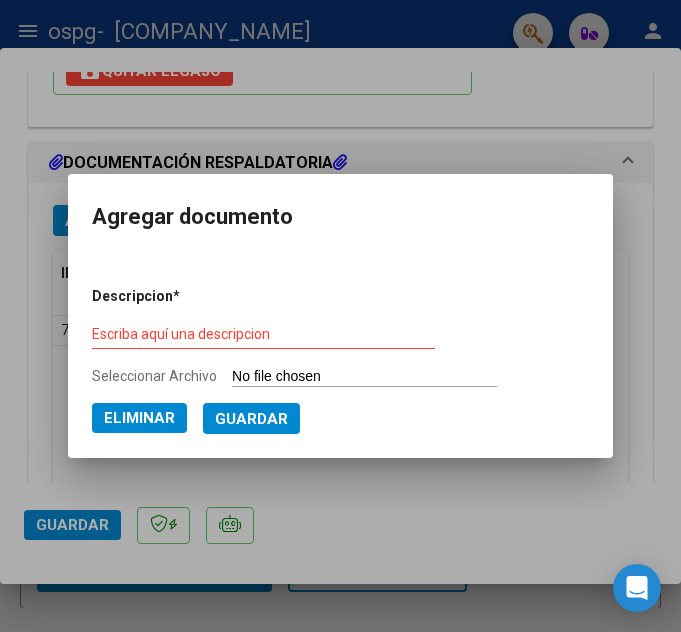 click on "Descripcion  *   Escriba aquí una descripcion  Seleccionar Archivo Eliminar Guardar" at bounding box center (340, 353) 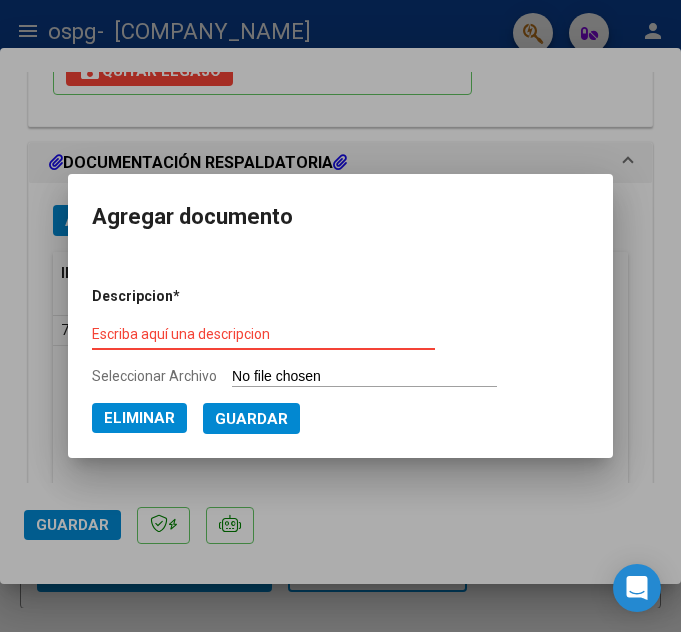 click on "Escriba aquí una descripcion" at bounding box center (263, 334) 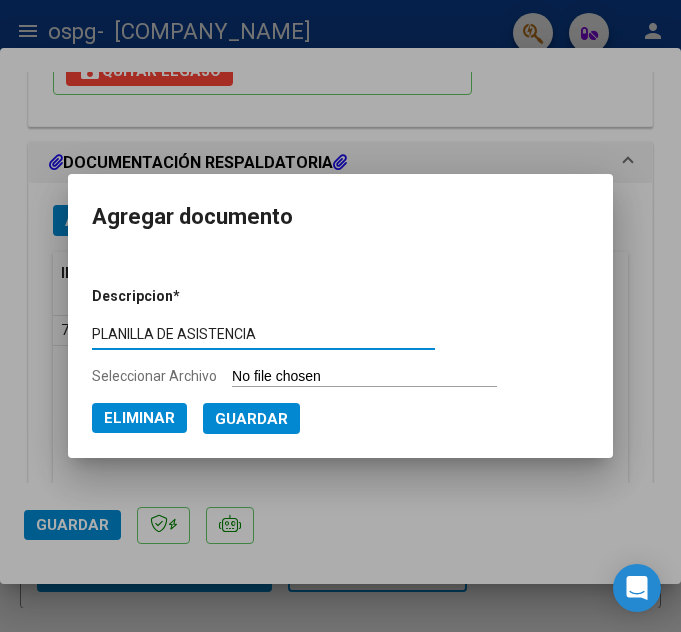 type on "PLANILLA DE ASISTENCIA" 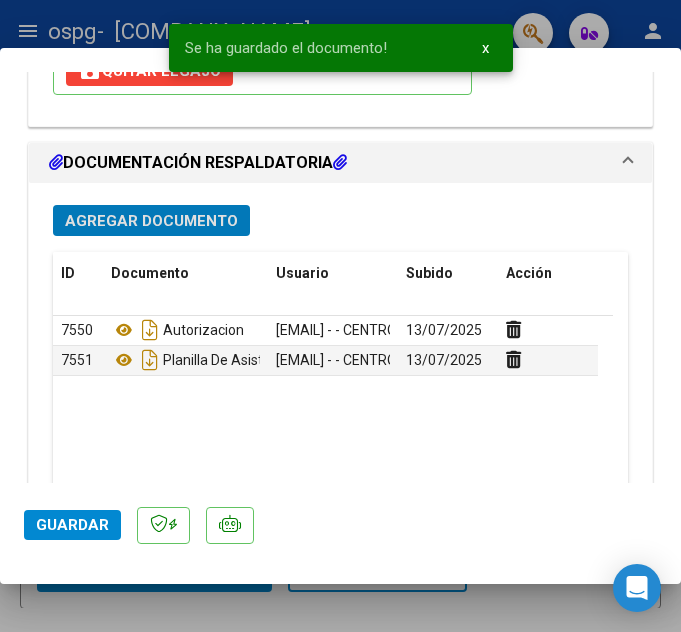 click on "Agregar Documento" at bounding box center [151, 221] 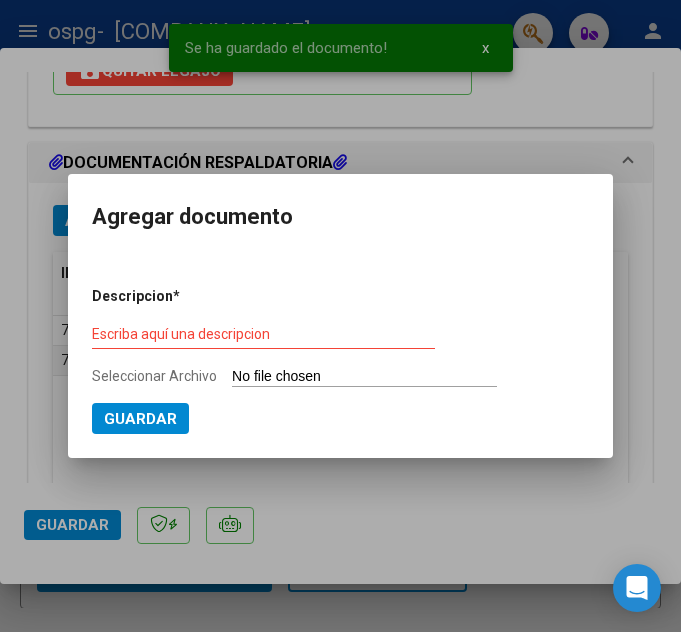 type on "C:\fakepath\[NAME] [NAME] [NAME] [NAME] INFORME SEMESTRAL S OSPG.docx (1).pdf" 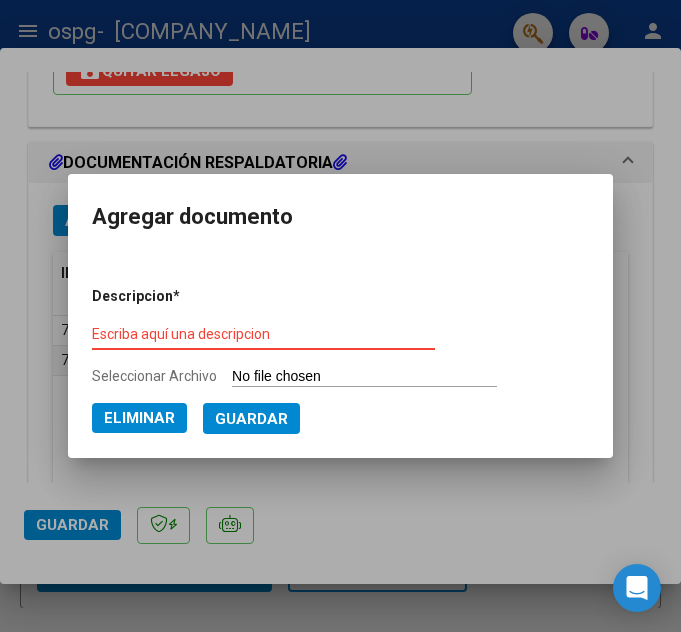 click on "Escriba aquí una descripcion" at bounding box center (263, 335) 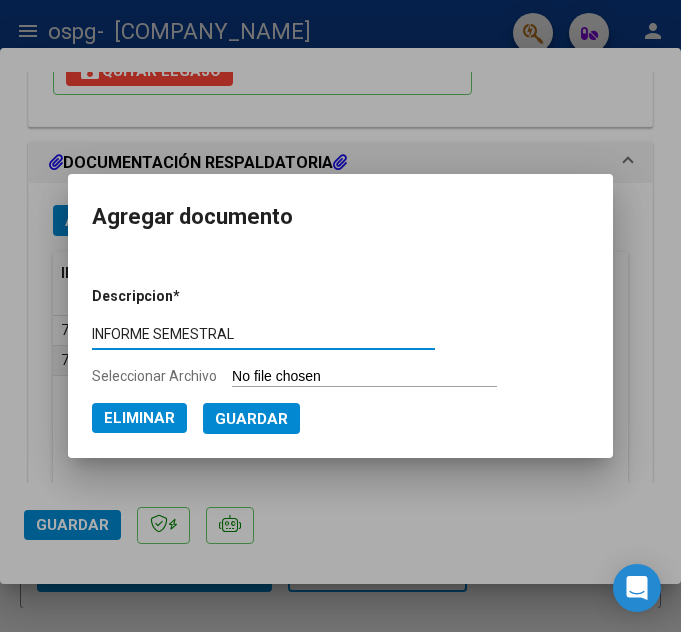 type 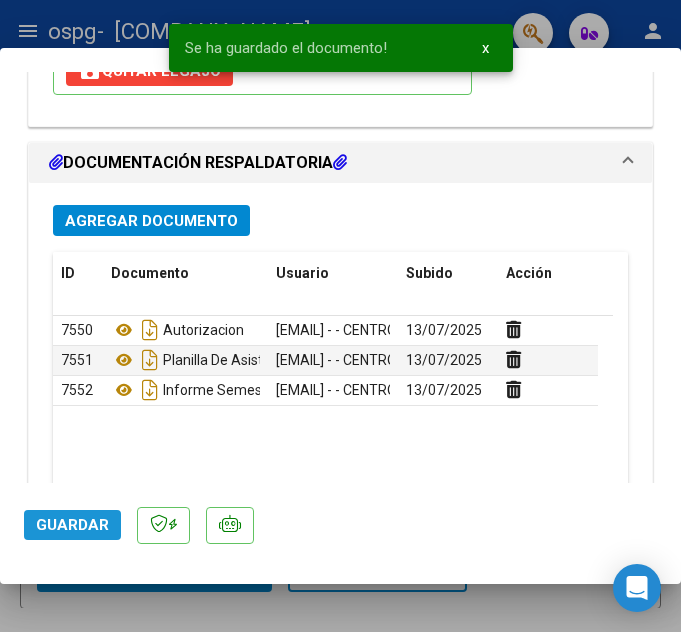 click on "Guardar" 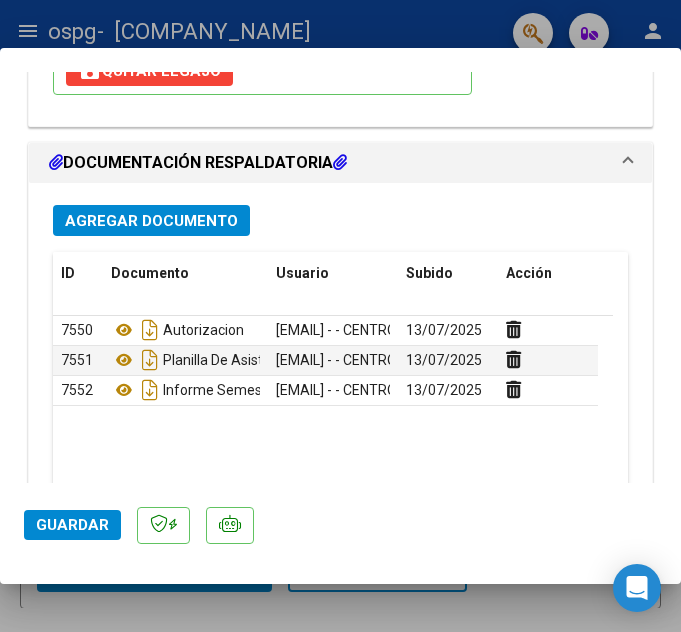 click at bounding box center (340, 316) 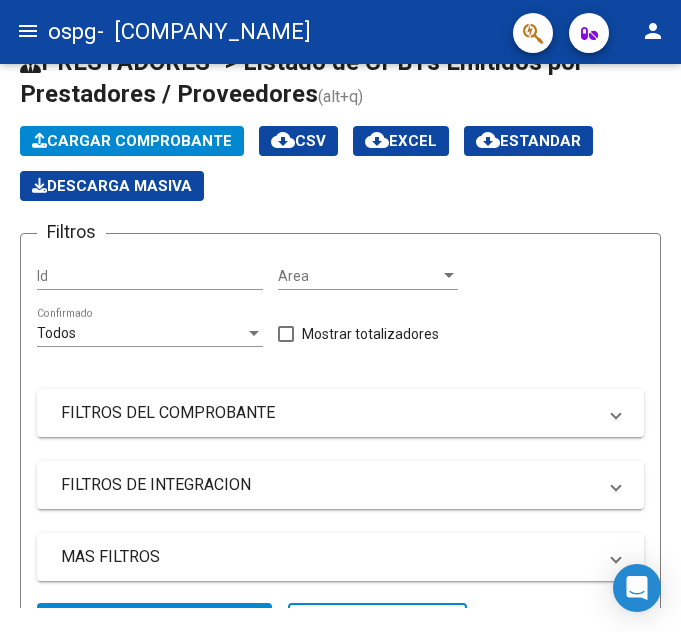 click on "Cargar Comprobante" 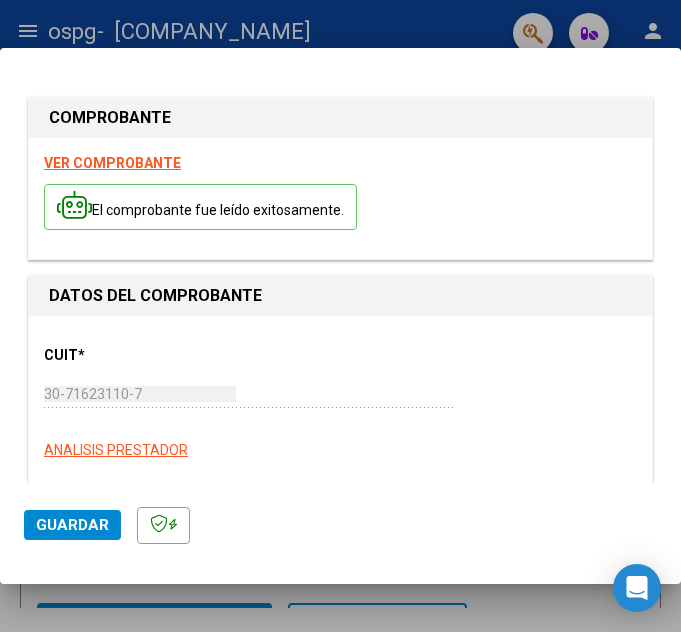 scroll, scrollTop: 359, scrollLeft: 0, axis: vertical 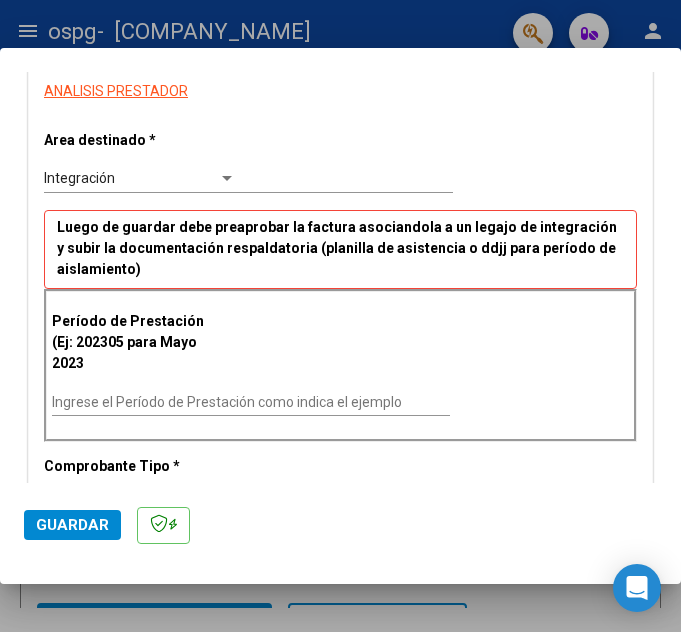 click on "Ingrese el Período de Prestación como indica el ejemplo" at bounding box center [251, 402] 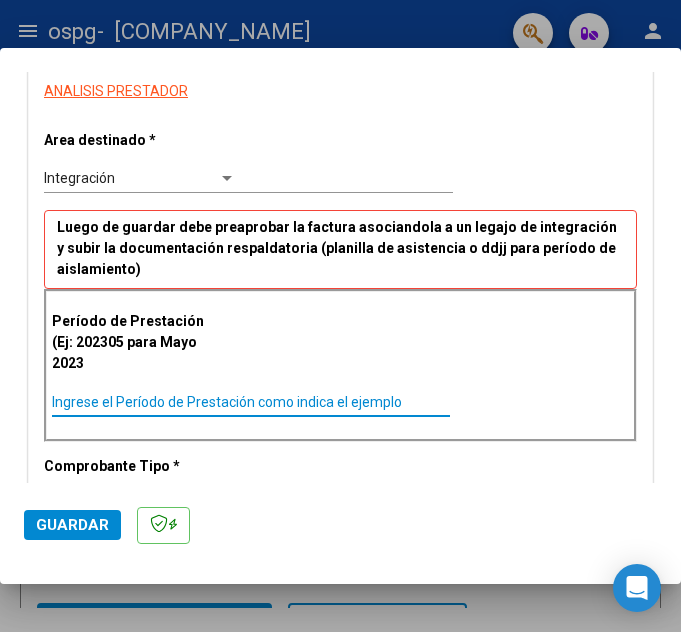 paste on "202506" 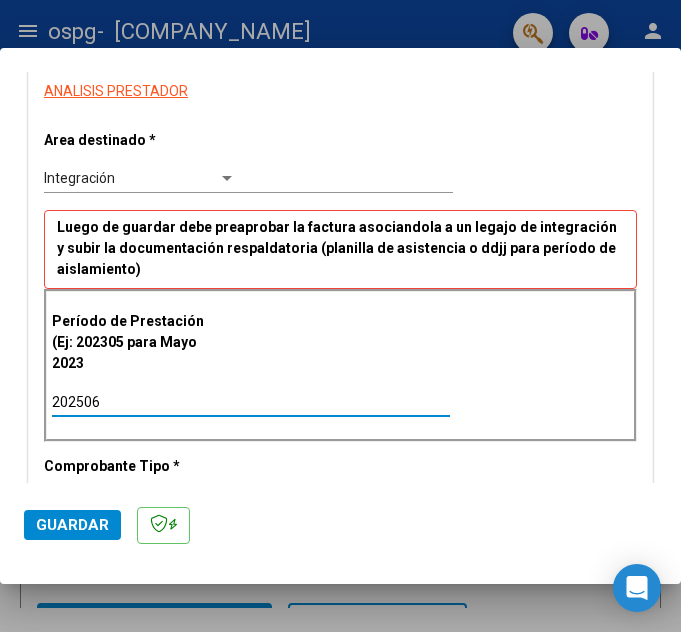click on "Guardar" 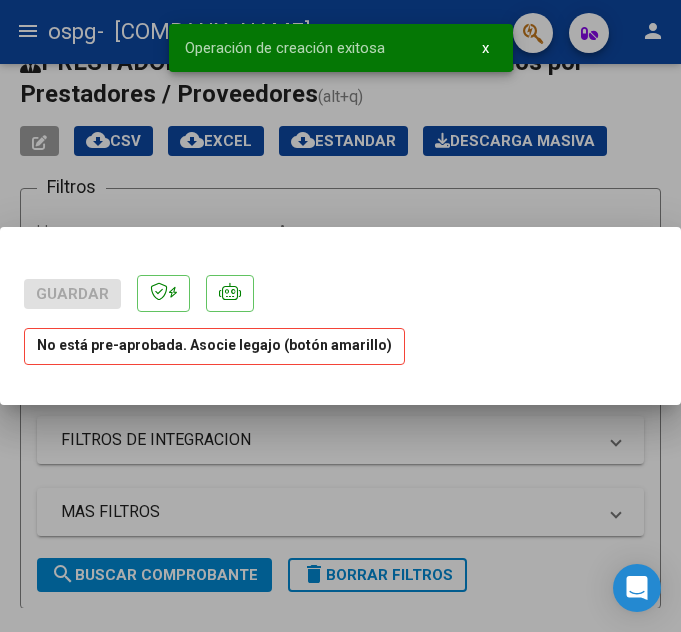 scroll, scrollTop: 0, scrollLeft: 0, axis: both 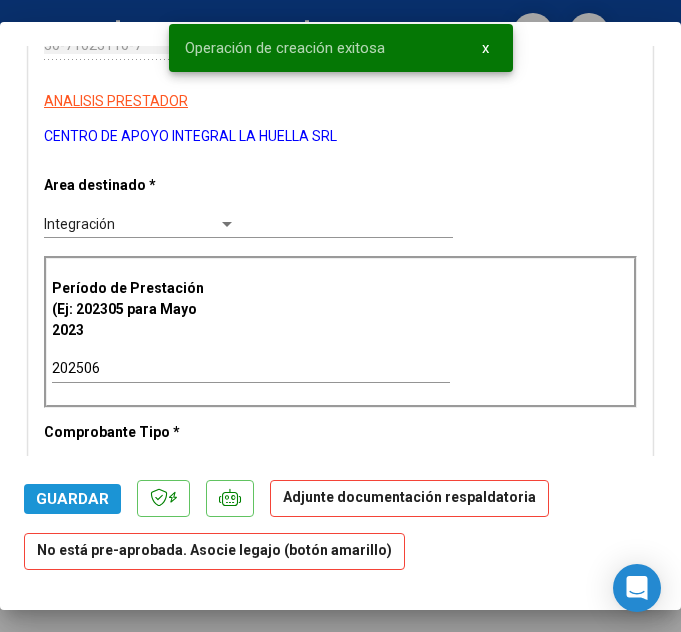 click on "Guardar" 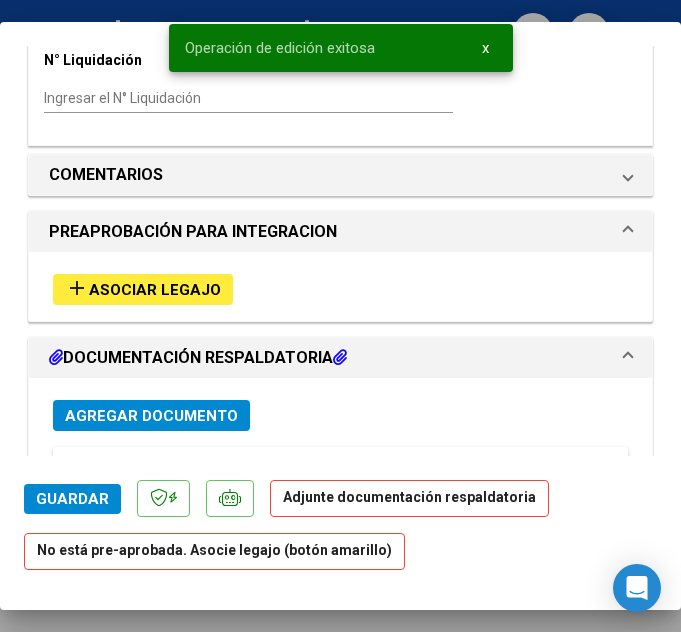 scroll, scrollTop: 1581, scrollLeft: 0, axis: vertical 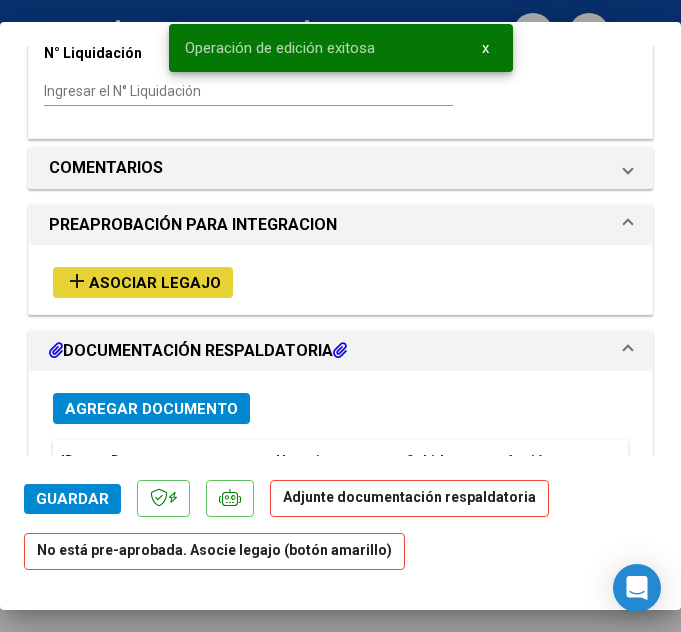 click on "Asociar Legajo" at bounding box center (155, 283) 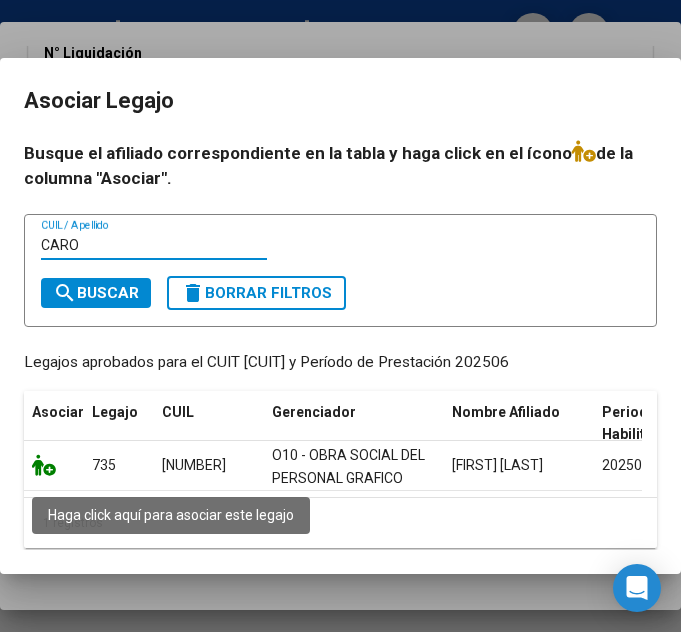 click 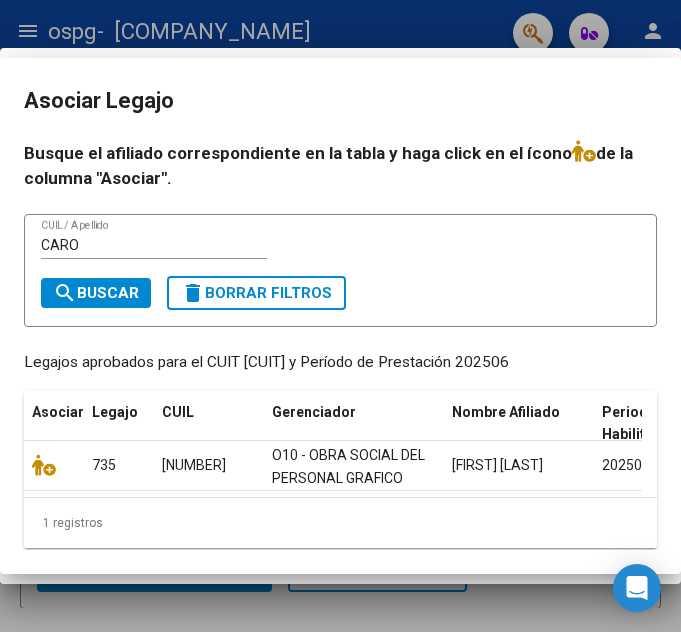 scroll, scrollTop: 1651, scrollLeft: 0, axis: vertical 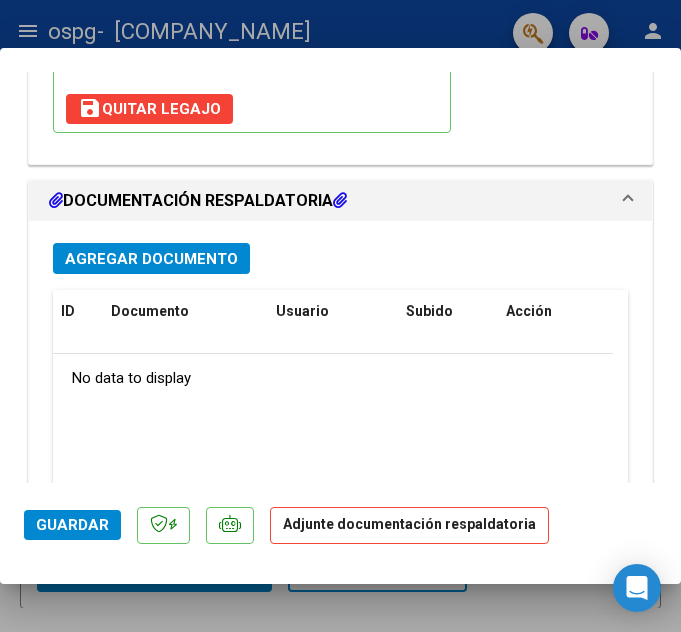 click on "Agregar Documento" at bounding box center (151, 259) 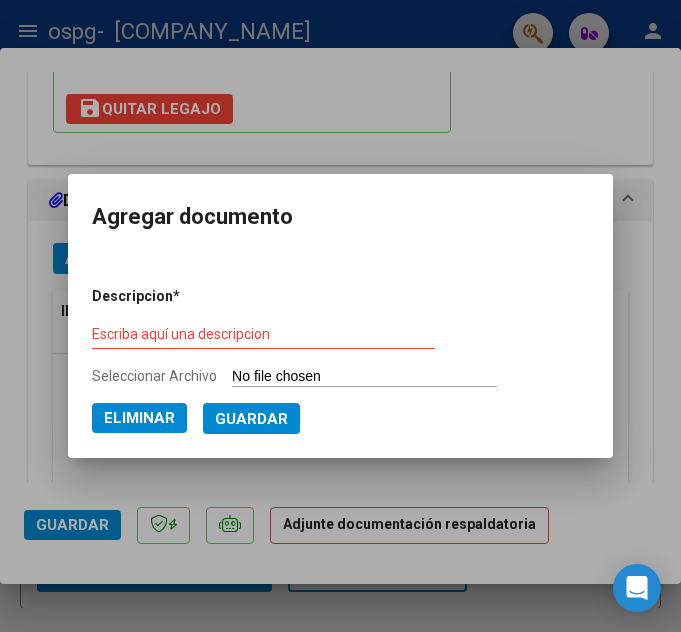 click on "Descripcion  *   Escriba aquí una descripcion  Seleccionar Archivo Eliminar Guardar" at bounding box center (340, 353) 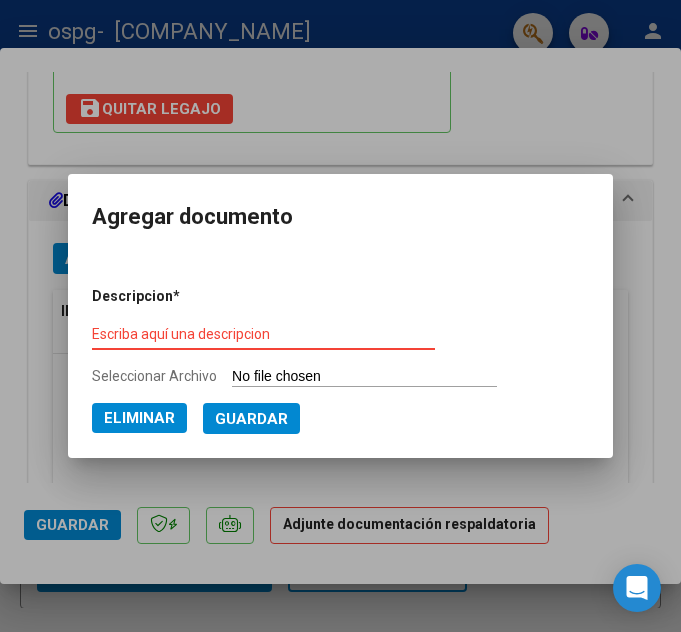 click on "Escriba aquí una descripcion" at bounding box center [263, 334] 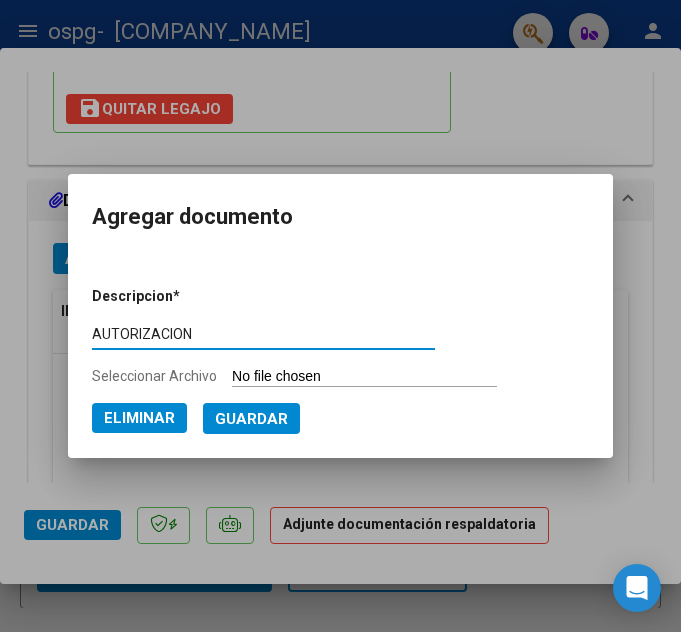 click on "Guardar" at bounding box center (251, 419) 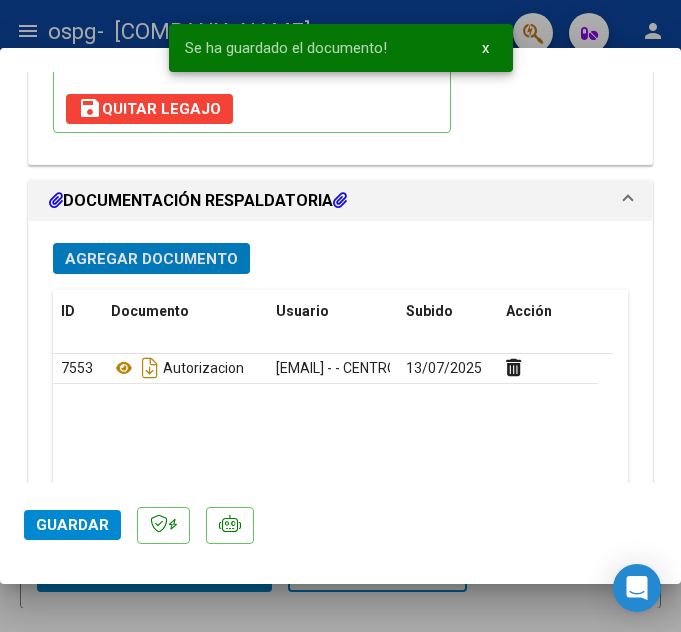 click on "Agregar Documento" at bounding box center (151, 259) 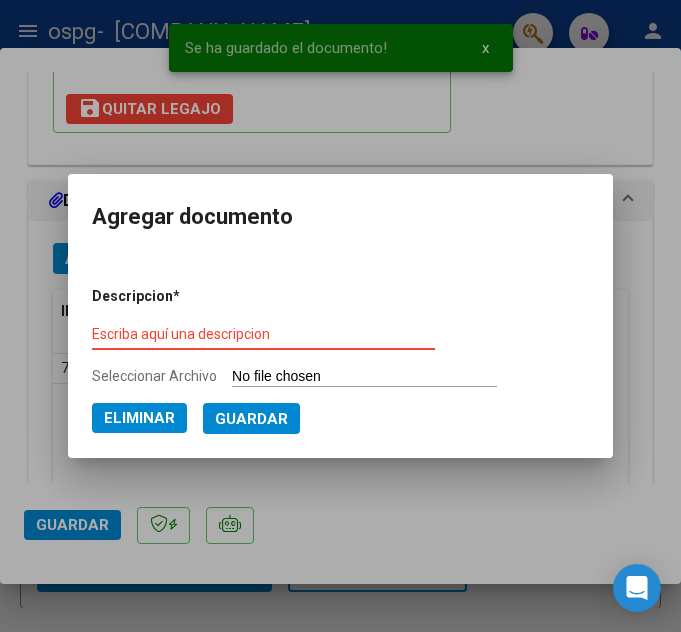 click on "Escriba aquí una descripcion" at bounding box center (263, 334) 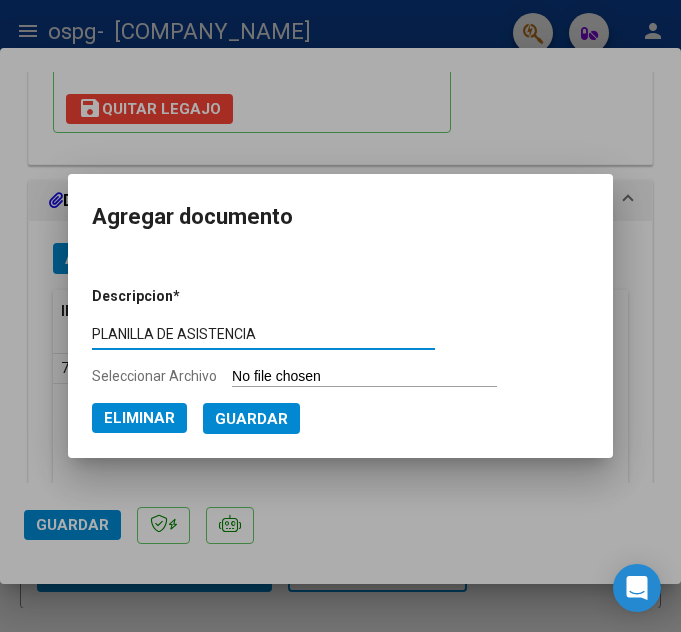 click on "Guardar" at bounding box center (251, 419) 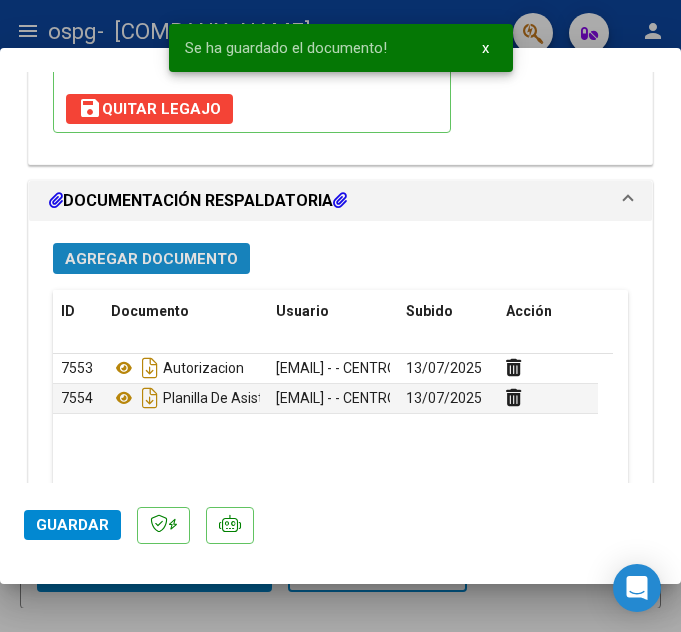 click on "Agregar Documento" at bounding box center (151, 258) 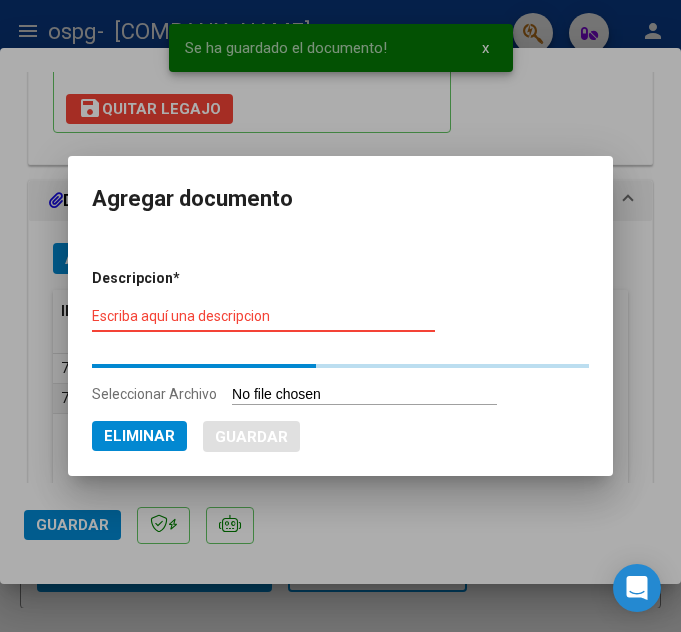 click on "Escriba aquí una descripcion" at bounding box center [263, 316] 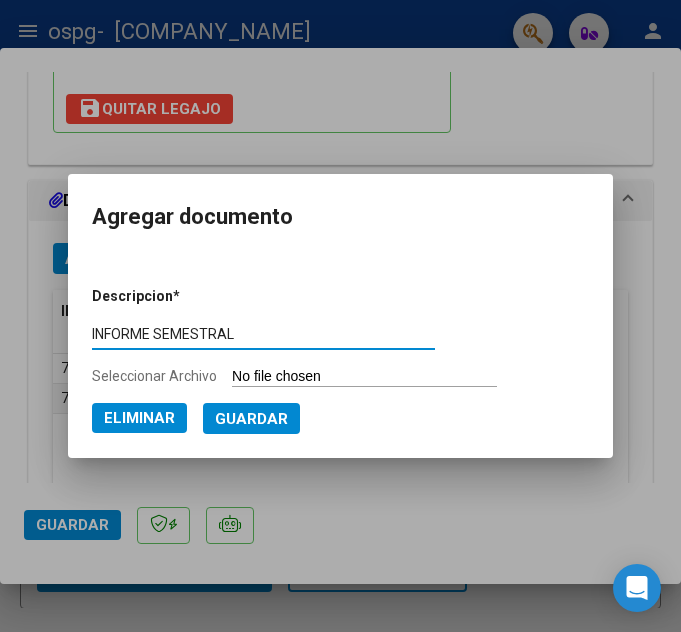 click on "Guardar" at bounding box center (251, 418) 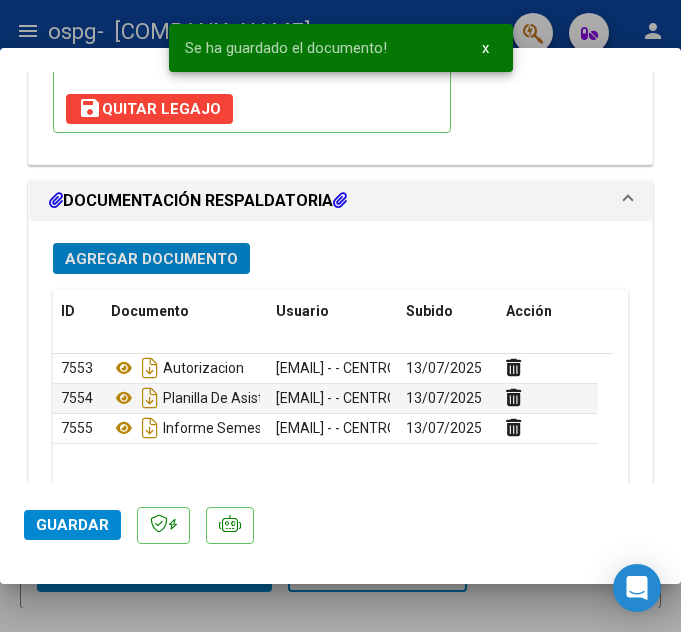click on "Guardar" 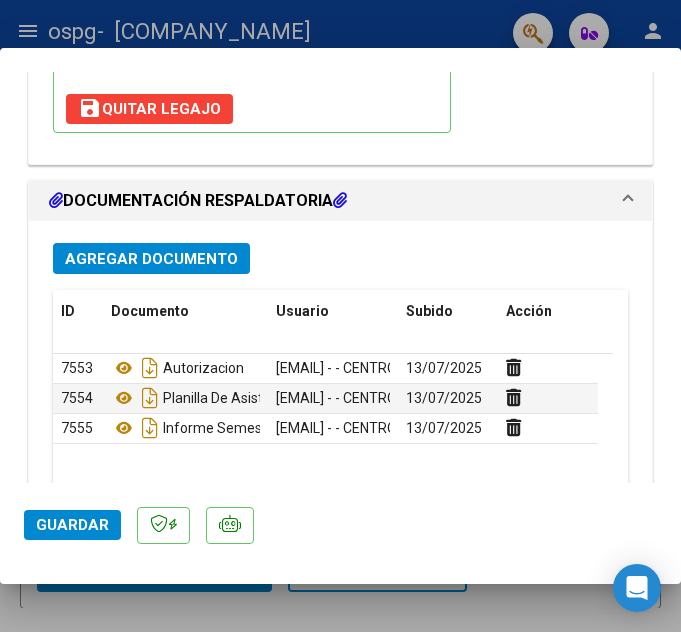 drag, startPoint x: 212, startPoint y: 601, endPoint x: 406, endPoint y: 572, distance: 196.15555 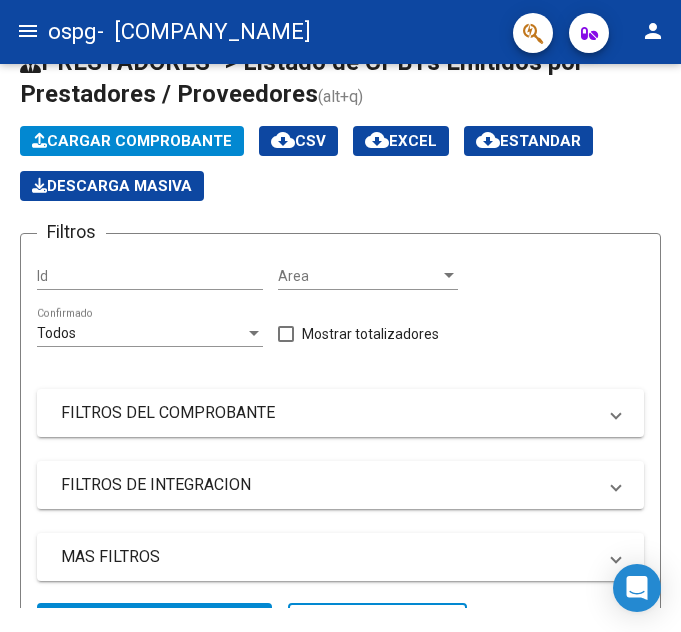 click on "Cargar Comprobante" 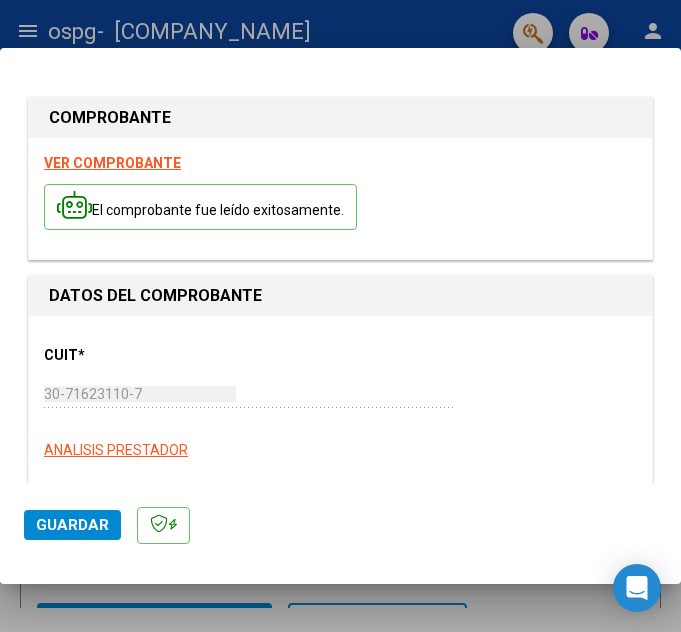 scroll, scrollTop: 359, scrollLeft: 0, axis: vertical 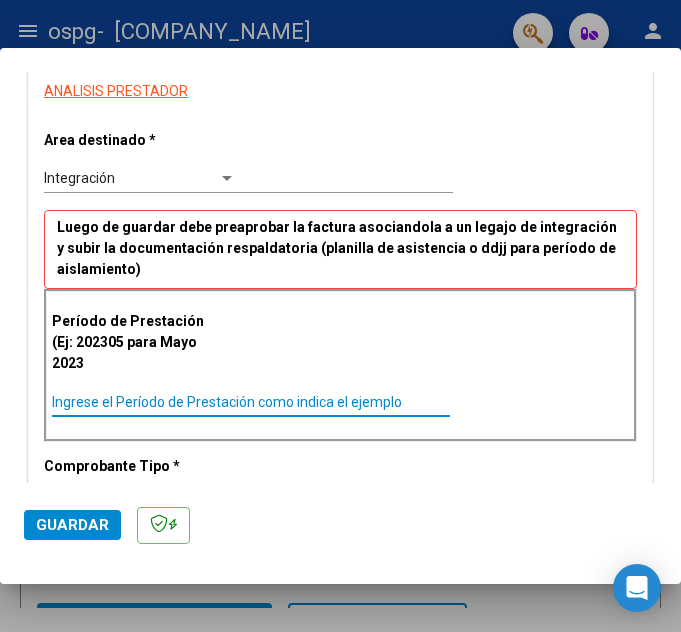 click on "Ingrese el Período de Prestación como indica el ejemplo" at bounding box center (145, 402) 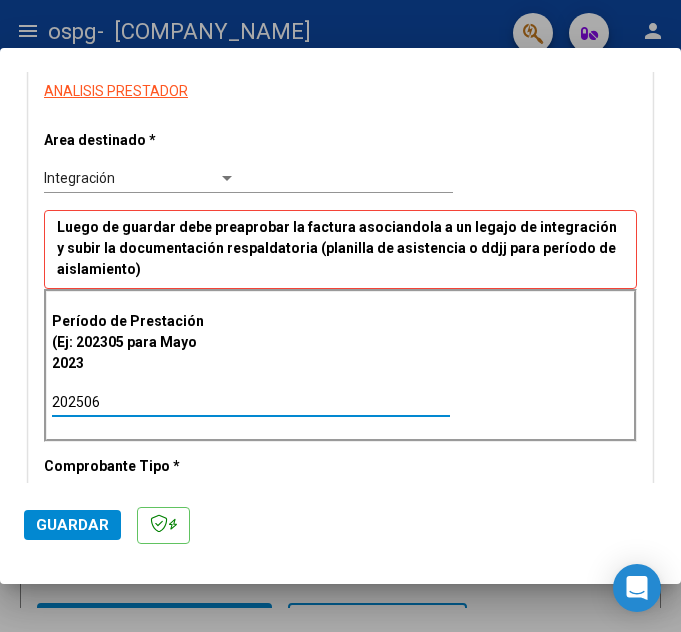 click on "Guardar" 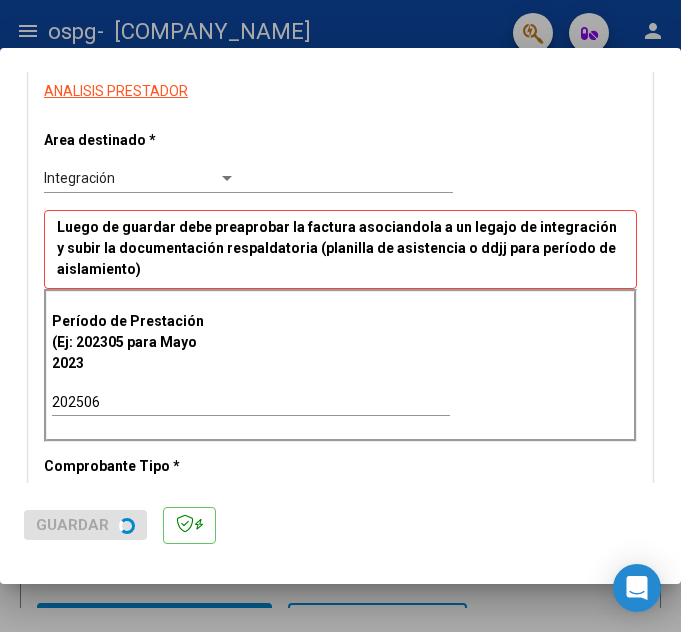 scroll, scrollTop: 0, scrollLeft: 0, axis: both 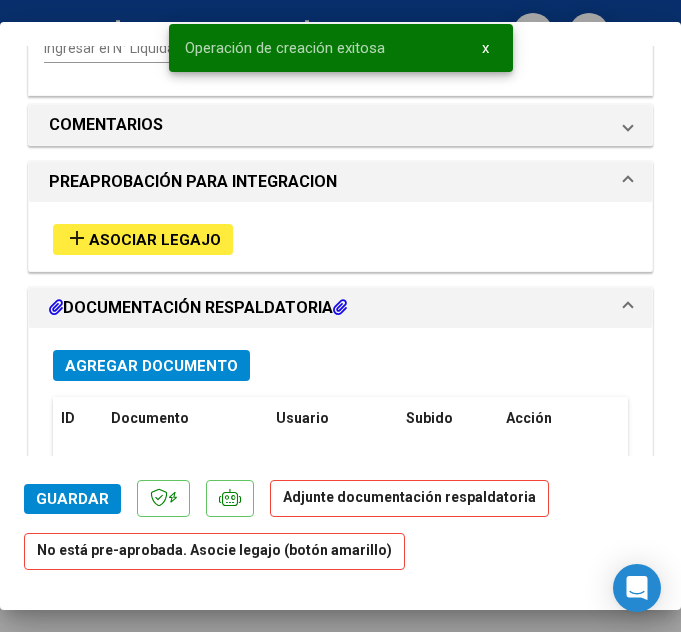click on "add Asociar Legajo" at bounding box center (158, 226) 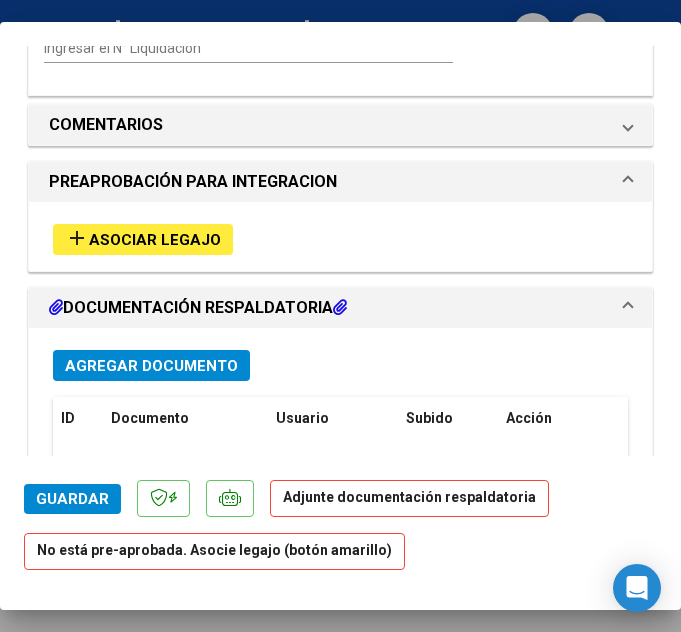 click on "Asociar Legajo" at bounding box center [155, 240] 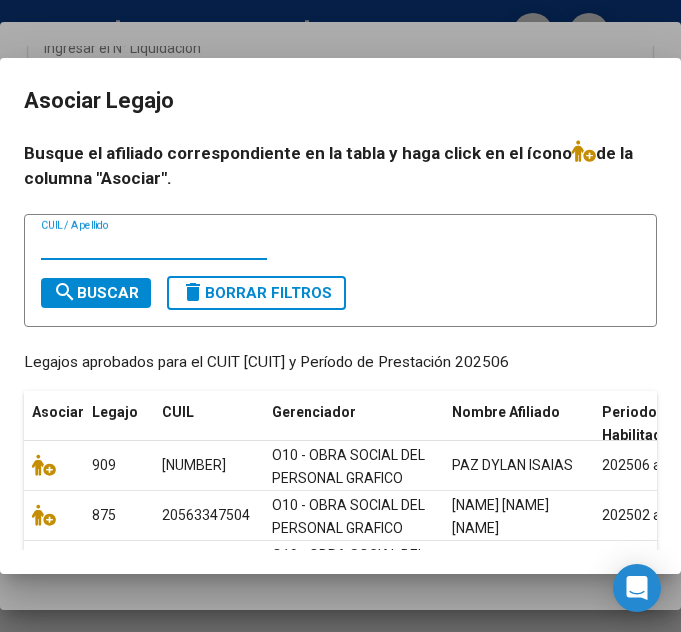 click on "CUIL / Apellido" at bounding box center (154, 245) 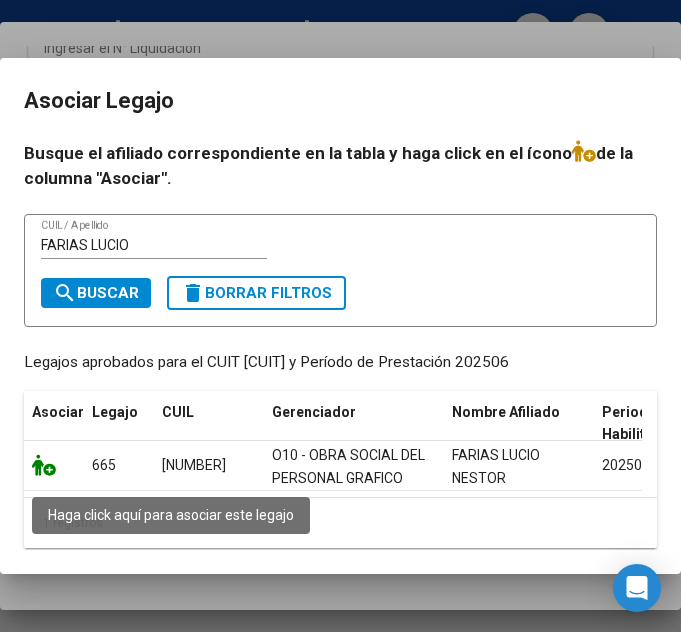 click 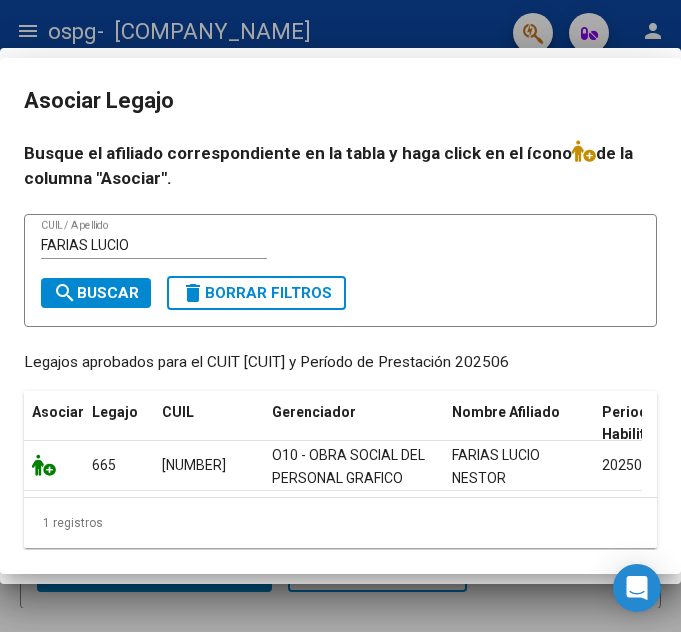 scroll, scrollTop: 1694, scrollLeft: 0, axis: vertical 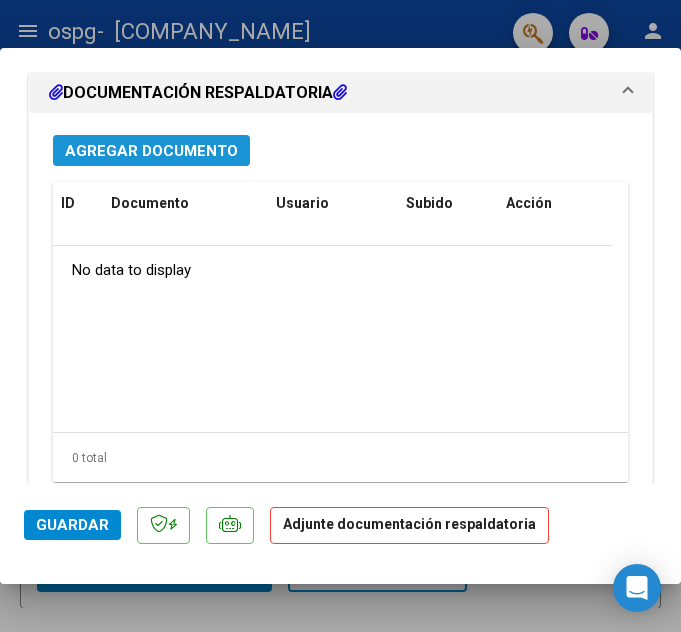 click on "Agregar Documento" at bounding box center [151, 151] 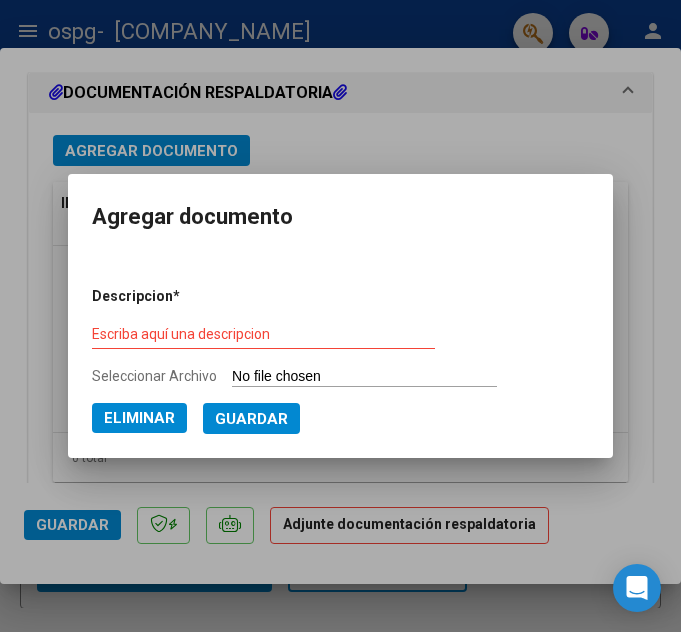 click on "Escriba aquí una descripcion" at bounding box center (263, 335) 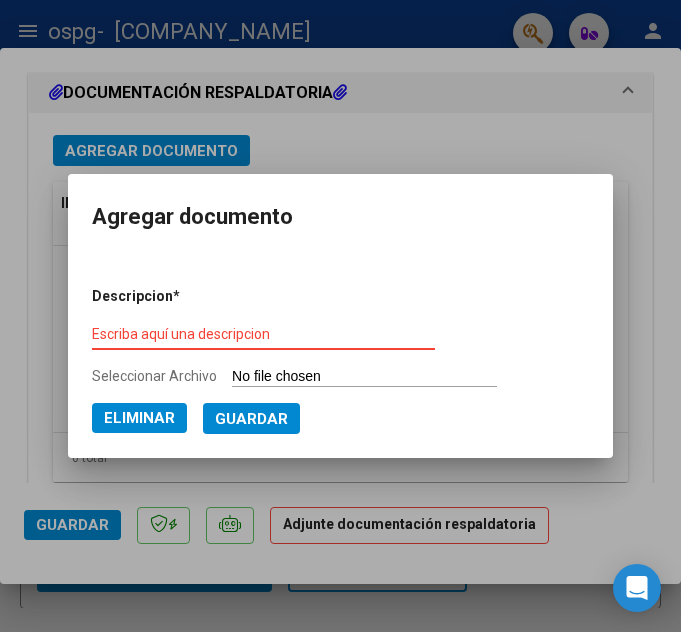 click on "Escriba aquí una descripcion" at bounding box center (263, 334) 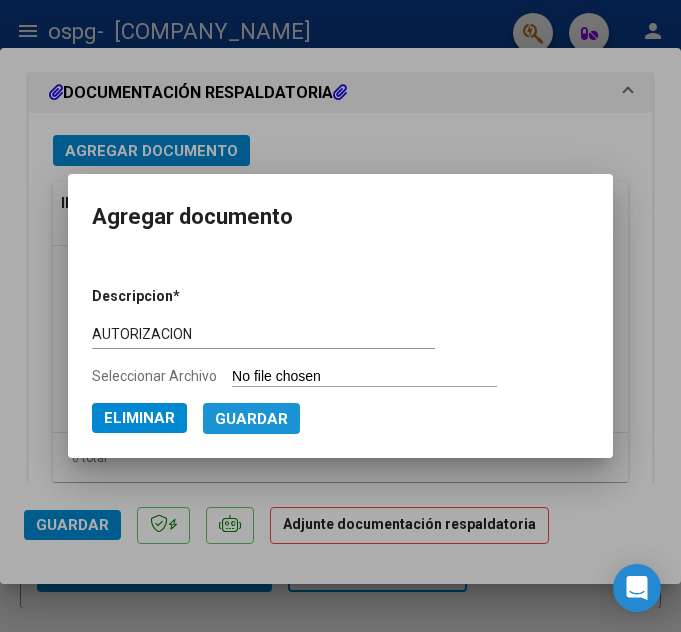 click on "Guardar" at bounding box center (251, 419) 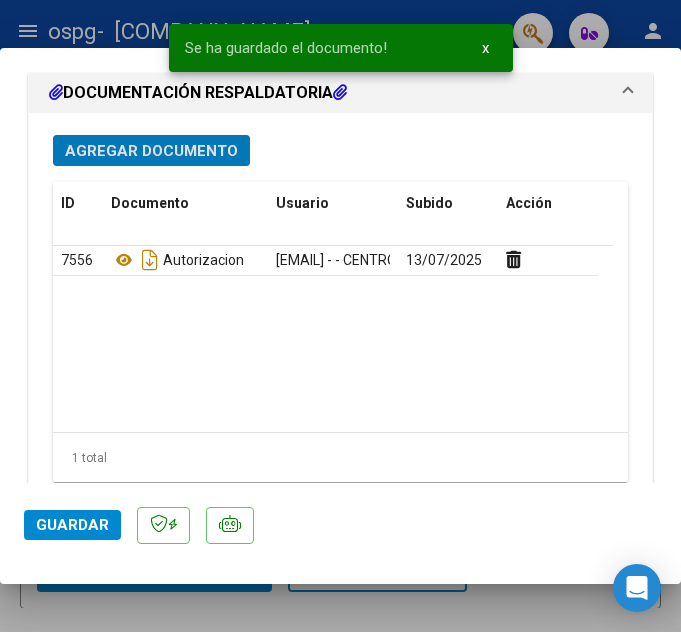 click on "Agregar Documento" at bounding box center (151, 150) 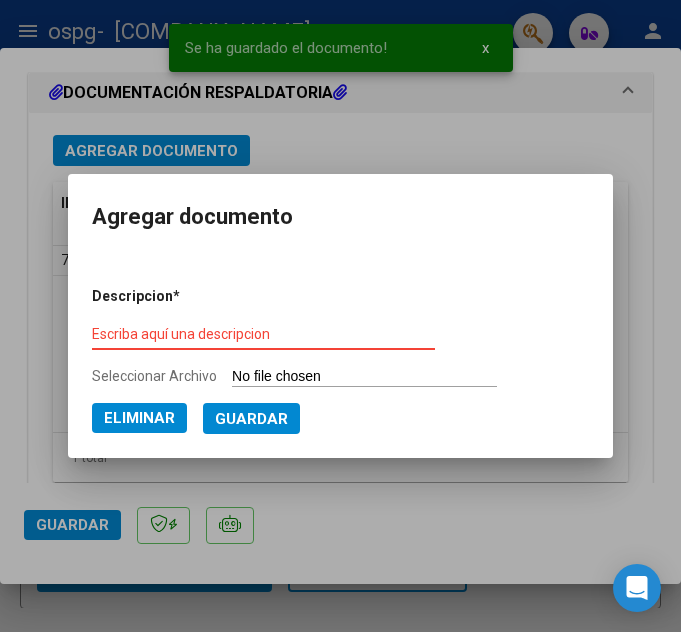 click on "Escriba aquí una descripcion" at bounding box center (263, 334) 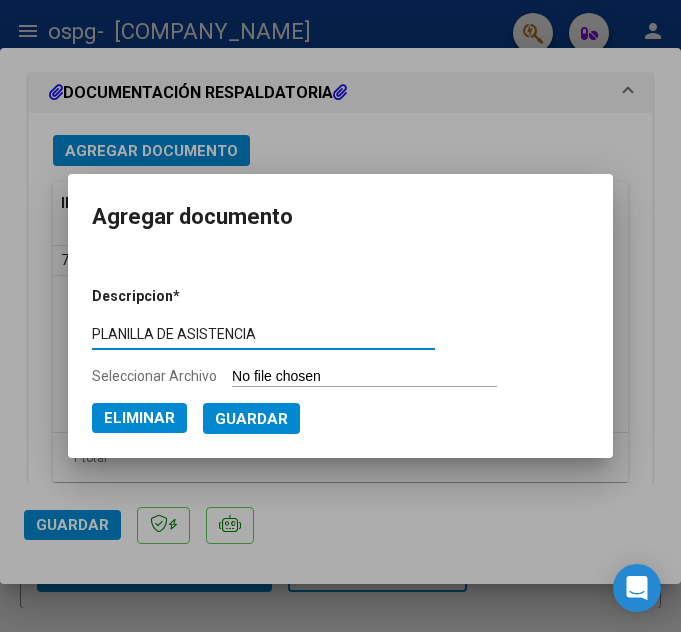 click on "Agregar documento Descripcion  *   PLANILLA DE ASISTENCIA Escriba aquí una descripcion  Seleccionar Archivo Eliminar Guardar" at bounding box center (340, 316) 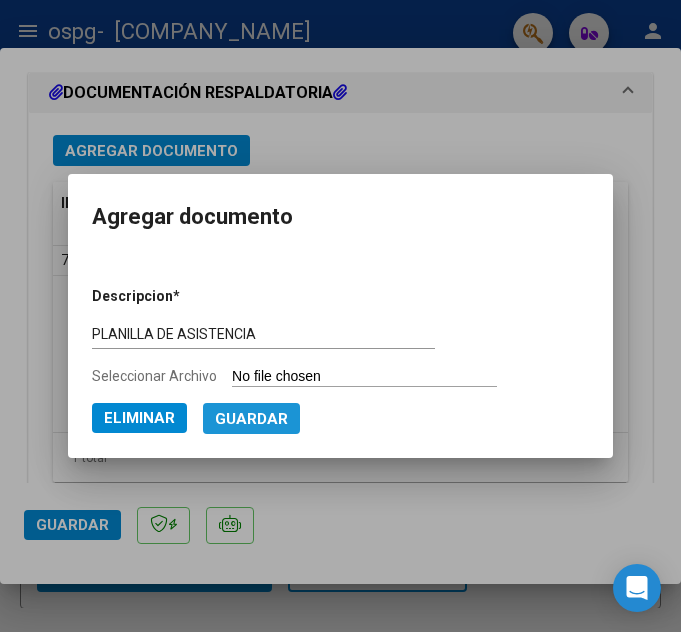 click on "Guardar" at bounding box center [251, 419] 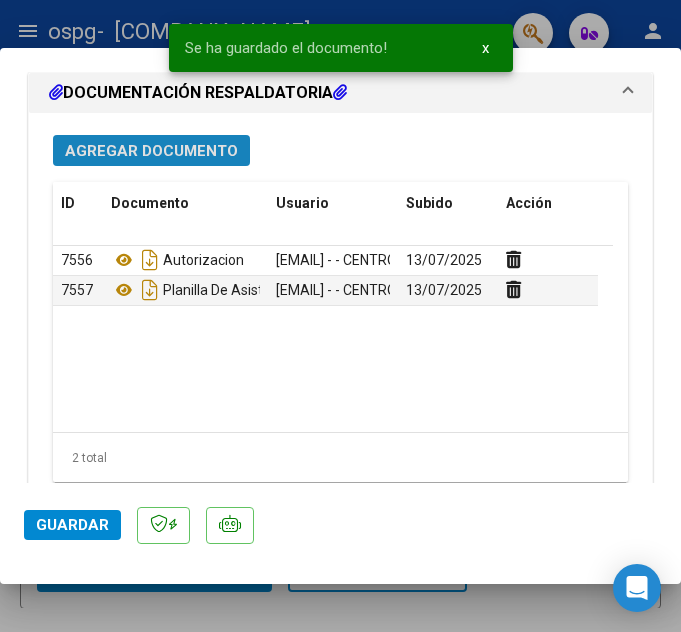 click on "Agregar Documento" at bounding box center (151, 151) 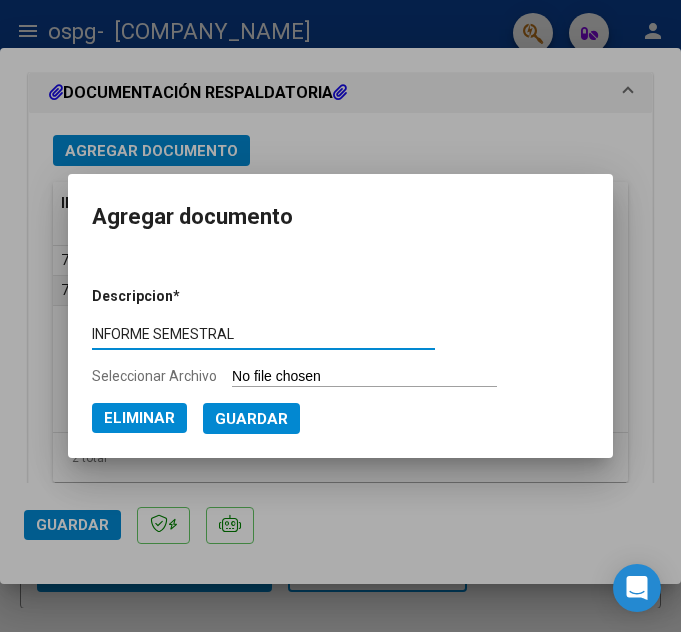 click on "Guardar" at bounding box center (251, 418) 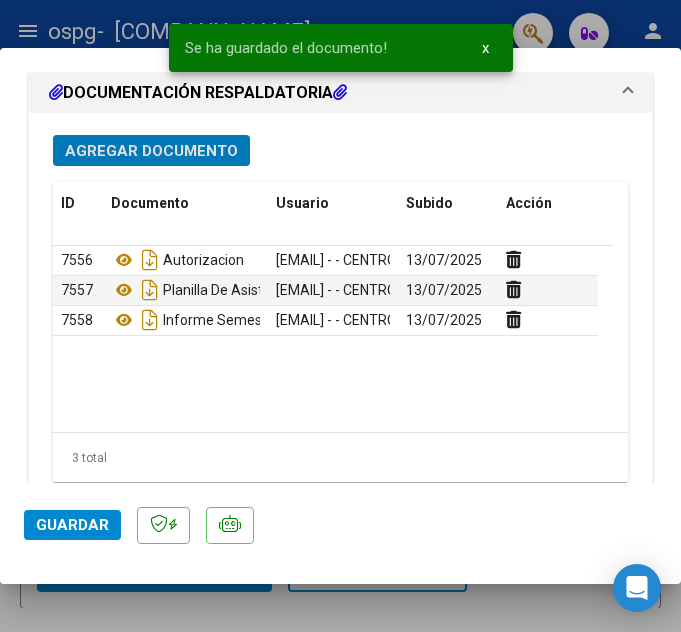 click on "Guardar" 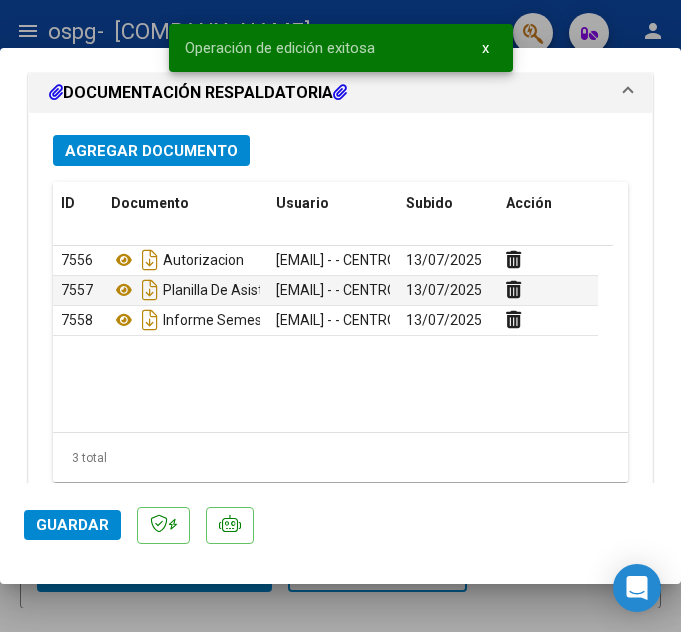 click on "COMPROBANTE VER COMPROBANTE       ESTADO:   Recibida. En proceso de confirmacion/aceptac por la OS.     El comprobante fue leído exitosamente.  DATOS DEL COMPROBANTE CUIT  *   [CUIT] Ingresar CUIT  ANALISIS PRESTADOR  CENTRO DE APOYO INTEGRAL LA HUELLA SRL  ARCA Padrón  Area destinado * Integración Seleccionar Area Período de Prestación (Ej: 202305 para Mayo 2023    [DATE] Ingrese el Período de Prestación como indica el ejemplo   Una vez que se asoció a un legajo aprobado no se puede cambiar el período de prestación.   Comprobante Tipo * Factura B Seleccionar Tipo Punto de Venta  *   10 Ingresar el Nro.  Número  *   51819 Ingresar el Nro.  Monto  *   $ 475.830,36 Ingresar el monto  Fecha del Cpbt.  *   [DATE] Ingresar la fecha  CAE / CAEA (no ingrese CAI)    75277066131957 Ingresar el CAE o CAEA (no ingrese CAI)  Fecha de Vencimiento    Ingresar la fecha  Ref. Externa    Ingresar la ref.  N° Liquidación    Ingresar el N° Liquidación  COMENTARIOS PREAPROBACIÓN PARA INTEGRACION  NO" at bounding box center [340, 316] 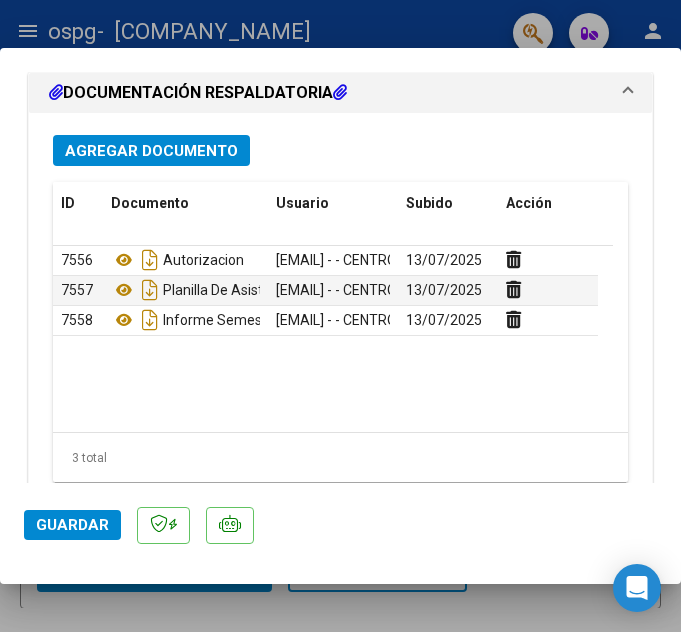 drag, startPoint x: 483, startPoint y: 595, endPoint x: 532, endPoint y: 551, distance: 65.8559 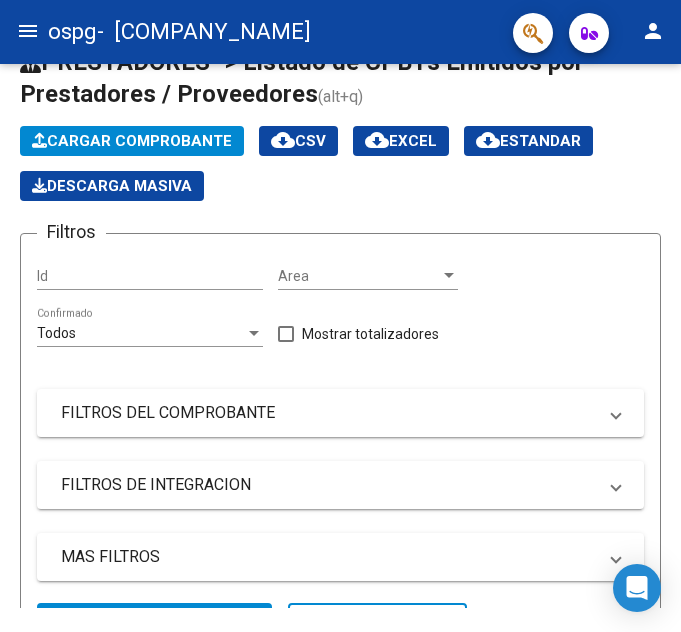 click on "Cargar Comprobante" 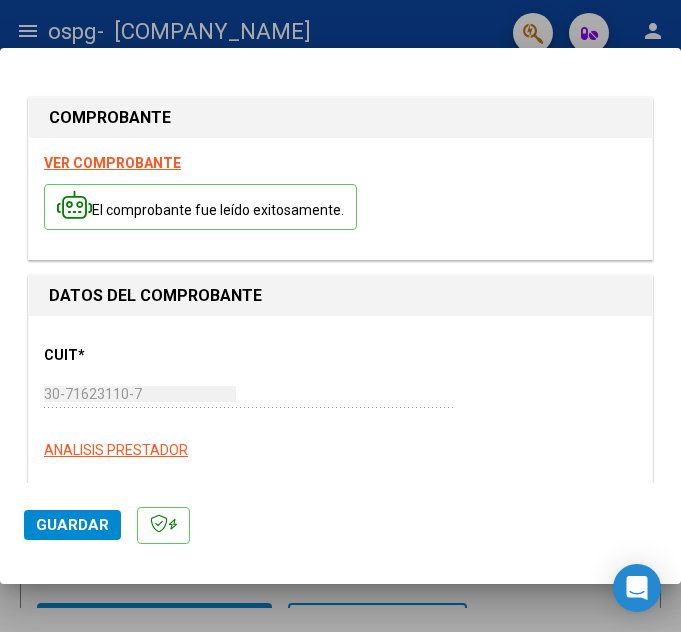 scroll, scrollTop: 359, scrollLeft: 0, axis: vertical 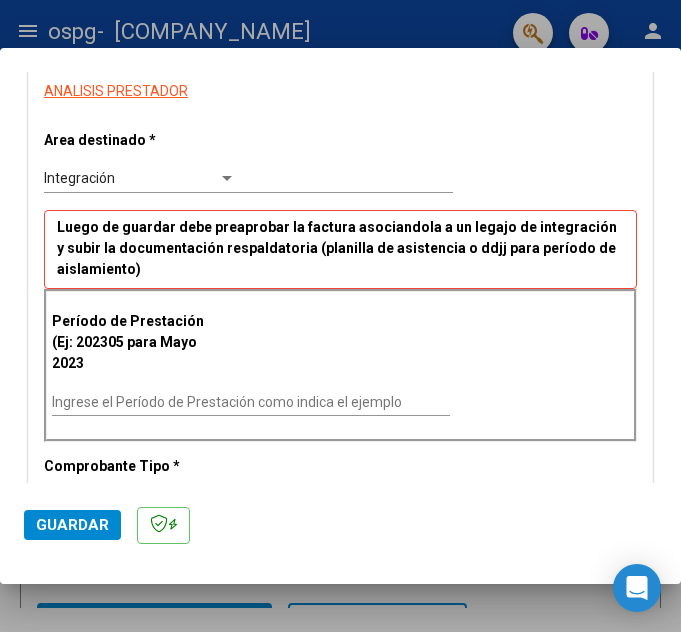 click on "Ingrese el Período de Prestación como indica el ejemplo" at bounding box center (251, 402) 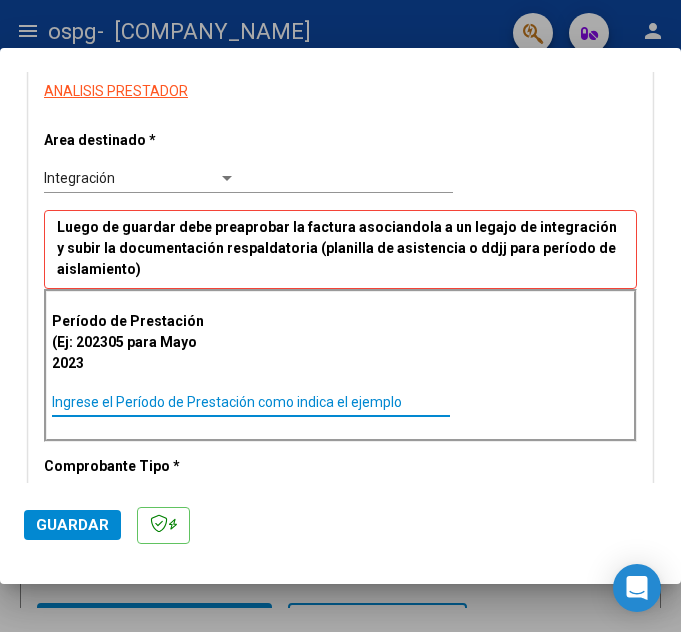 paste on "202506" 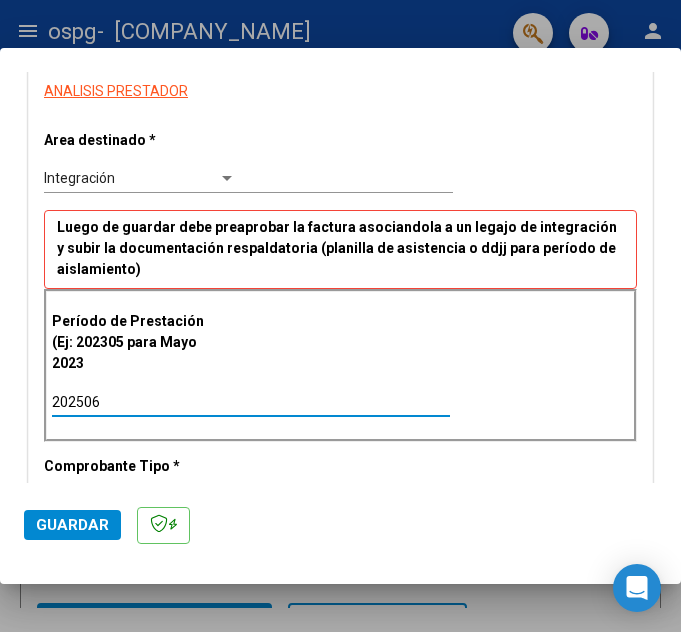 click on "Guardar" 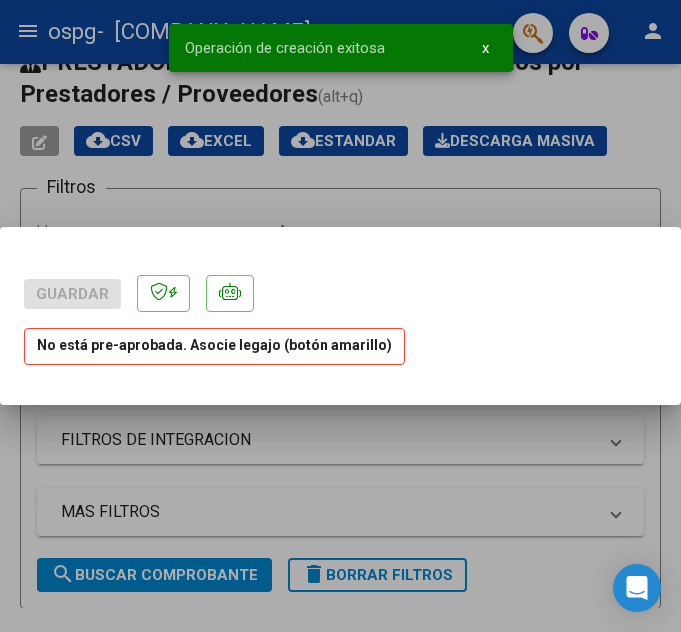 scroll, scrollTop: 0, scrollLeft: 0, axis: both 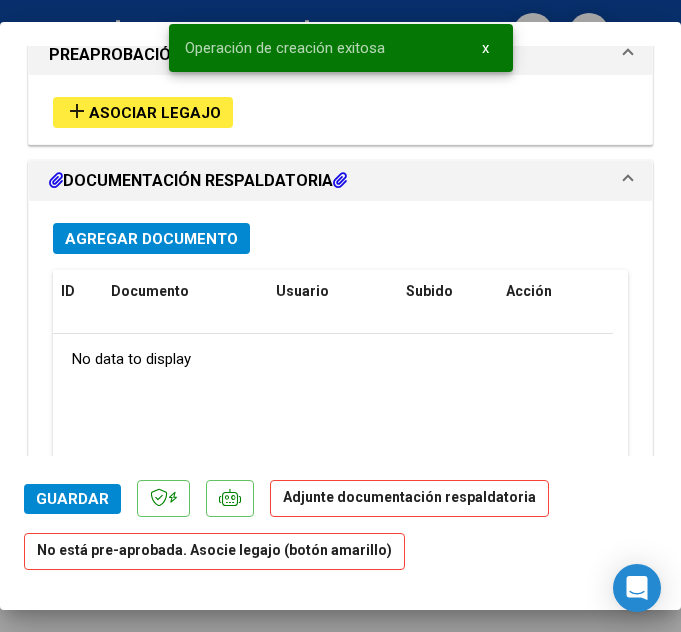 click on "add Asociar Legajo" at bounding box center [143, 112] 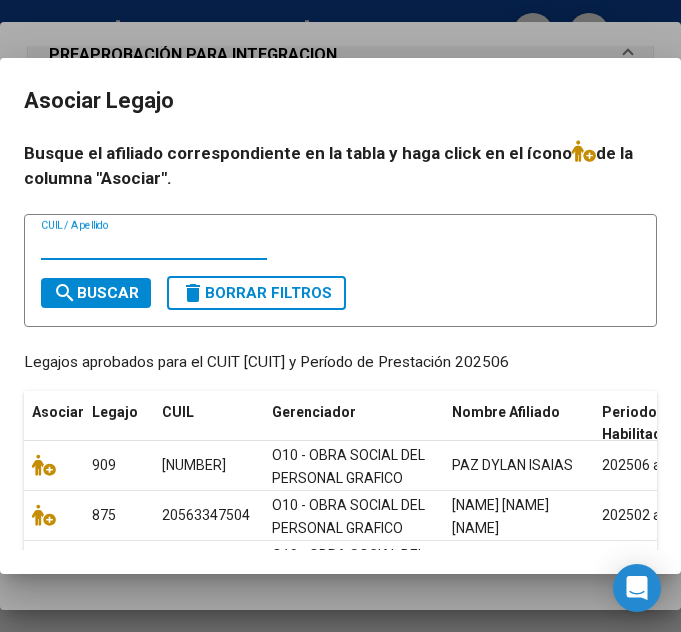 click on "CUIL / Apellido" at bounding box center [154, 245] 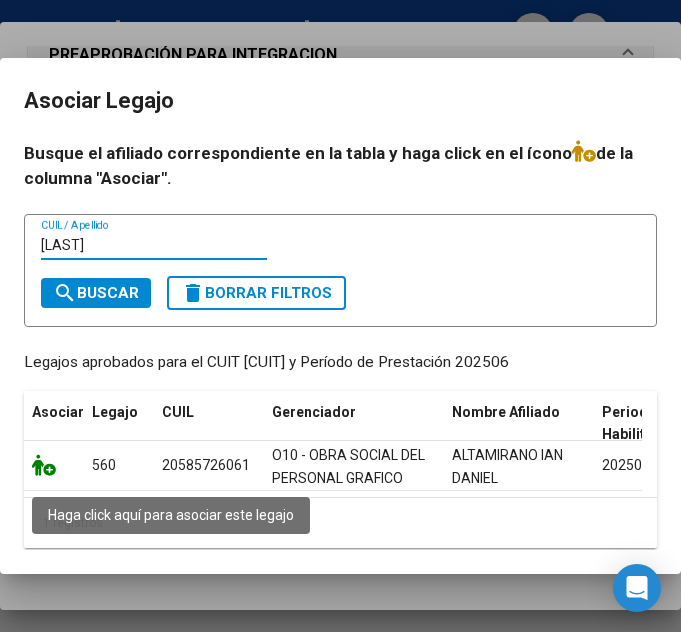 click 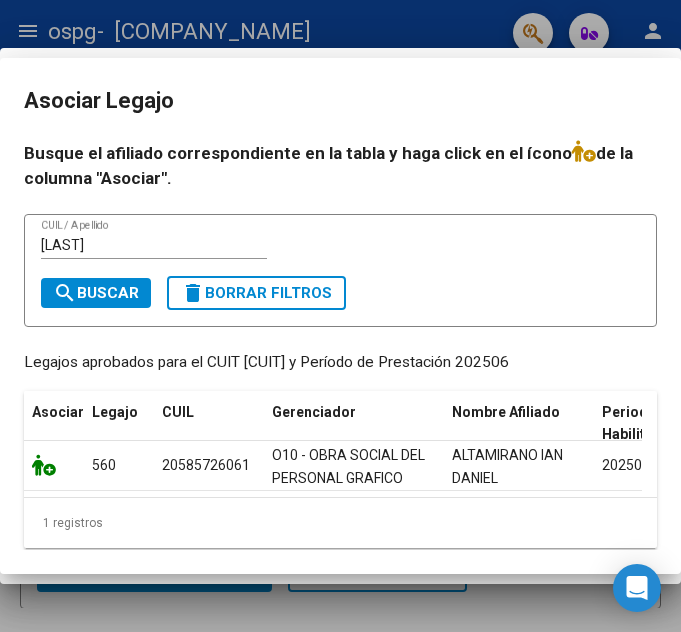 scroll, scrollTop: 1821, scrollLeft: 0, axis: vertical 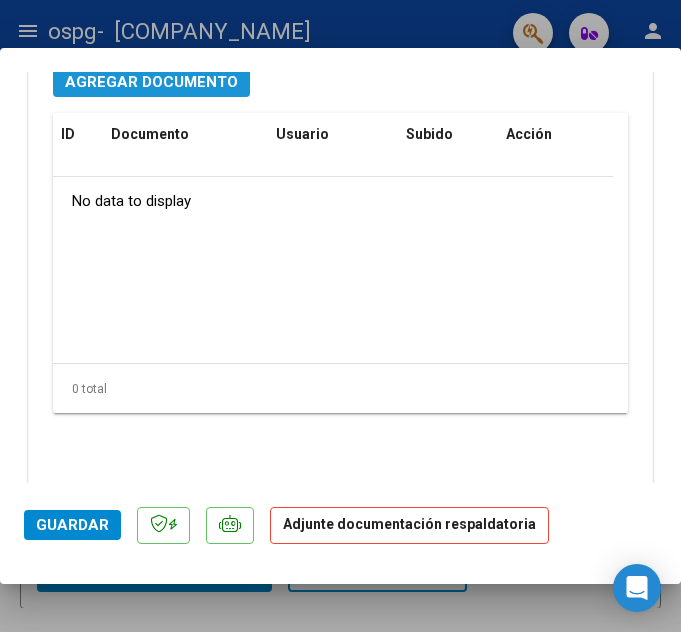 click on "Agregar Documento" at bounding box center [151, 82] 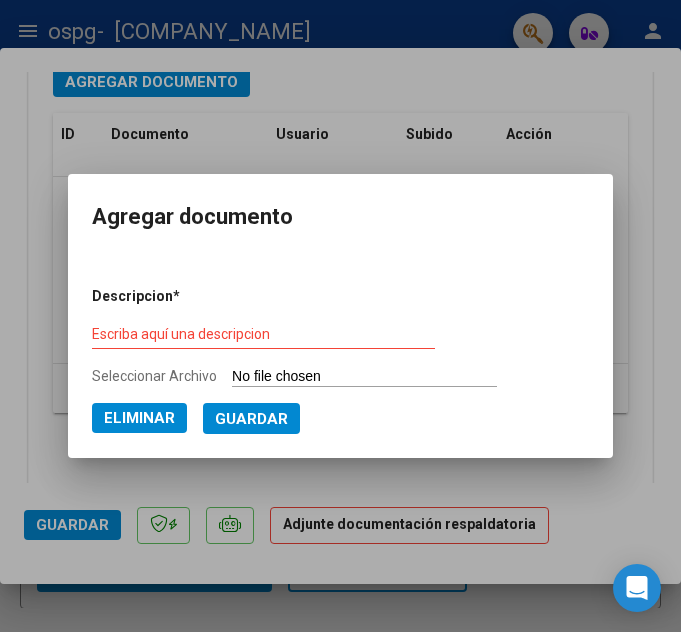 click on "Escriba aquí una descripcion" at bounding box center [263, 335] 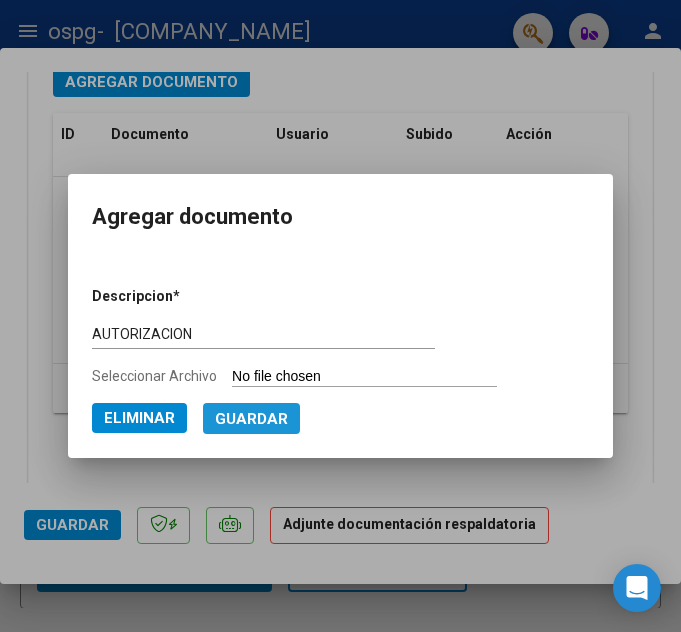 click on "Guardar" at bounding box center [251, 419] 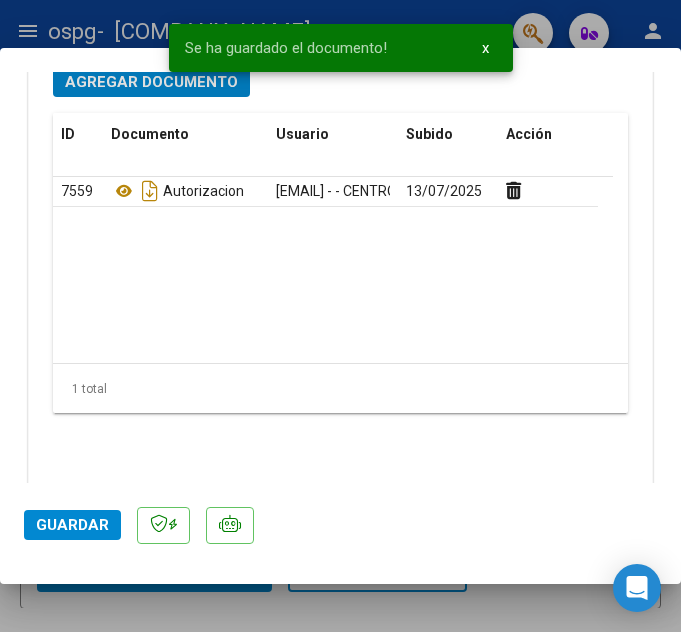 scroll, scrollTop: 2236, scrollLeft: 0, axis: vertical 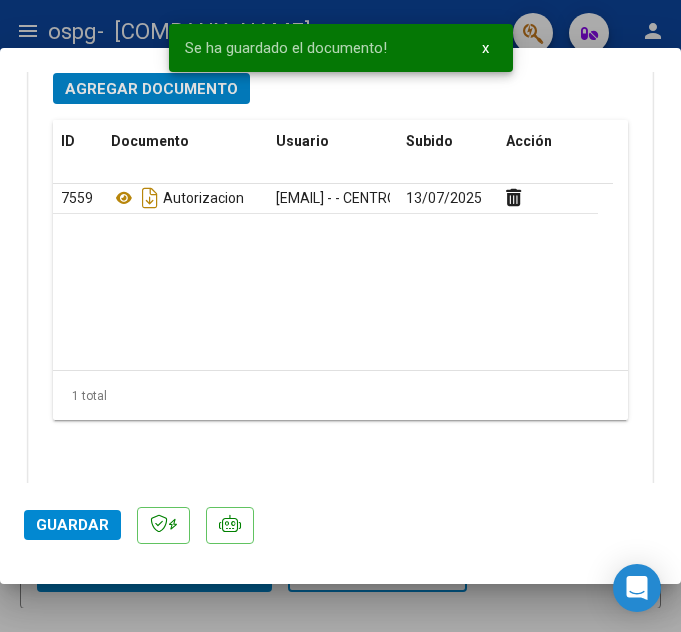 click on "Se ha guardado el documento! x" at bounding box center (341, 48) 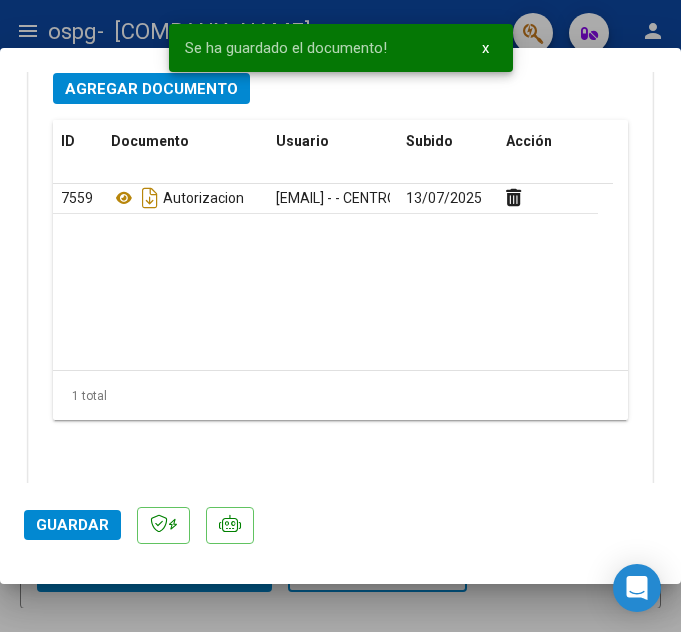 click on "Se ha guardado el documento! x" at bounding box center (341, 48) 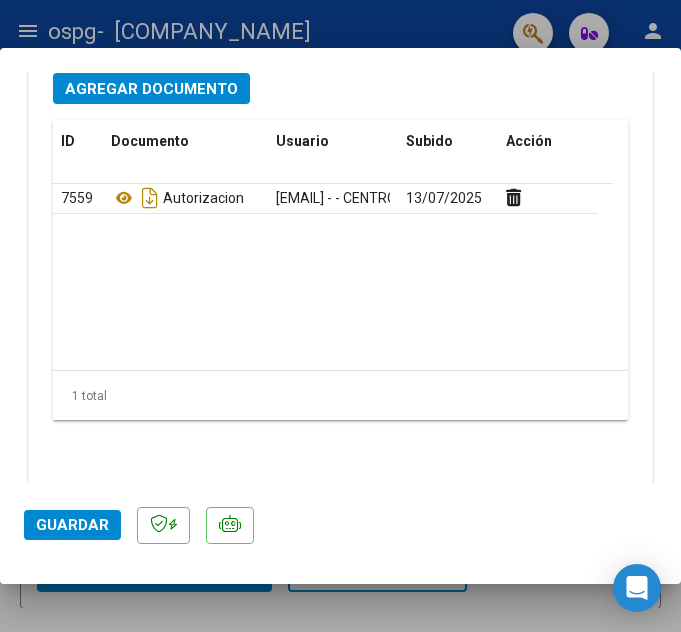 click on "Agregar Documento" at bounding box center (151, 89) 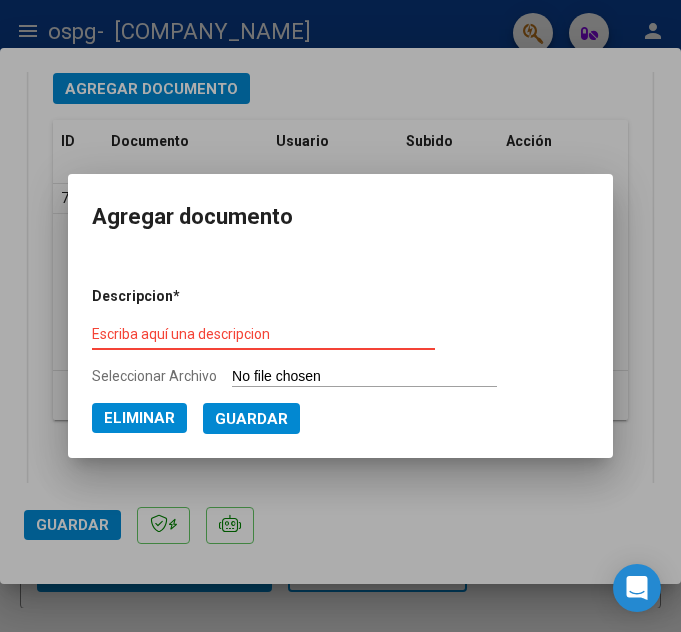 click on "Escriba aquí una descripcion" at bounding box center [263, 334] 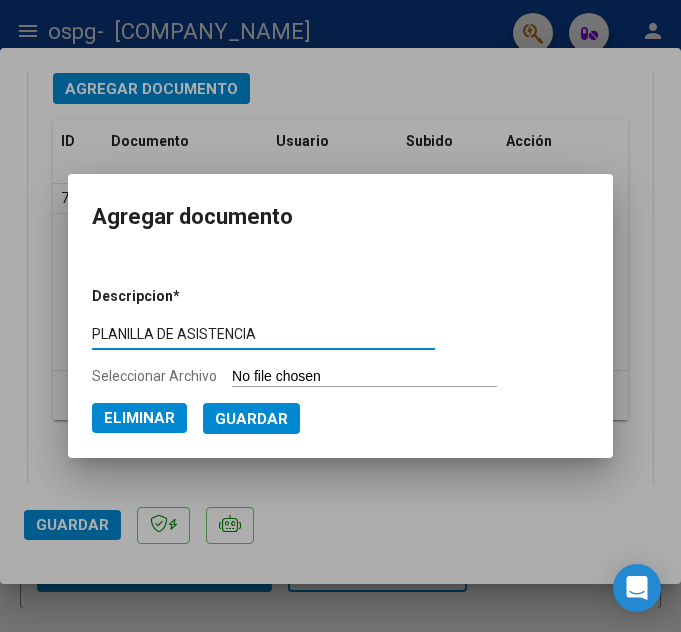 click on "Guardar" at bounding box center [251, 419] 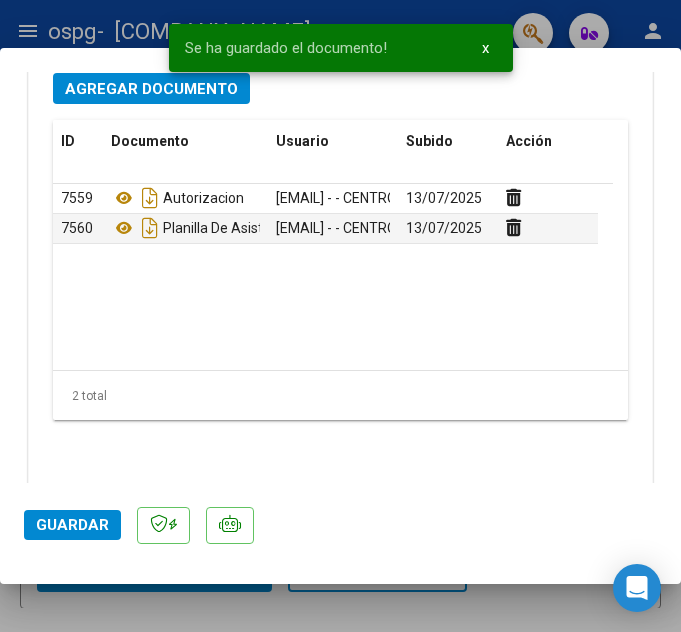 click on "Se ha guardado el documento! x" at bounding box center [341, 48] 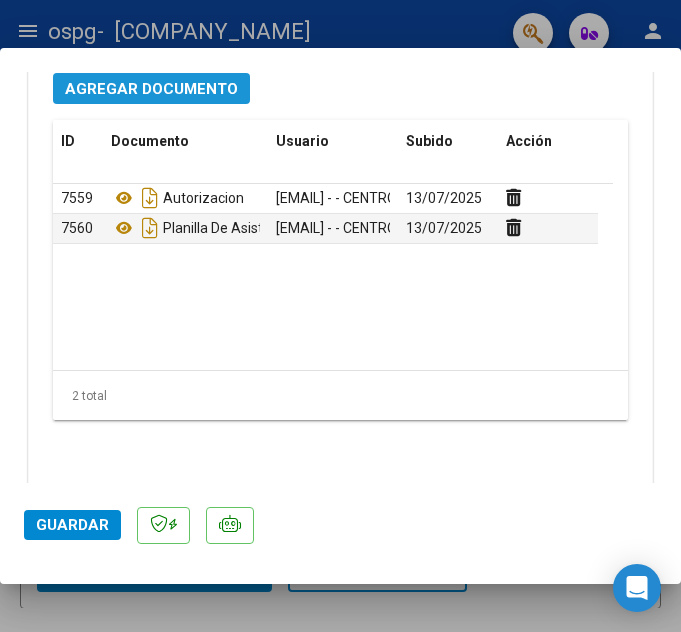click on "Agregar Documento" at bounding box center (151, 89) 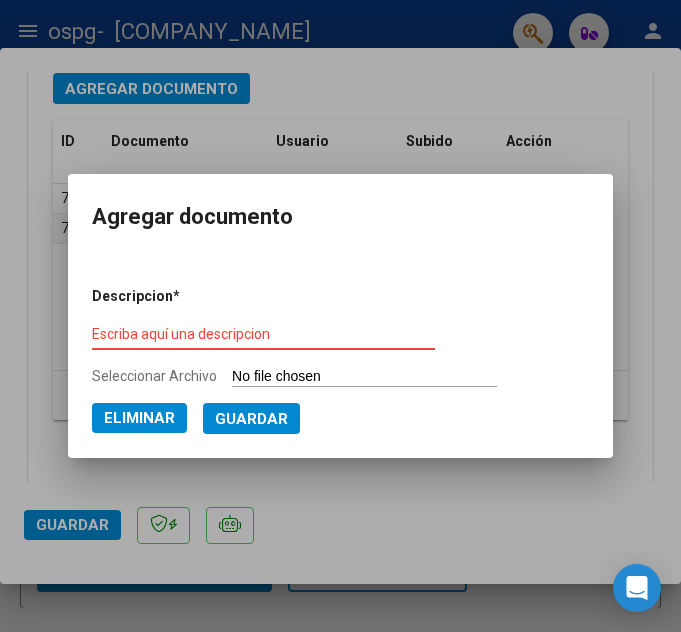 click on "Escriba aquí una descripcion" at bounding box center (263, 335) 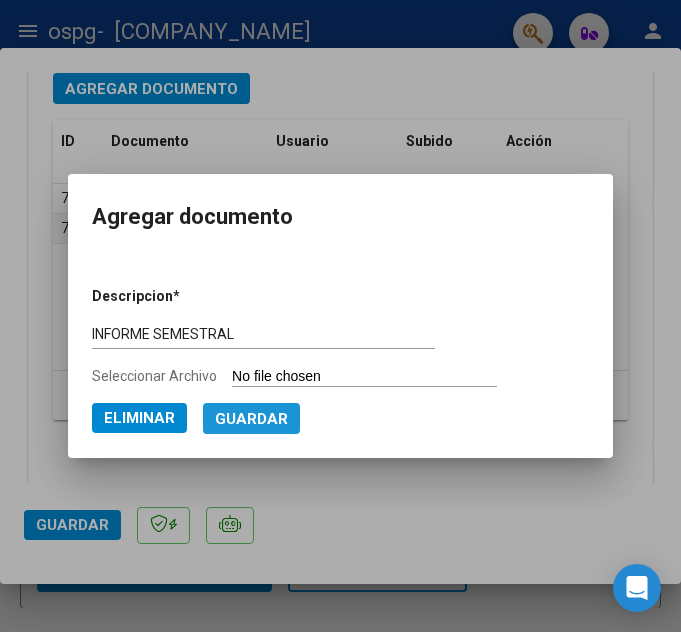 click on "Guardar" at bounding box center [251, 418] 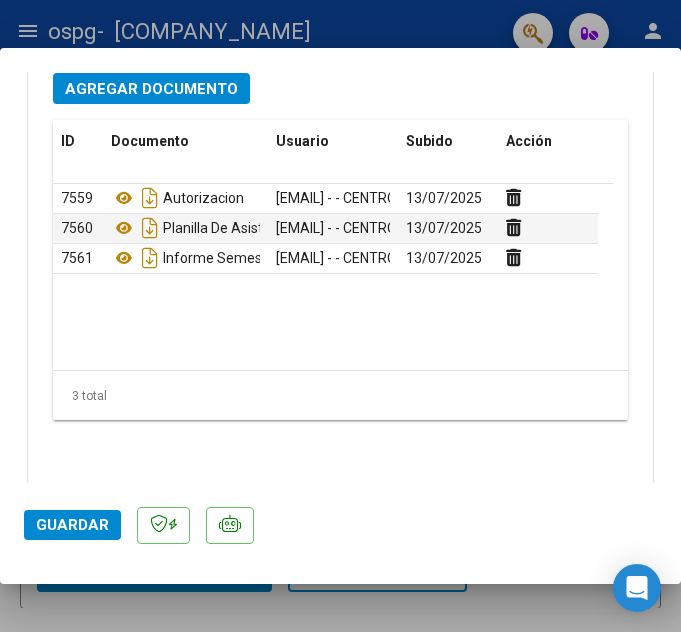 click at bounding box center (340, 316) 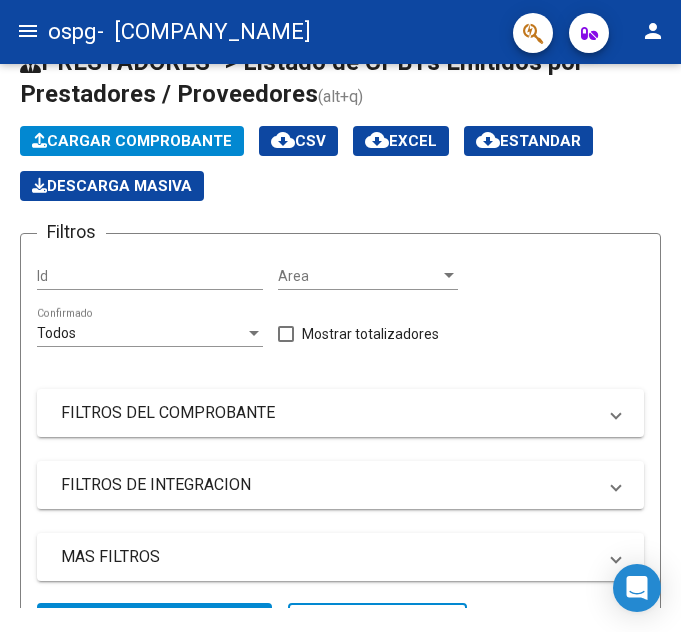 click on "Cargar Comprobante" 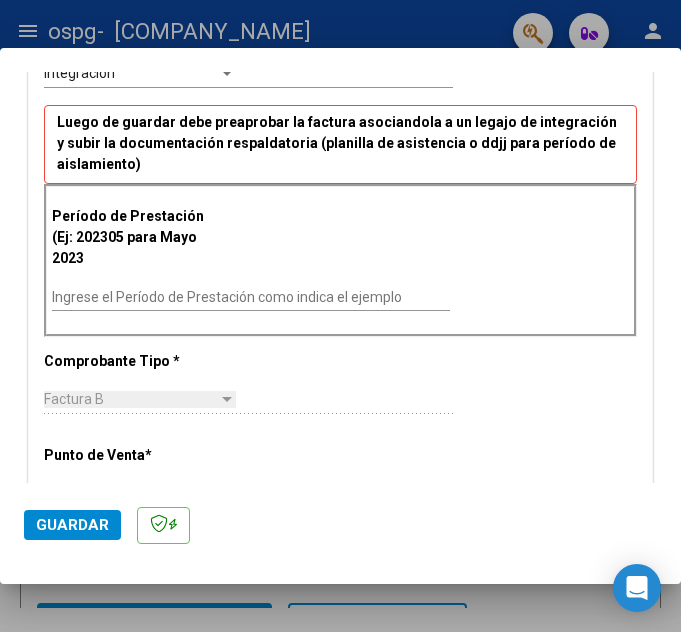 scroll, scrollTop: 474, scrollLeft: 0, axis: vertical 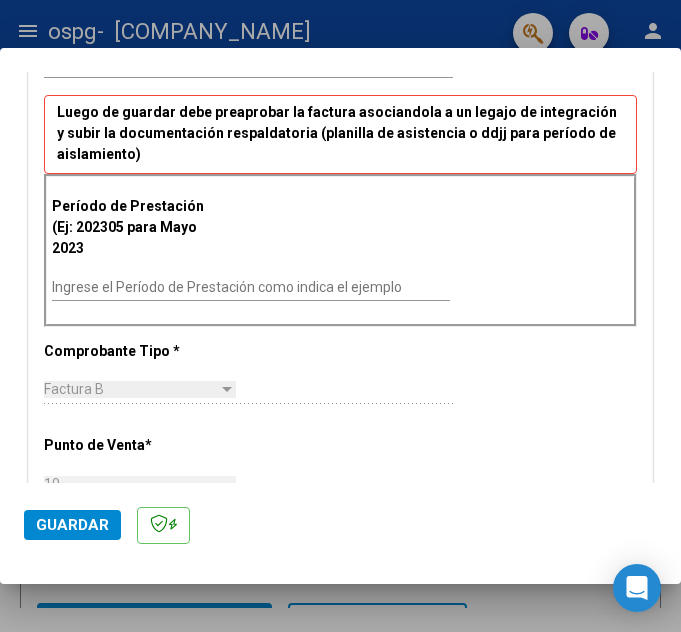 click on "Ingrese el Período de Prestación como indica el ejemplo" at bounding box center [251, 287] 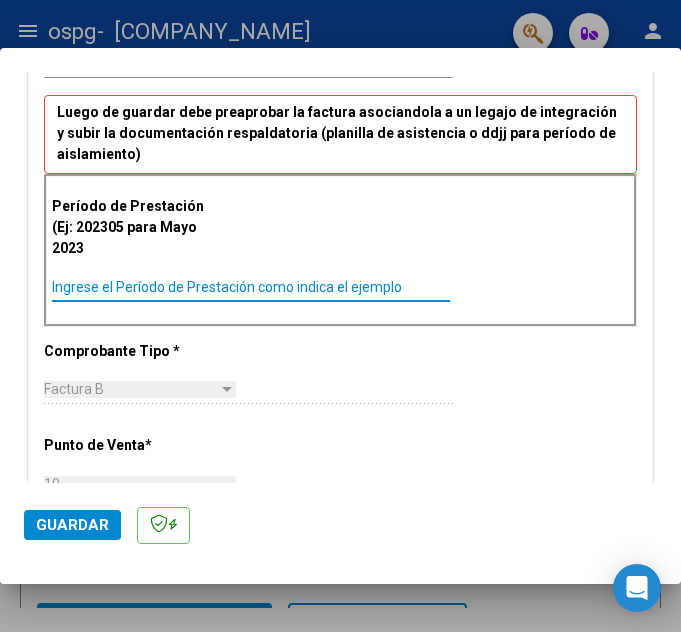 paste on "202506" 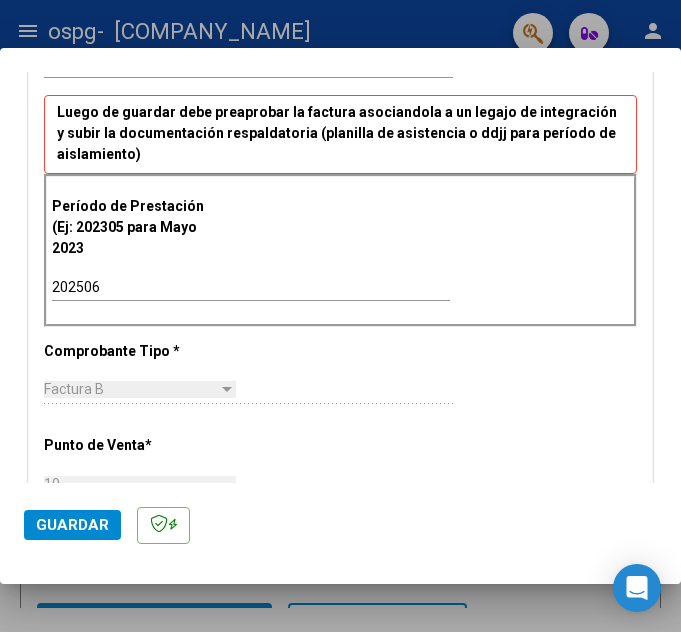 scroll, scrollTop: 589, scrollLeft: 0, axis: vertical 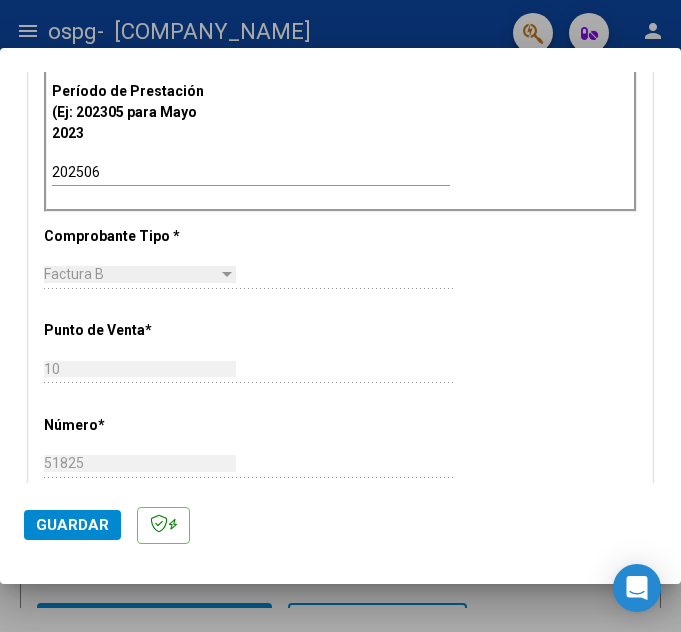 click on "Guardar" 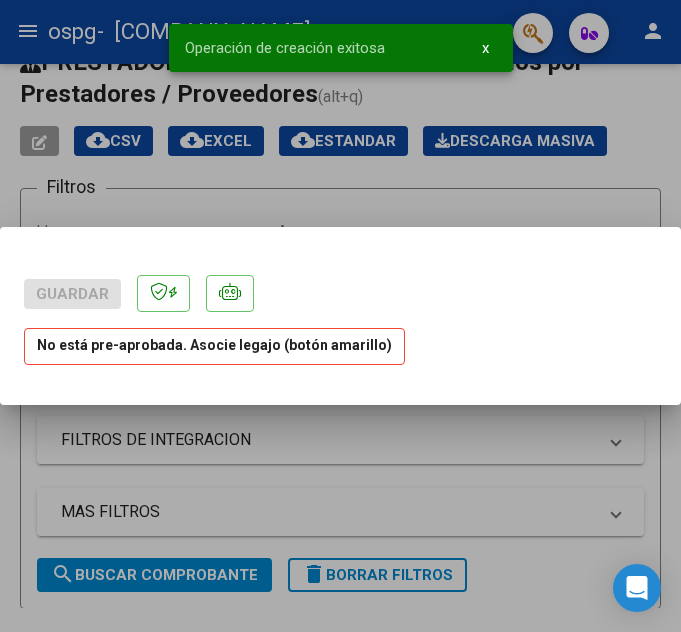 scroll, scrollTop: 0, scrollLeft: 0, axis: both 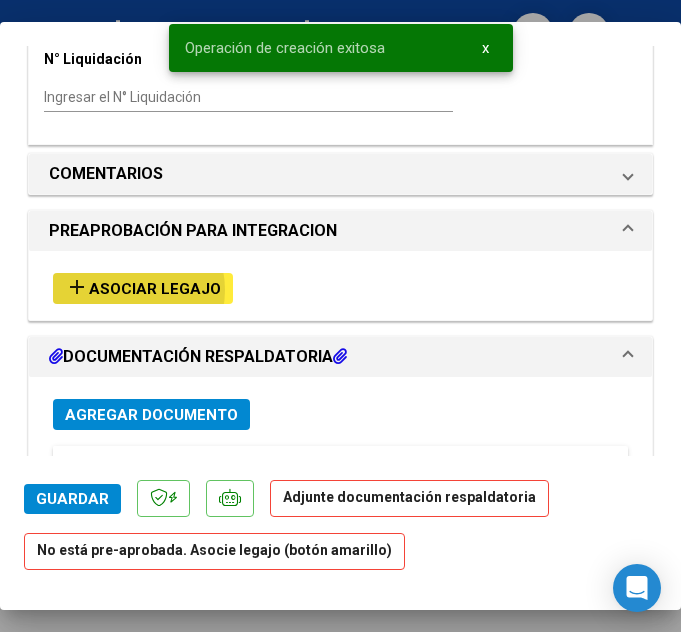 click on "Asociar Legajo" at bounding box center (155, 289) 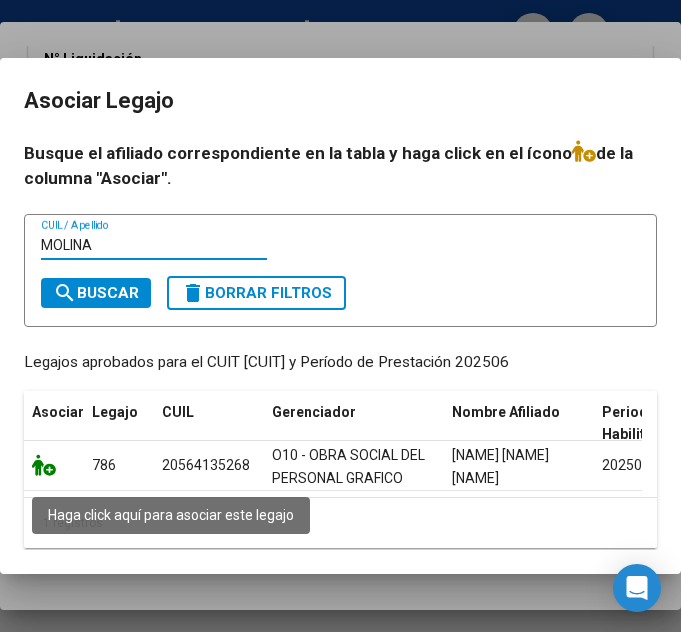 click 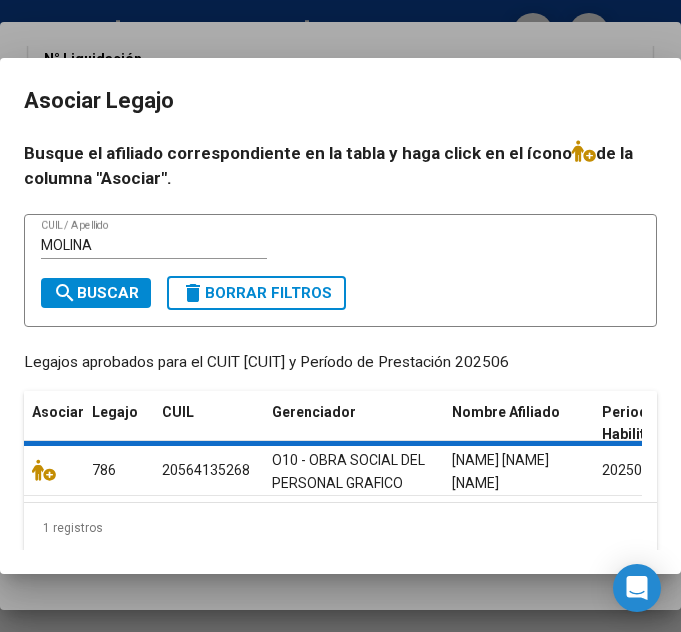 scroll, scrollTop: 1645, scrollLeft: 0, axis: vertical 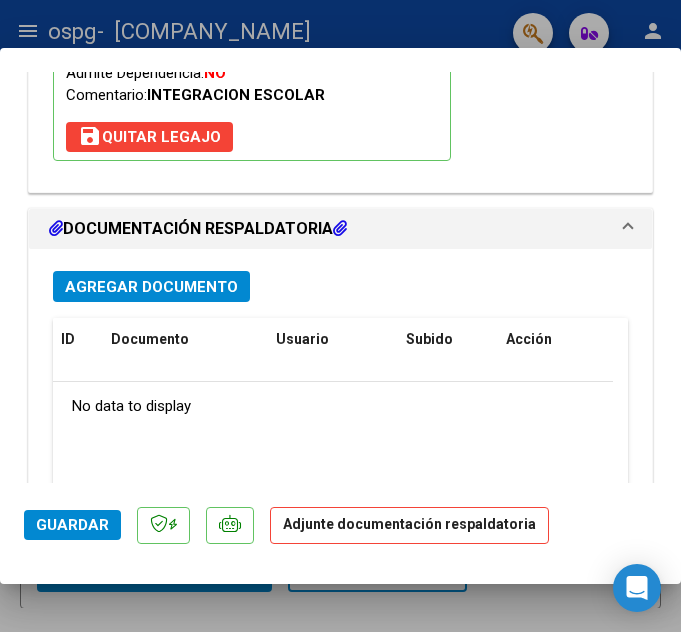 click on "Agregar Documento" at bounding box center (151, 287) 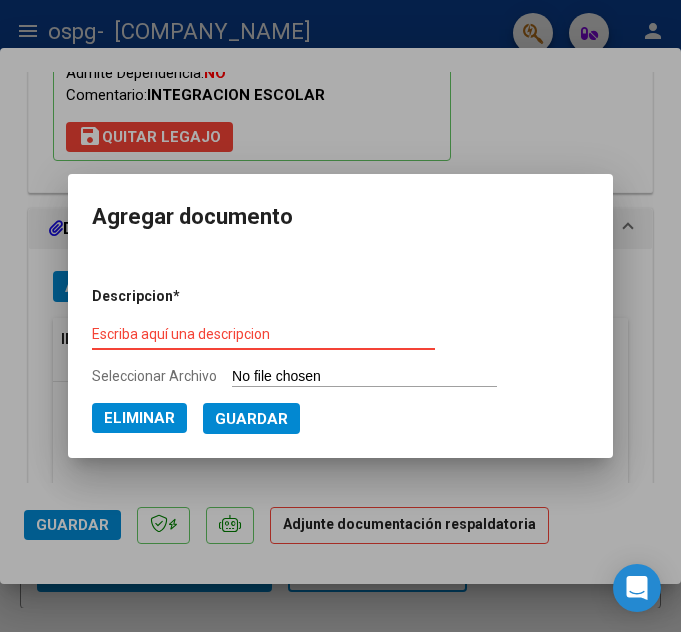 click on "Escriba aquí una descripcion" at bounding box center (263, 334) 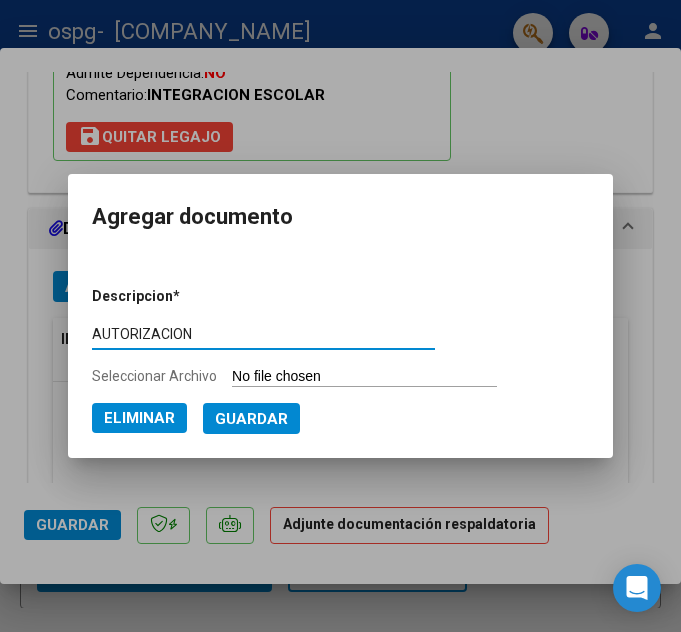 click on "Guardar" at bounding box center [251, 419] 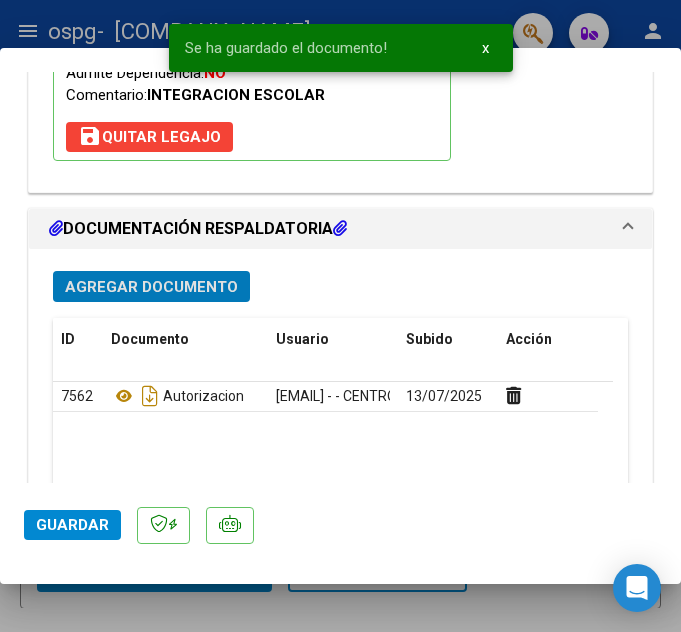click on "Agregar Documento" at bounding box center [151, 287] 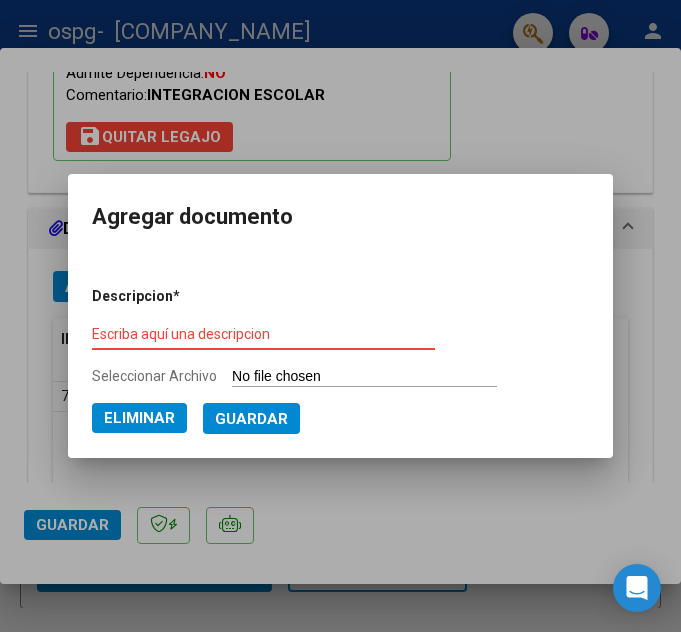 click on "Escriba aquí una descripcion" at bounding box center [263, 335] 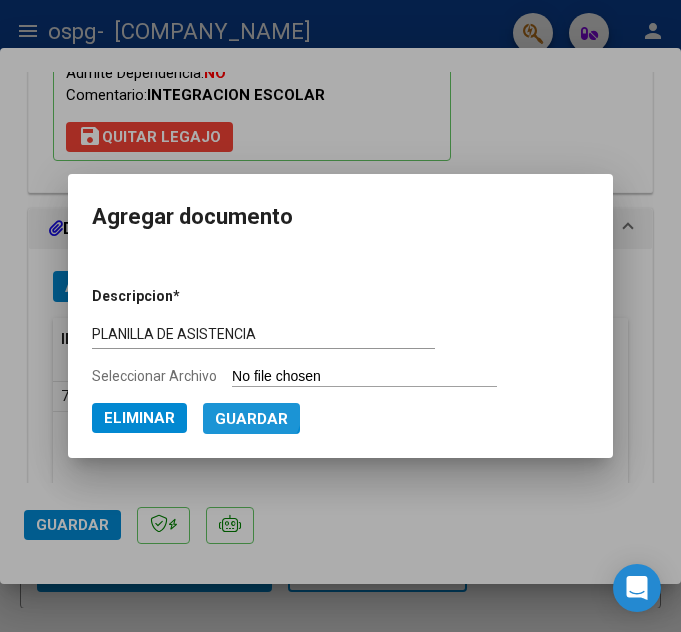 click on "Guardar" at bounding box center (251, 418) 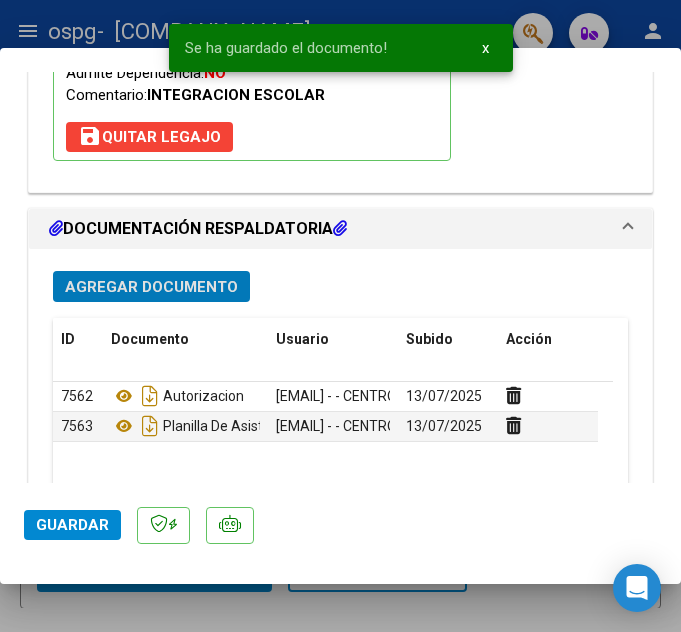 click on "Agregar Documento" at bounding box center (151, 287) 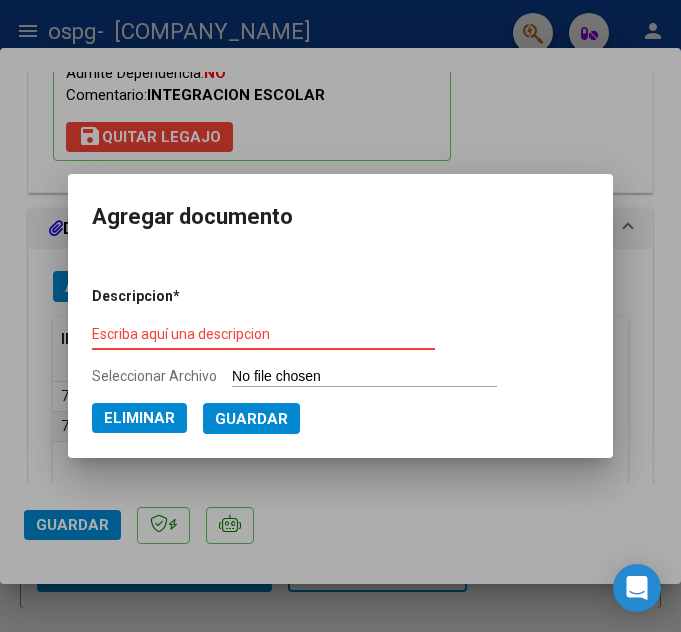 click on "Escriba aquí una descripcion" at bounding box center (263, 335) 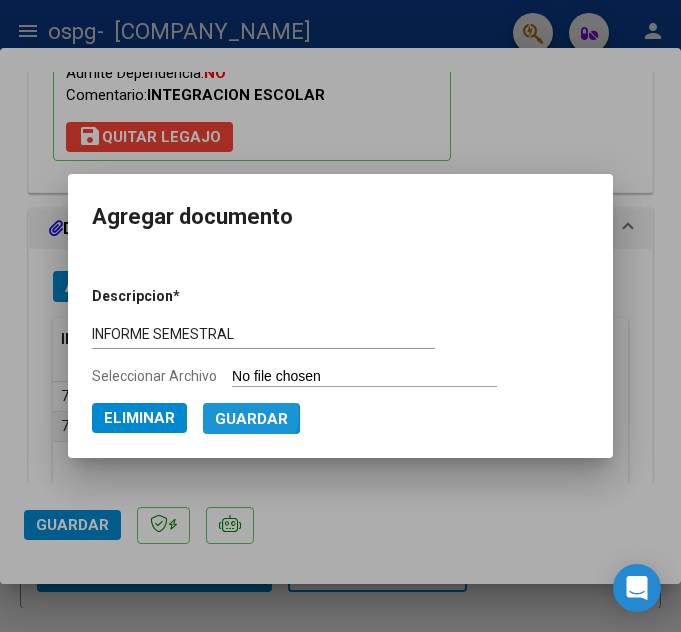 click on "Guardar" at bounding box center (251, 419) 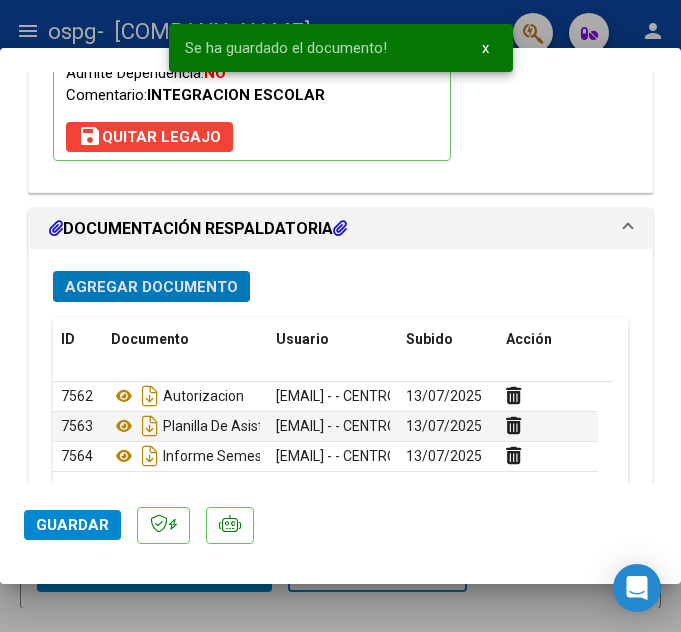click on "Guardar" 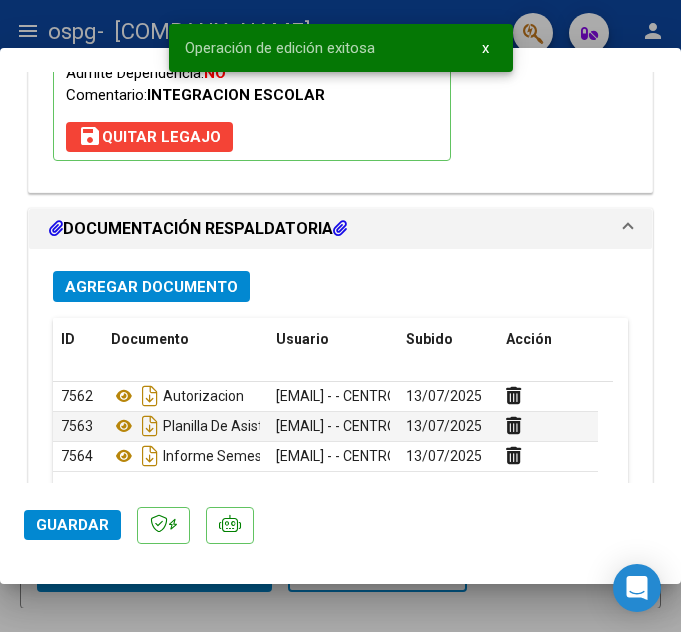 click at bounding box center (340, 316) 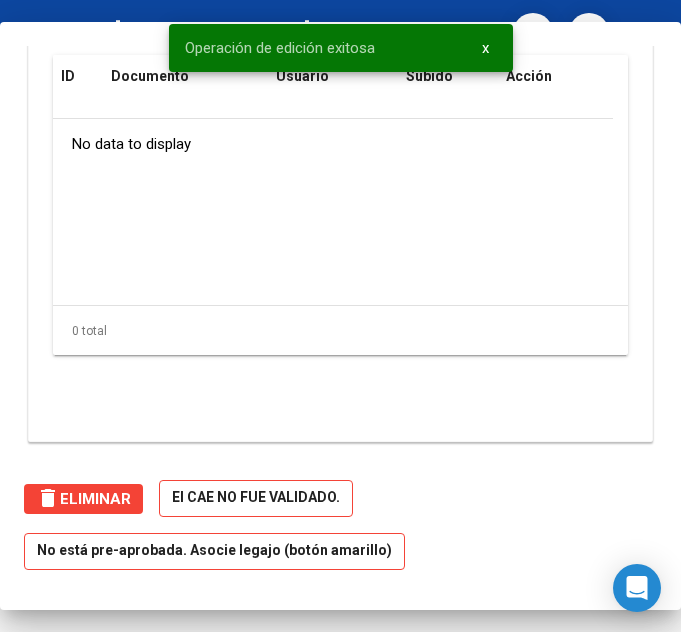 scroll, scrollTop: 1768, scrollLeft: 0, axis: vertical 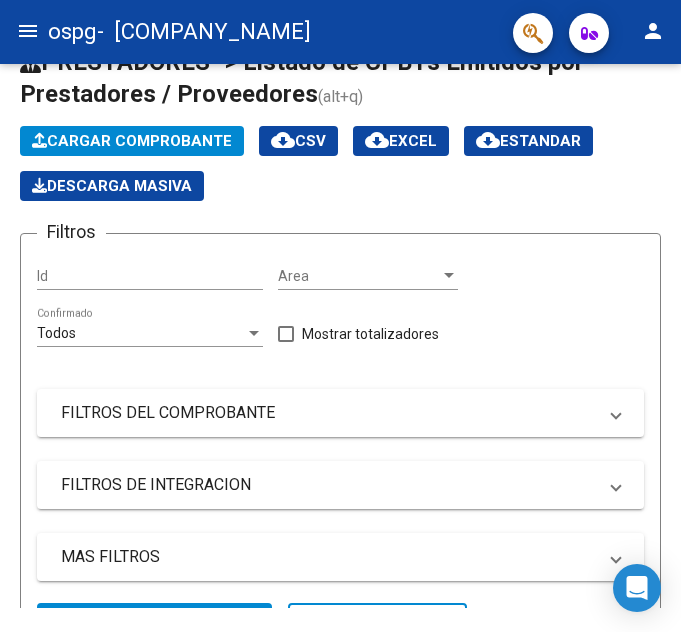 click on "Cargar Comprobante" 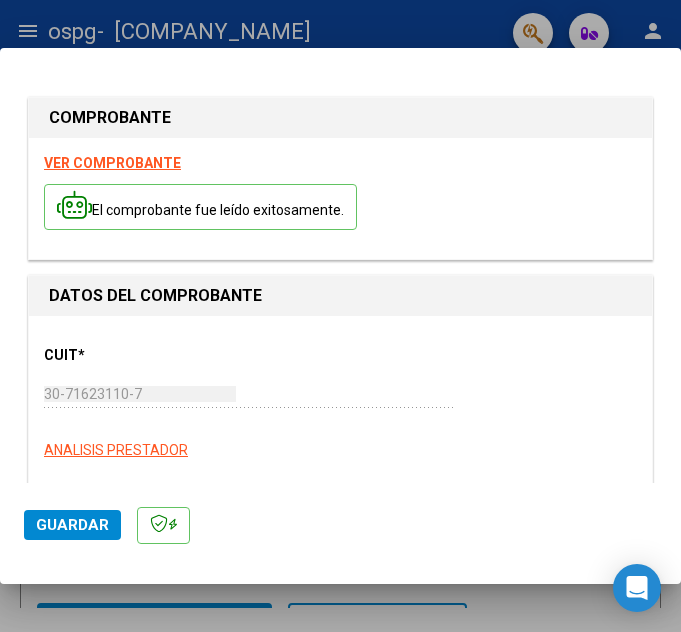 click on "COMPROBANTE VER COMPROBANTE          El comprobante fue leído exitosamente.  DATOS DEL COMPROBANTE CUIT  *   [CUIT] Ingresar CUIT  ANALISIS PRESTADOR  Area destinado * Integración Seleccionar Area Luego de guardar debe preaprobar la factura asociandola a un legajo de integración y subir la documentación respaldatoria (planilla de asistencia o ddjj para período de aislamiento)  Período de Prestación (Ej: 202305 para Mayo 2023    Ingrese el Período de Prestación como indica el ejemplo   Comprobante Tipo * Factura B Seleccionar Tipo Punto de Venta  *   10 Ingresar el Nro.  Número  *   51826 Ingresar el Nro.  Monto  *   $ 475.830,36 Ingresar el monto  Fecha del Cpbt.  *   [DATE] Ingresar la fecha  CAE / CAEA (no ingrese CAI)    75277066608324 Ingresar el CAE o CAEA (no ingrese CAI)  Fecha de Vencimiento    Ingresar la fecha  Ref. Externa    Ingresar la ref.  N° Liquidación    Ingresar el N° Liquidación  COMENTARIOS Comentarios del Prestador / Gerenciador:" at bounding box center [340, 277] 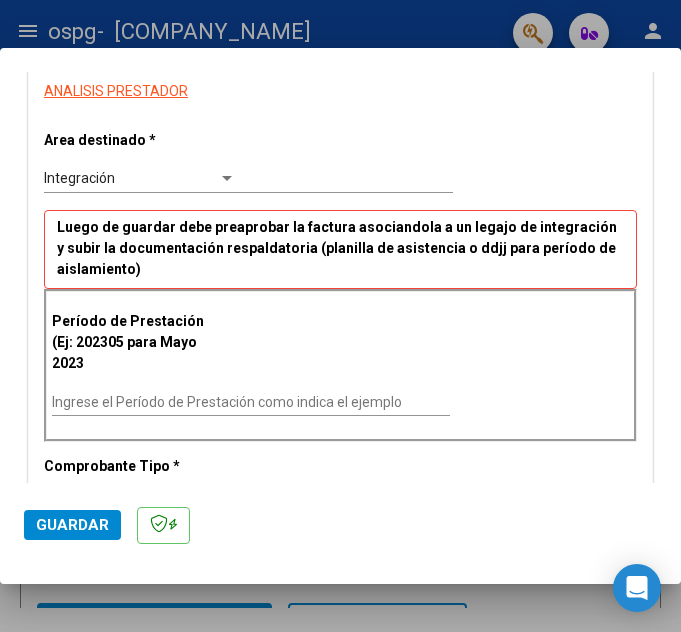 click on "Ingrese el Período de Prestación como indica el ejemplo" at bounding box center [251, 402] 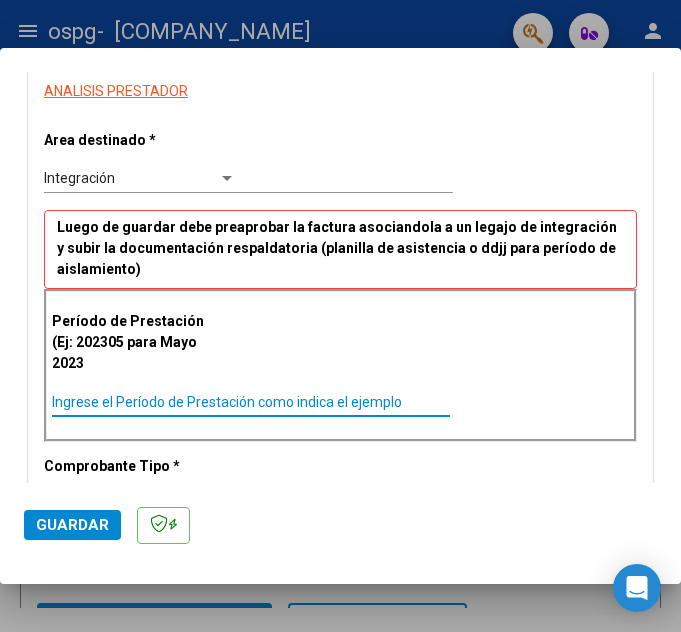 paste on "202506" 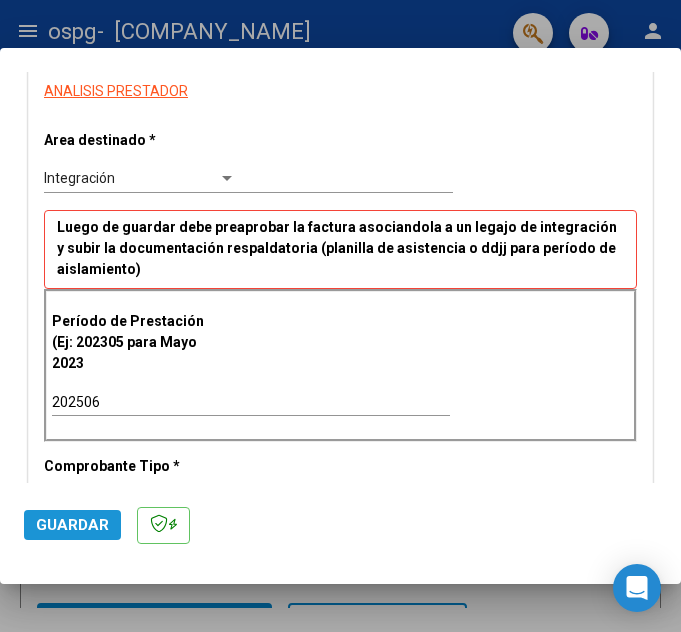 click on "Guardar" 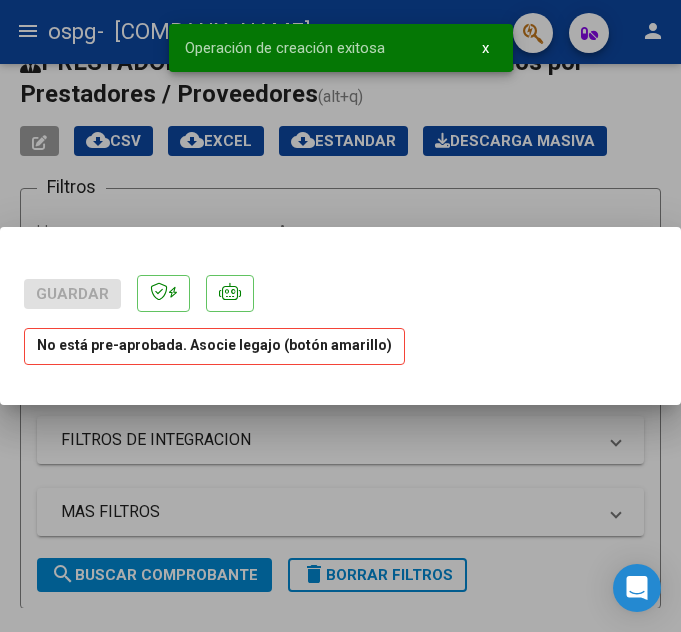 scroll, scrollTop: 0, scrollLeft: 0, axis: both 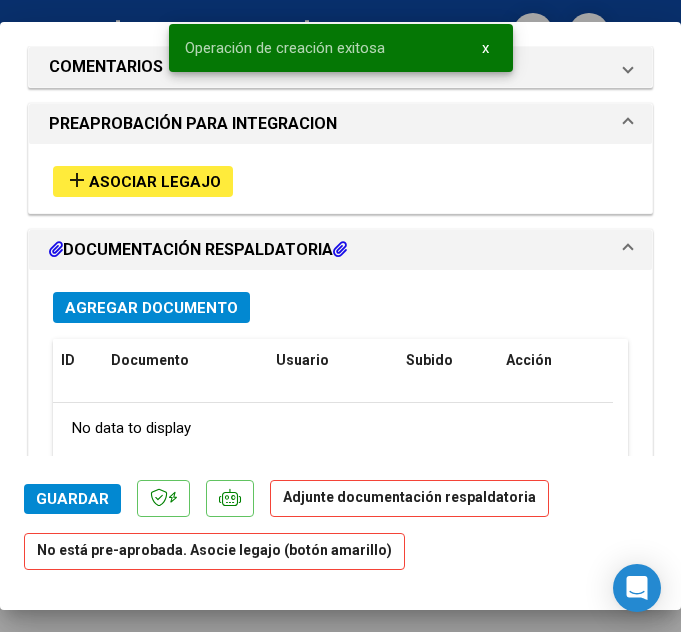 click on "add Asociar Legajo" at bounding box center (143, 181) 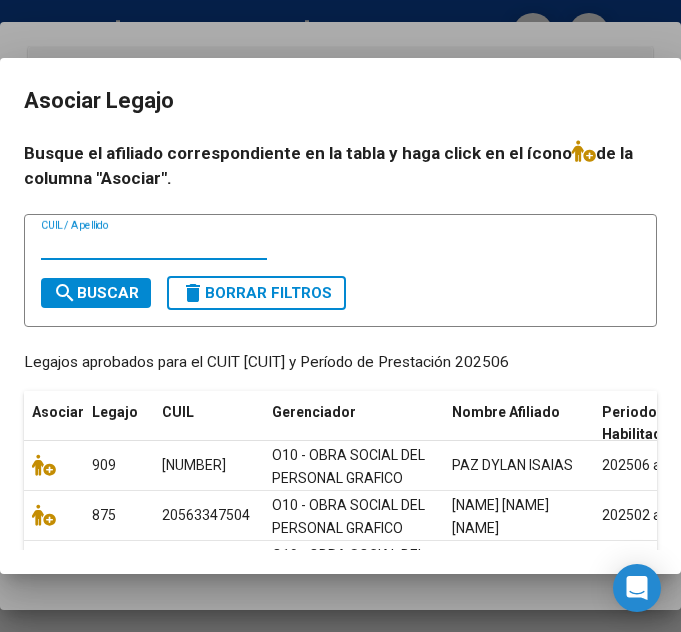 click on "CUIL / Apellido" at bounding box center [154, 245] 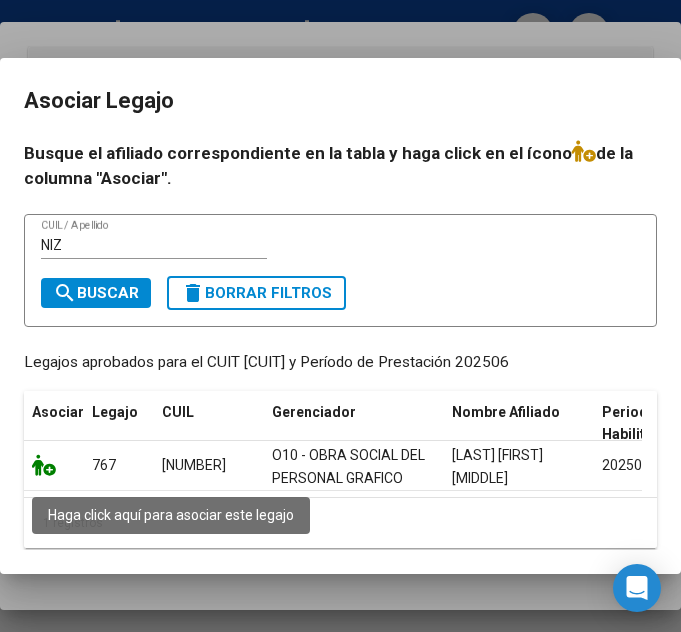 click 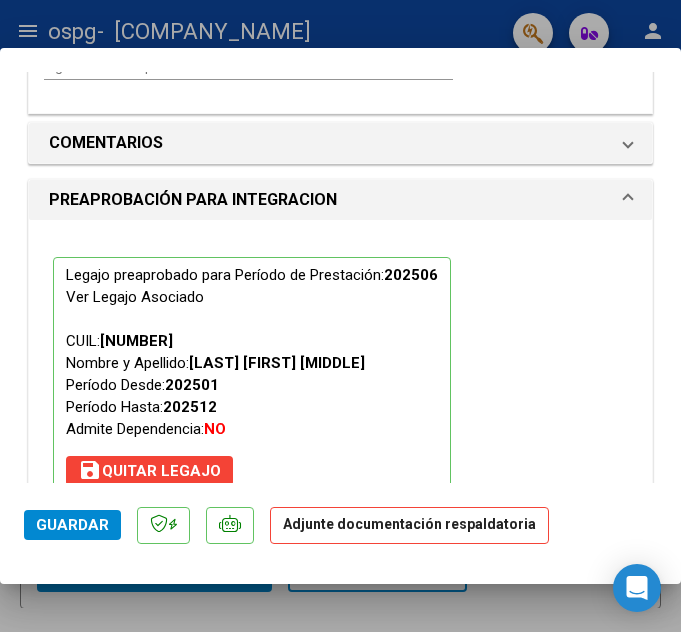scroll, scrollTop: 1752, scrollLeft: 0, axis: vertical 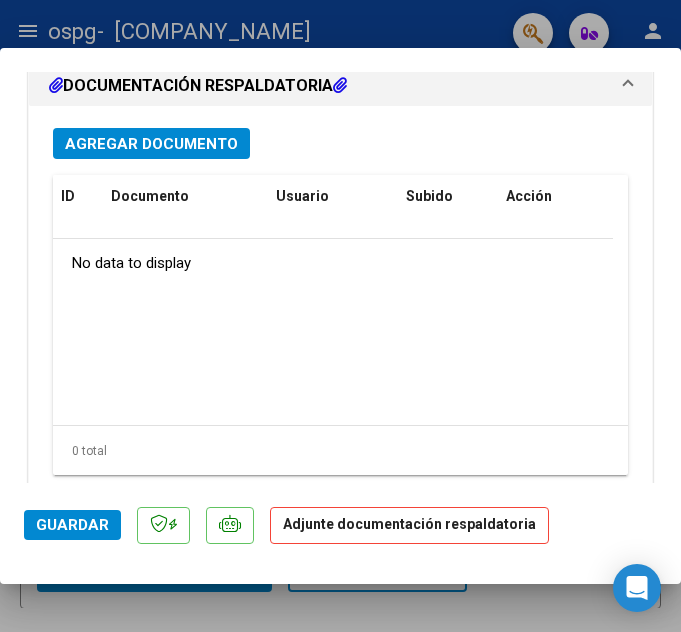 click on "Agregar Documento" at bounding box center (151, 143) 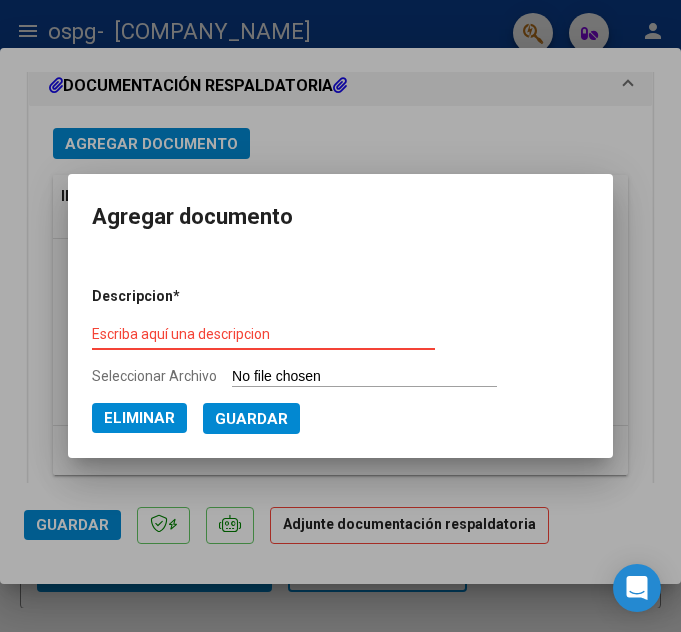 click on "Escriba aquí una descripcion" at bounding box center (263, 334) 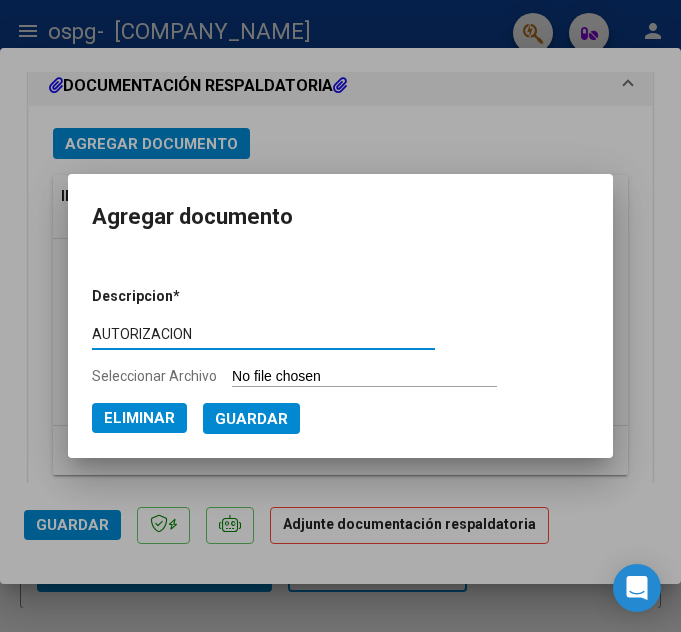 click on "Guardar" at bounding box center (251, 419) 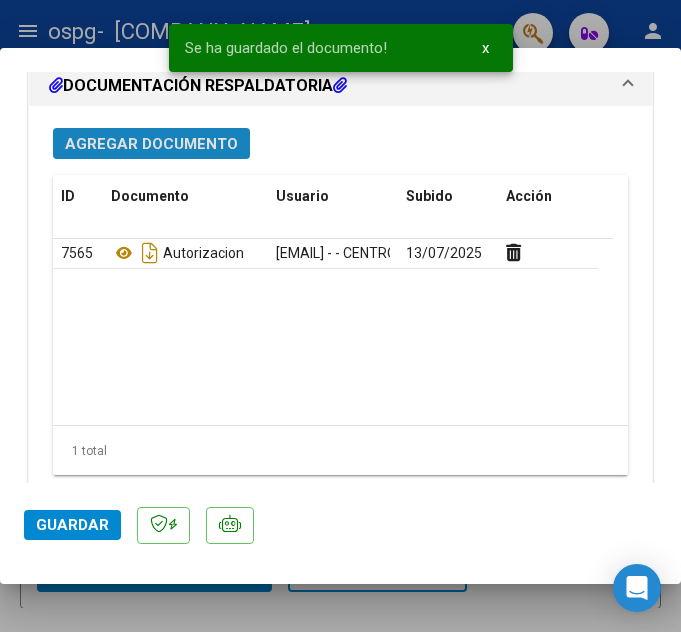 click on "Agregar Documento" at bounding box center (151, 144) 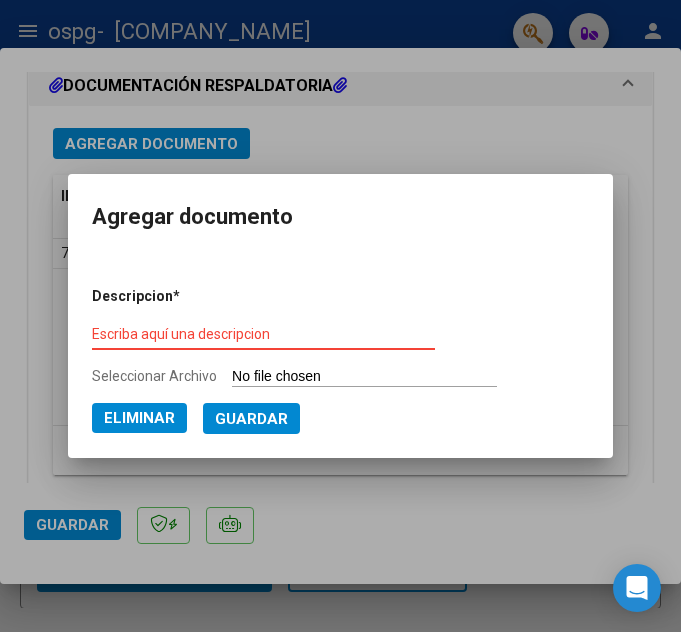 click on "Escriba aquí una descripcion" at bounding box center (263, 334) 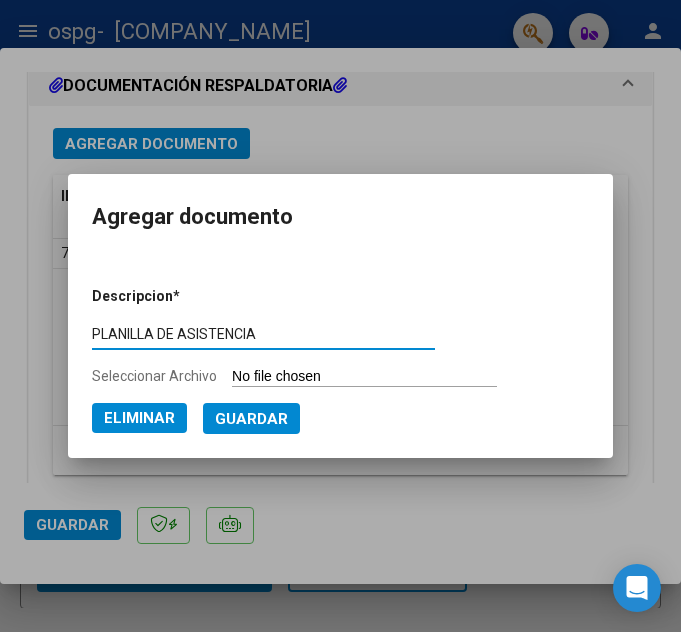 click on "Guardar" at bounding box center (251, 419) 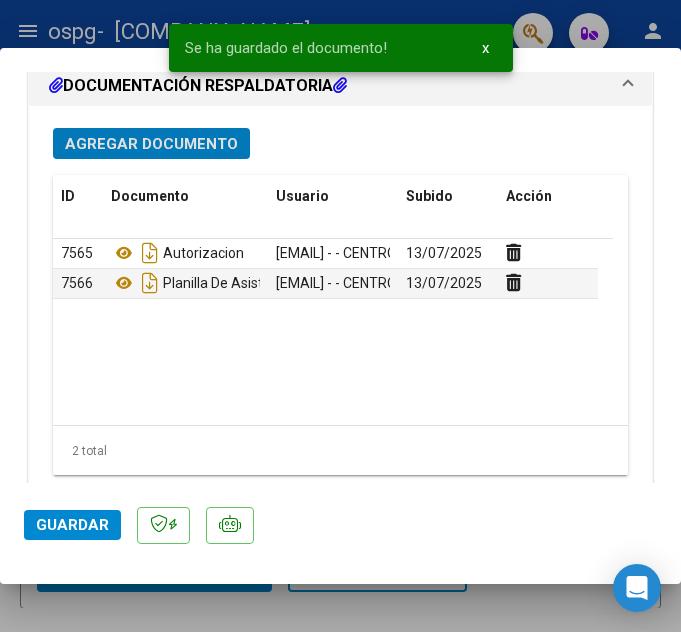 click on "Agregar Documento" at bounding box center [151, 144] 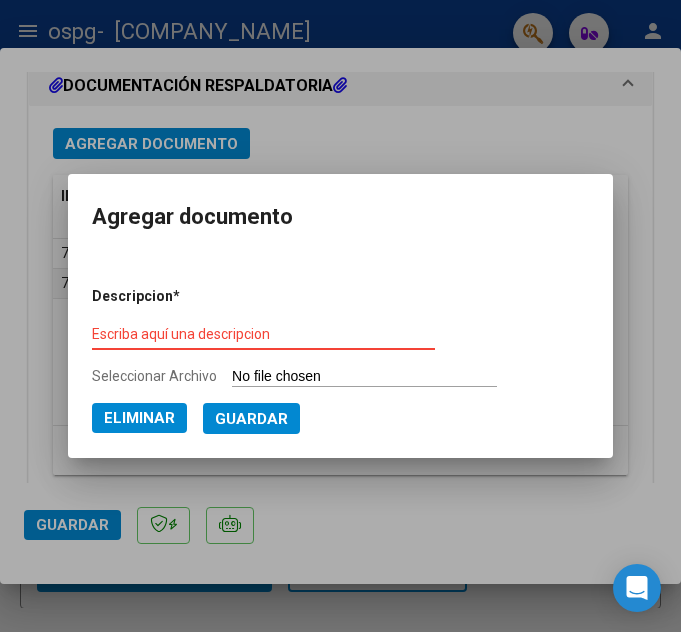click on "Escriba aquí una descripcion" at bounding box center (263, 334) 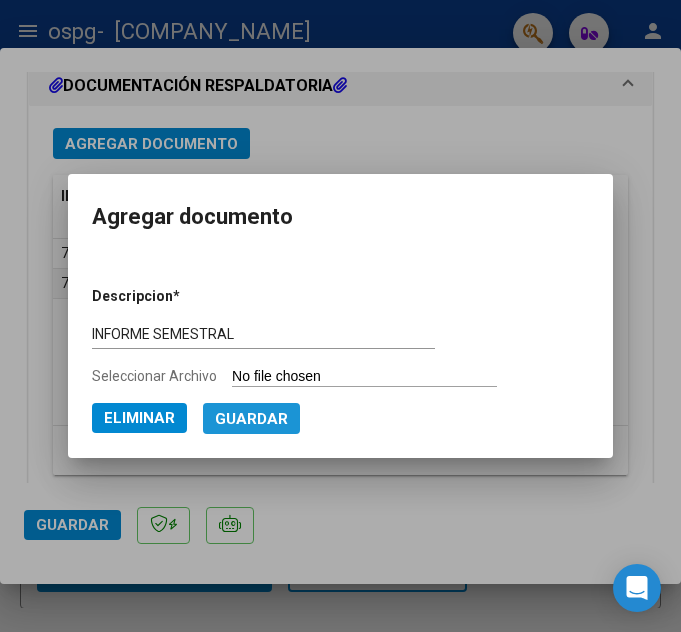 click on "Guardar" at bounding box center [251, 419] 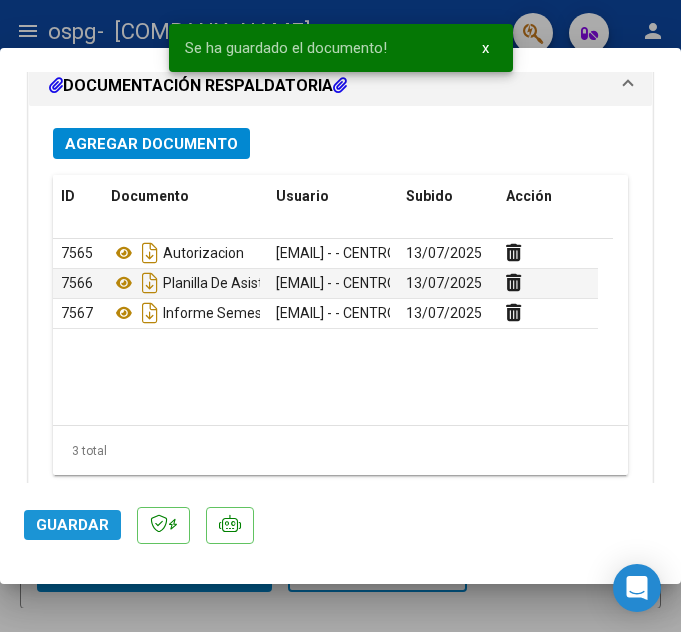 click on "Guardar" 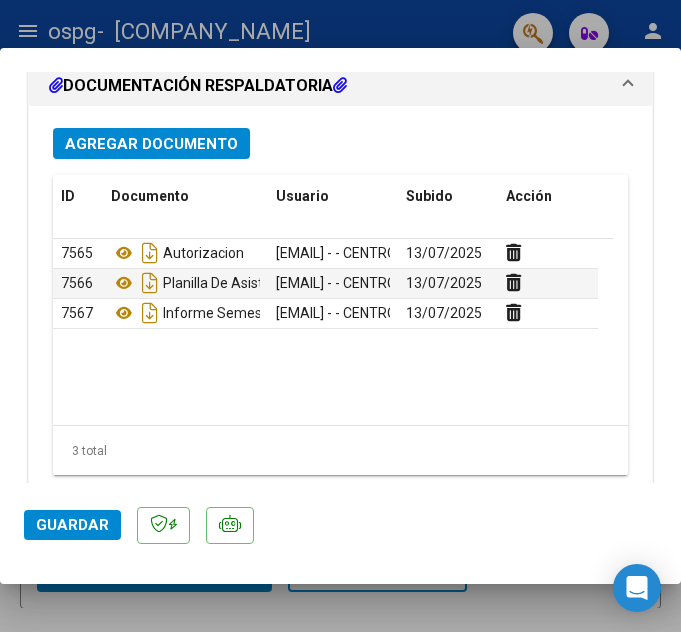 click at bounding box center [340, 316] 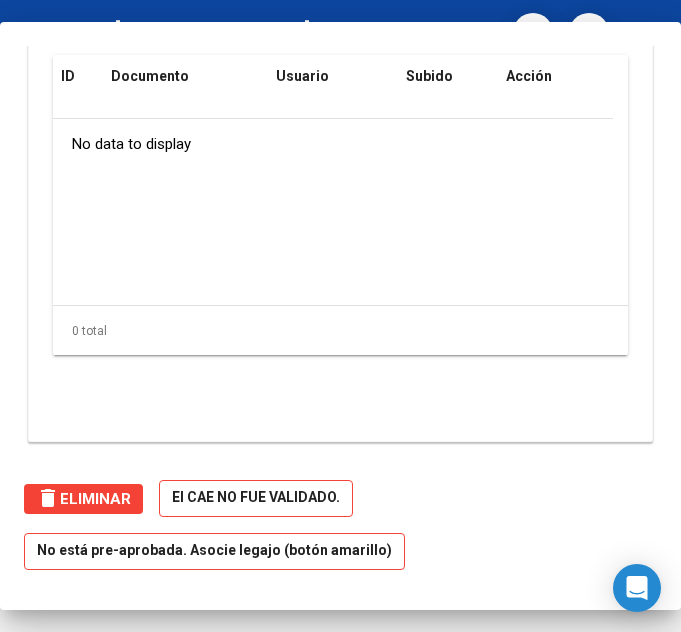 scroll, scrollTop: 0, scrollLeft: 0, axis: both 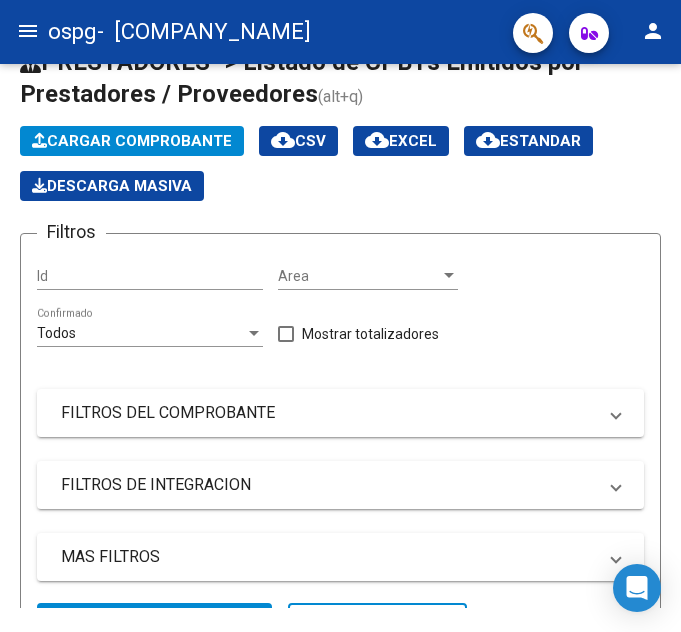 click on "Cargar Comprobante" 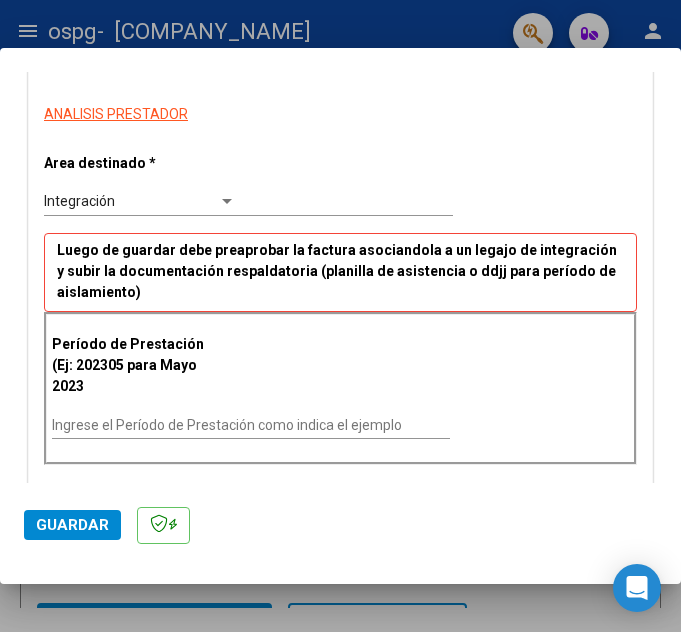 scroll, scrollTop: 386, scrollLeft: 0, axis: vertical 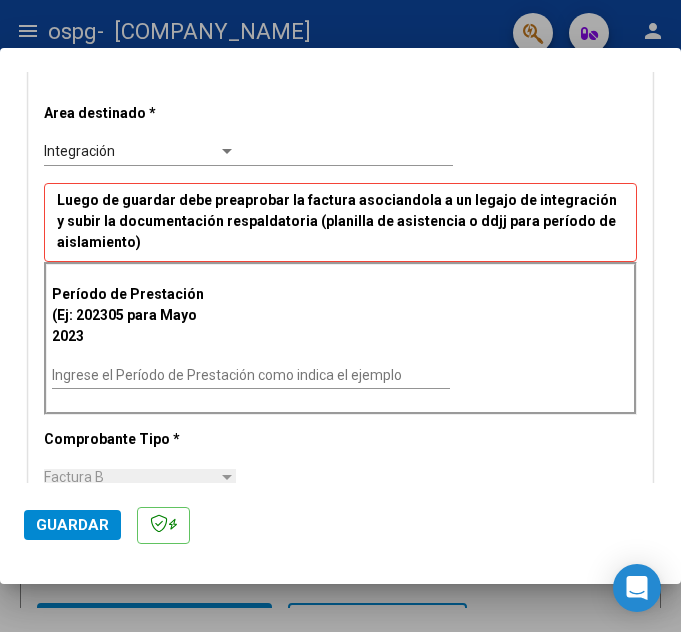 click on "Ingrese el Período de Prestación como indica el ejemplo" at bounding box center (251, 375) 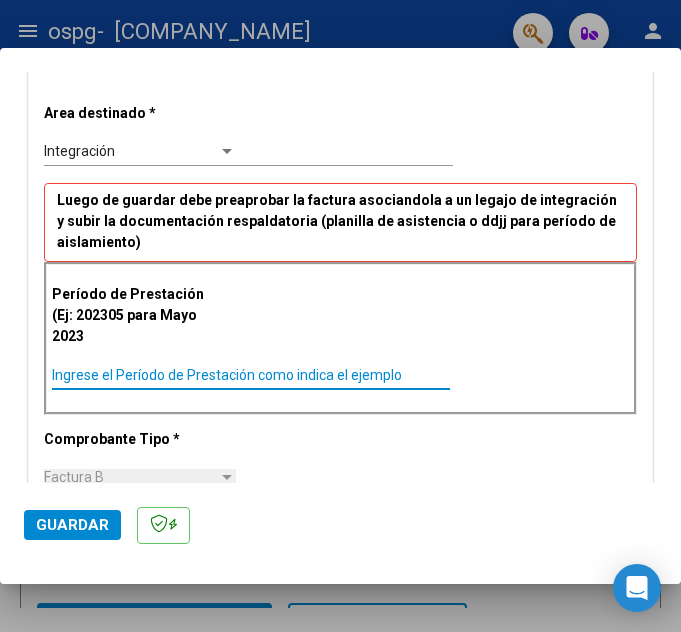 paste on "202506" 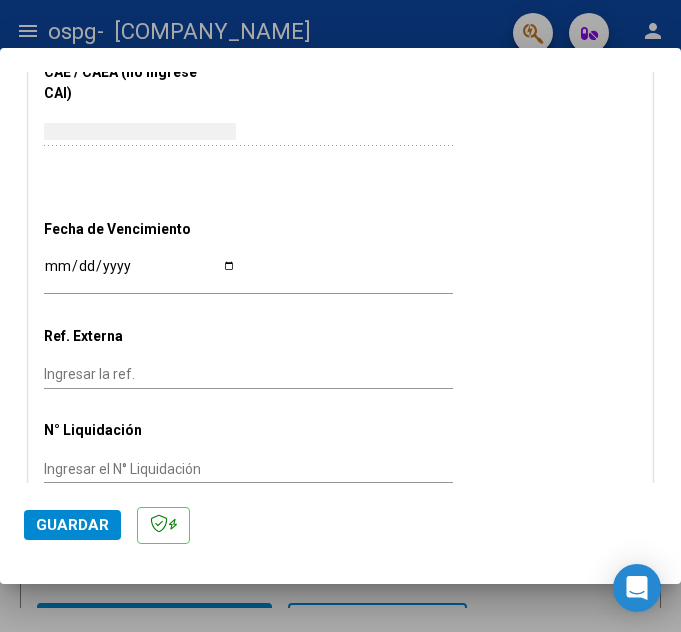 scroll, scrollTop: 1255, scrollLeft: 0, axis: vertical 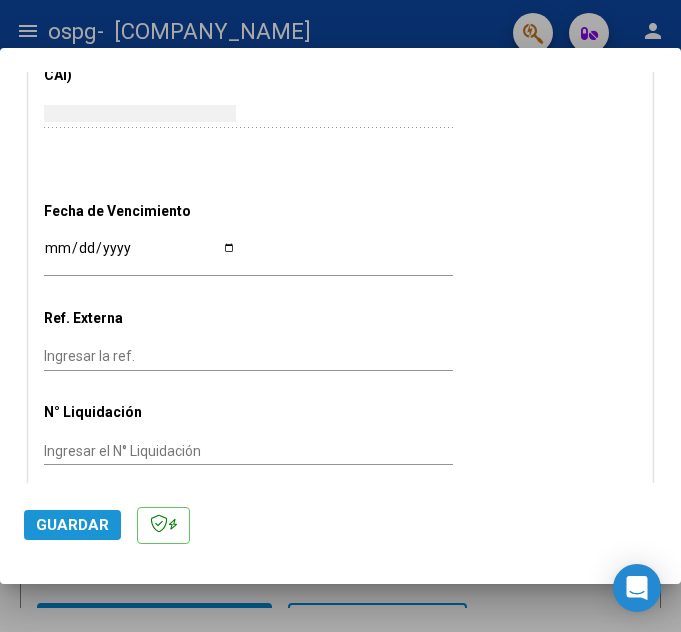 drag, startPoint x: 97, startPoint y: 524, endPoint x: 108, endPoint y: 515, distance: 14.21267 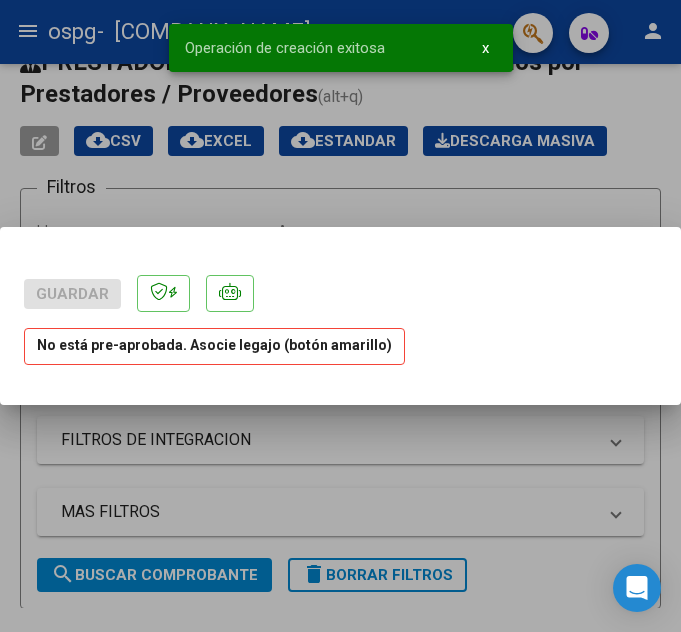 scroll, scrollTop: 0, scrollLeft: 0, axis: both 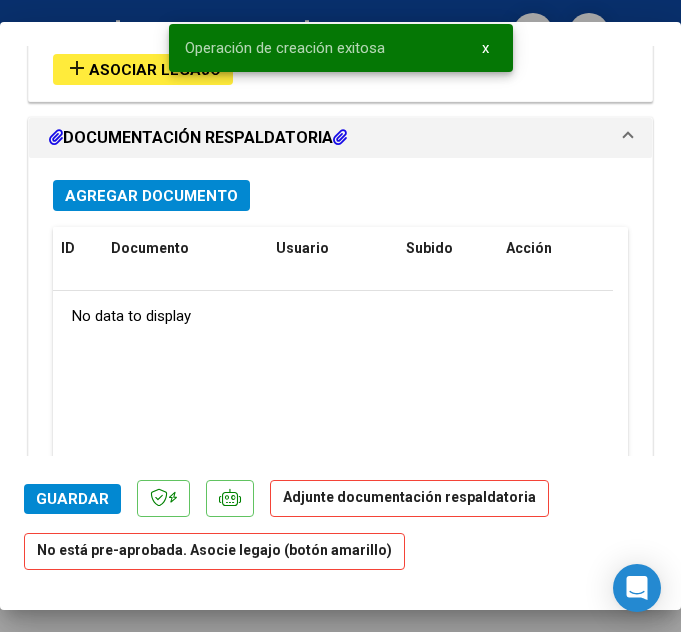 click on "add Asociar Legajo" at bounding box center [143, 69] 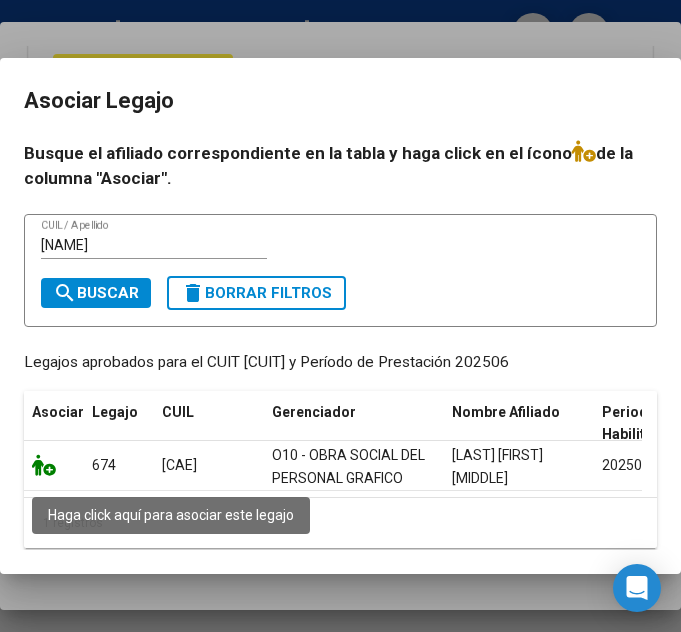 click 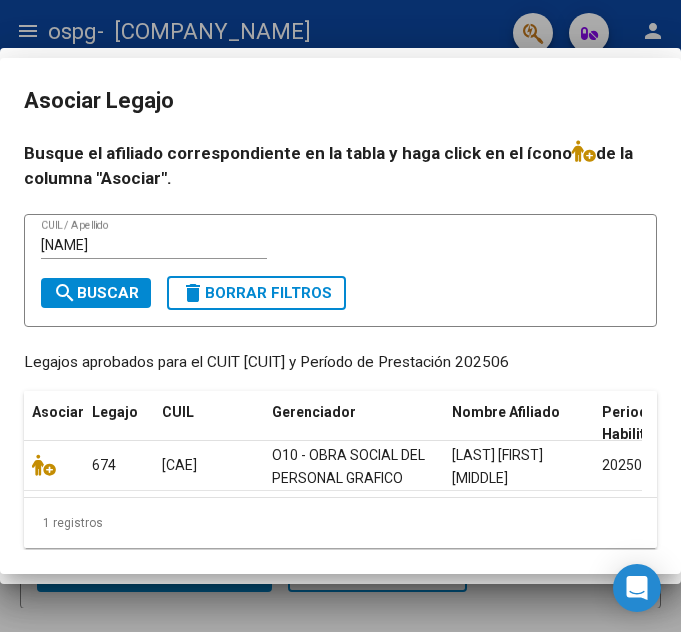 scroll, scrollTop: 1864, scrollLeft: 0, axis: vertical 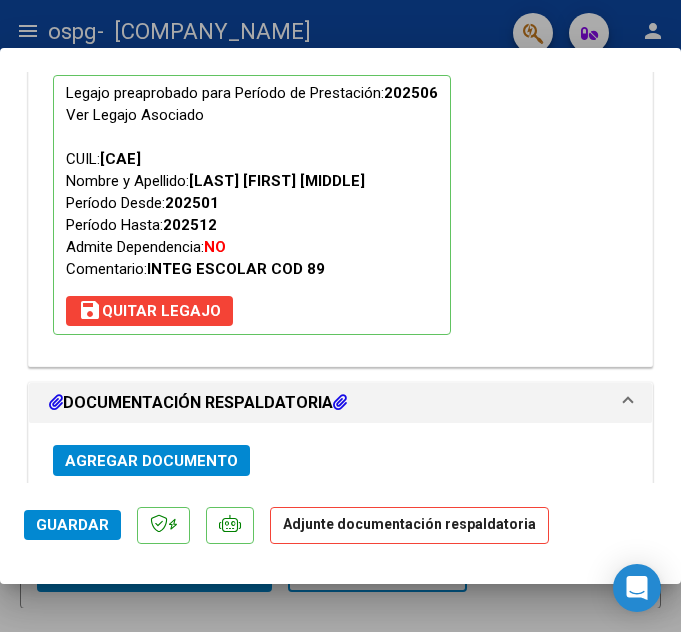 click on "Agregar Documento" at bounding box center (151, 461) 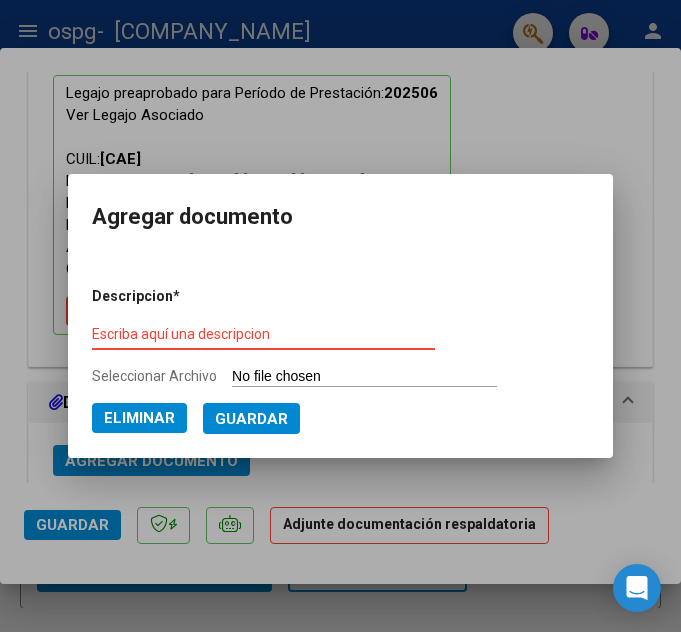 click on "Escriba aquí una descripcion" at bounding box center [263, 334] 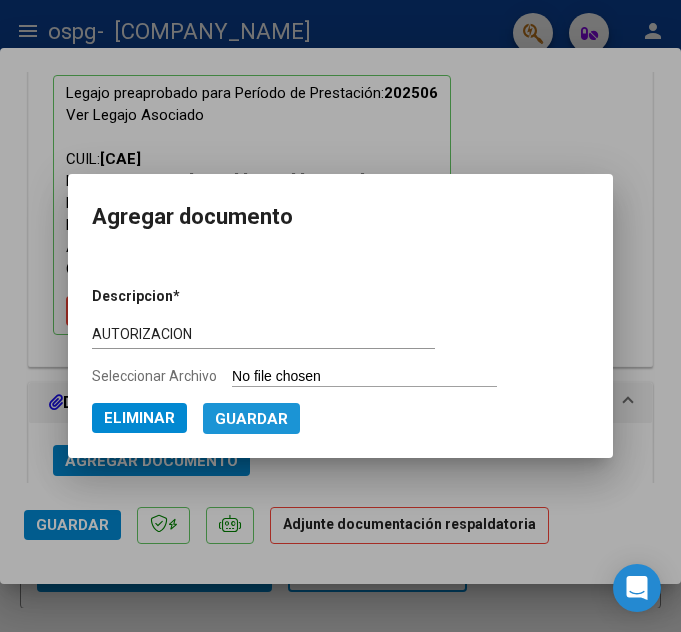 click on "Guardar" at bounding box center [251, 419] 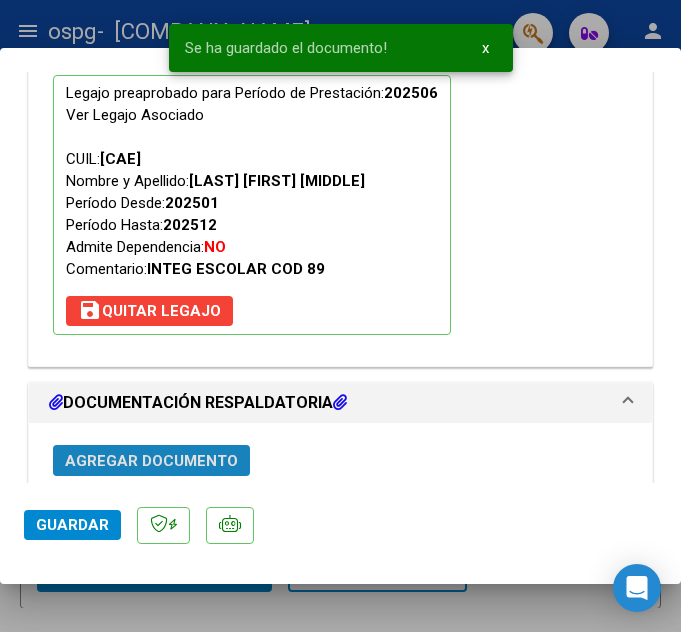 click on "Agregar Documento" at bounding box center (151, 461) 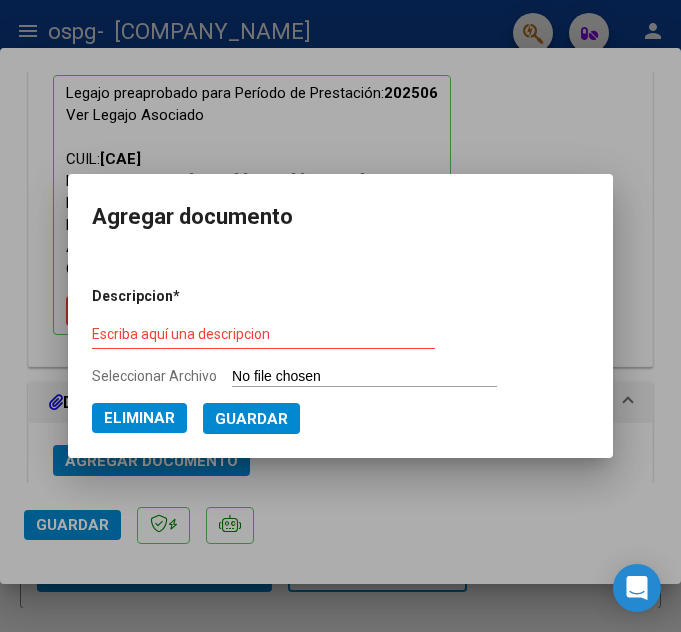click on "Escriba aquí una descripcion" at bounding box center (263, 335) 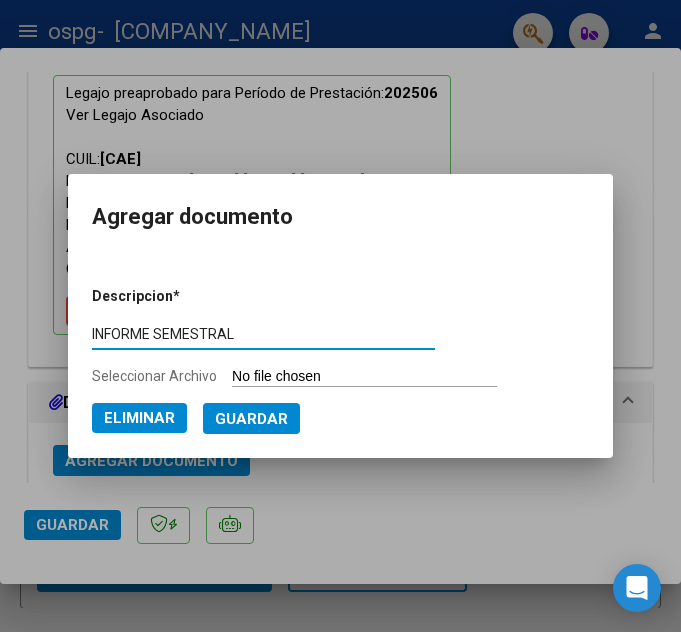 click on "Guardar" at bounding box center [251, 419] 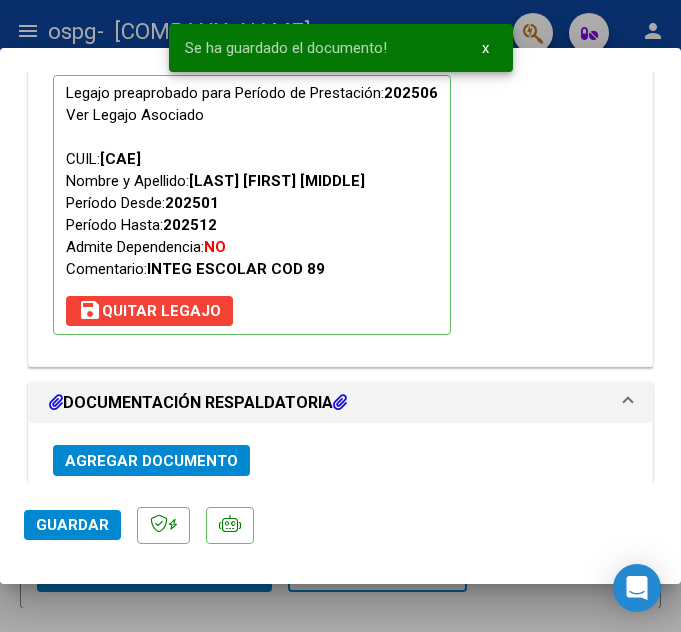 scroll, scrollTop: 2274, scrollLeft: 0, axis: vertical 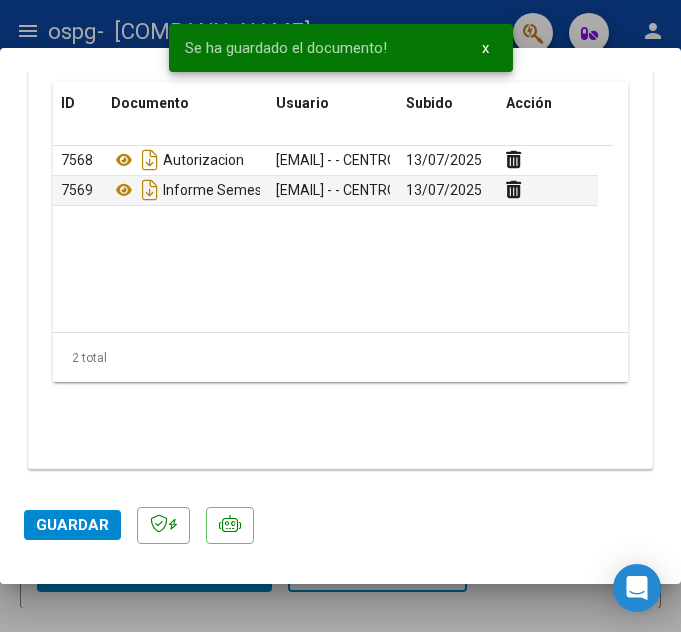 click on "Guardar" 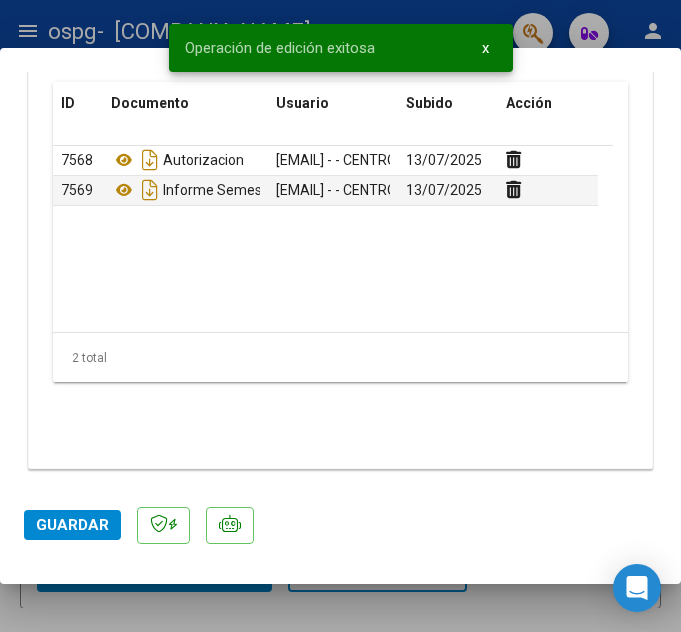 drag, startPoint x: 203, startPoint y: 611, endPoint x: 224, endPoint y: 602, distance: 22.847319 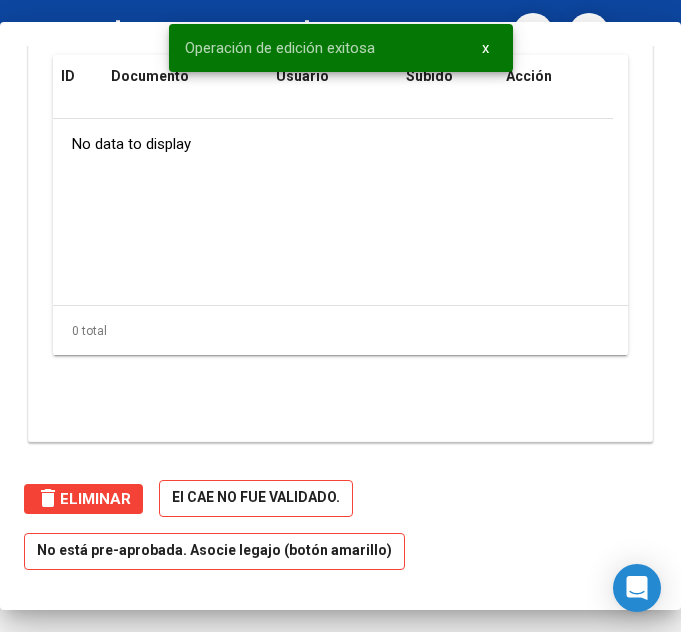 scroll, scrollTop: 2004, scrollLeft: 0, axis: vertical 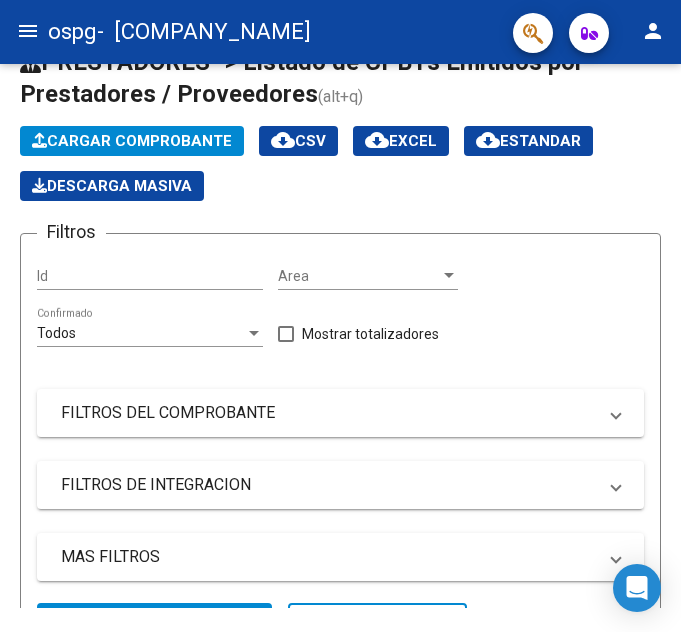 click on "Cargar Comprobante" 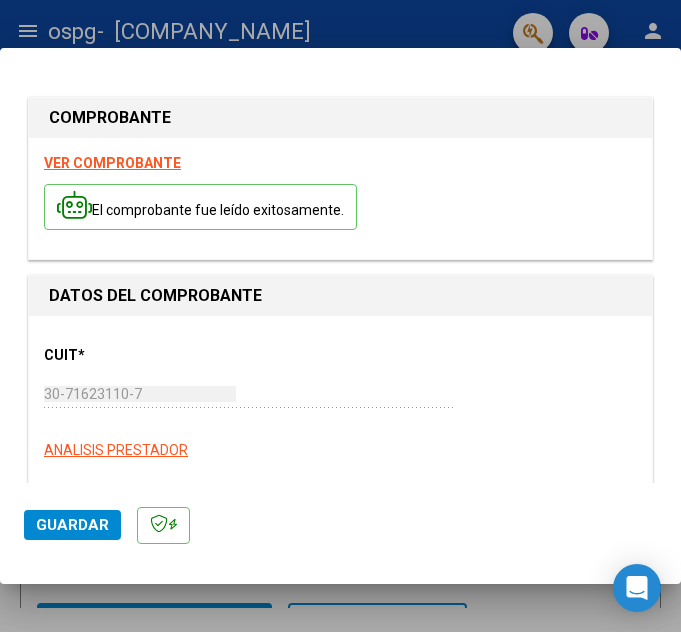 scroll, scrollTop: 359, scrollLeft: 0, axis: vertical 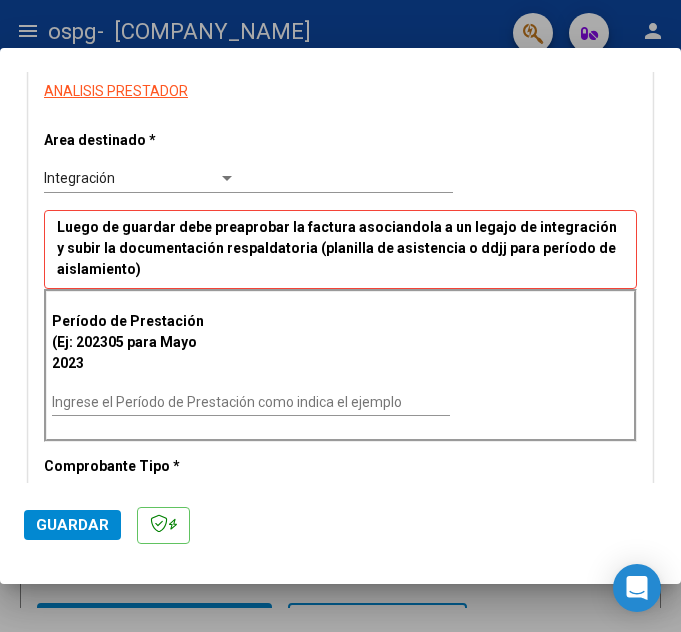 click on "Ingrese el Período de Prestación como indica el ejemplo" at bounding box center (251, 402) 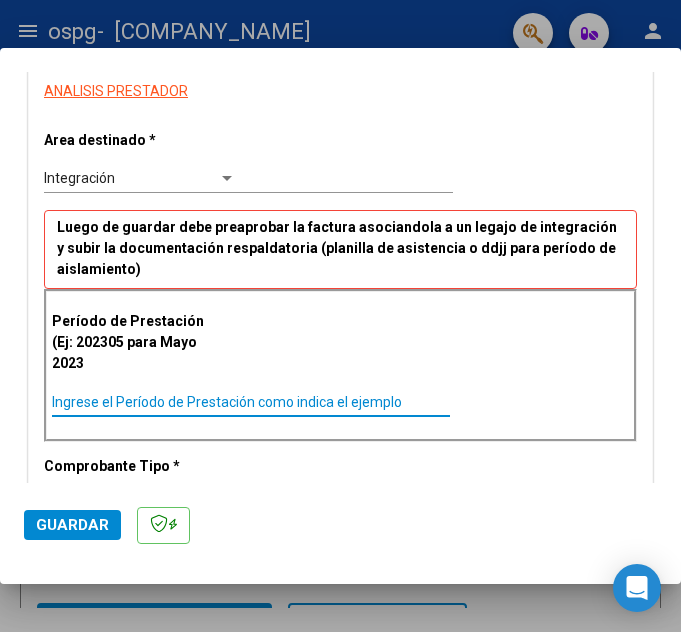 paste on "202506" 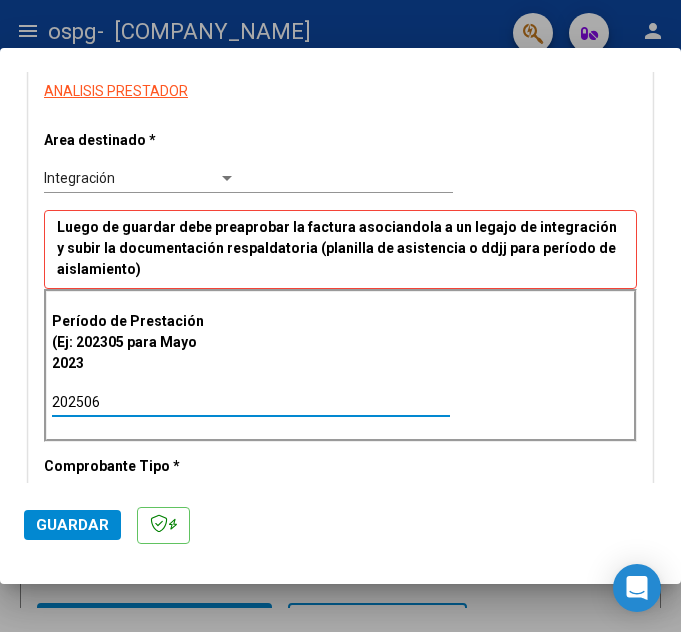 scroll, scrollTop: 718, scrollLeft: 0, axis: vertical 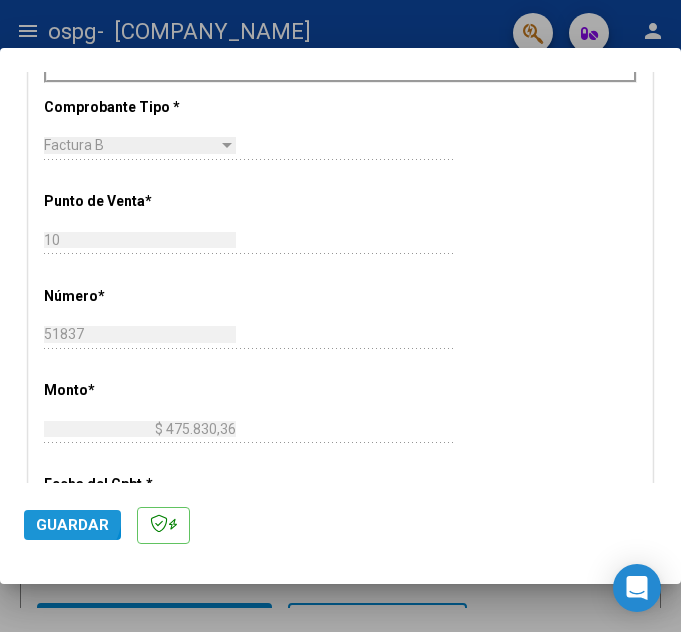 drag, startPoint x: 57, startPoint y: 514, endPoint x: 98, endPoint y: 481, distance: 52.63079 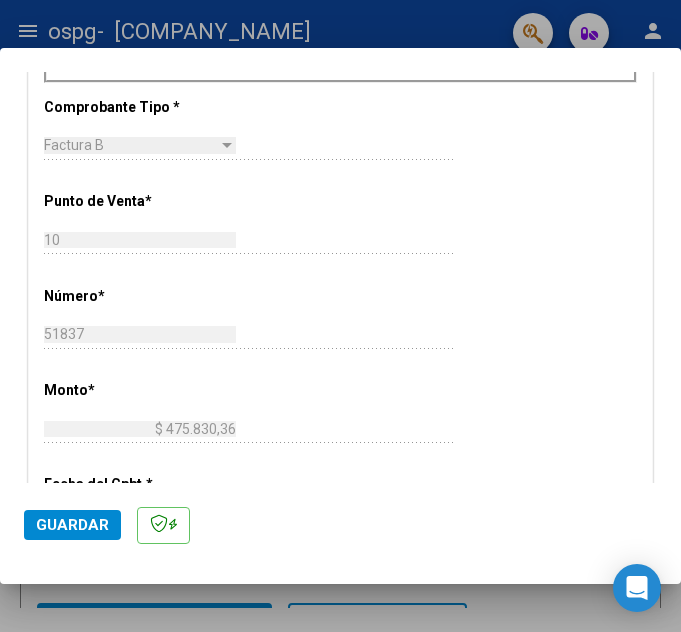 click on "Guardar" 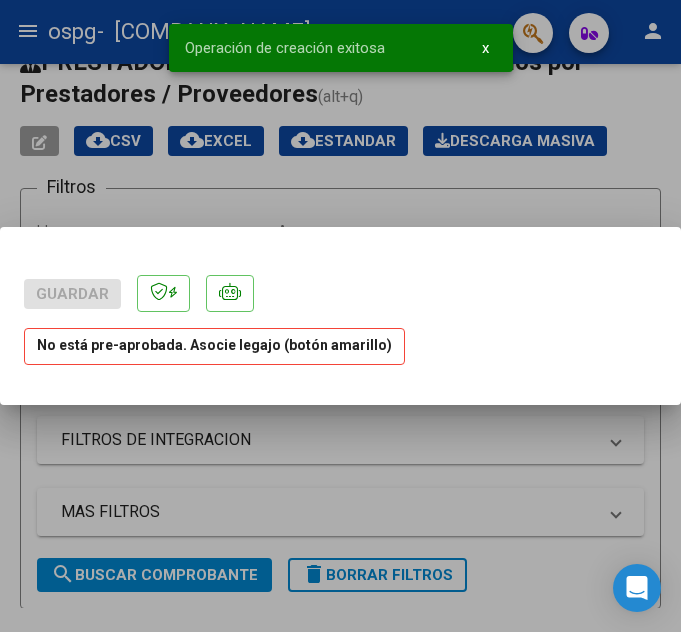 scroll, scrollTop: 0, scrollLeft: 0, axis: both 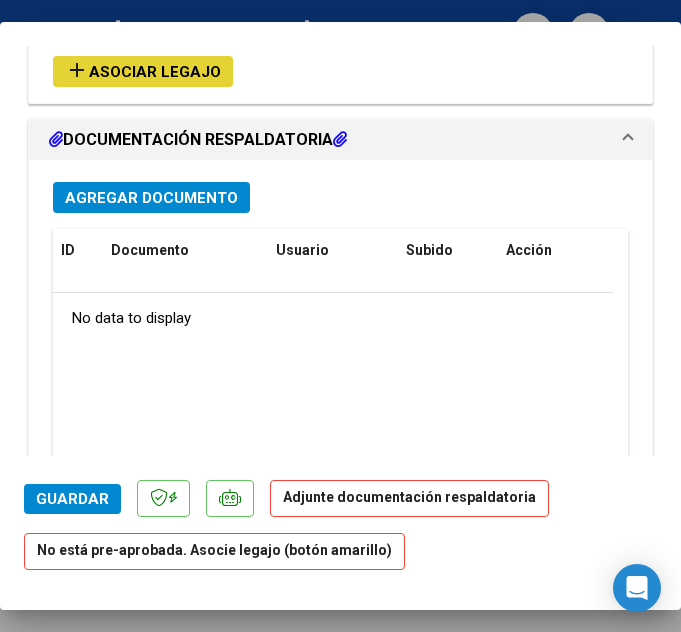 click on "Asociar Legajo" at bounding box center (155, 72) 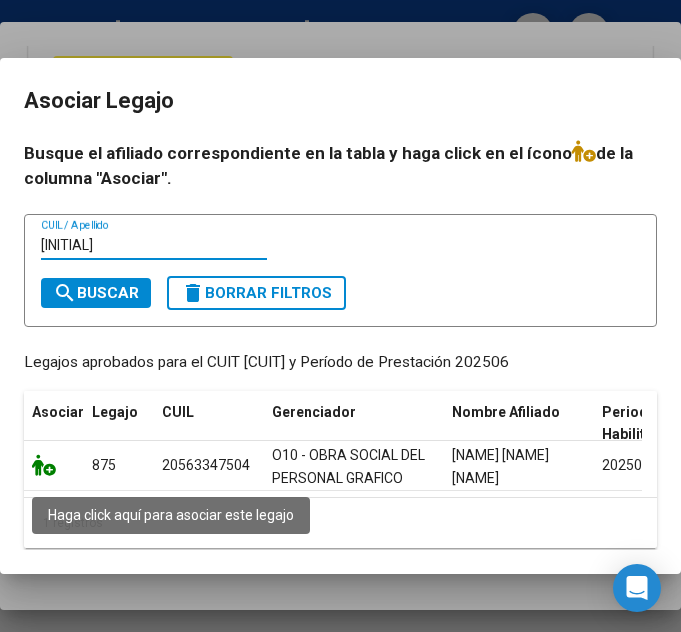 click 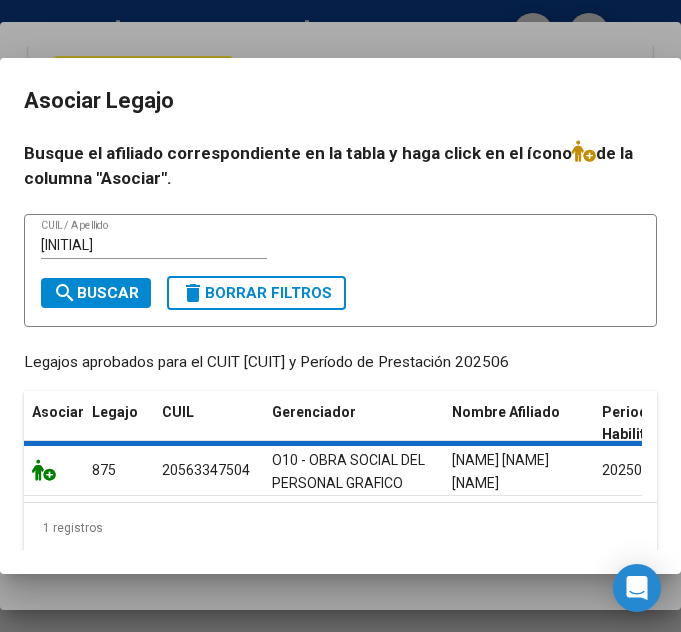 scroll, scrollTop: 1862, scrollLeft: 0, axis: vertical 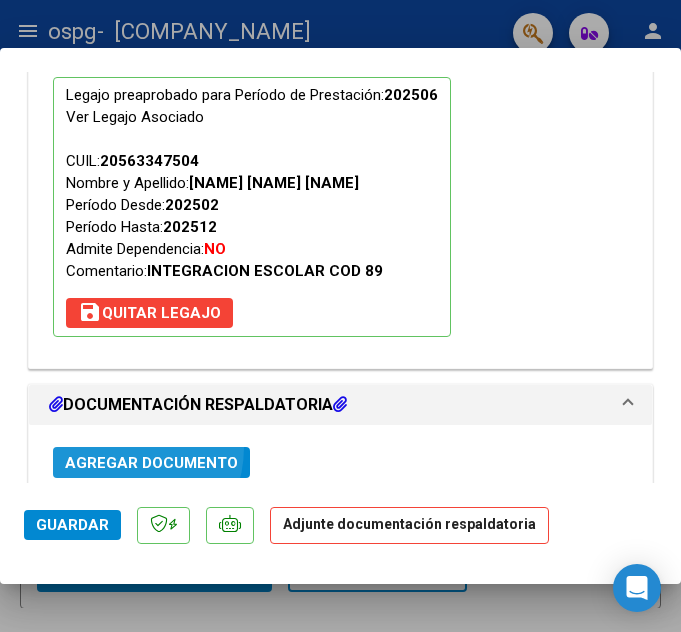 click on "Agregar Documento" at bounding box center [151, 462] 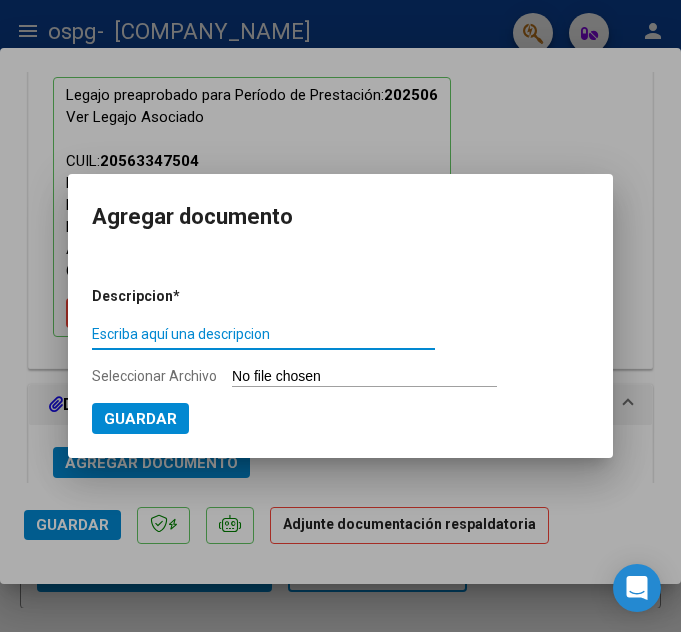 click on "Escriba aquí una descripcion" at bounding box center (263, 334) 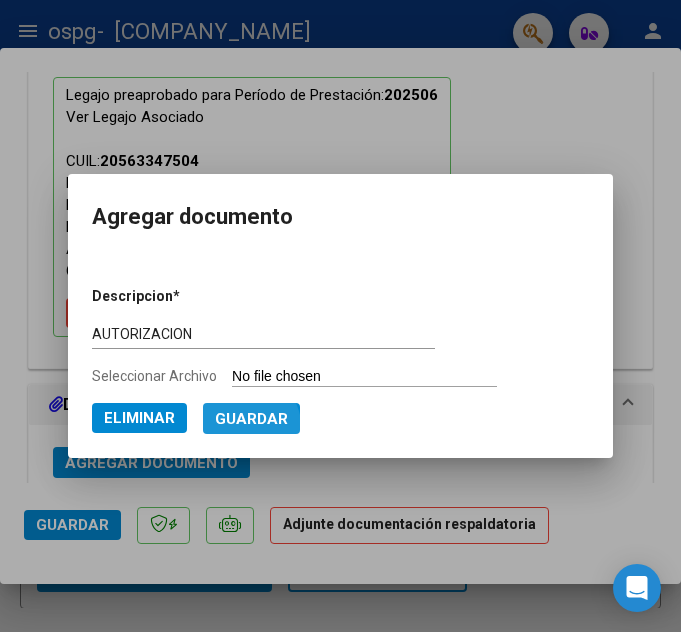 click on "Guardar" at bounding box center [251, 418] 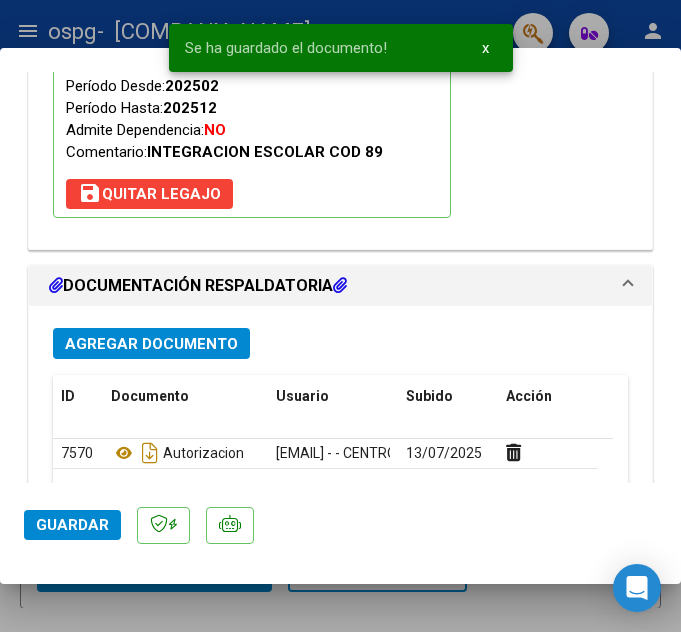 scroll, scrollTop: 1995, scrollLeft: 0, axis: vertical 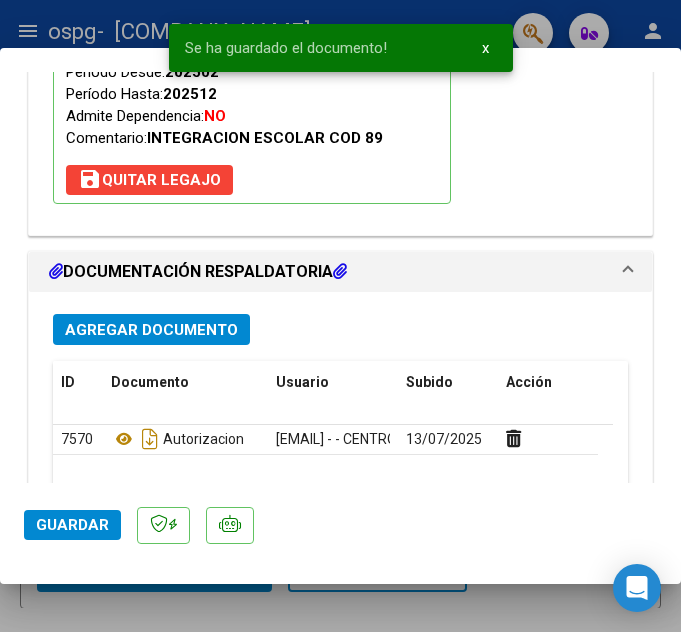 click on "Agregar Documento" at bounding box center [151, 329] 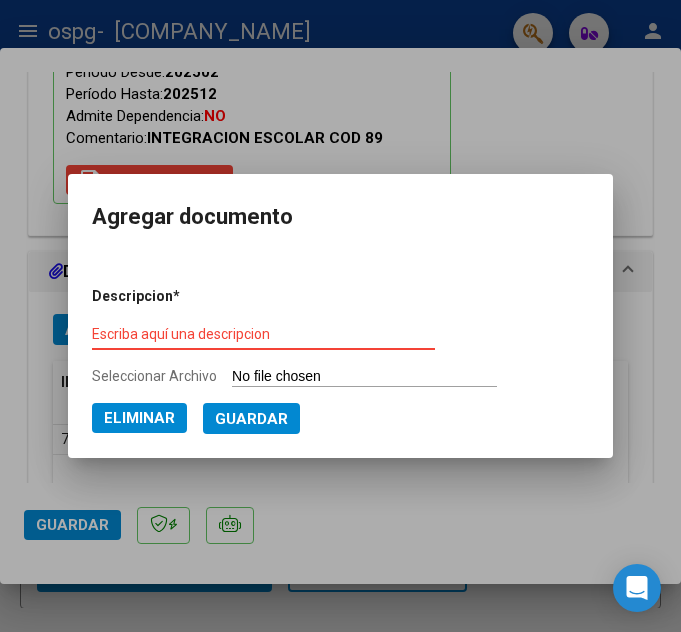click on "Escriba aquí una descripcion" at bounding box center (263, 334) 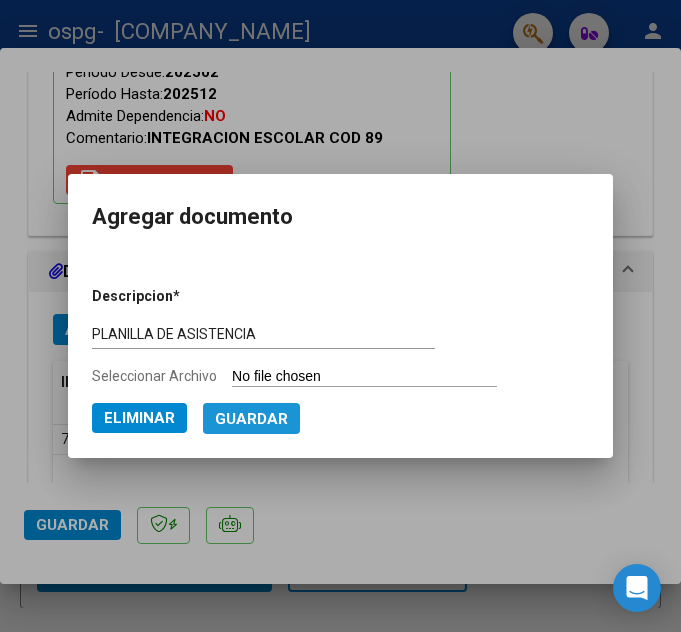 click on "Guardar" at bounding box center [251, 419] 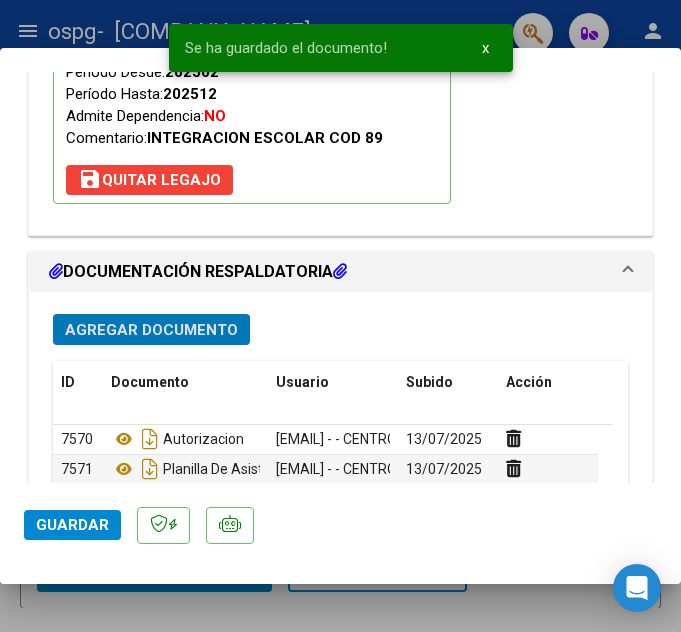 click on "Agregar Documento" at bounding box center [151, 330] 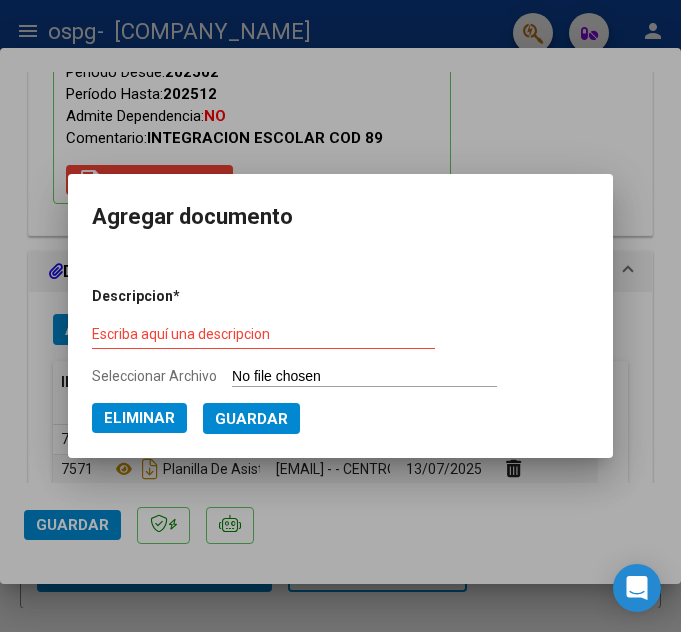 click on "Escriba aquí una descripcion" at bounding box center (263, 335) 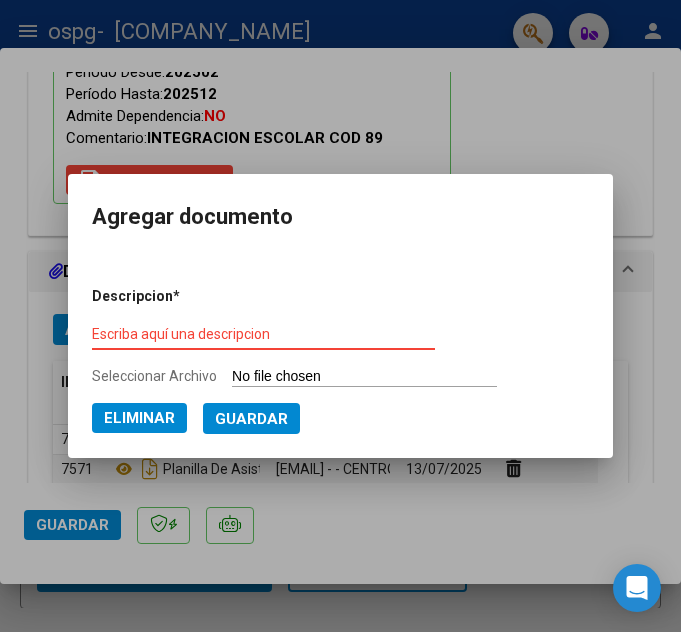click on "Escriba aquí una descripcion" at bounding box center (263, 334) 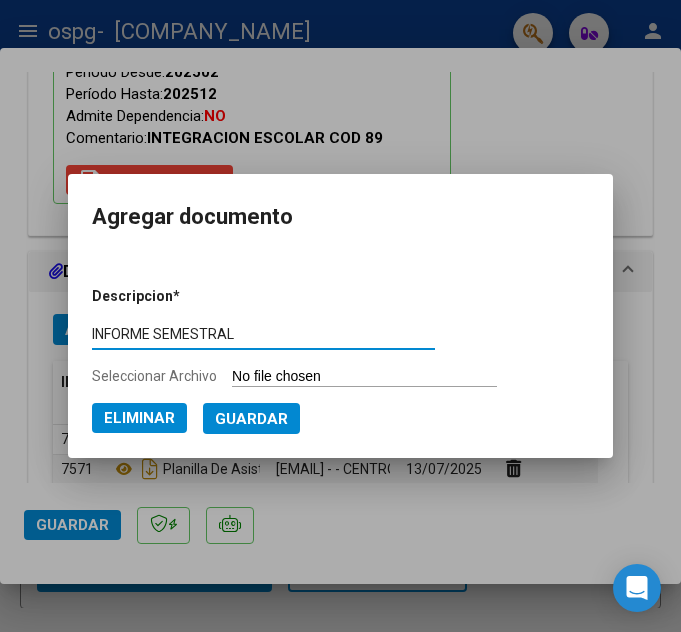 click on "Guardar" at bounding box center (251, 419) 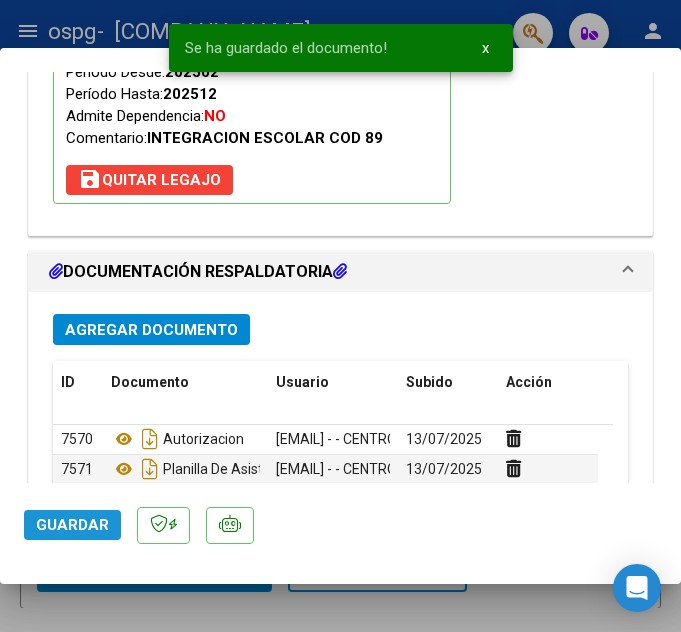 click on "Guardar" 